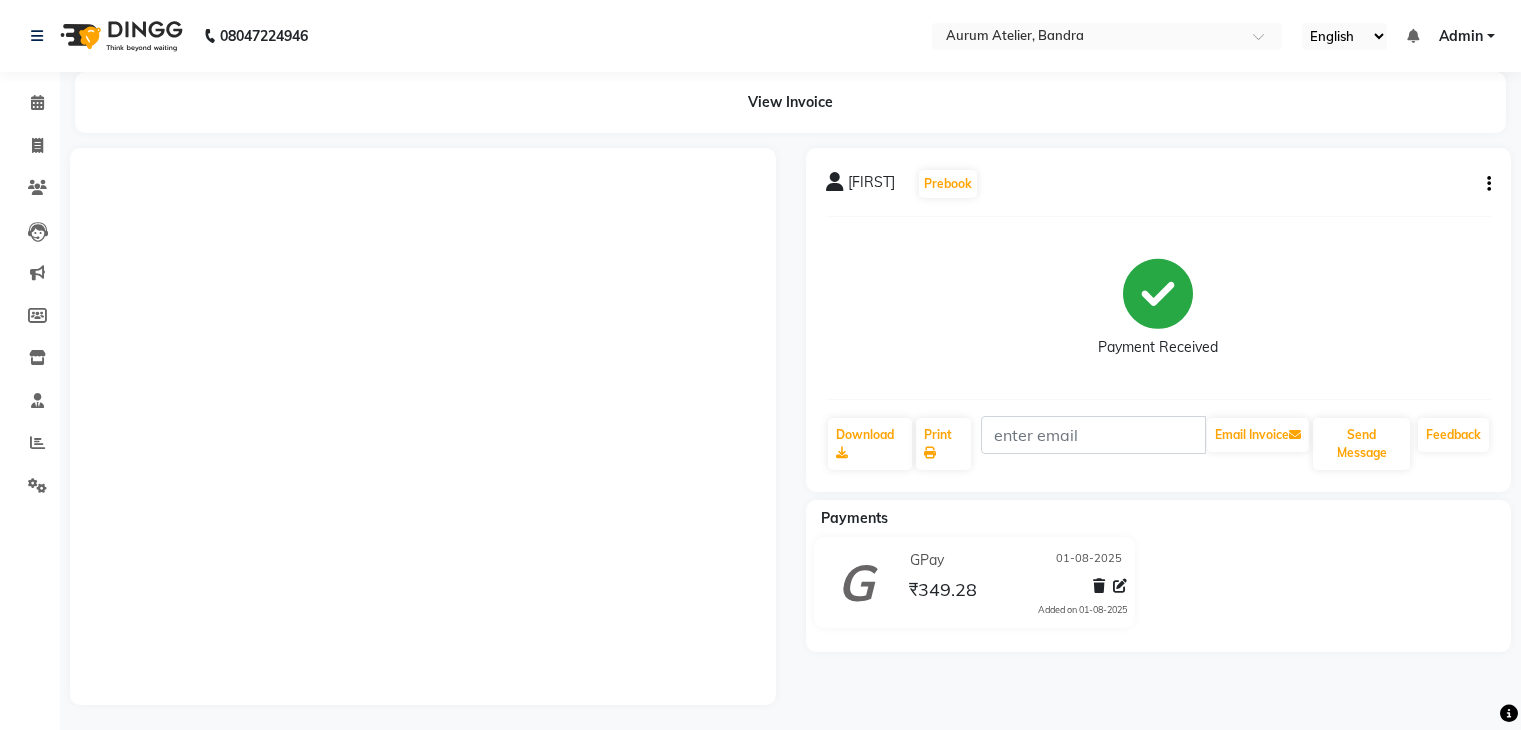 scroll, scrollTop: 0, scrollLeft: 0, axis: both 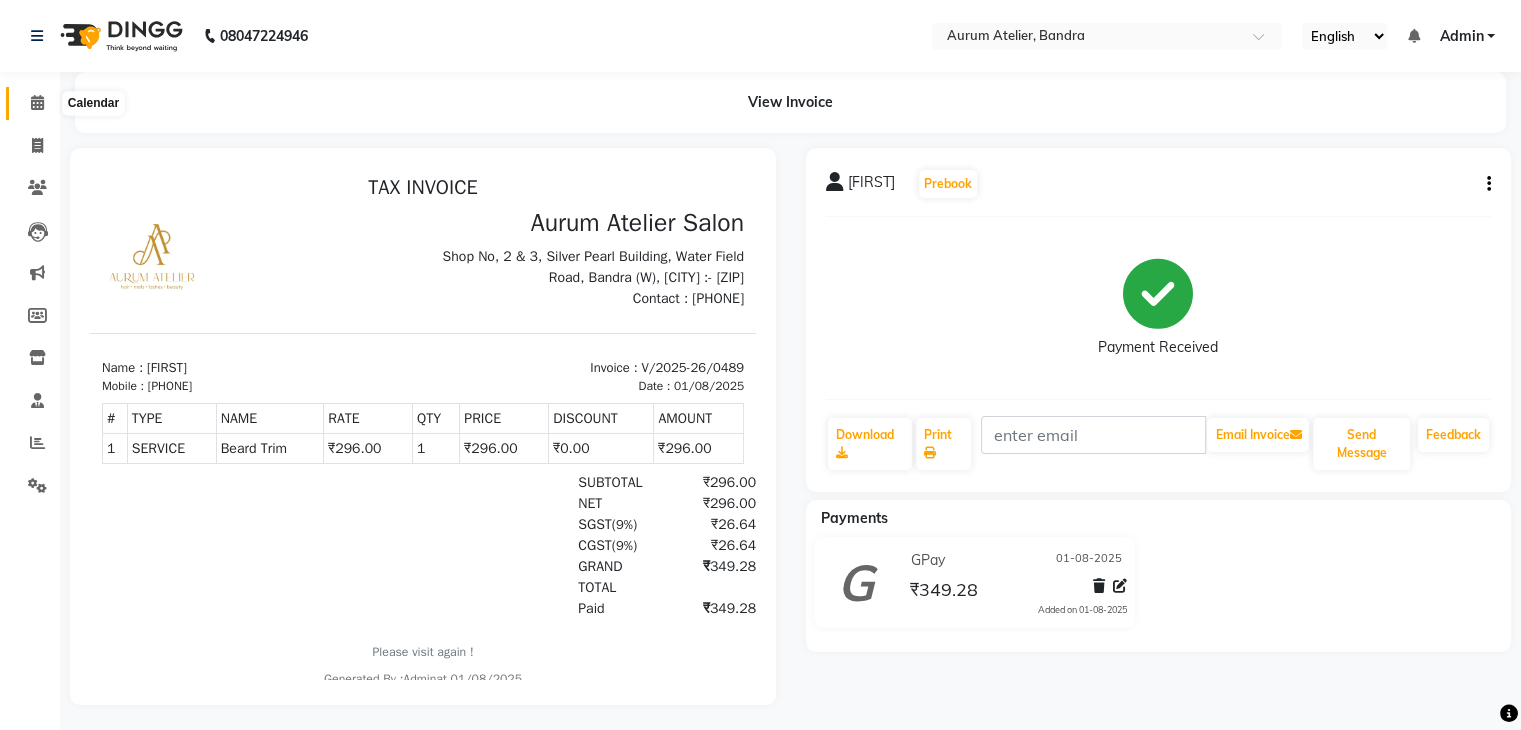 click 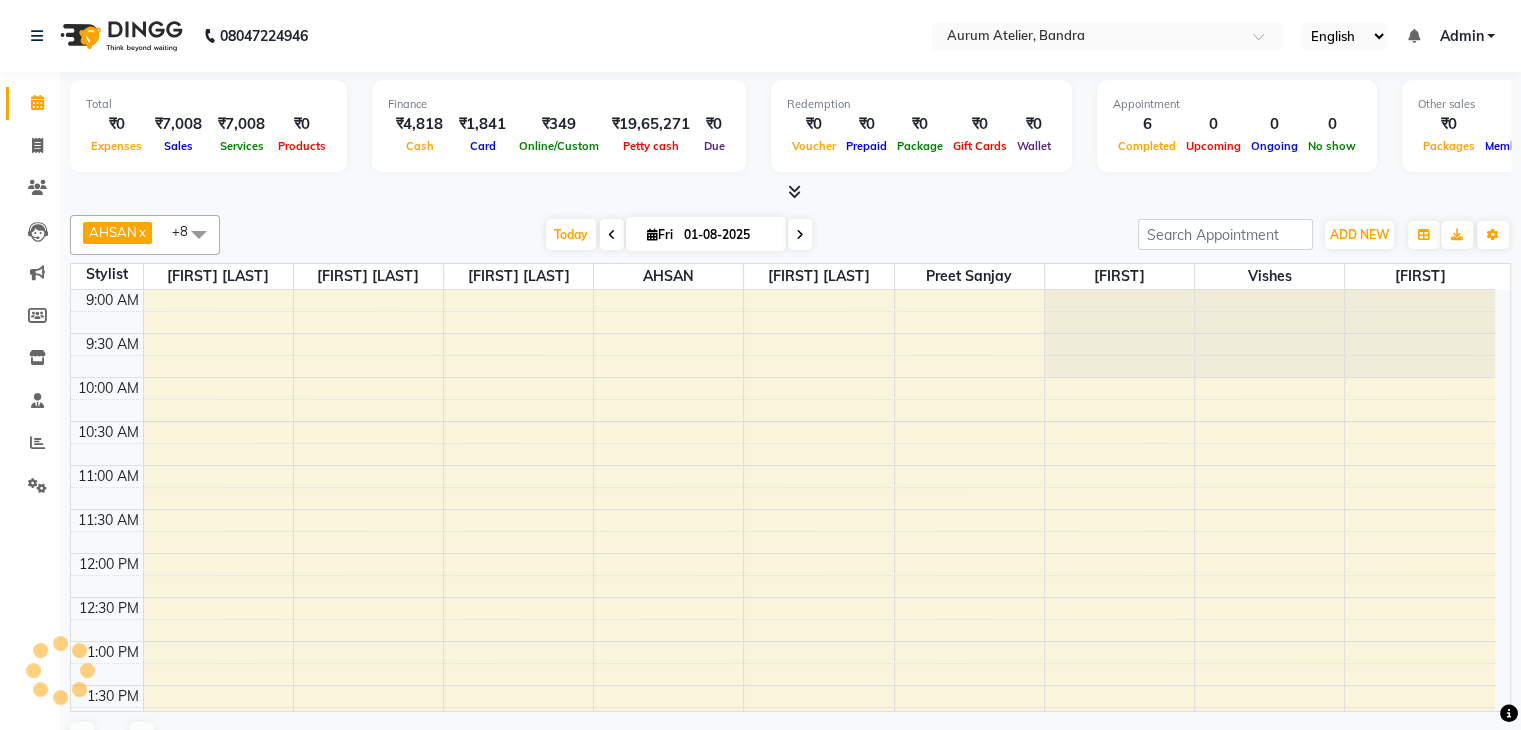 scroll, scrollTop: 612, scrollLeft: 0, axis: vertical 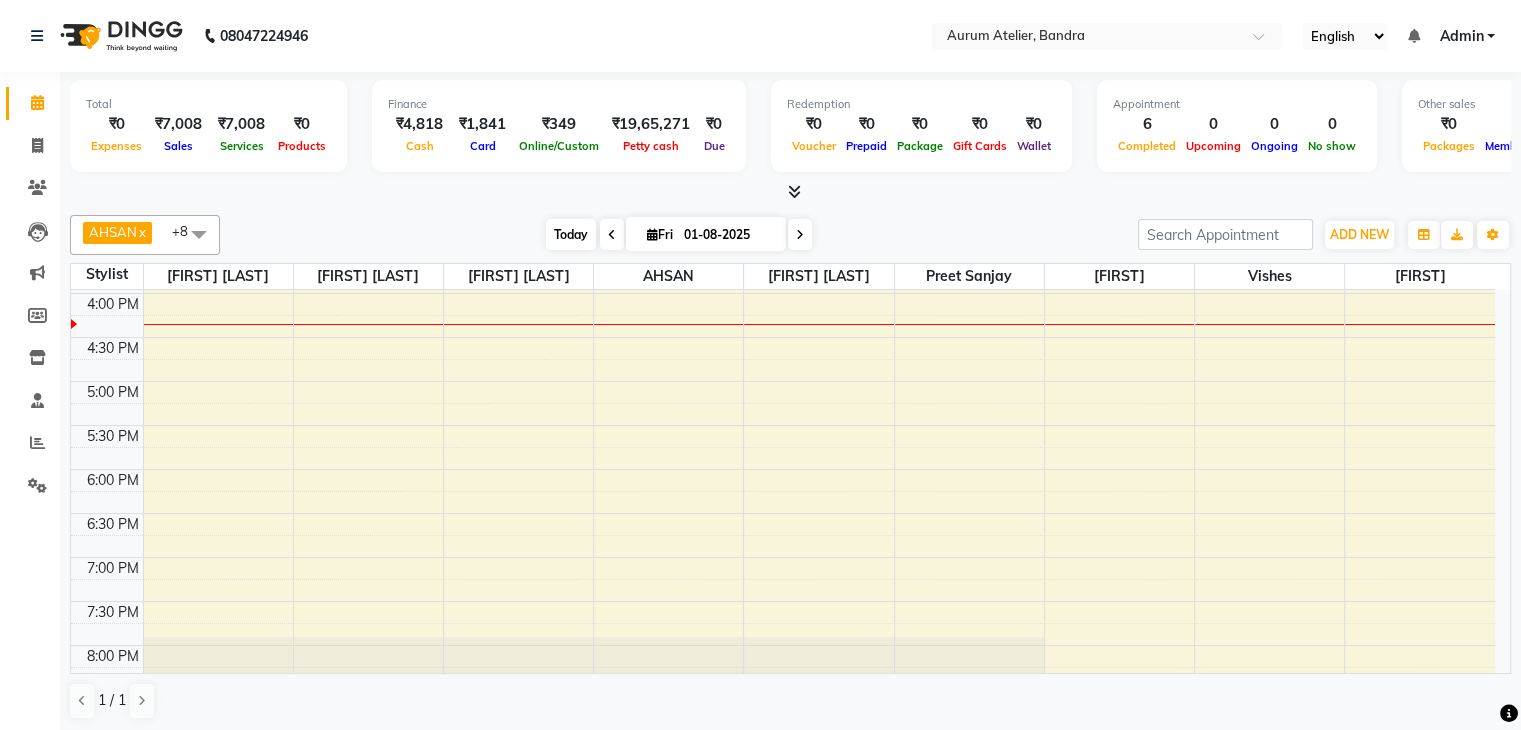 click on "Today" at bounding box center (571, 234) 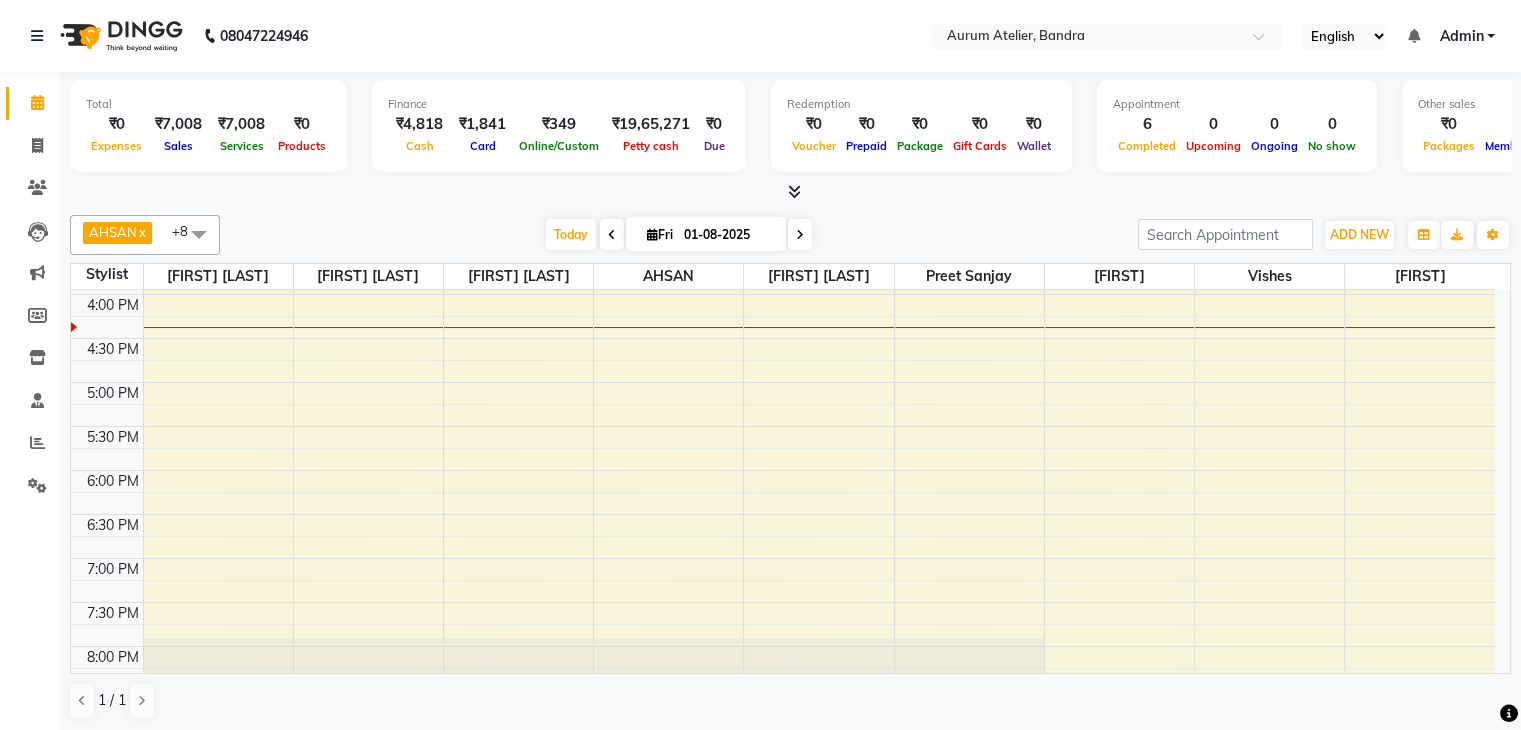 click at bounding box center (800, 234) 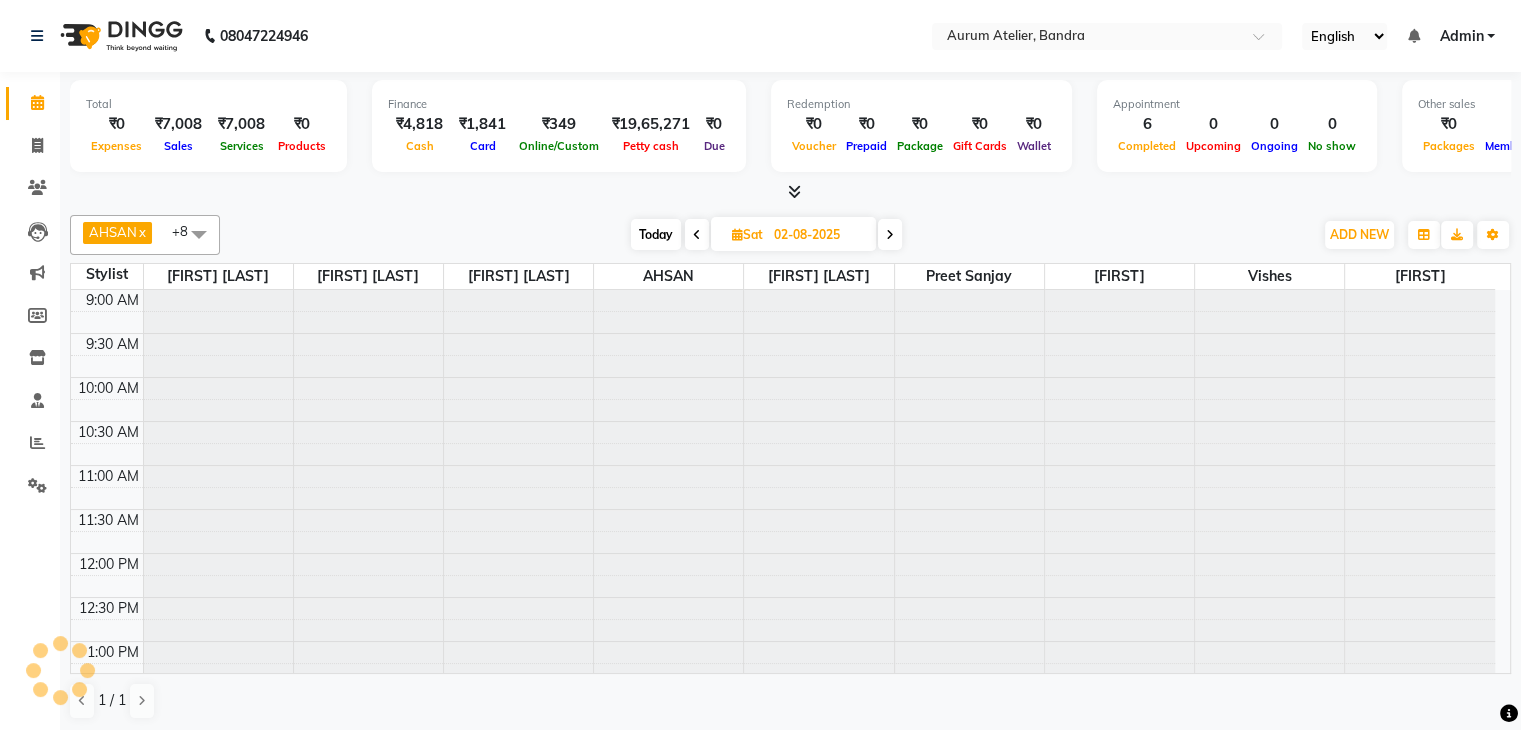 scroll, scrollTop: 611, scrollLeft: 0, axis: vertical 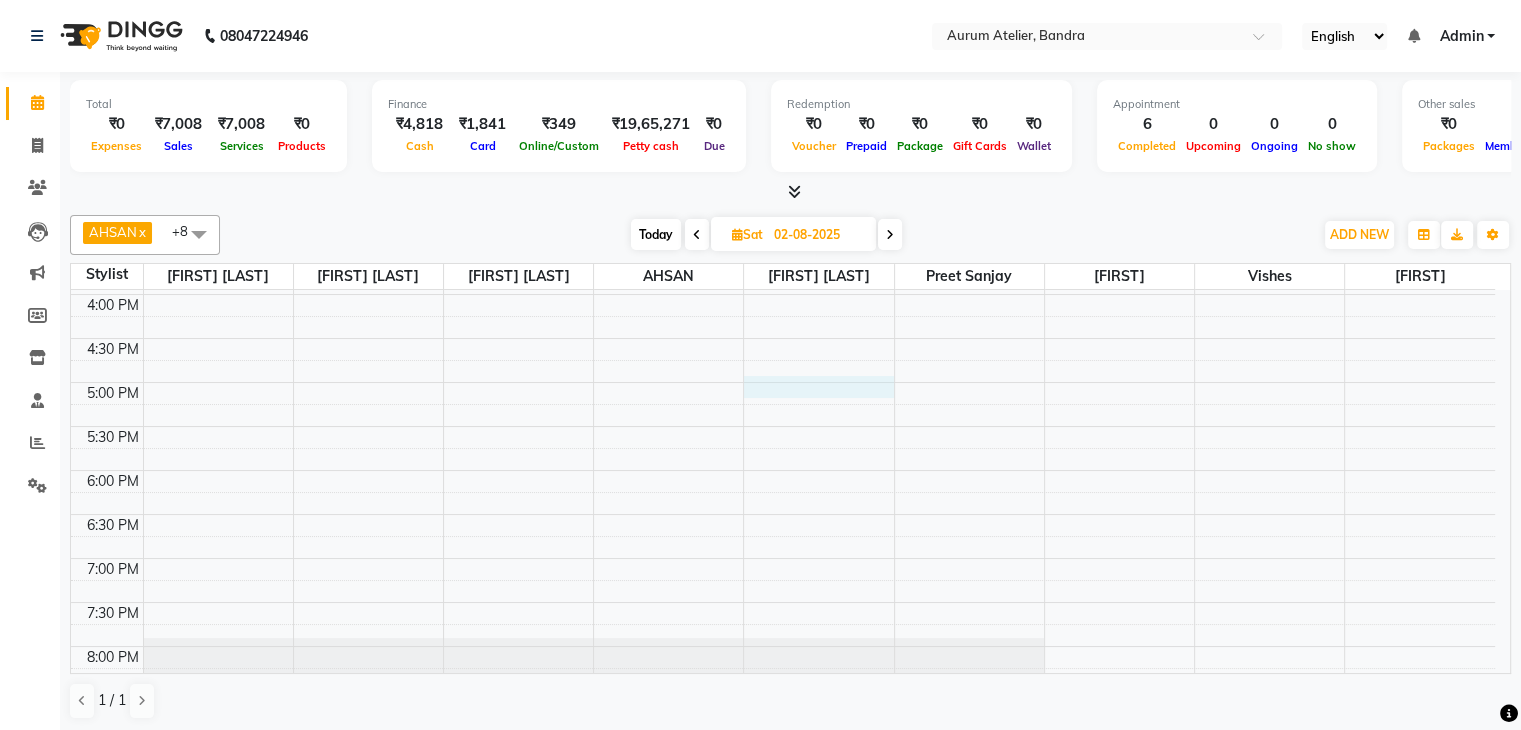 click on "9:00 AM 9:30 AM 10:00 AM 10:30 AM 11:00 AM 11:30 AM 12:00 PM 12:30 PM 1:00 PM 1:30 PM 2:00 PM 2:30 PM 3:00 PM 3:30 PM 4:00 PM 4:30 PM 5:00 PM 5:30 PM 6:00 PM 6:30 PM 7:00 PM 7:30 PM 8:00 PM 8:30 PM 9:00 PM 9:30 PM" at bounding box center (783, 250) 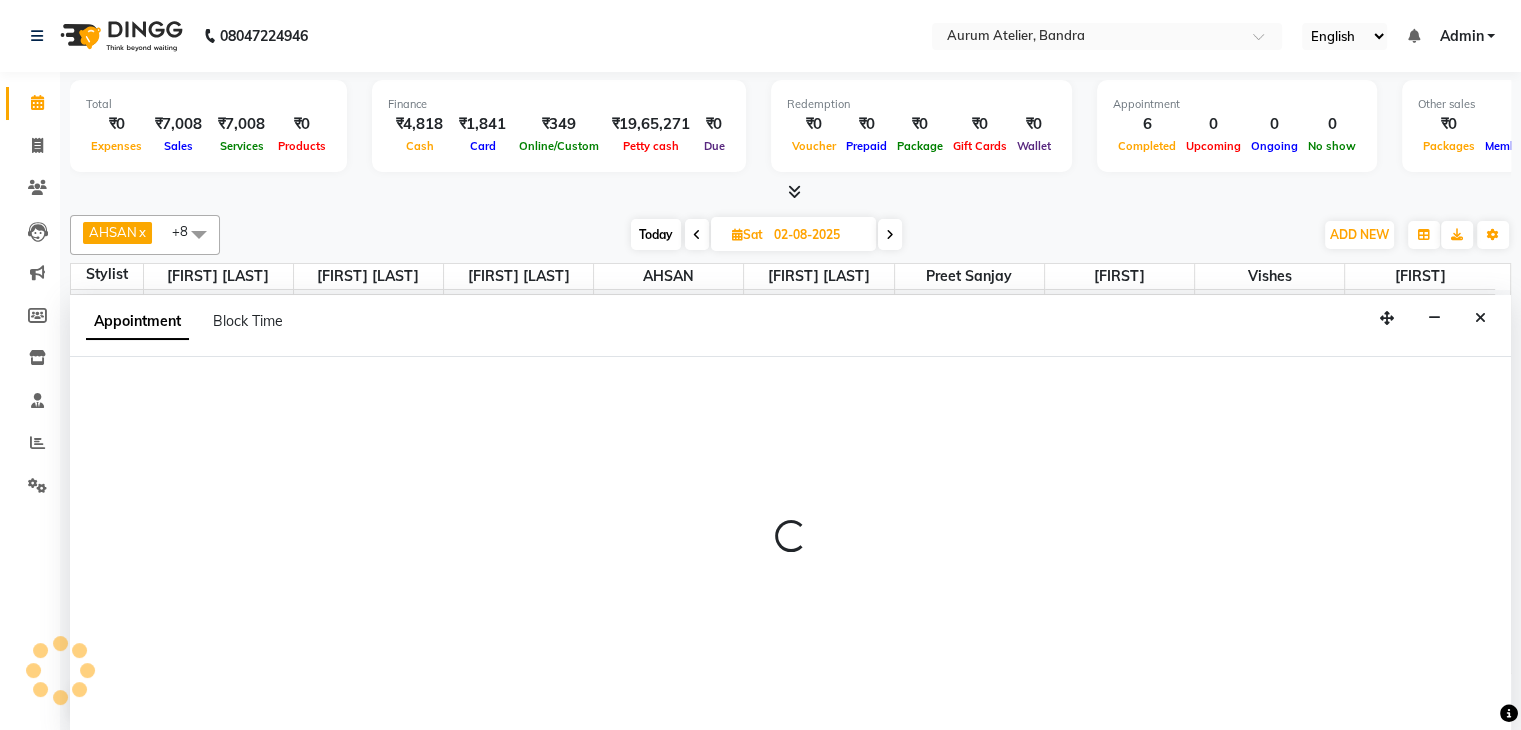 scroll, scrollTop: 1, scrollLeft: 0, axis: vertical 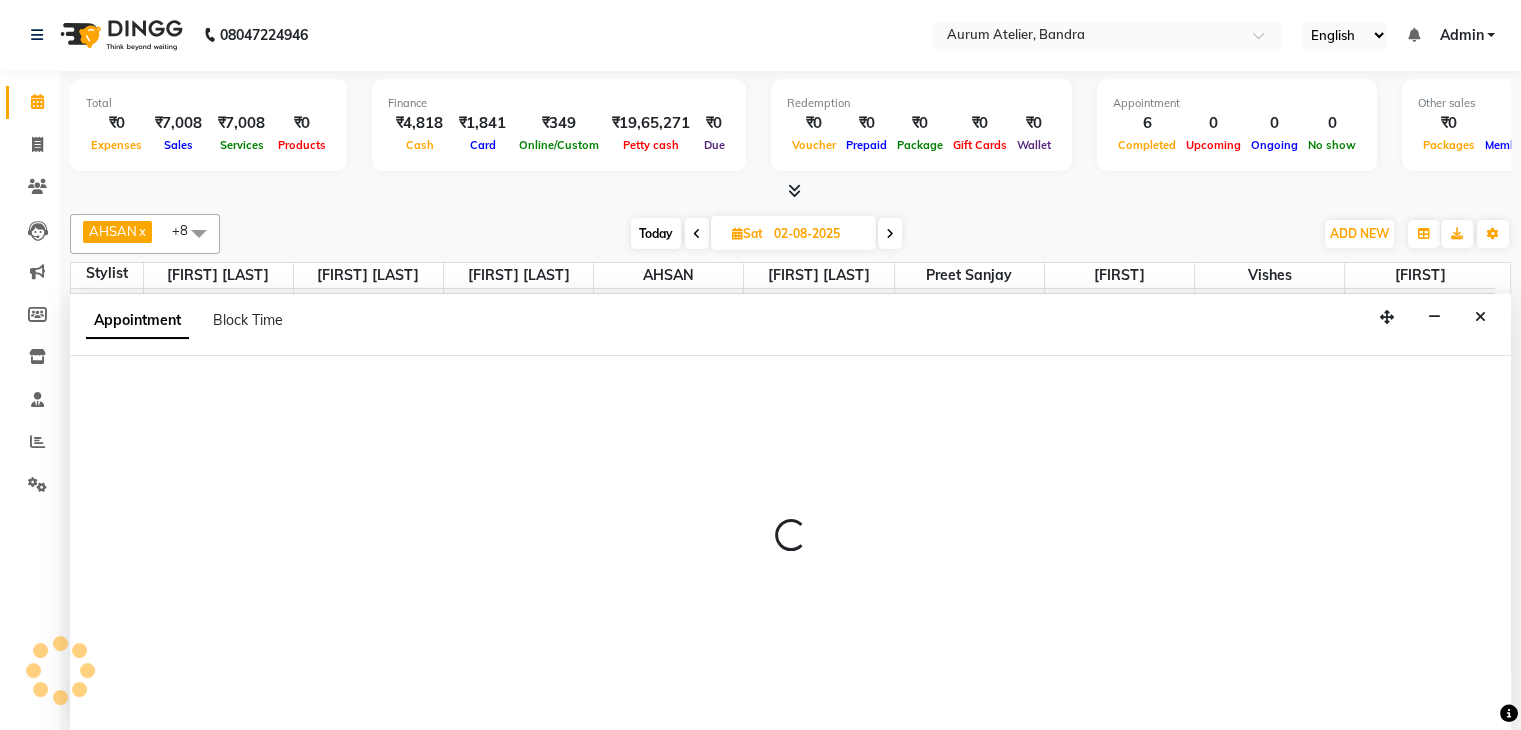 select on "66084" 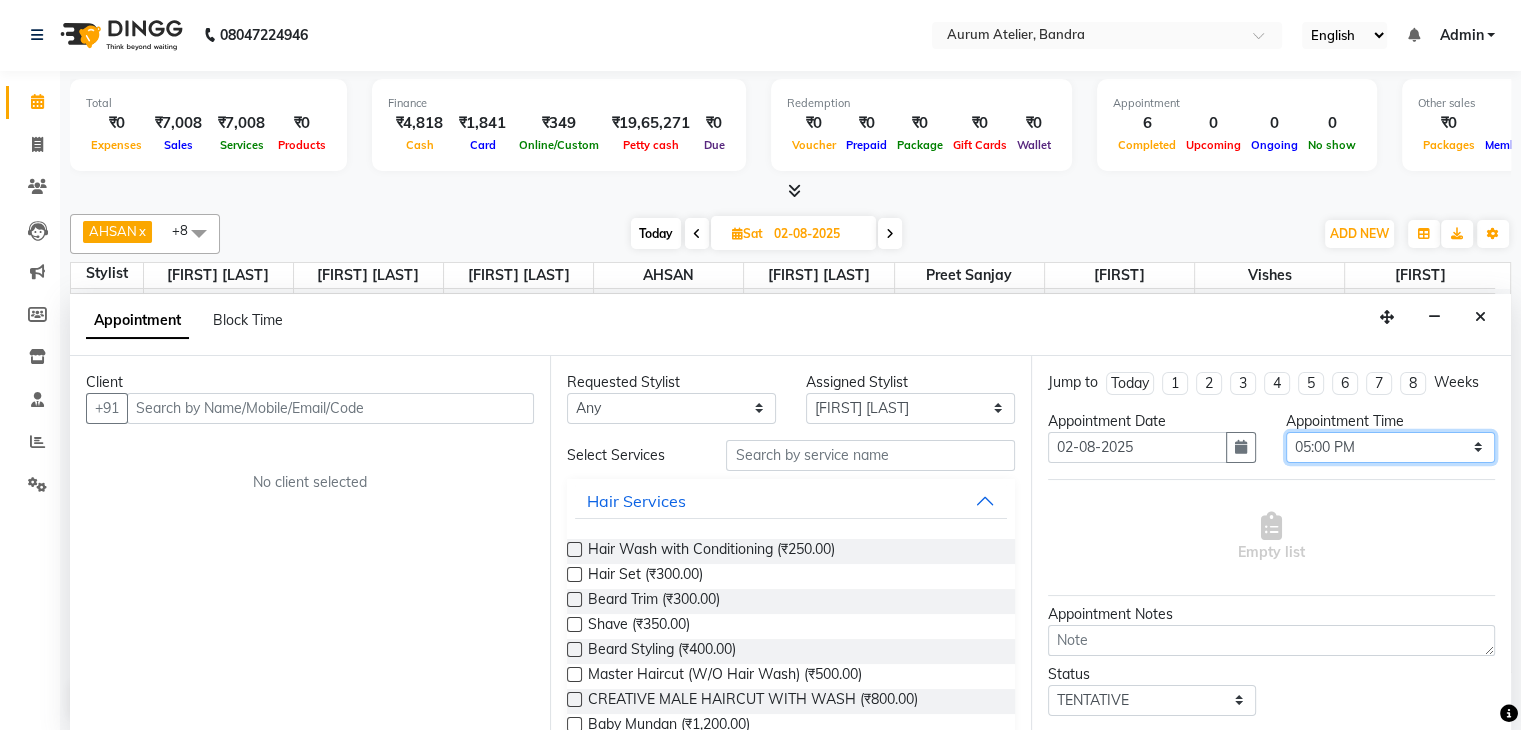 click on "Select 10:00 AM 10:15 AM 10:30 AM 10:45 AM 11:00 AM 11:15 AM 11:30 AM 11:45 AM 12:00 PM 12:15 PM 12:30 PM 12:45 PM 01:00 PM 01:15 PM 01:30 PM 01:45 PM 02:00 PM 02:15 PM 02:30 PM 02:45 PM 03:00 PM 03:15 PM 03:30 PM 03:45 PM 04:00 PM 04:15 PM 04:30 PM 04:45 PM 05:00 PM 05:15 PM 05:30 PM 05:45 PM 06:00 PM 06:15 PM 06:30 PM 06:45 PM 07:00 PM 07:15 PM 07:30 PM 07:45 PM 08:00 PM 08:15 PM 08:30 PM 08:45 PM 09:00 PM" at bounding box center (1390, 447) 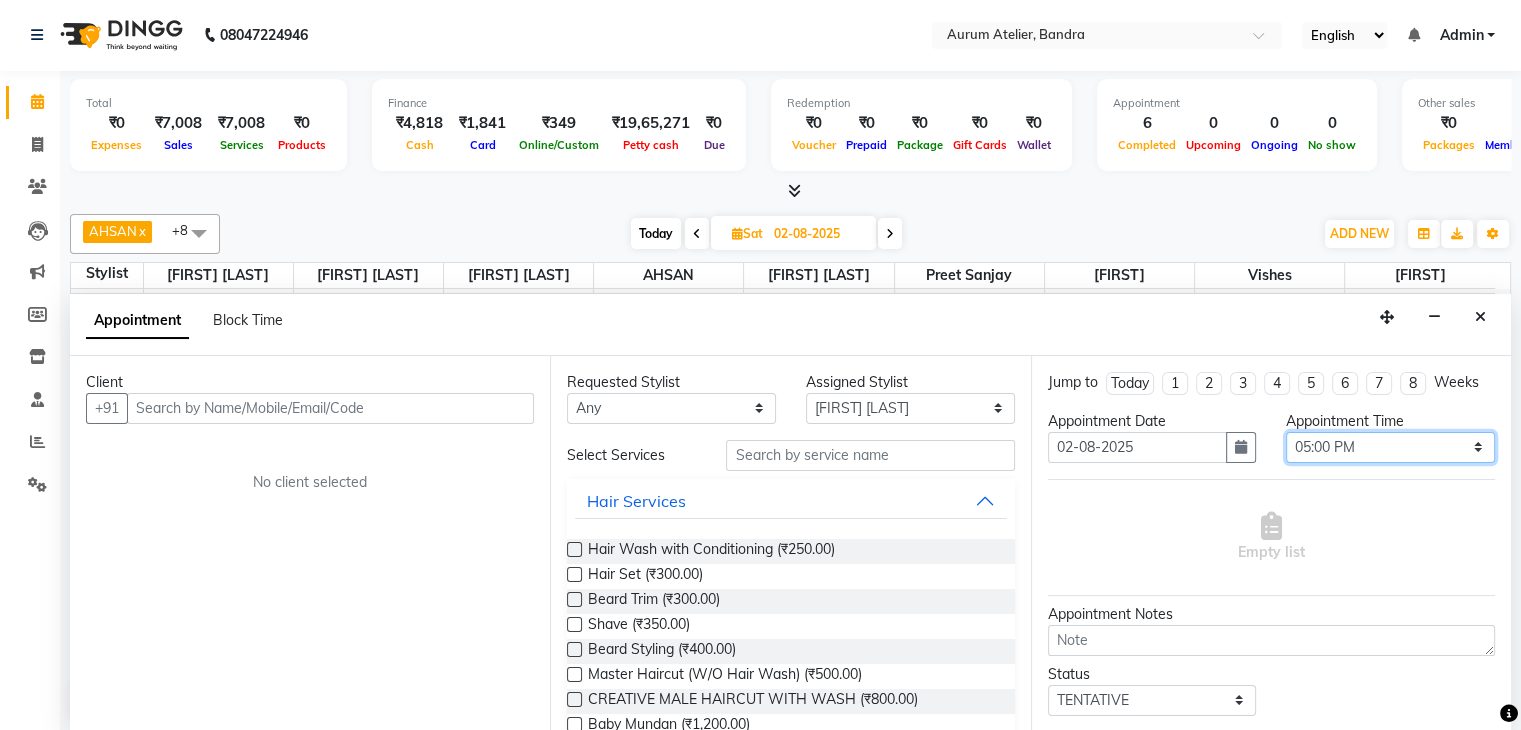 select on "960" 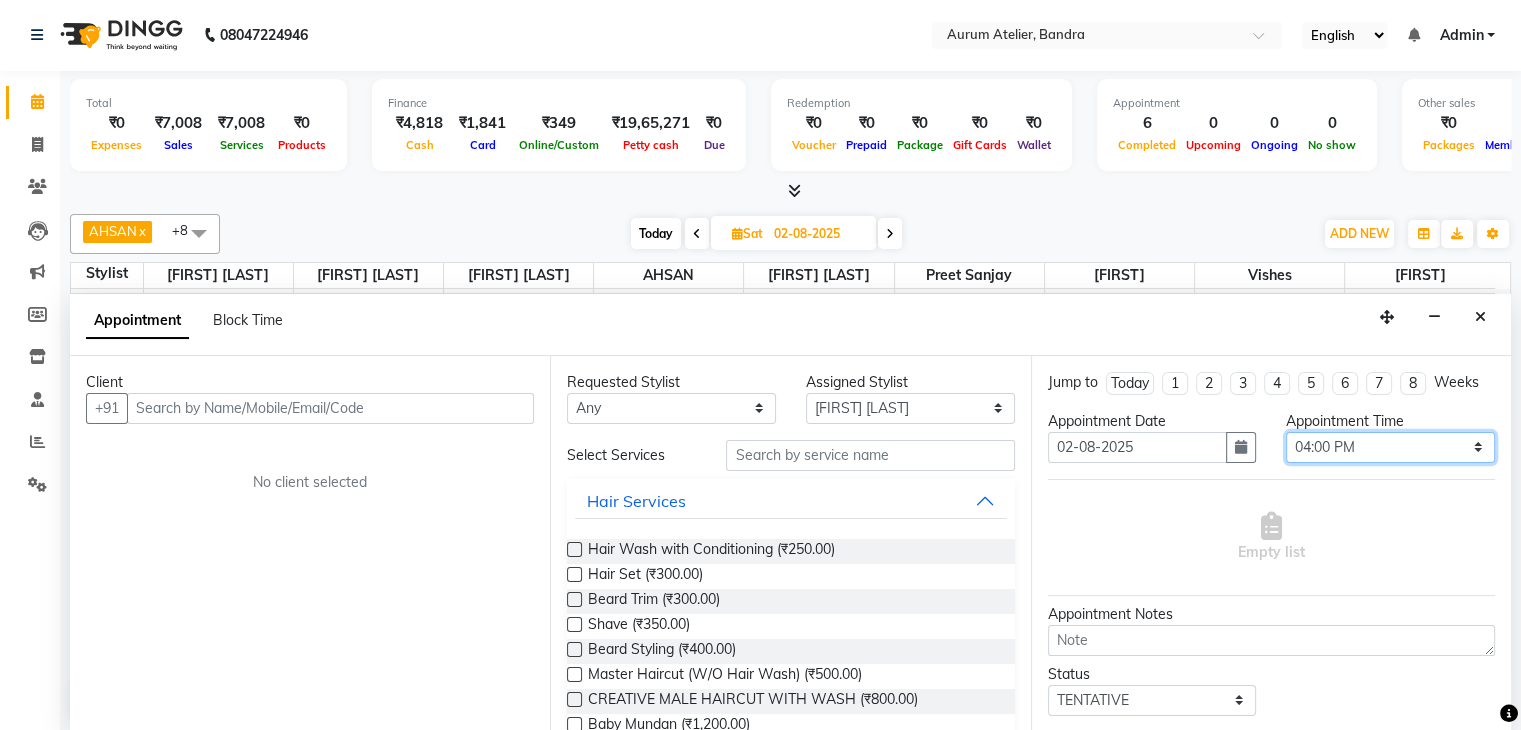 click on "Select 10:00 AM 10:15 AM 10:30 AM 10:45 AM 11:00 AM 11:15 AM 11:30 AM 11:45 AM 12:00 PM 12:15 PM 12:30 PM 12:45 PM 01:00 PM 01:15 PM 01:30 PM 01:45 PM 02:00 PM 02:15 PM 02:30 PM 02:45 PM 03:00 PM 03:15 PM 03:30 PM 03:45 PM 04:00 PM 04:15 PM 04:30 PM 04:45 PM 05:00 PM 05:15 PM 05:30 PM 05:45 PM 06:00 PM 06:15 PM 06:30 PM 06:45 PM 07:00 PM 07:15 PM 07:30 PM 07:45 PM 08:00 PM 08:15 PM 08:30 PM 08:45 PM 09:00 PM" at bounding box center [1390, 447] 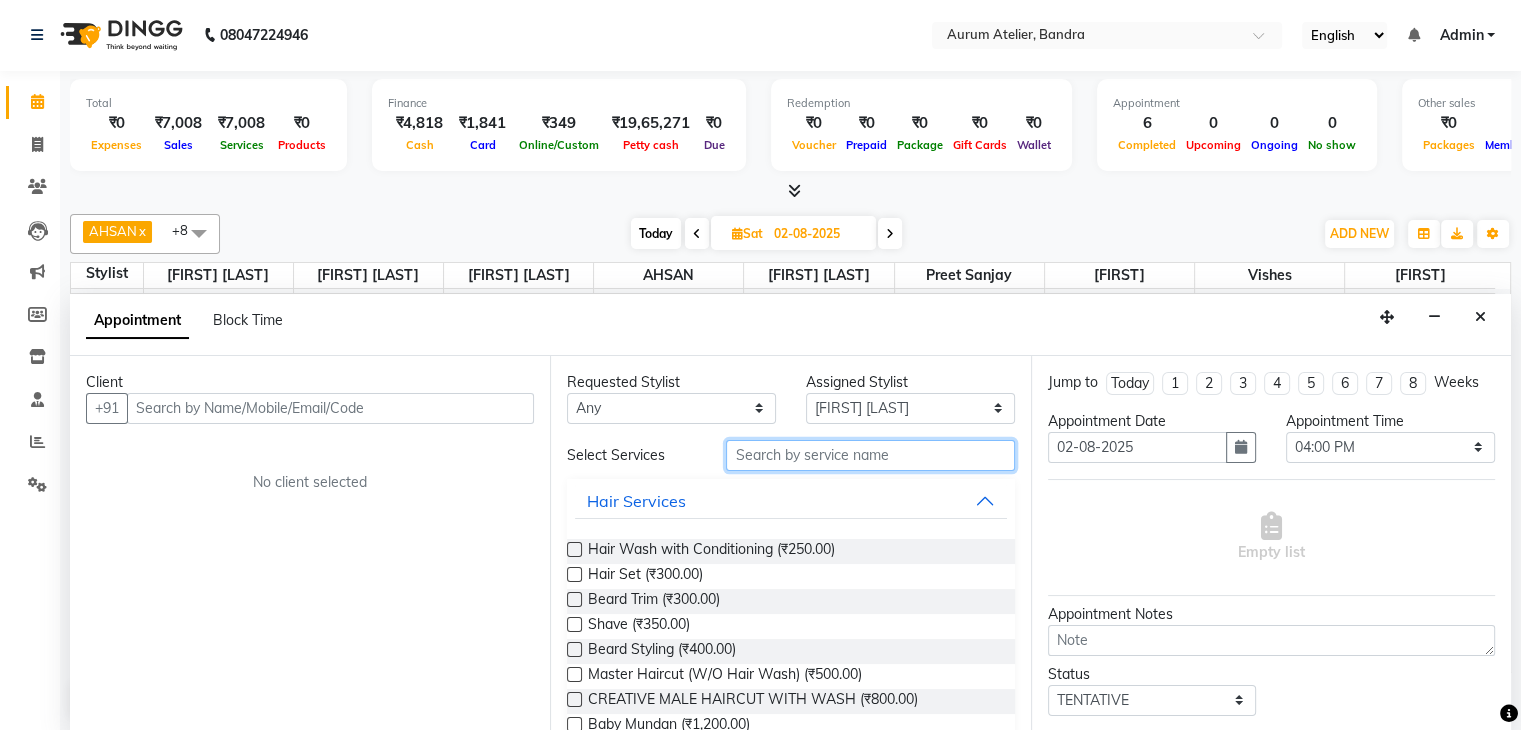 click at bounding box center (870, 455) 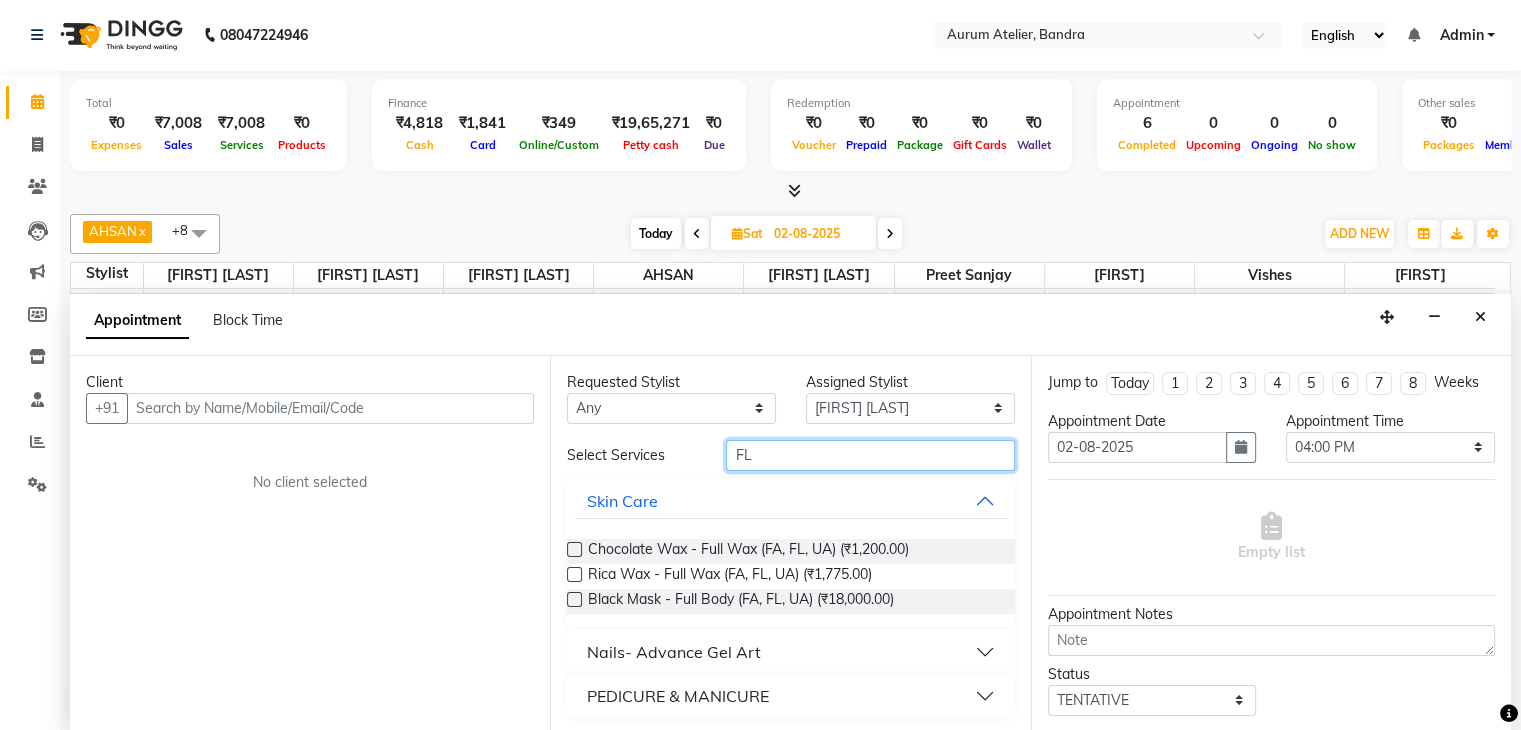 type on "FL" 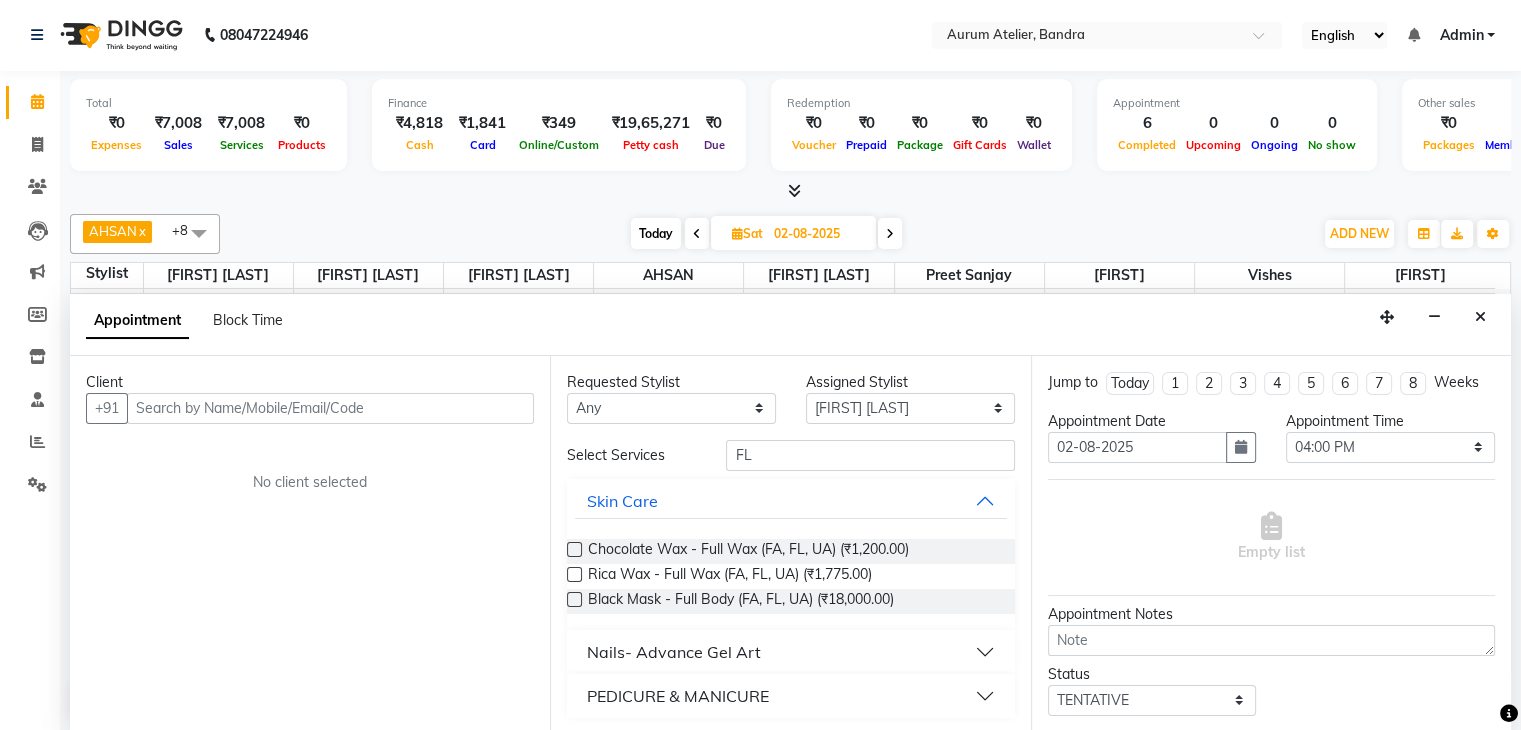 click at bounding box center [574, 574] 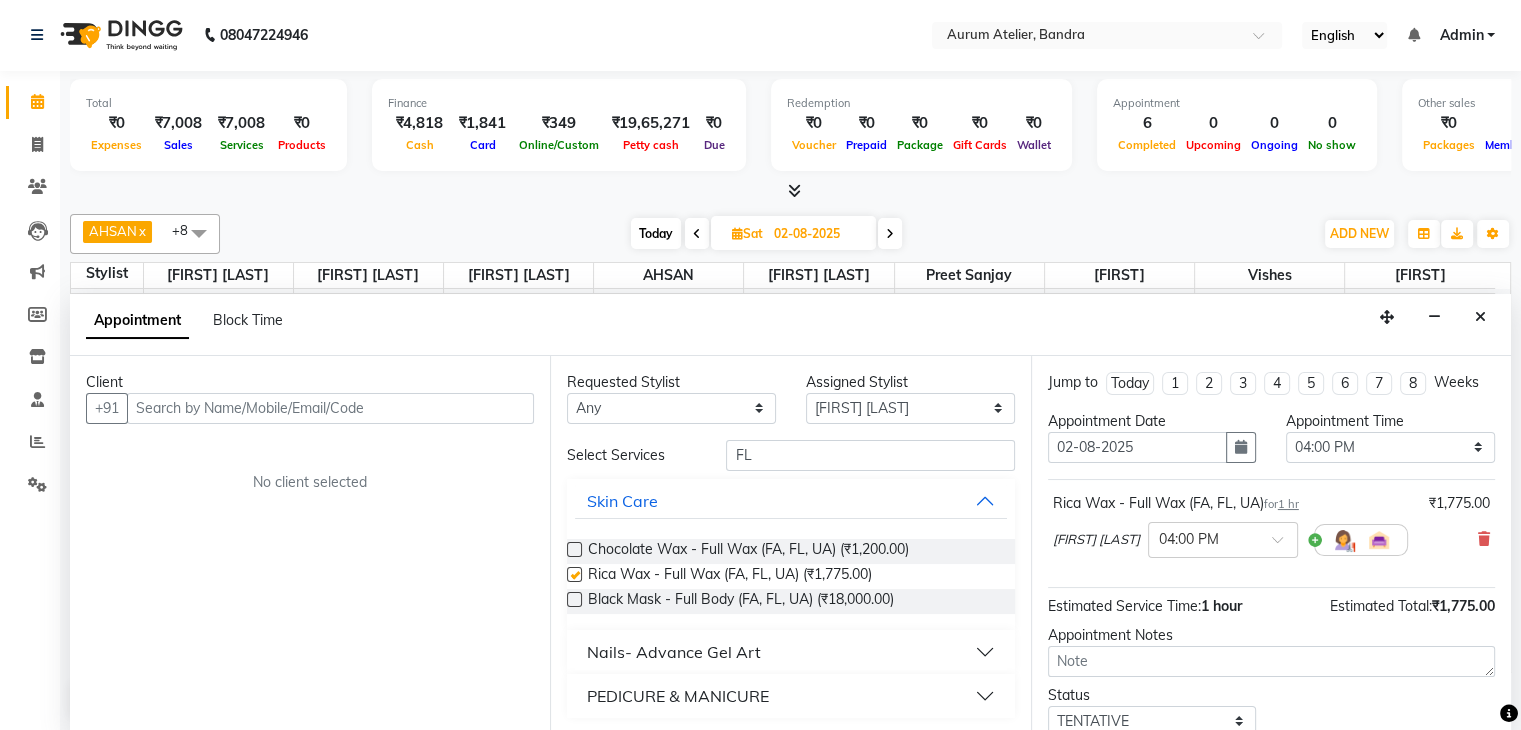 checkbox on "false" 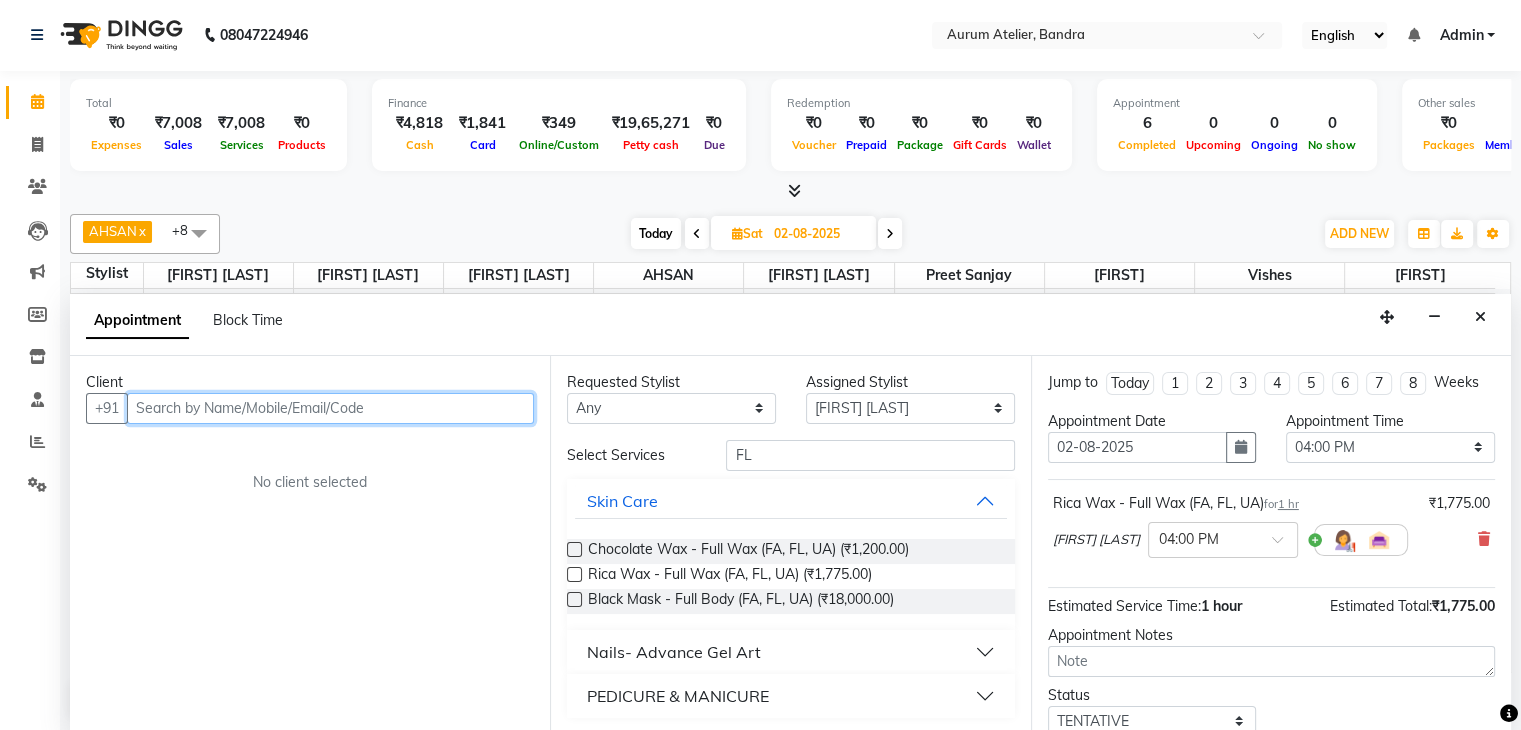 click at bounding box center (330, 408) 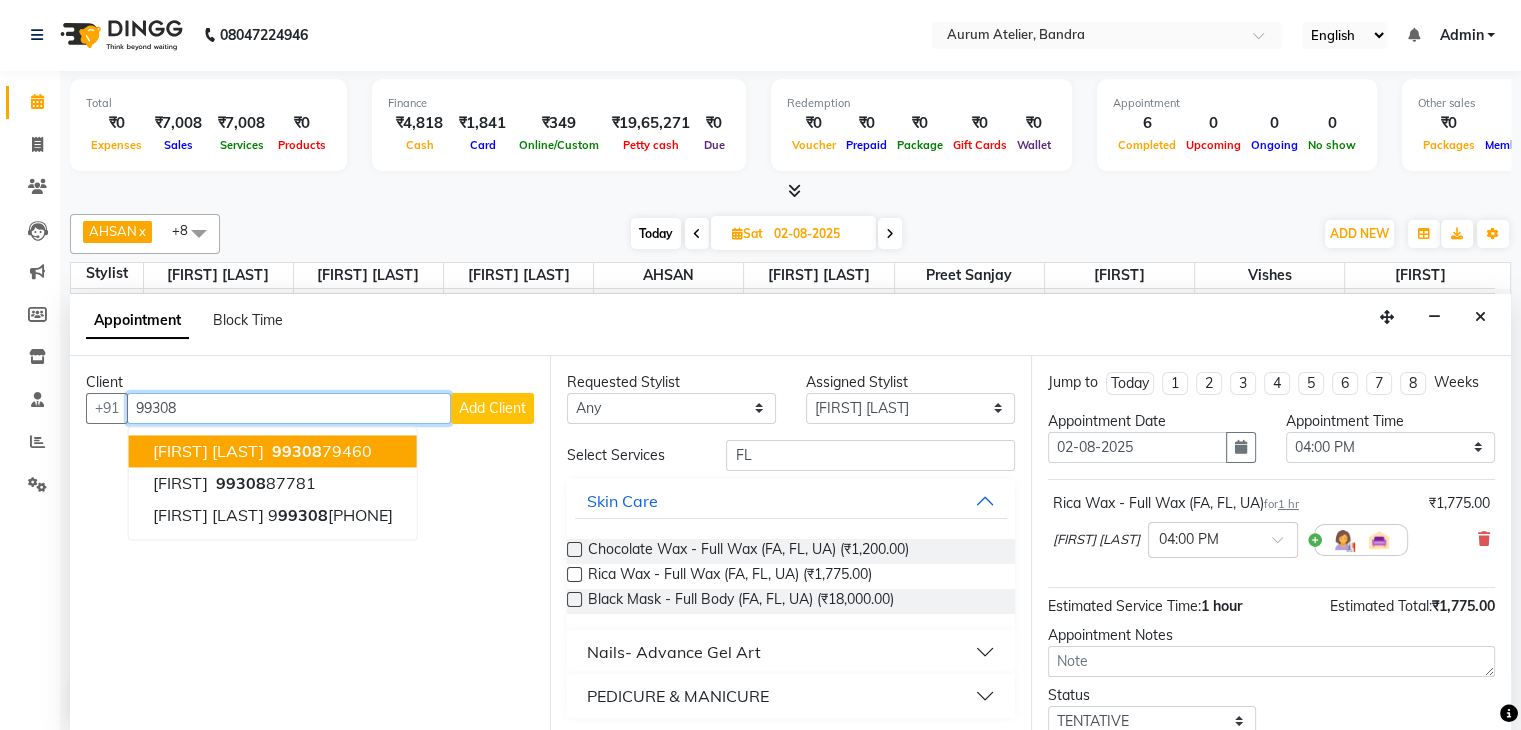 click on "[PHONE]" at bounding box center [320, 451] 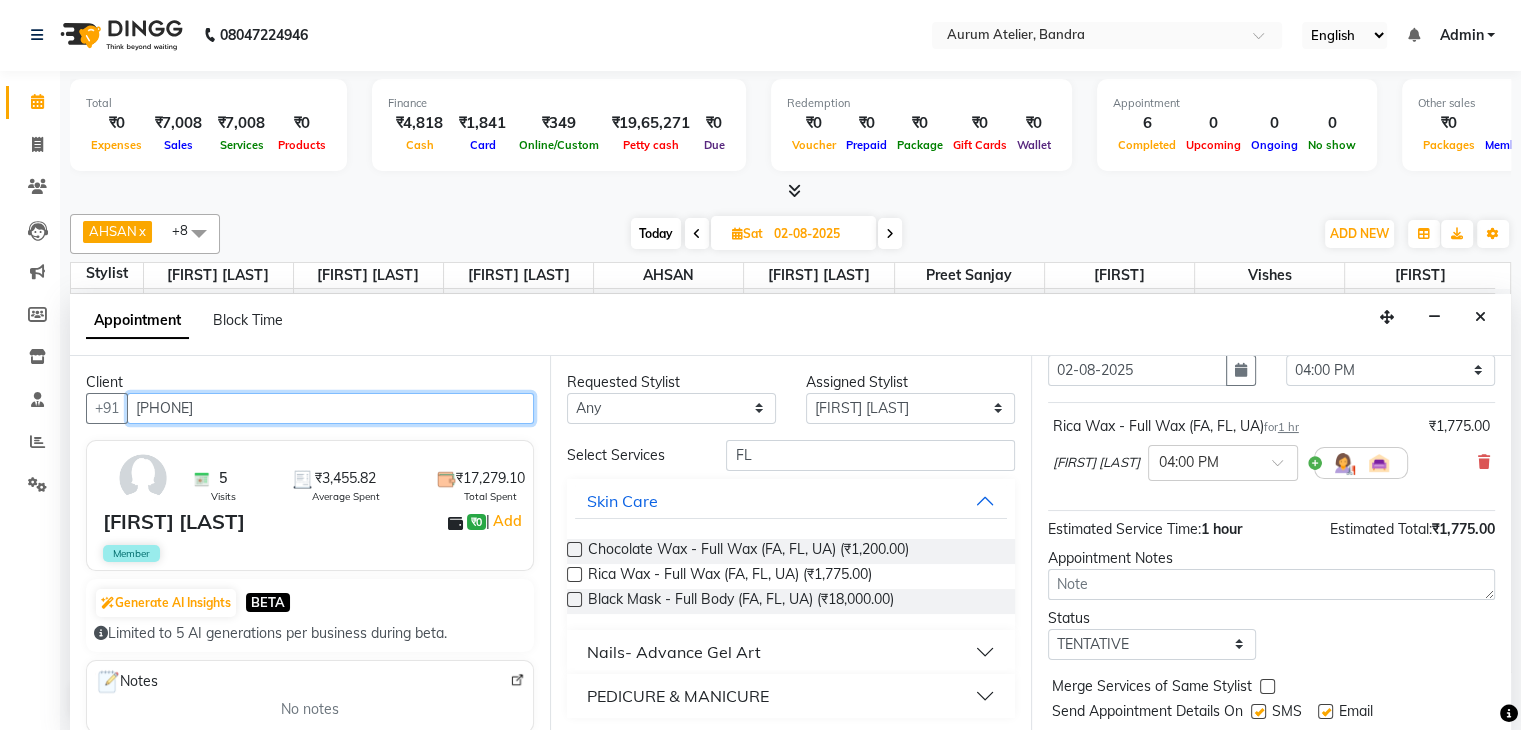 scroll, scrollTop: 130, scrollLeft: 0, axis: vertical 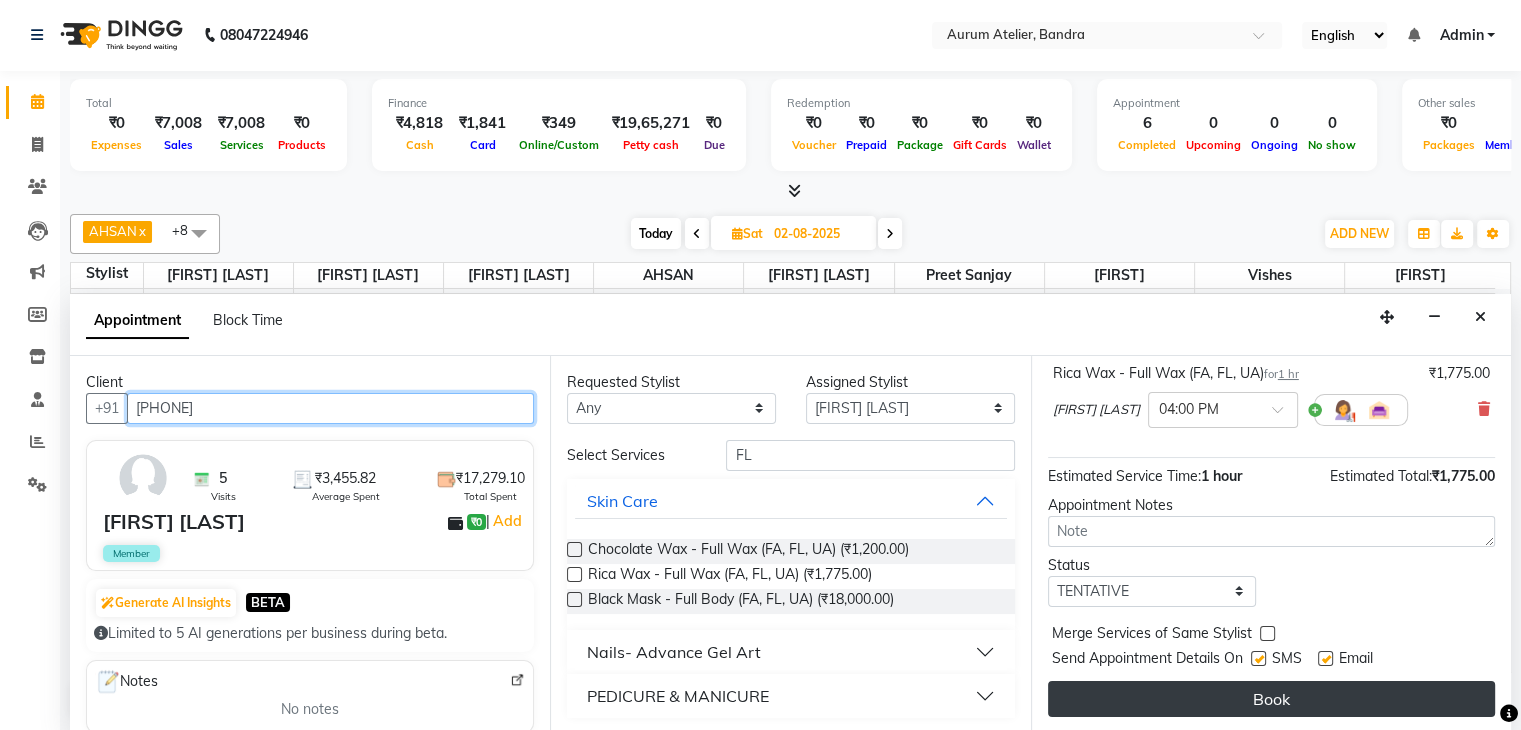 type on "[PHONE]" 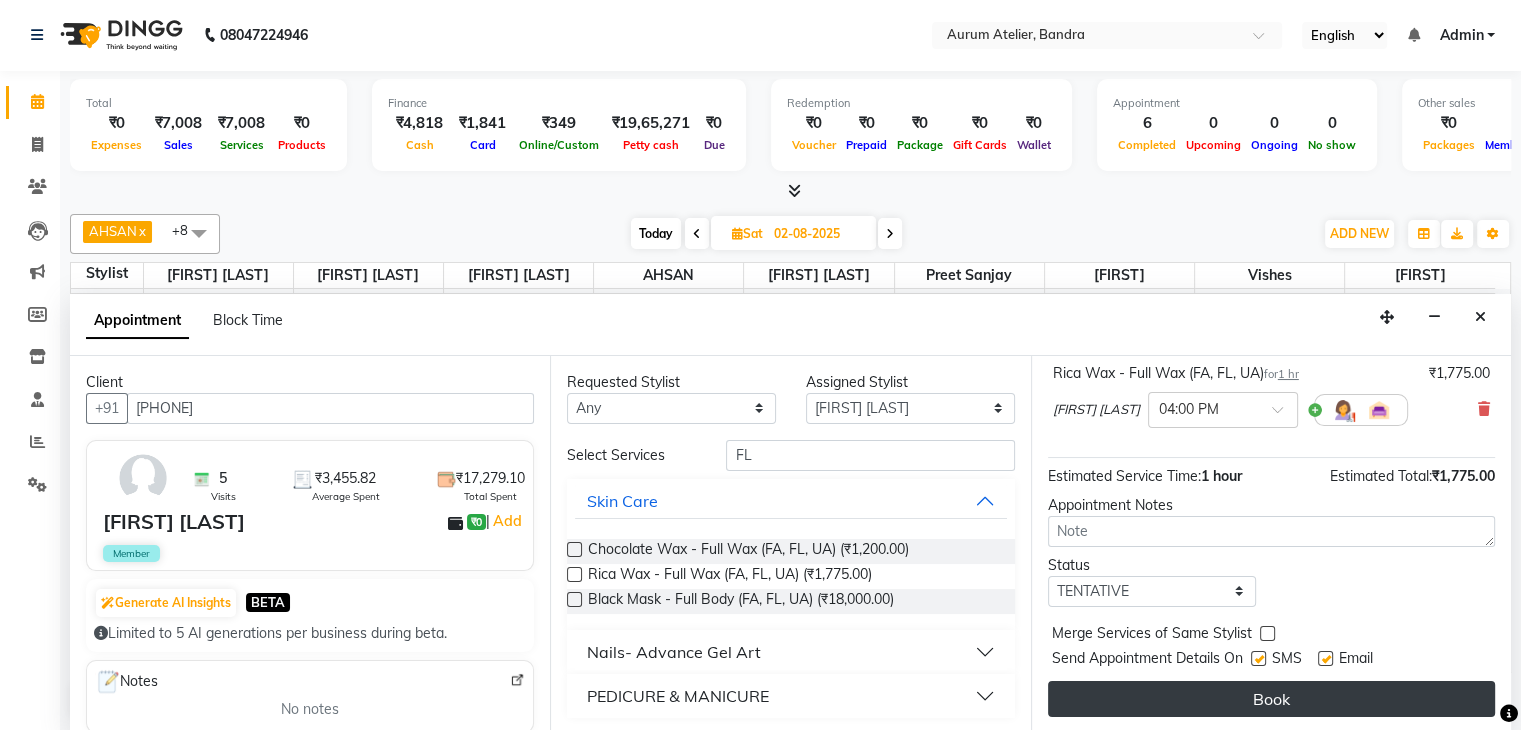click on "Book" at bounding box center [1271, 699] 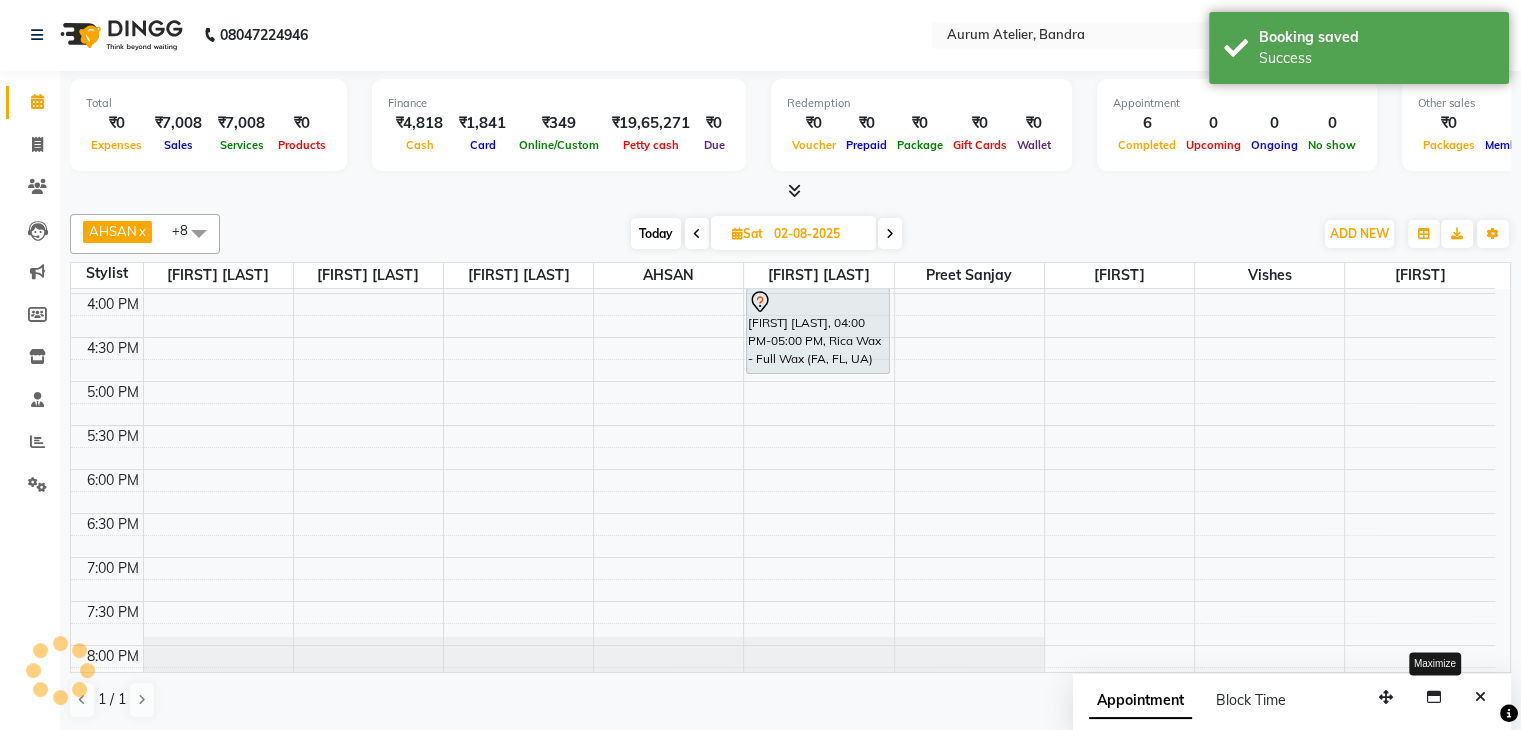 scroll, scrollTop: 0, scrollLeft: 0, axis: both 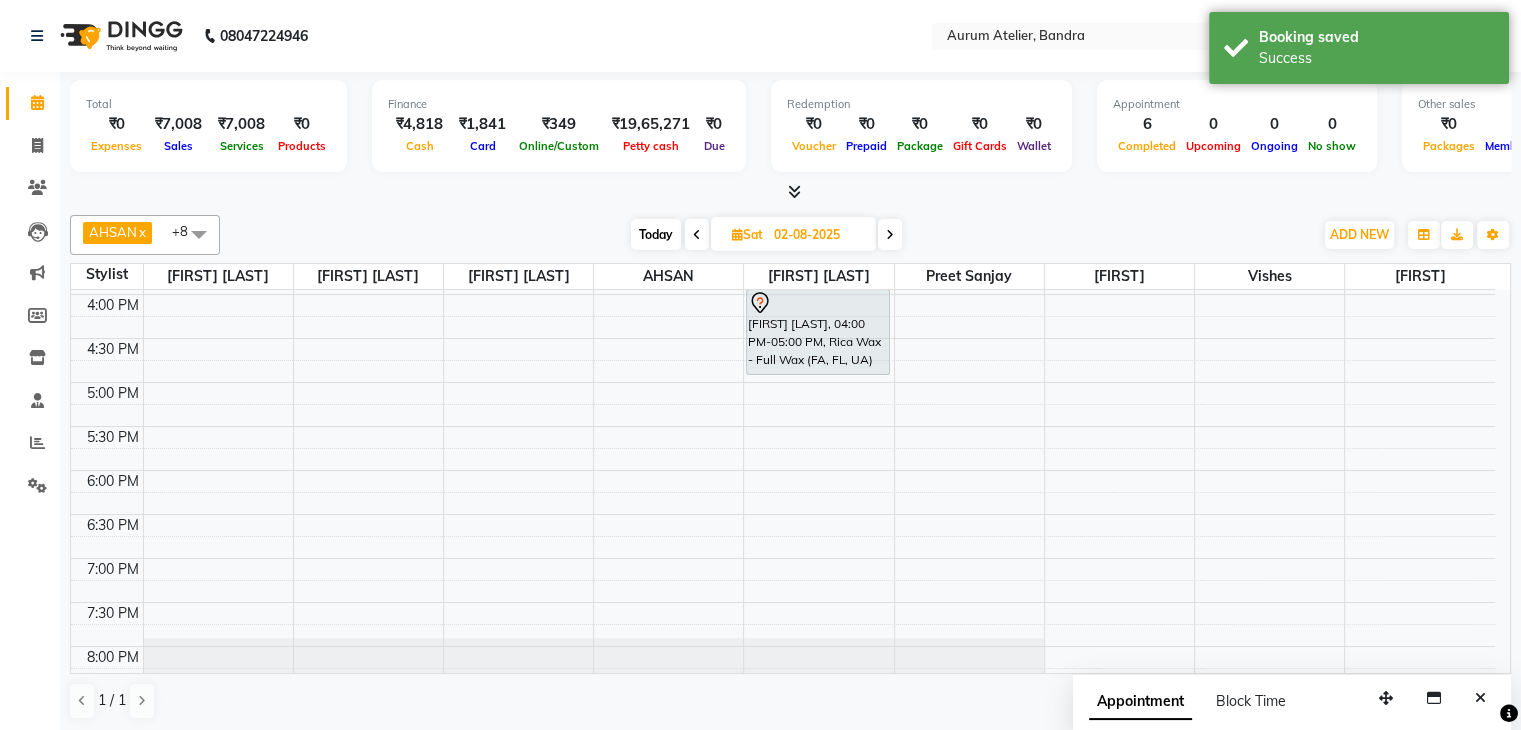 click on "Today" at bounding box center (656, 234) 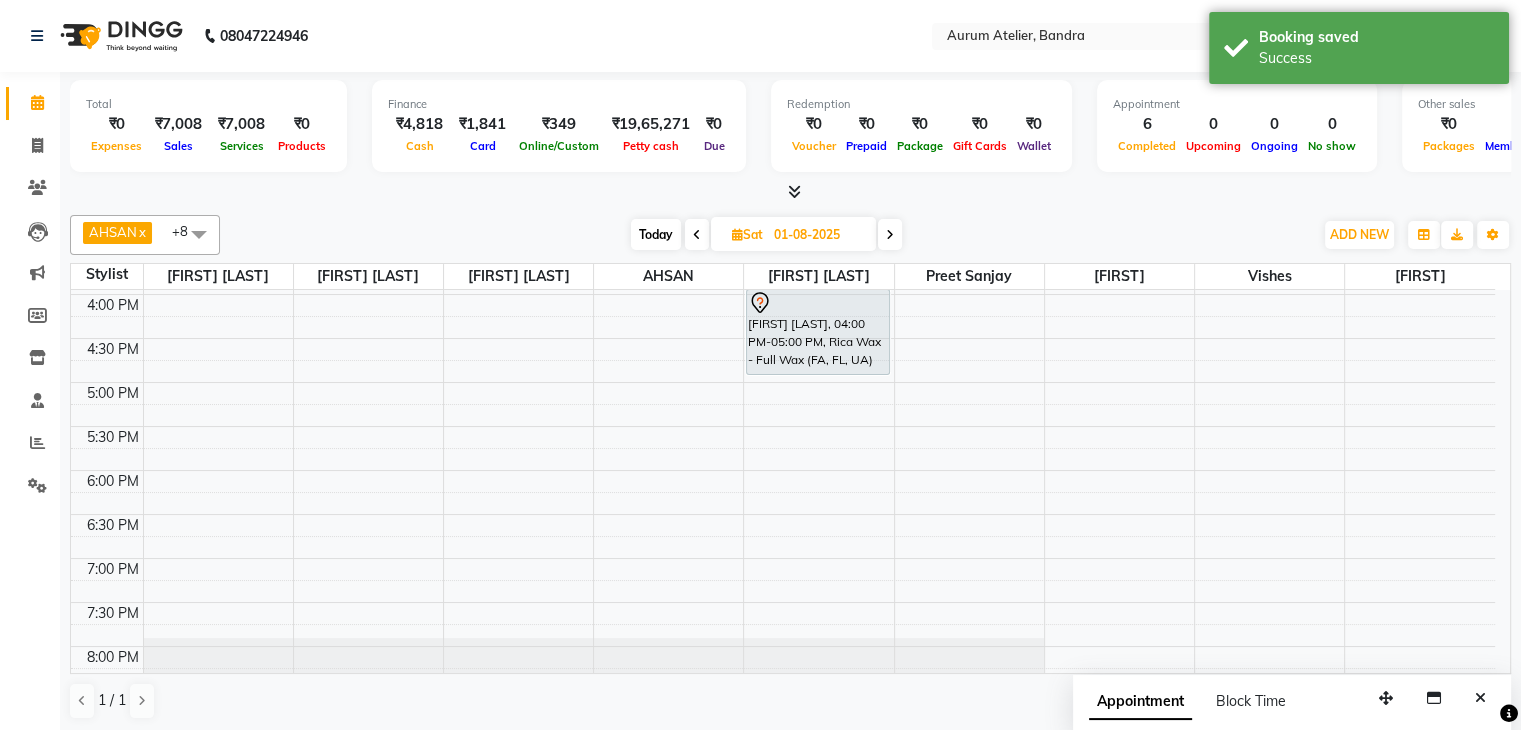 scroll, scrollTop: 611, scrollLeft: 0, axis: vertical 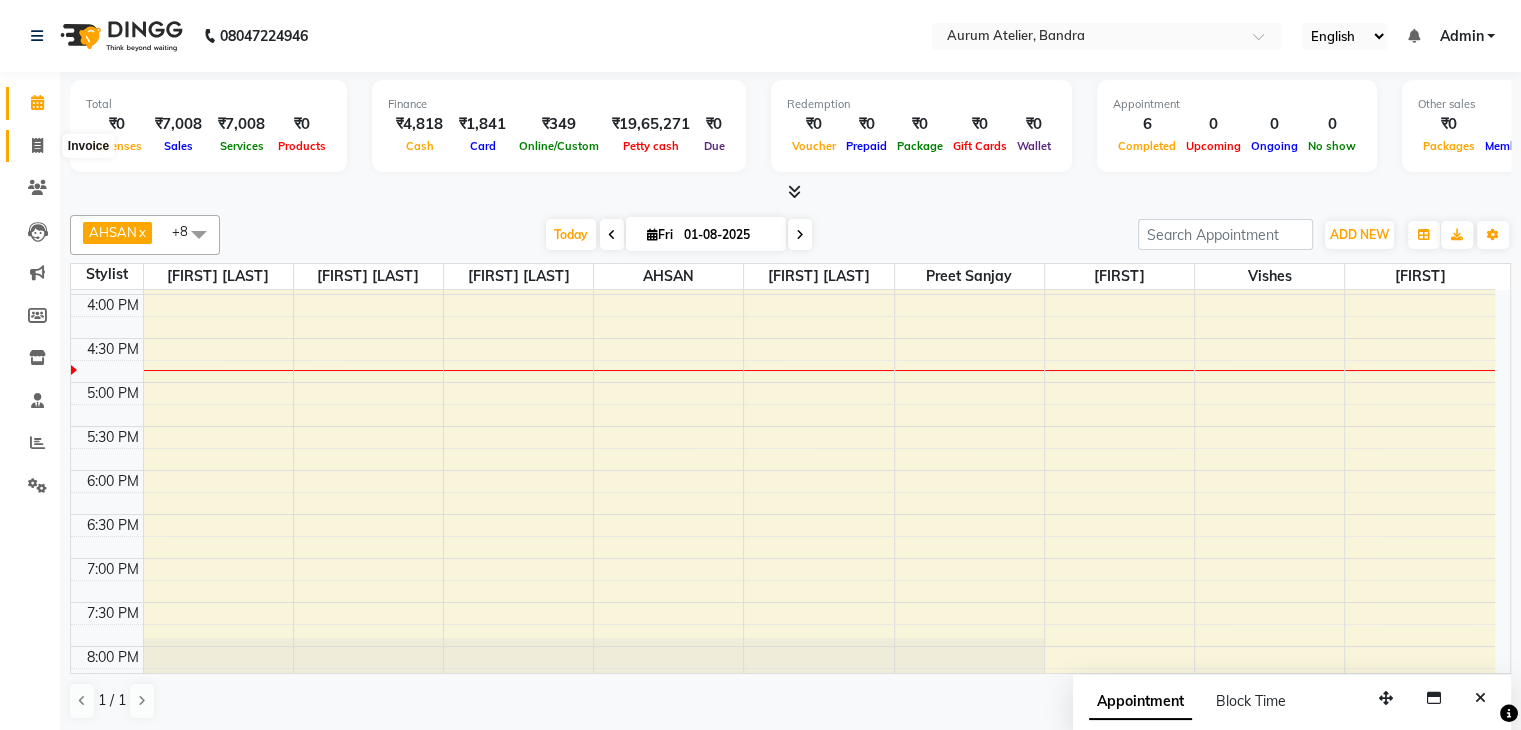 click 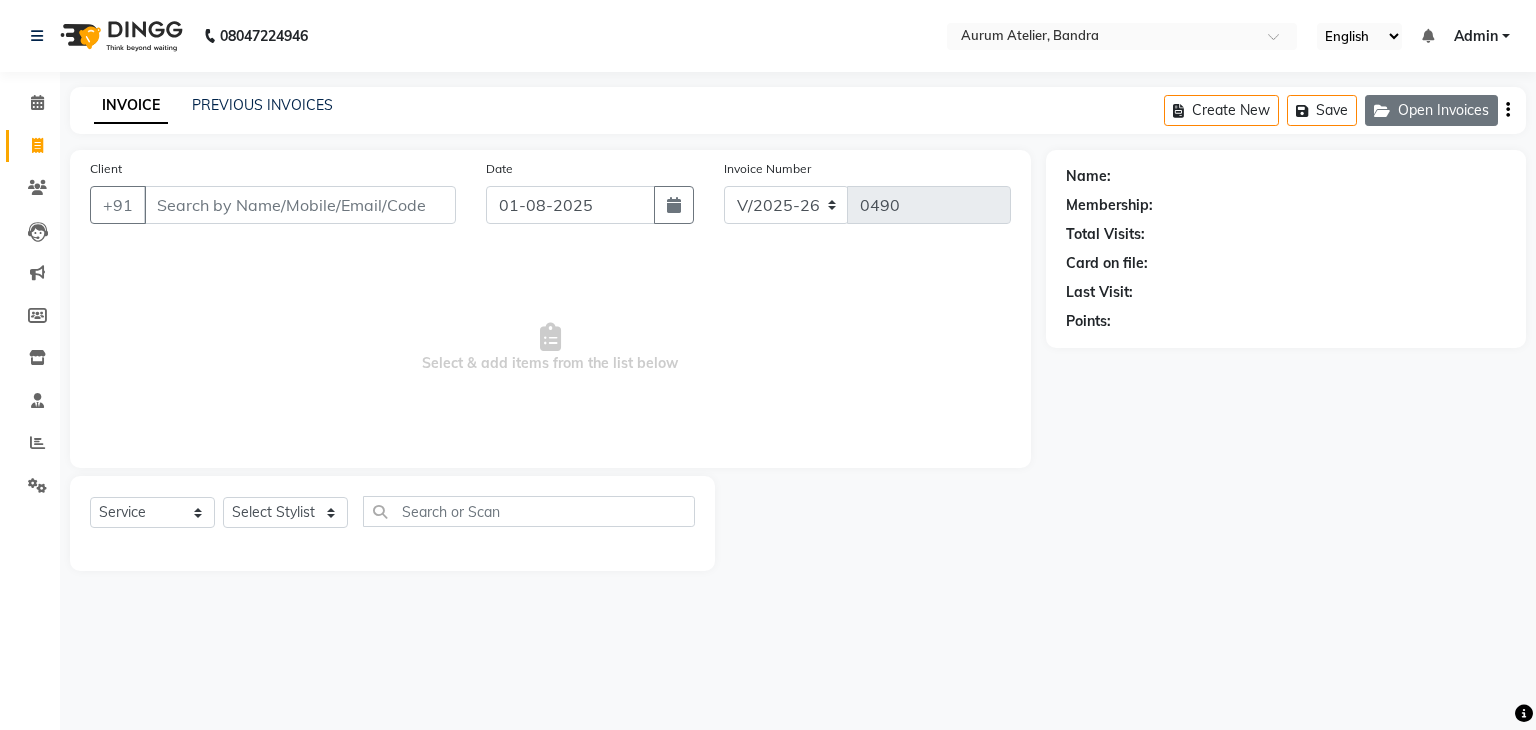 click on "Open Invoices" 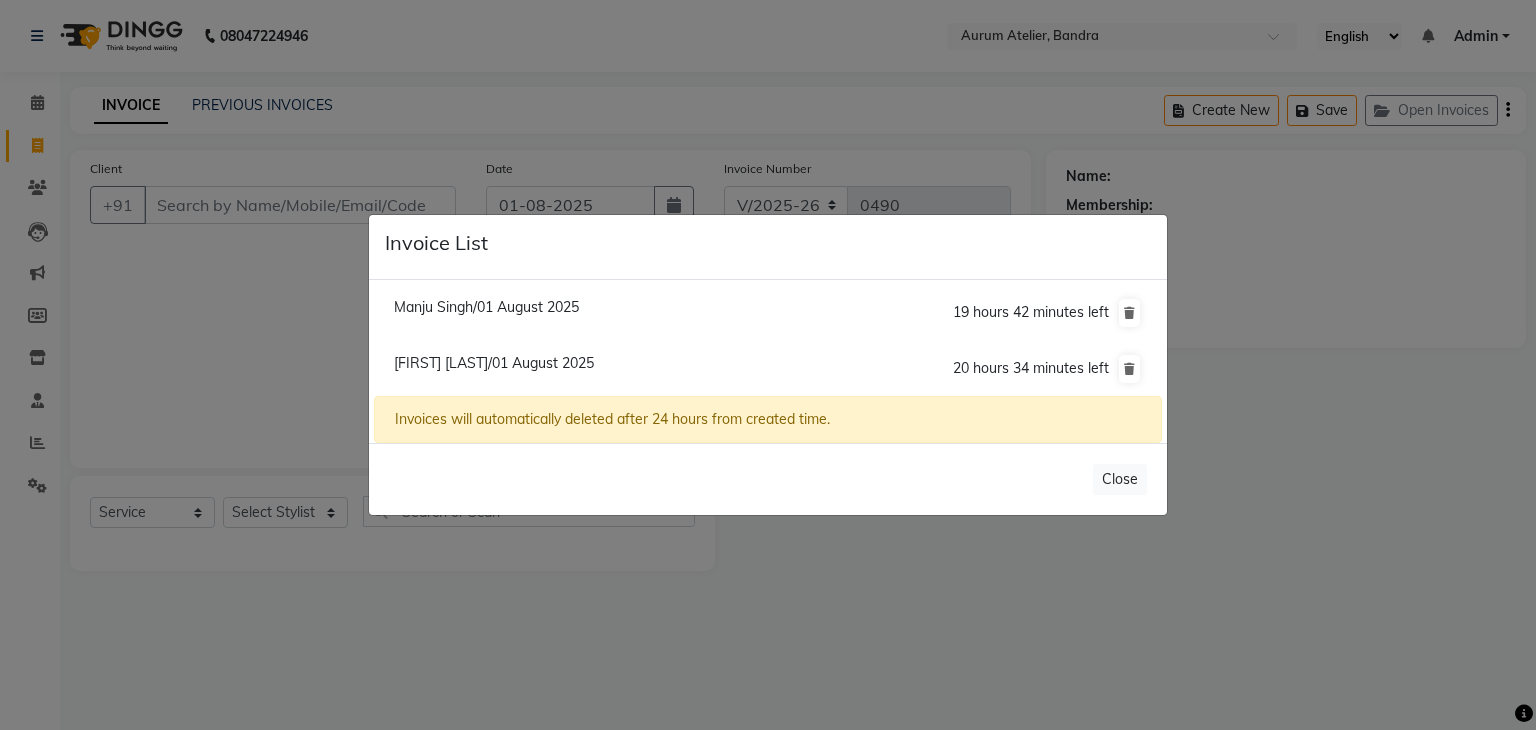 click on "[FIRST] [LAST]/01 August 2025" 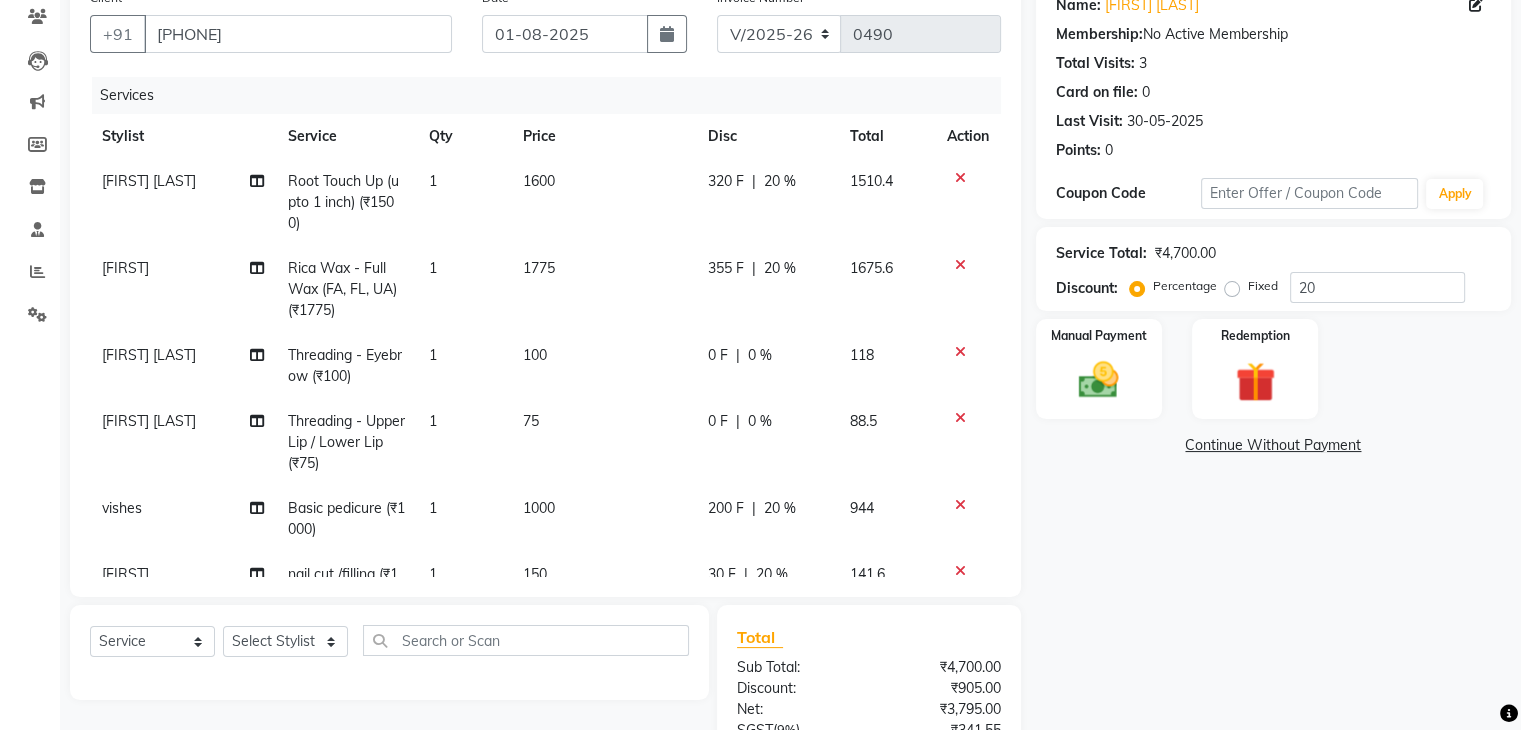 scroll, scrollTop: 71, scrollLeft: 0, axis: vertical 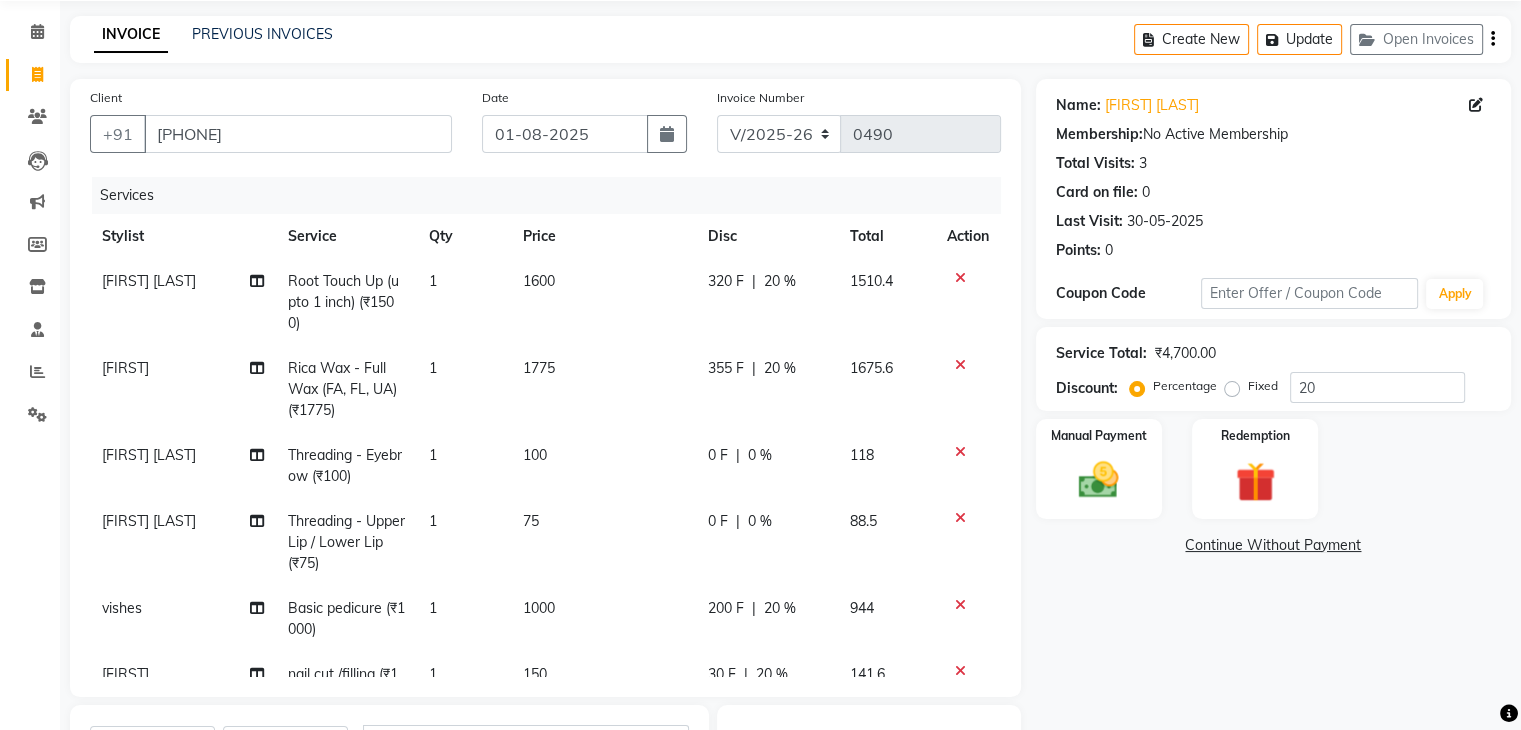 click 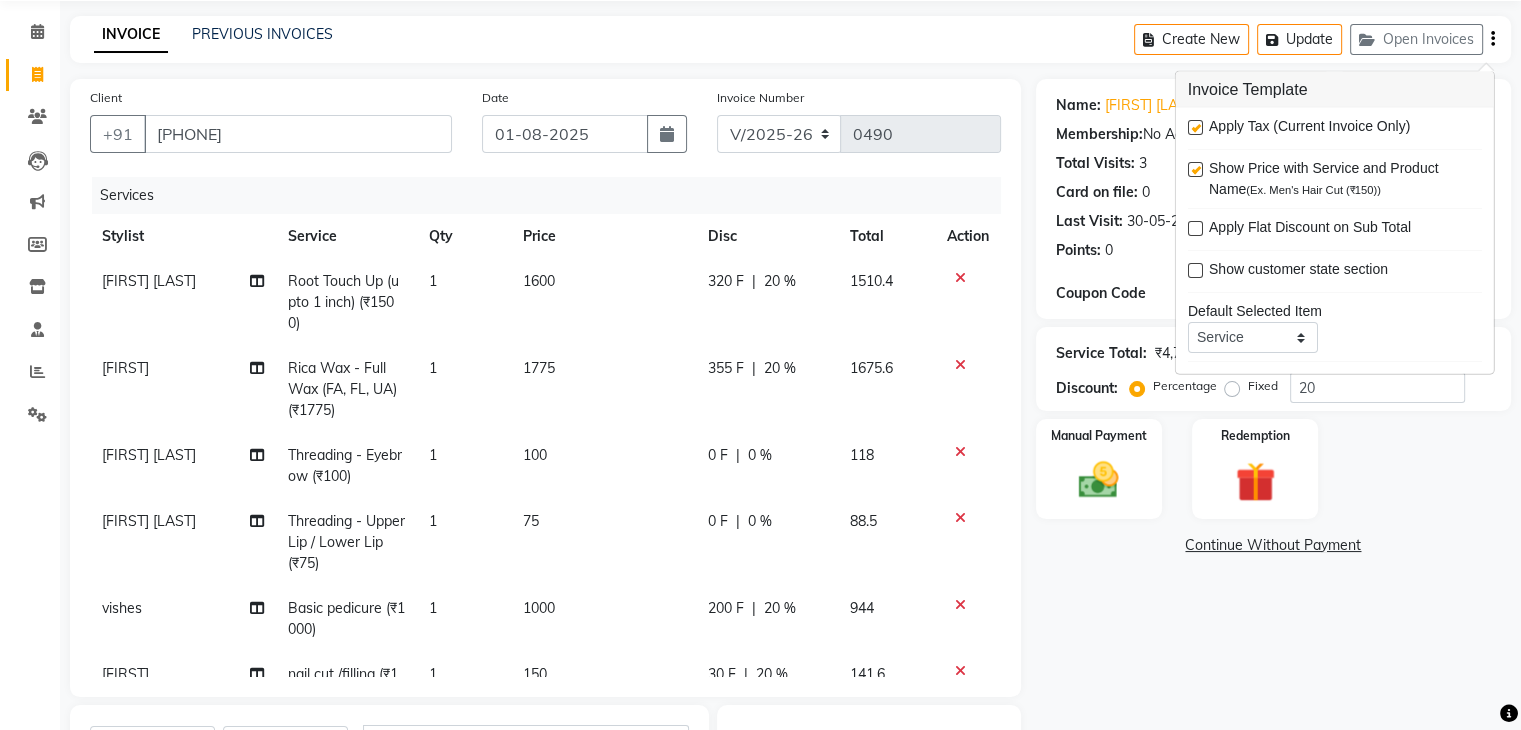 click at bounding box center [1195, 127] 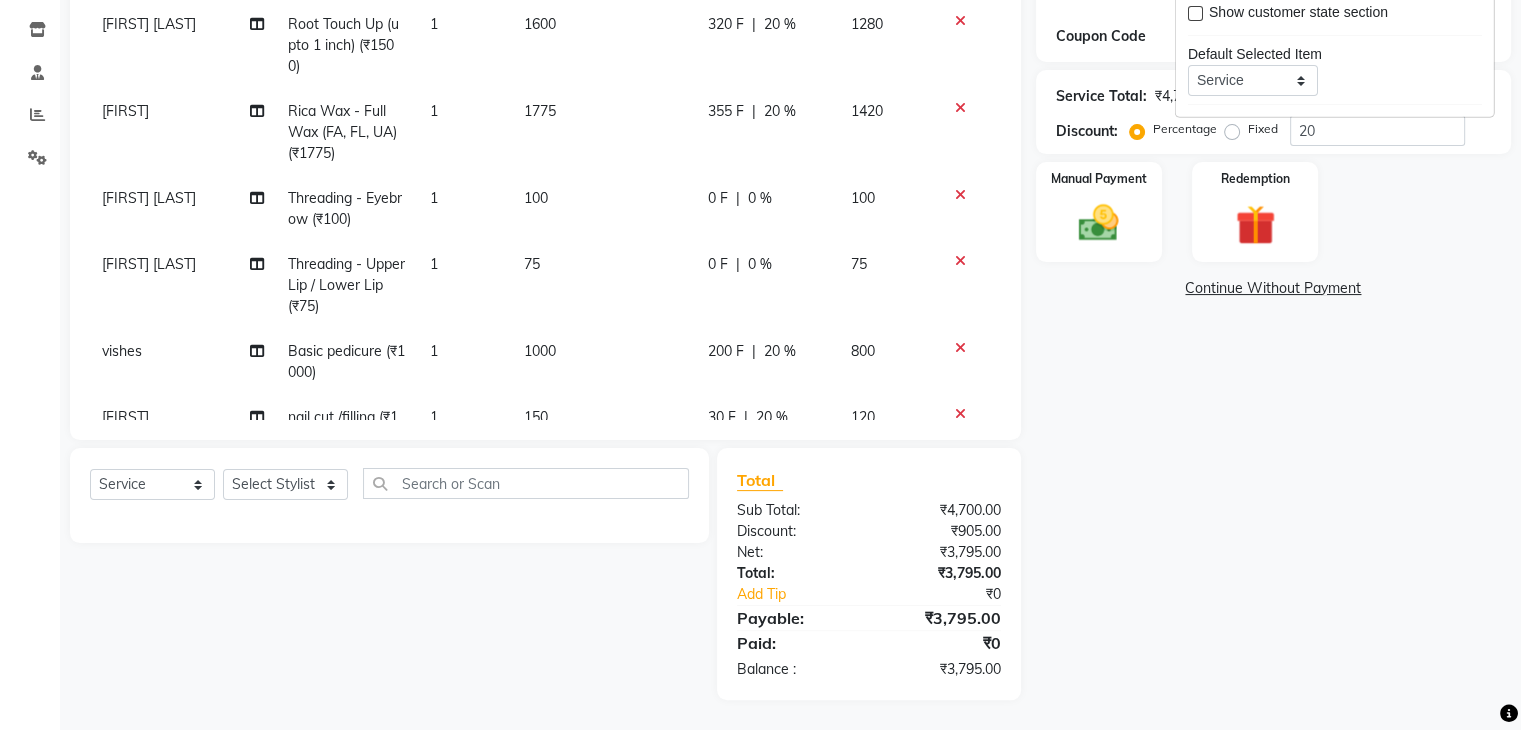 scroll, scrollTop: 28, scrollLeft: 0, axis: vertical 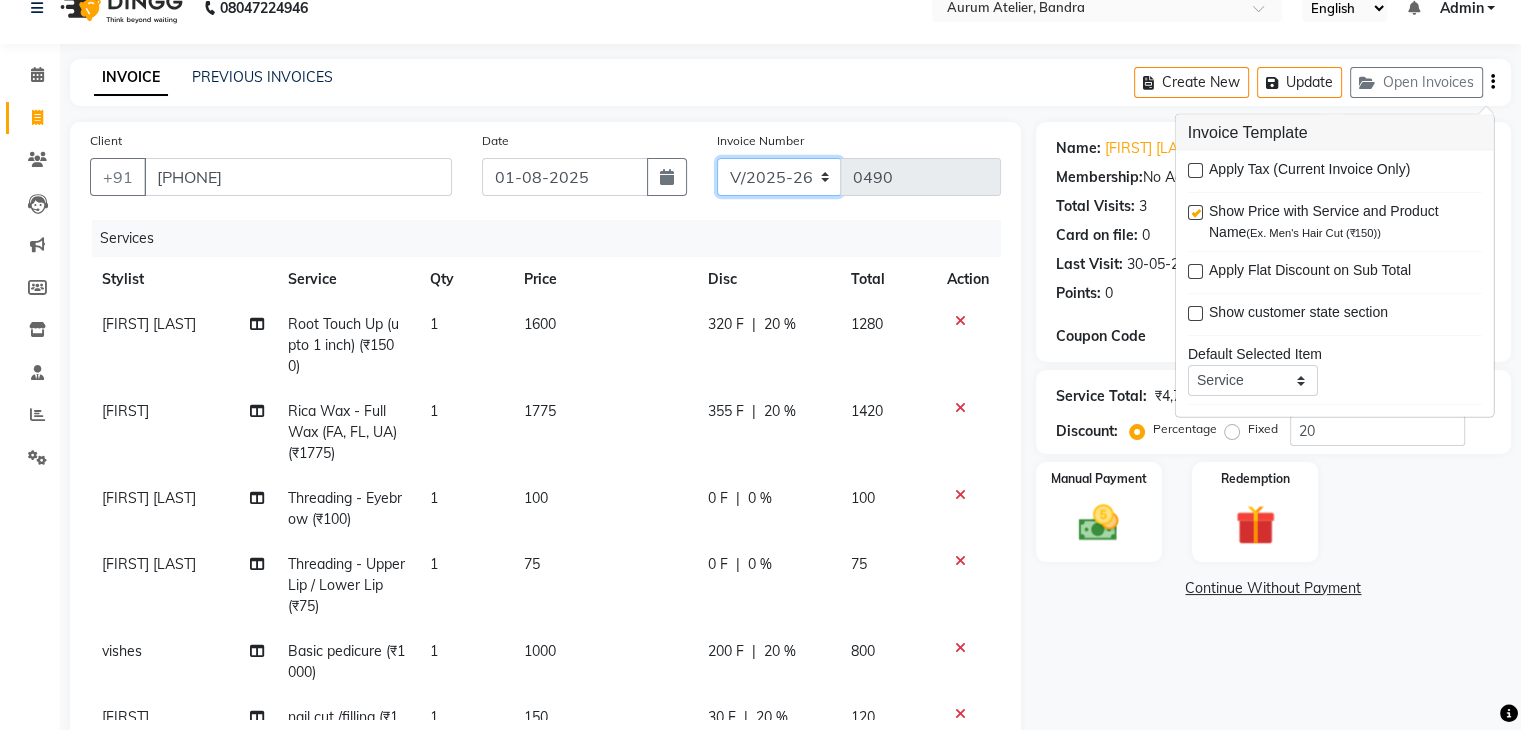 click on "C/2025-26 V/2025 V/2025-26" 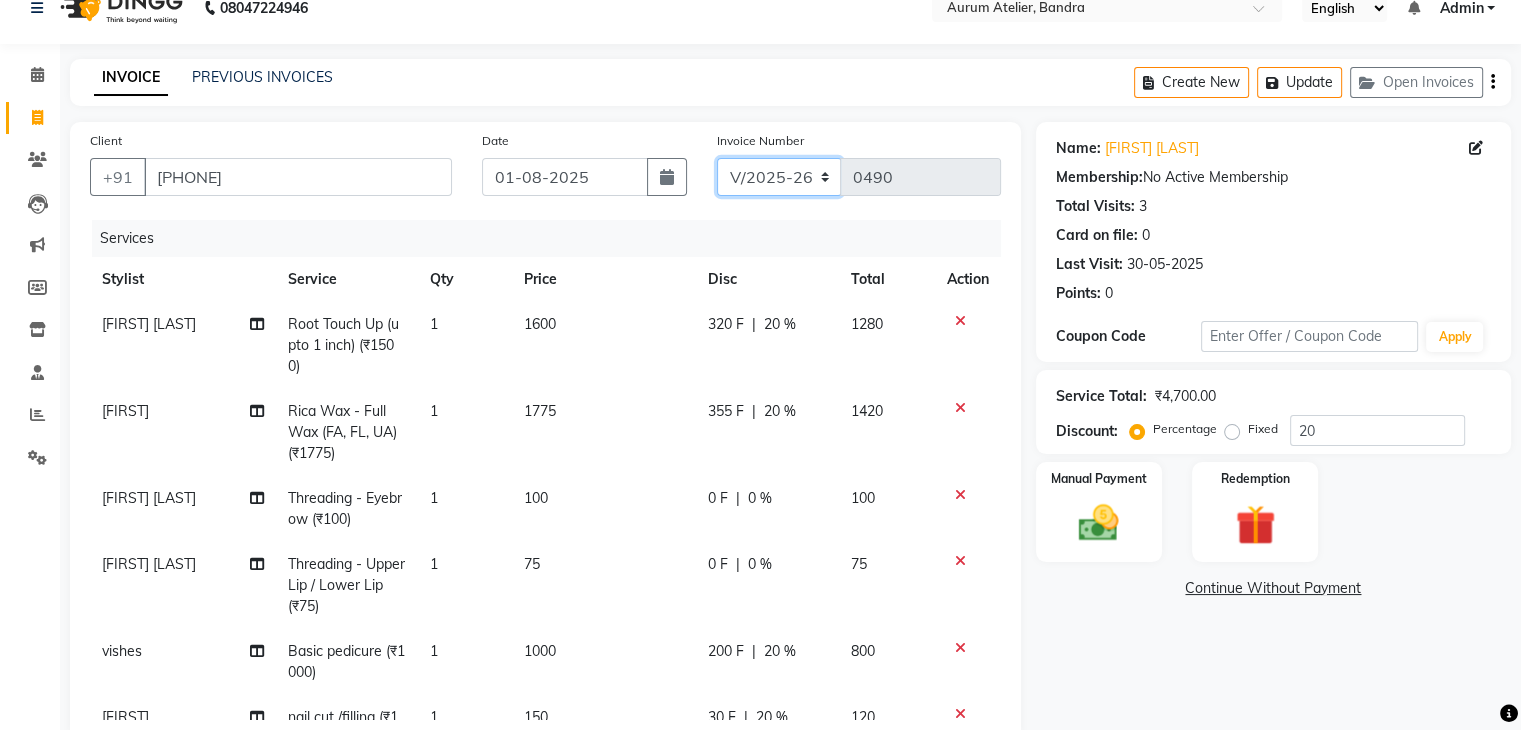 select on "7590" 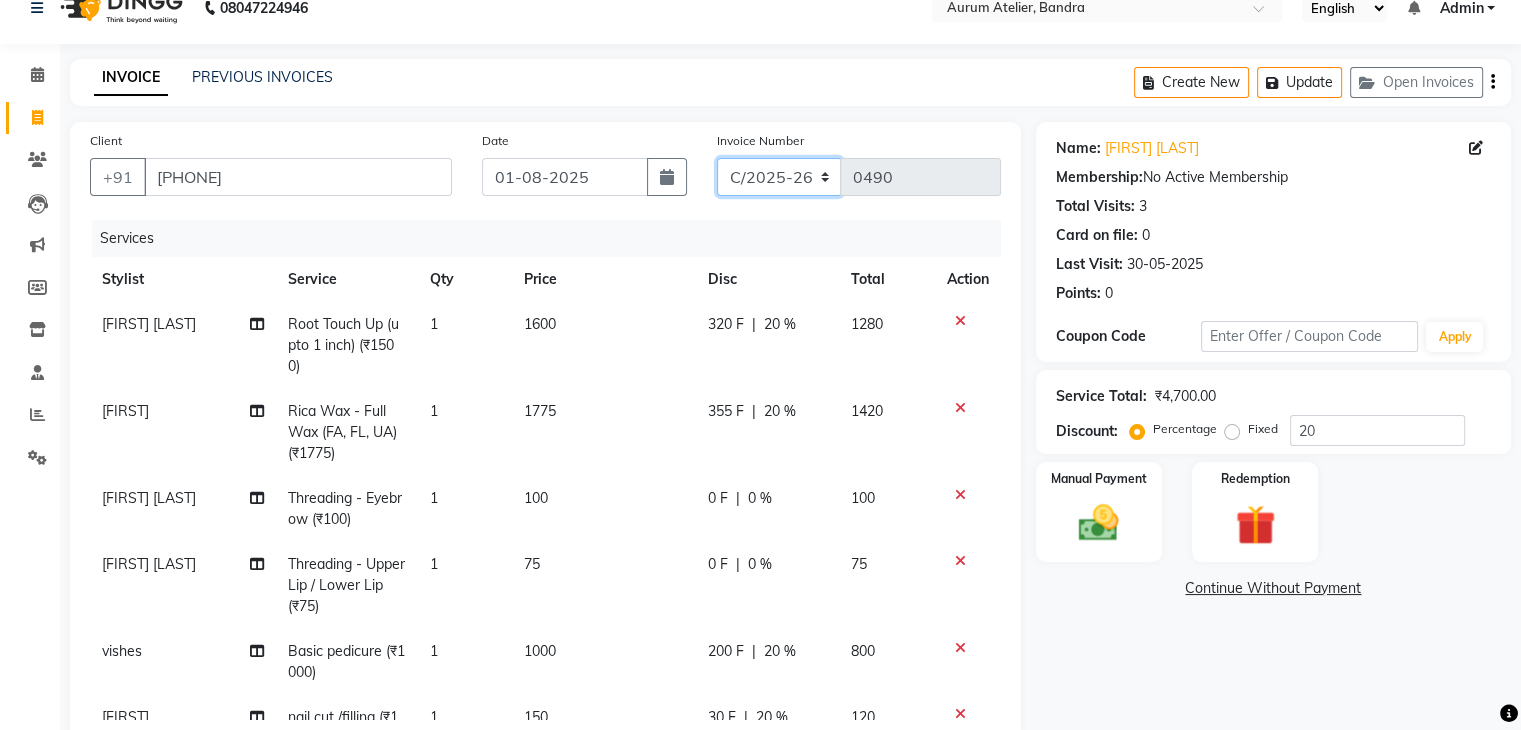 click on "C/2025-26 V/2025 V/2025-26" 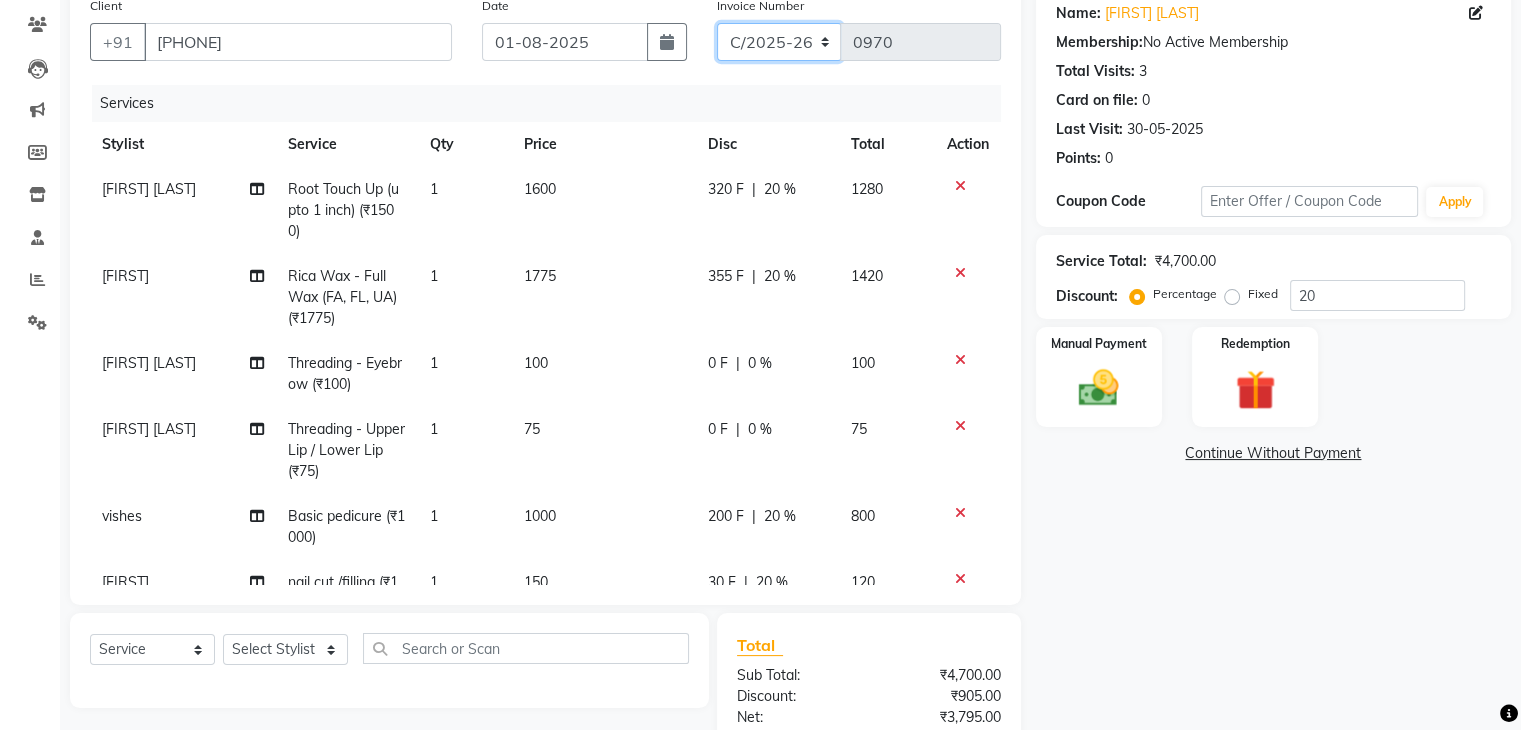 scroll, scrollTop: 128, scrollLeft: 0, axis: vertical 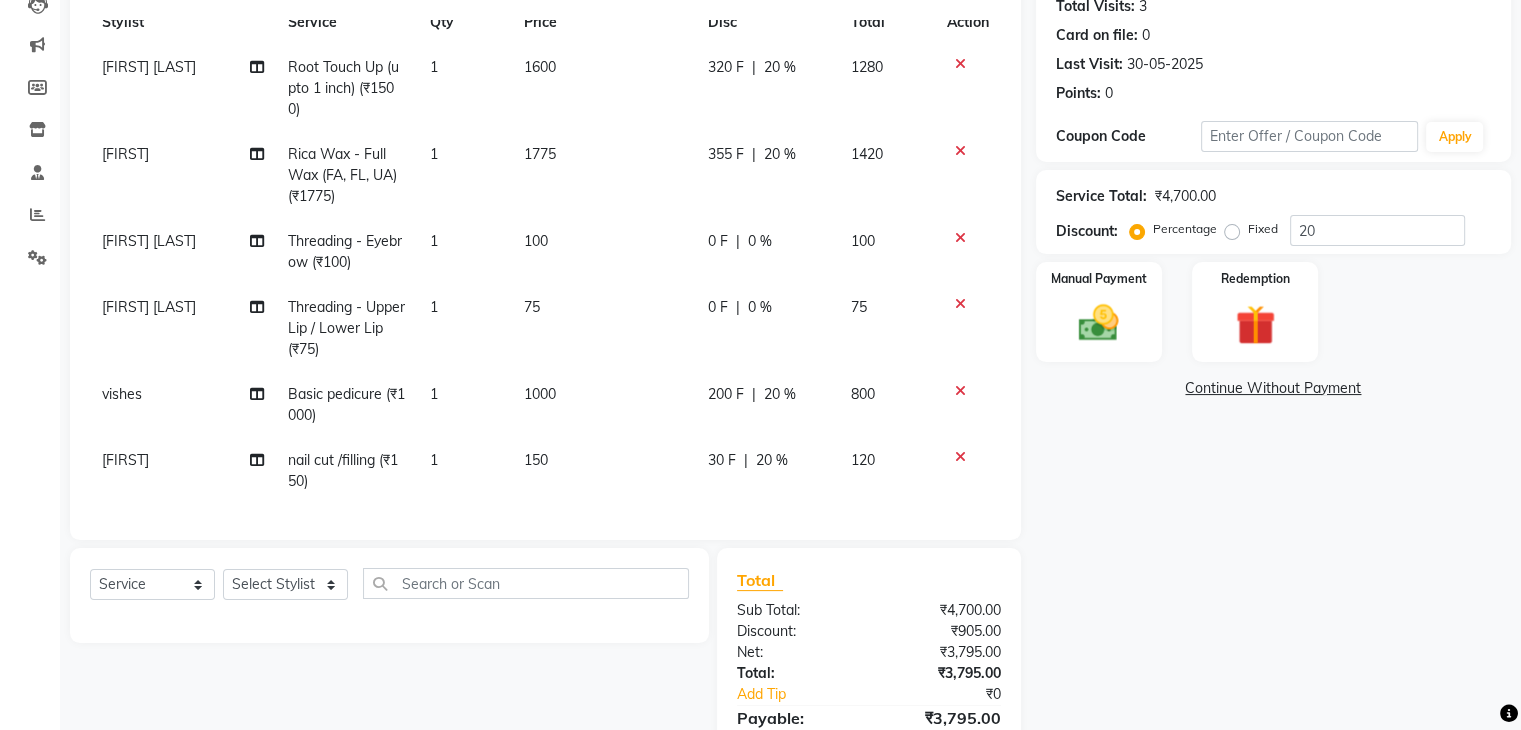 click on "20 %" 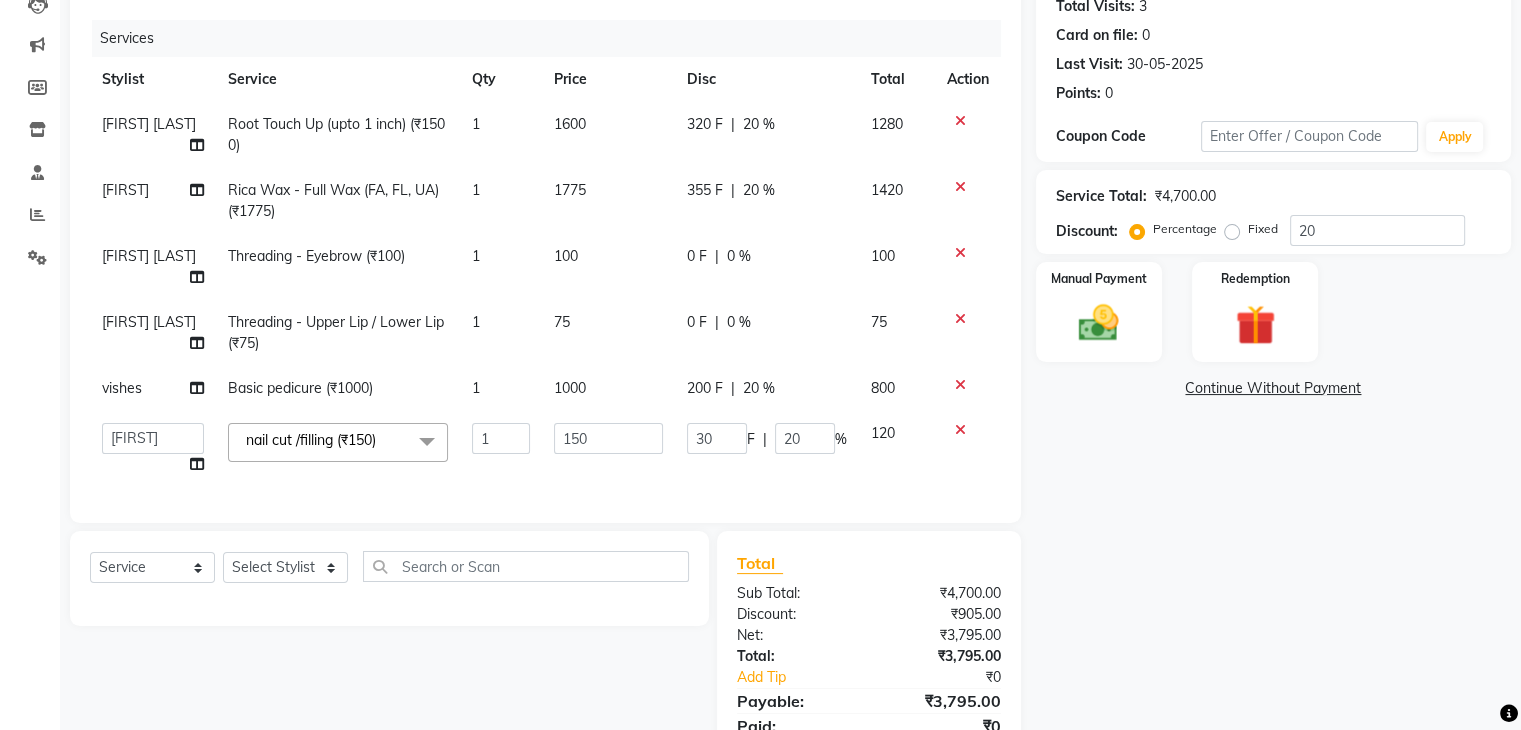 scroll, scrollTop: 0, scrollLeft: 0, axis: both 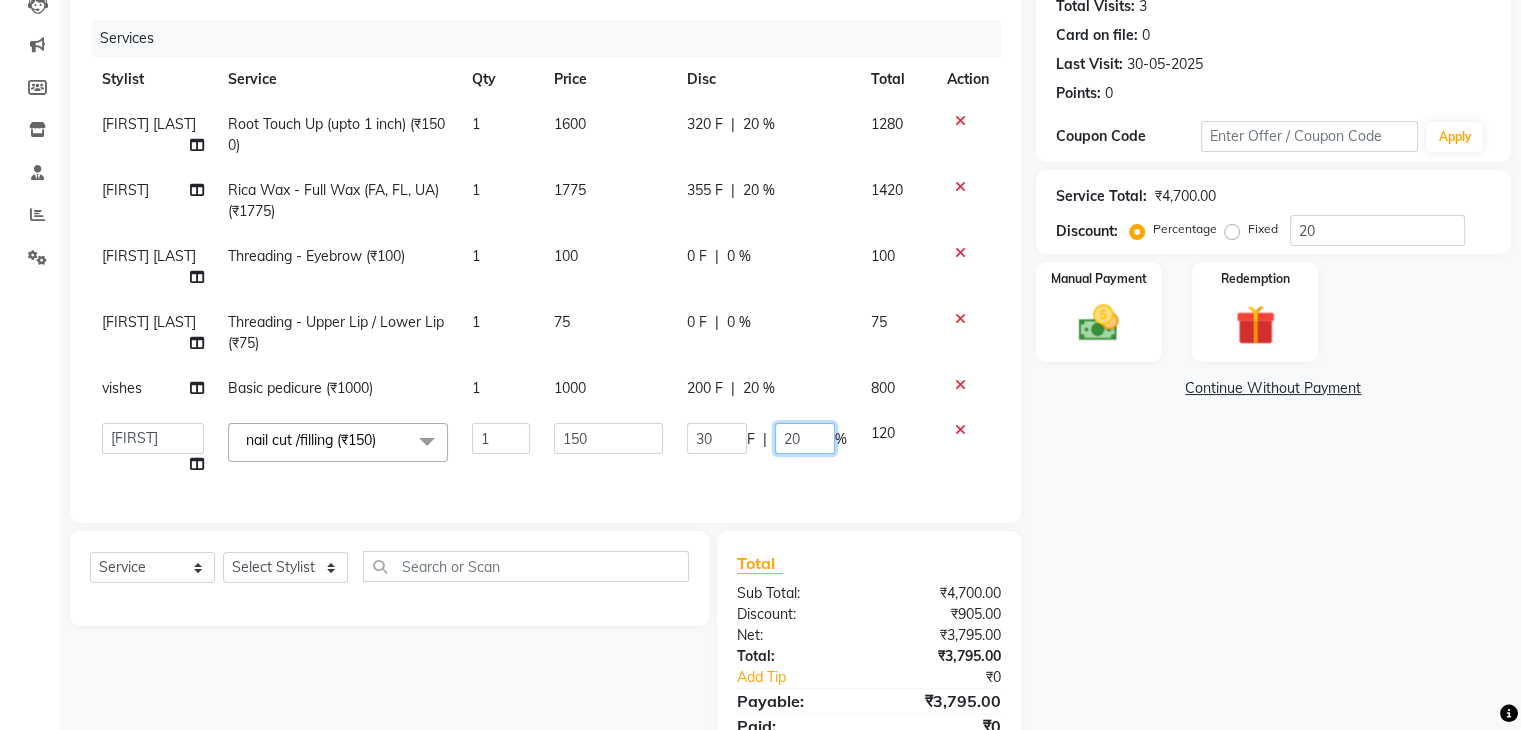 click on "20" 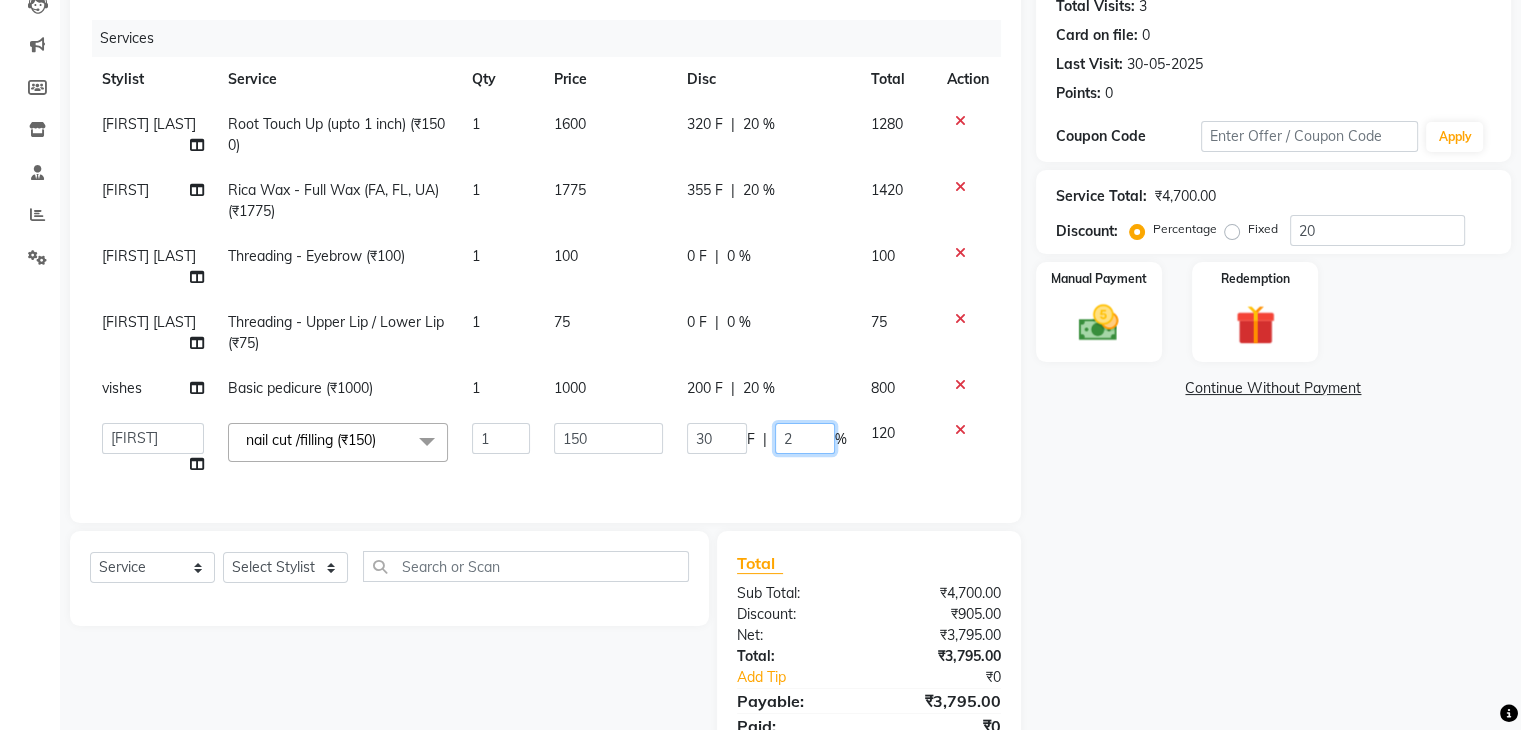 type 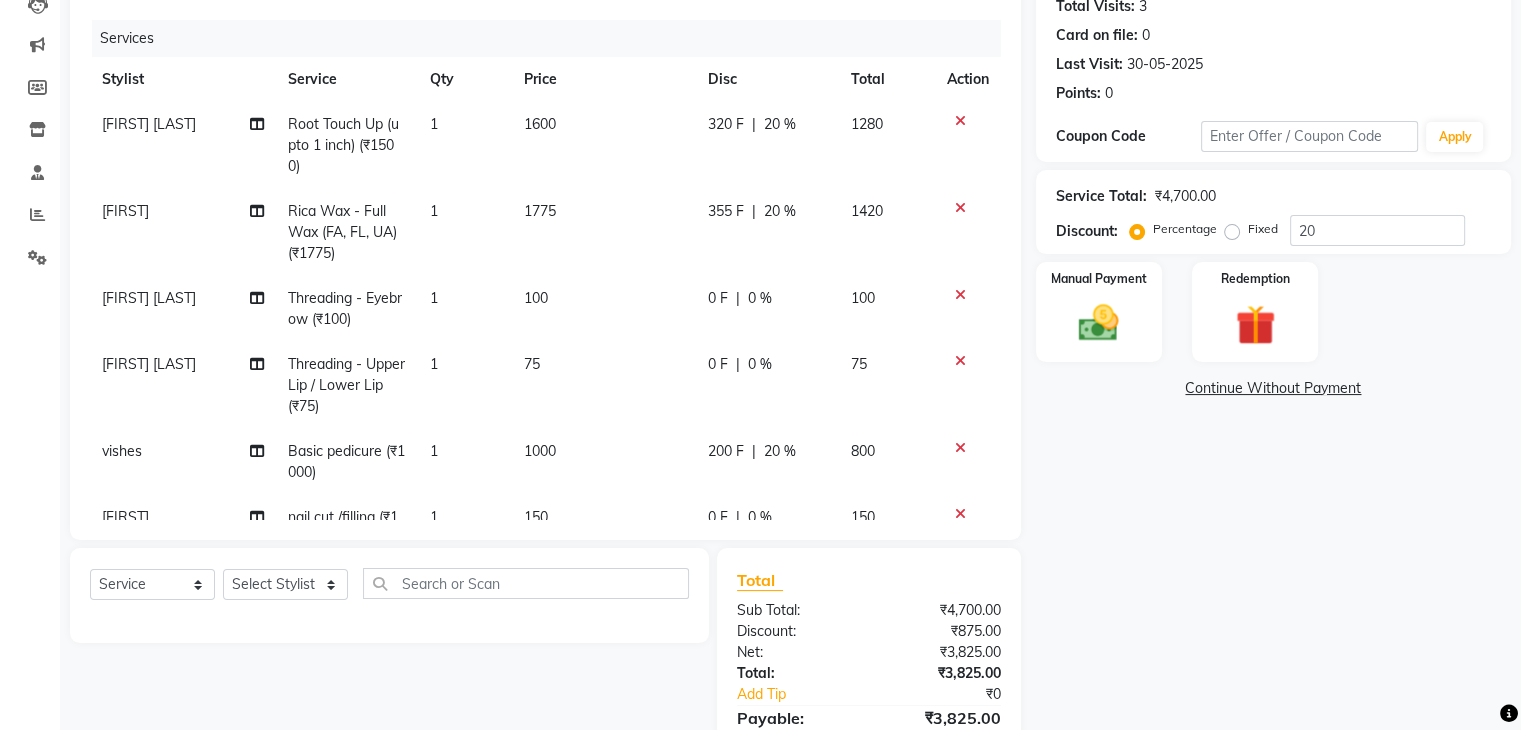click on "Name: [FIRST] [LAST] Membership:  No Active Membership  Total Visits:  3 Card on file:  0 Last Visit:   30-05-2025 Points:   0  Coupon Code Apply Service Total:  ₹4,700.00  Discount:  Percentage   Fixed  20 Manual Payment Redemption  Continue Without Payment" 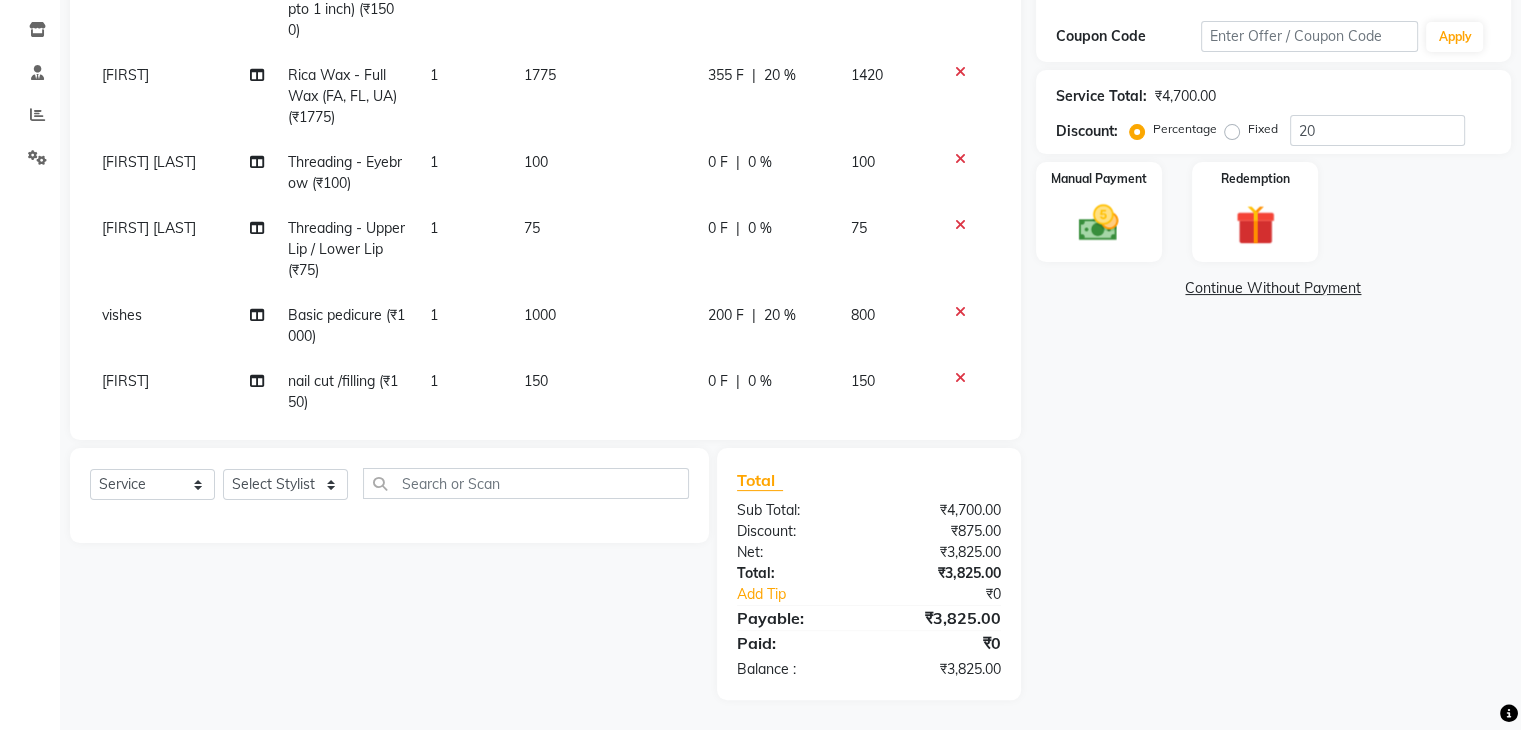 scroll, scrollTop: 72, scrollLeft: 0, axis: vertical 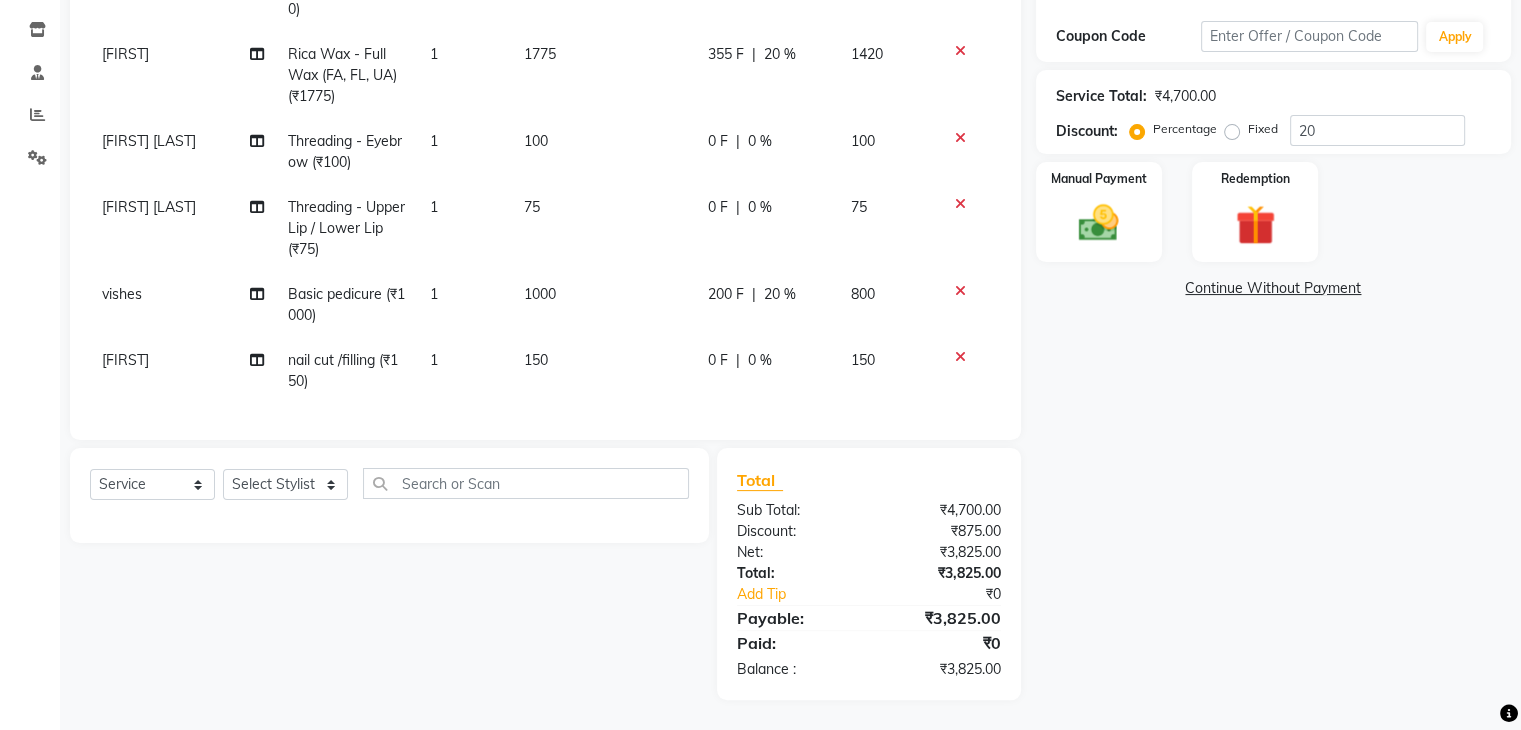 click on "0 F | 0 %" 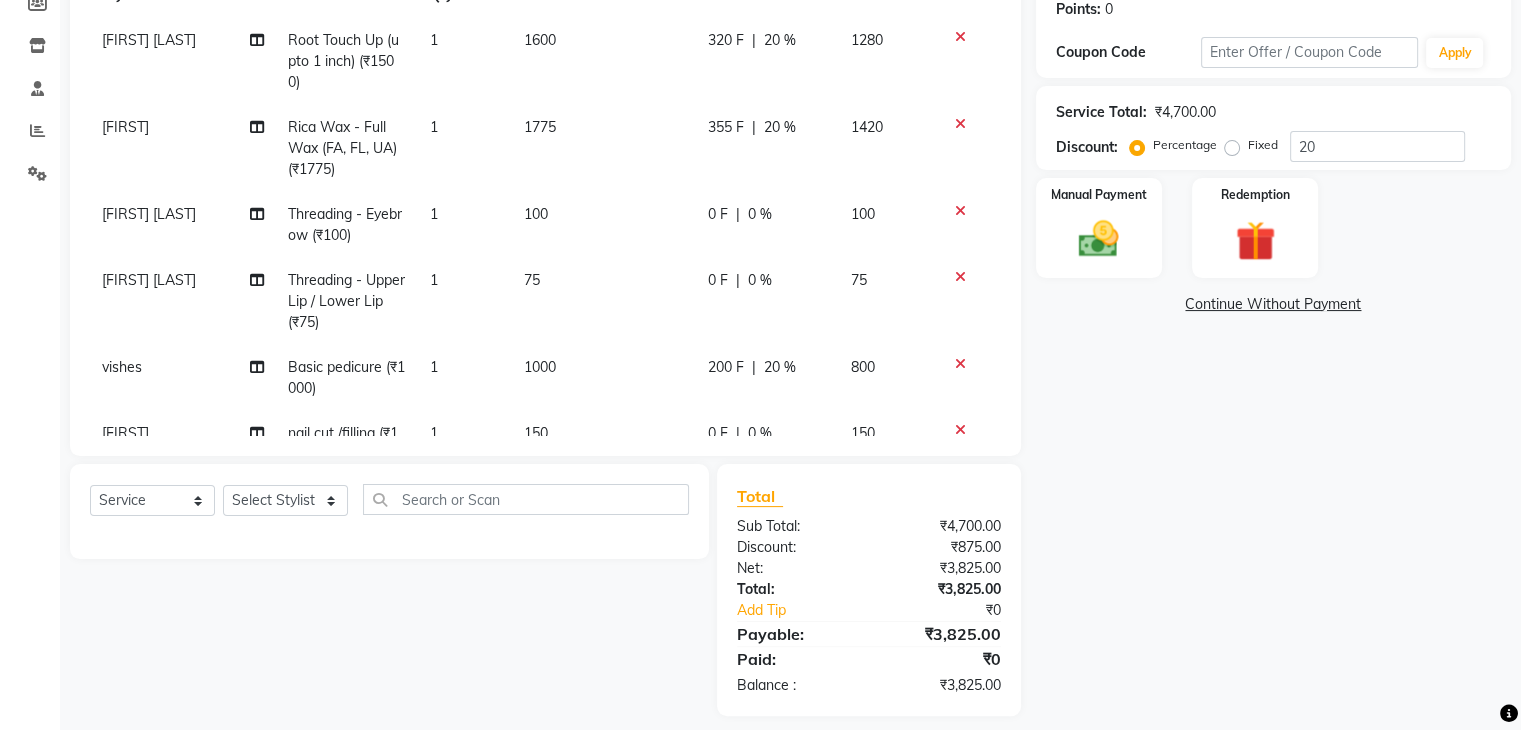 select on "84233" 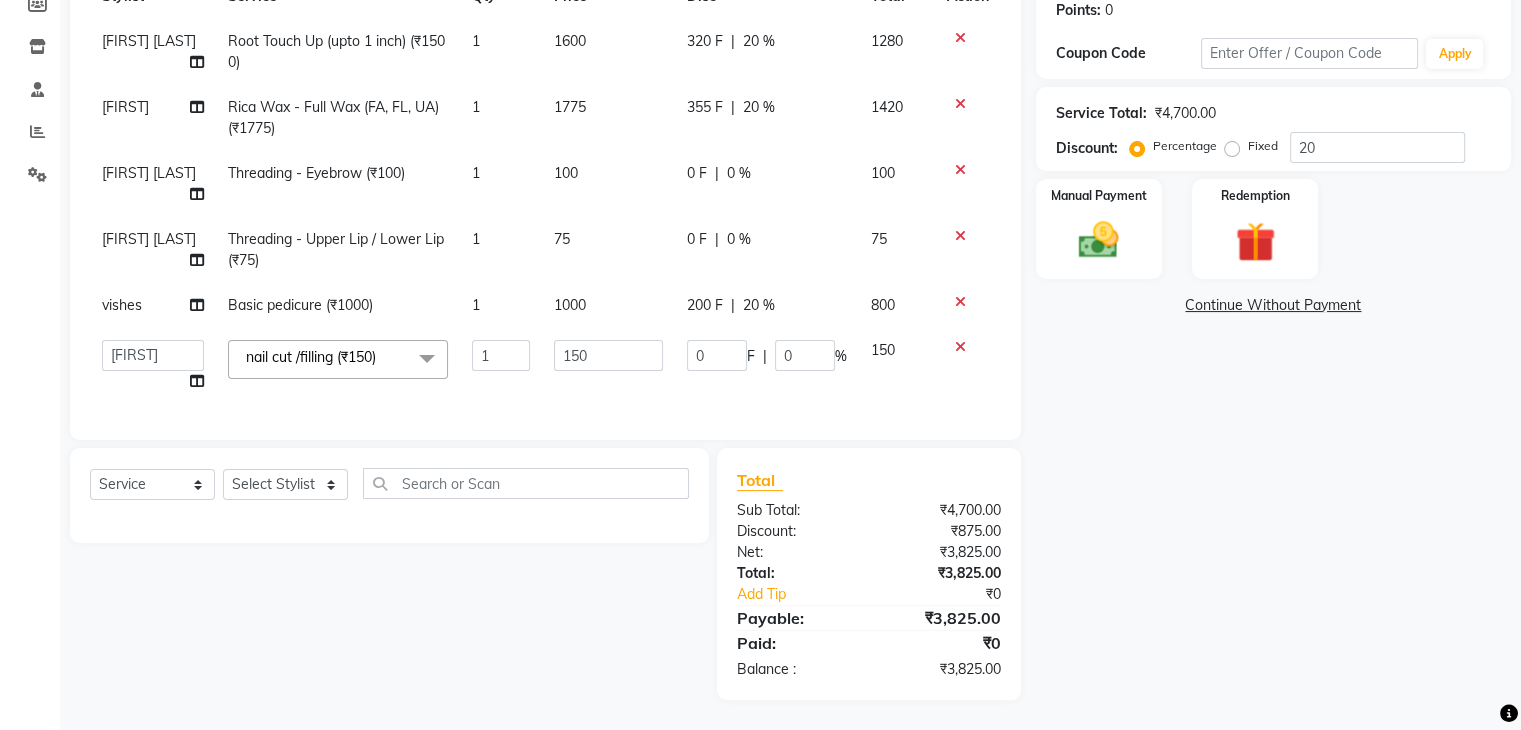 scroll, scrollTop: 327, scrollLeft: 0, axis: vertical 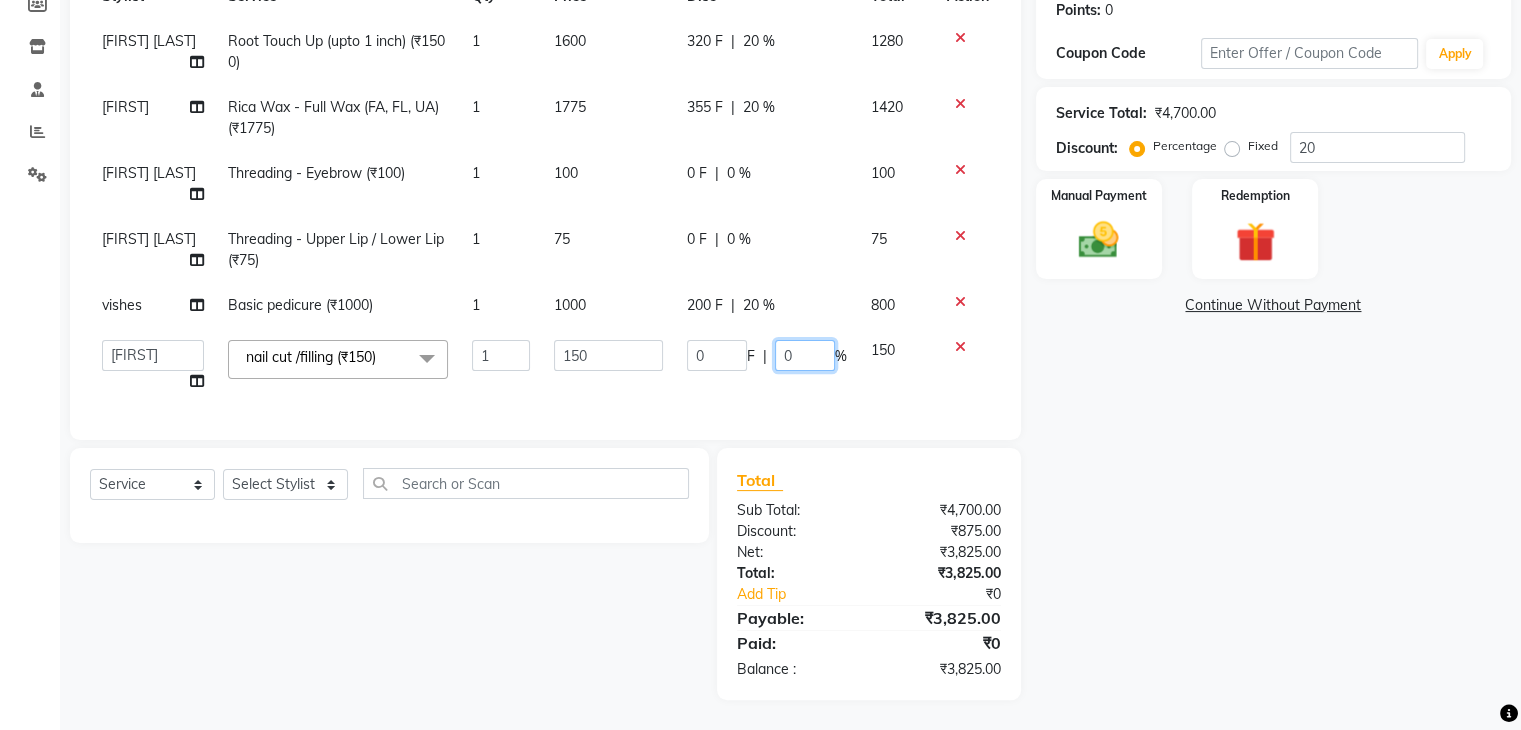 click on "0" 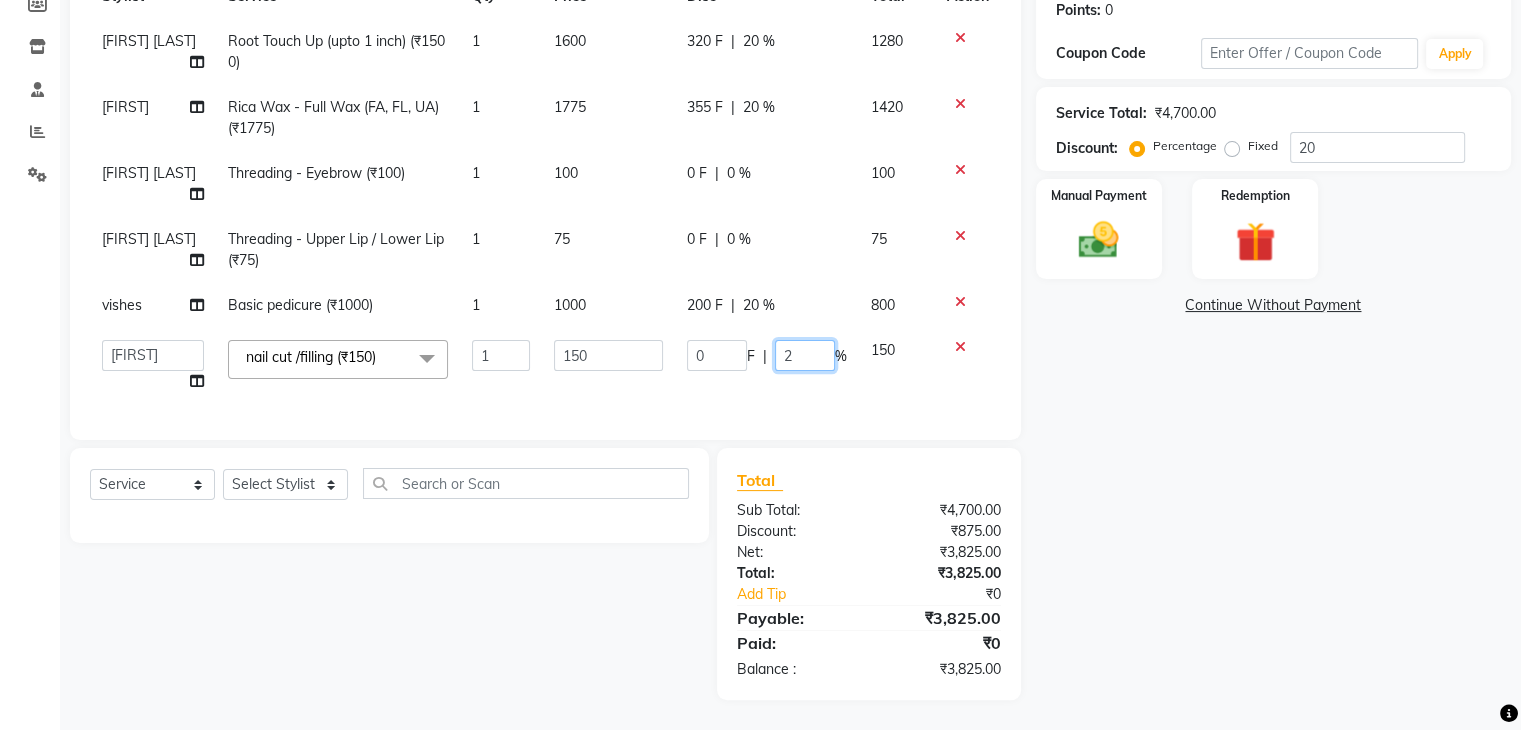 type on "20" 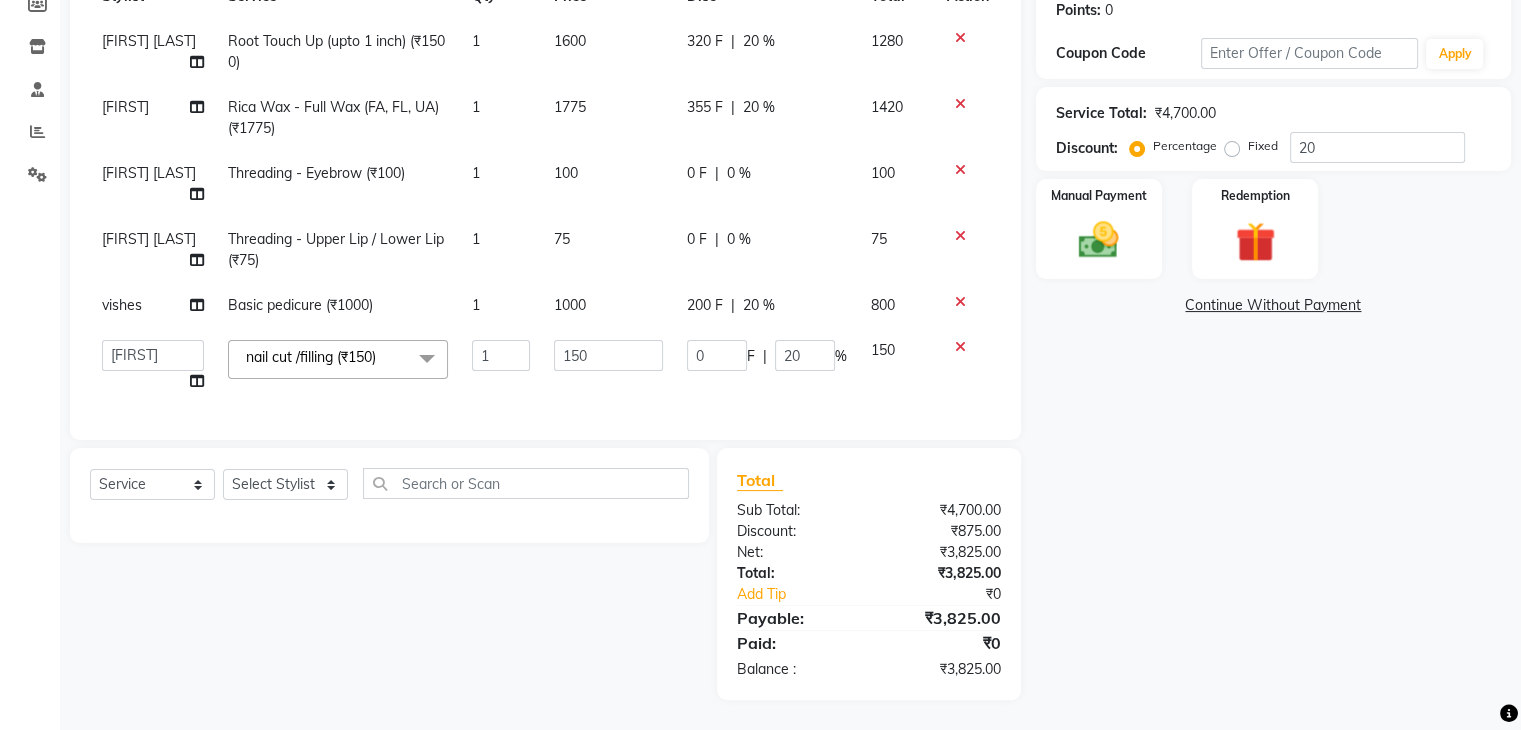 click on "Name: [FIRST] [LAST] Membership:  No Active Membership  Total Visits:  3 Card on file:  0 Last Visit:   30-05-2025 Points:   0  Coupon Code Apply Service Total:  ₹4,700.00  Discount:  Percentage   Fixed  20 Manual Payment Redemption  Continue Without Payment" 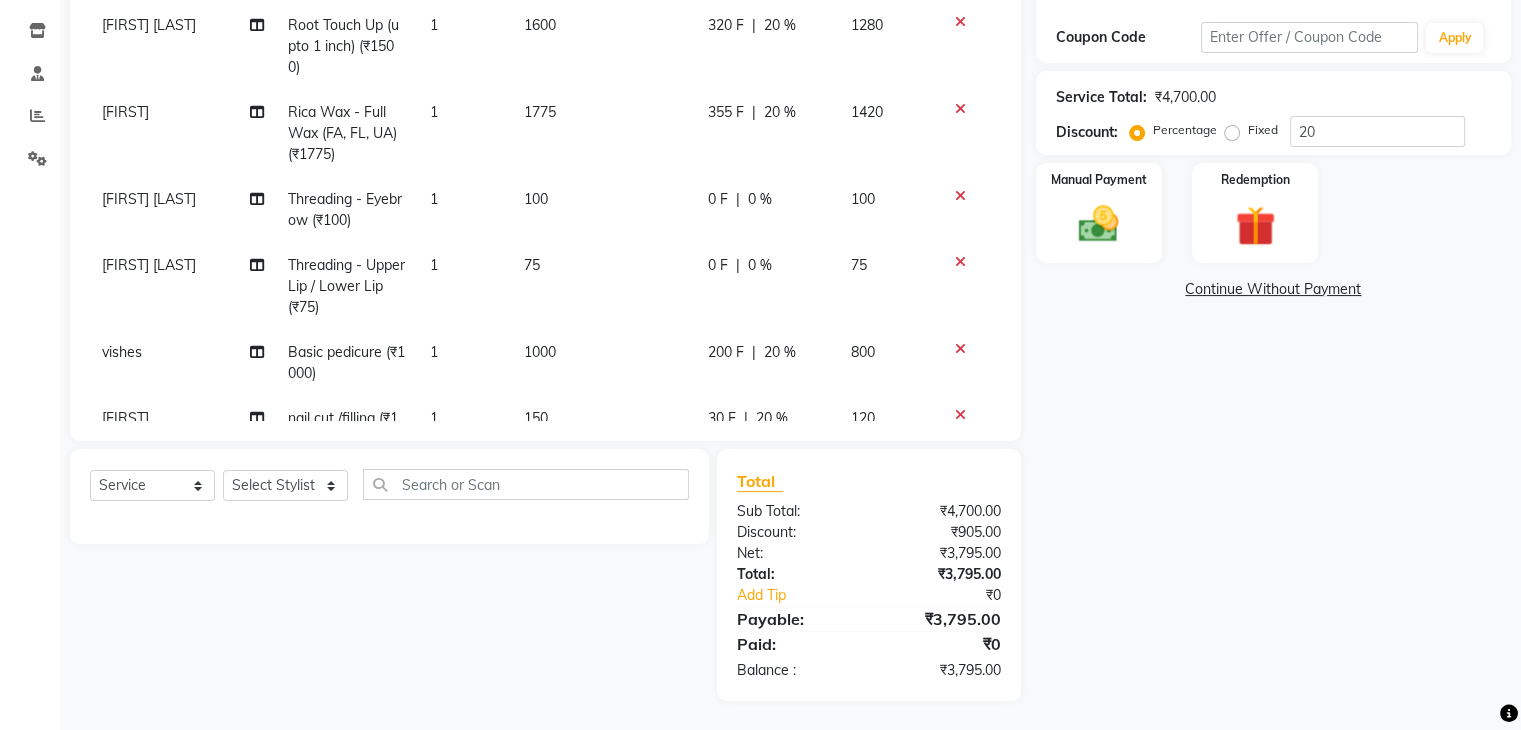 scroll, scrollTop: 328, scrollLeft: 0, axis: vertical 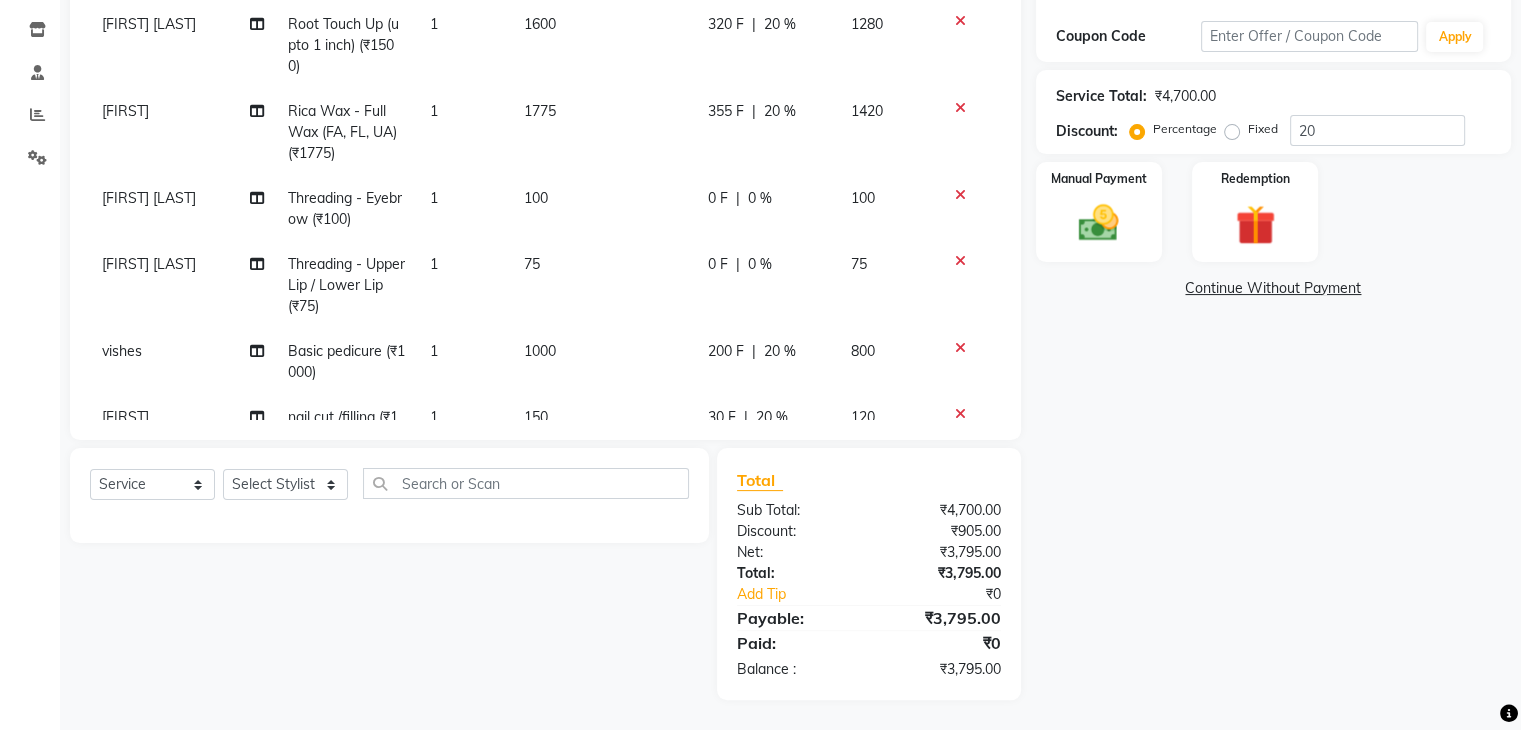 click on "0 %" 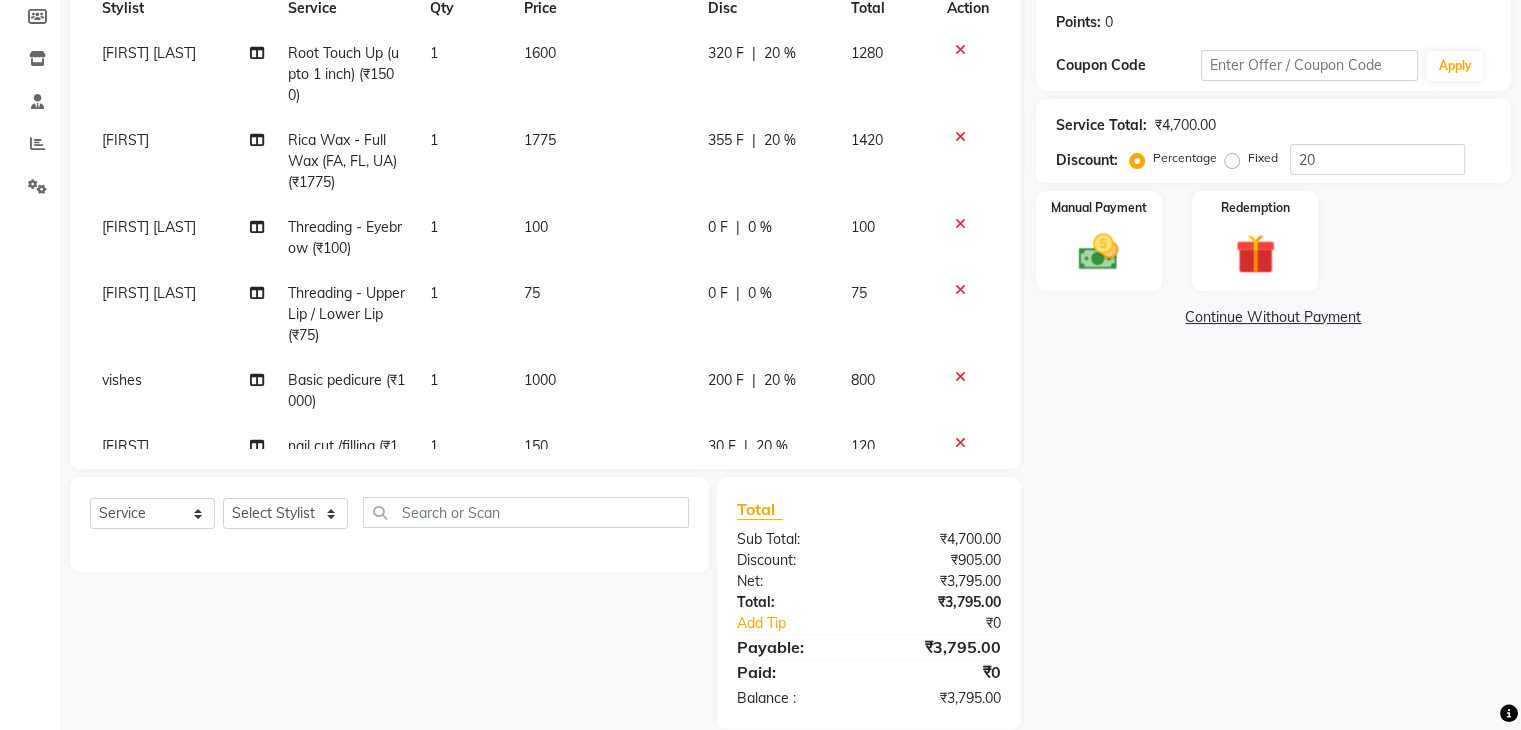 select on "66084" 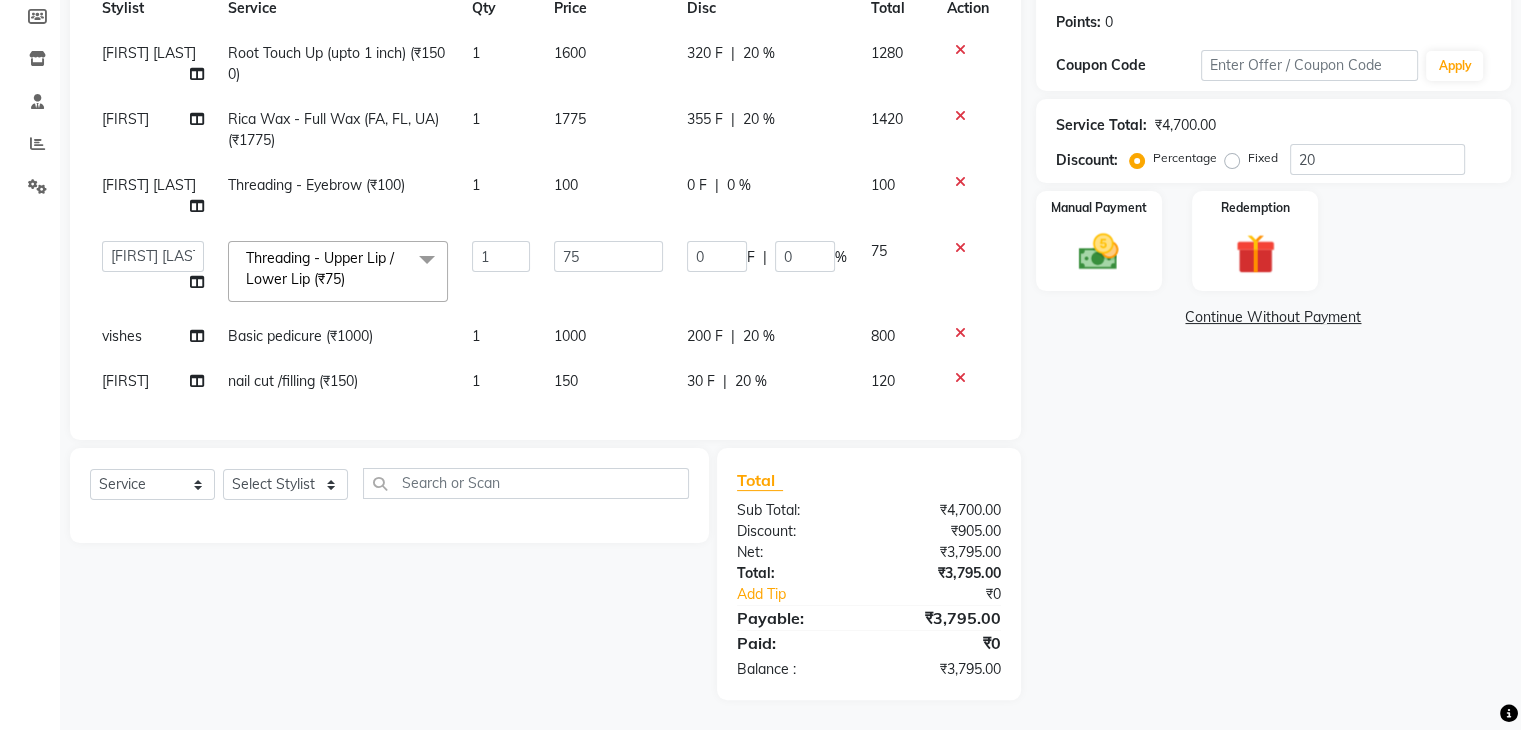 scroll, scrollTop: 314, scrollLeft: 0, axis: vertical 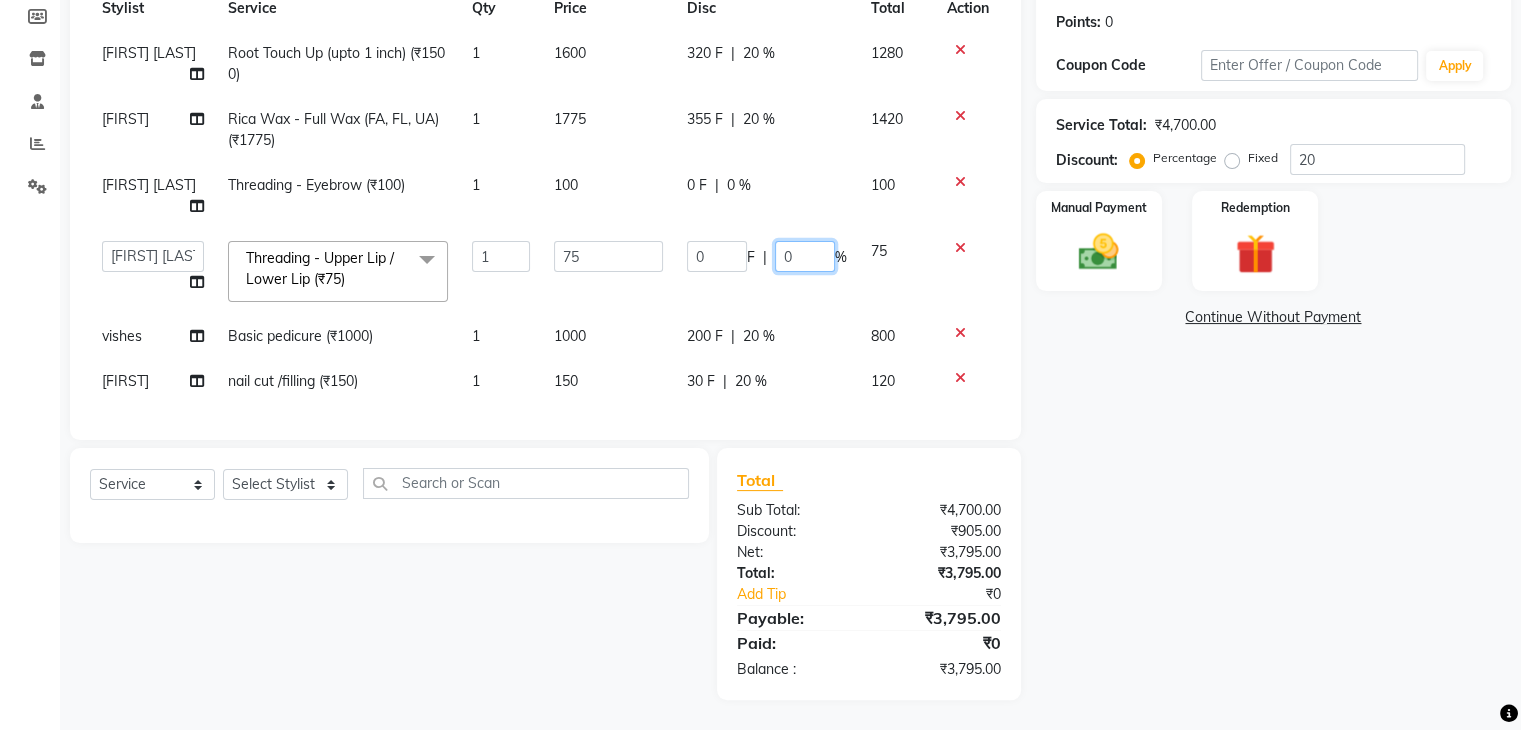 click on "0" 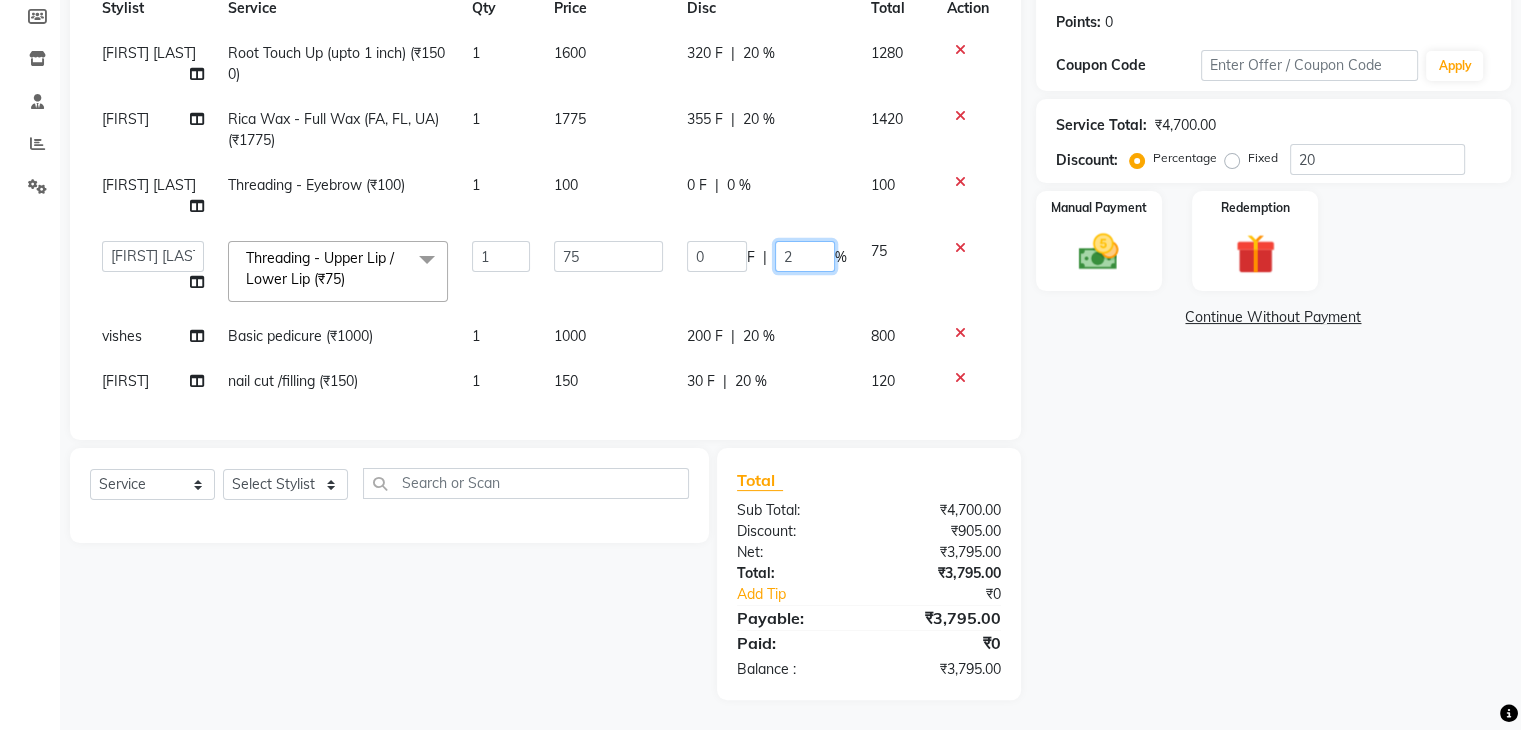 type on "20" 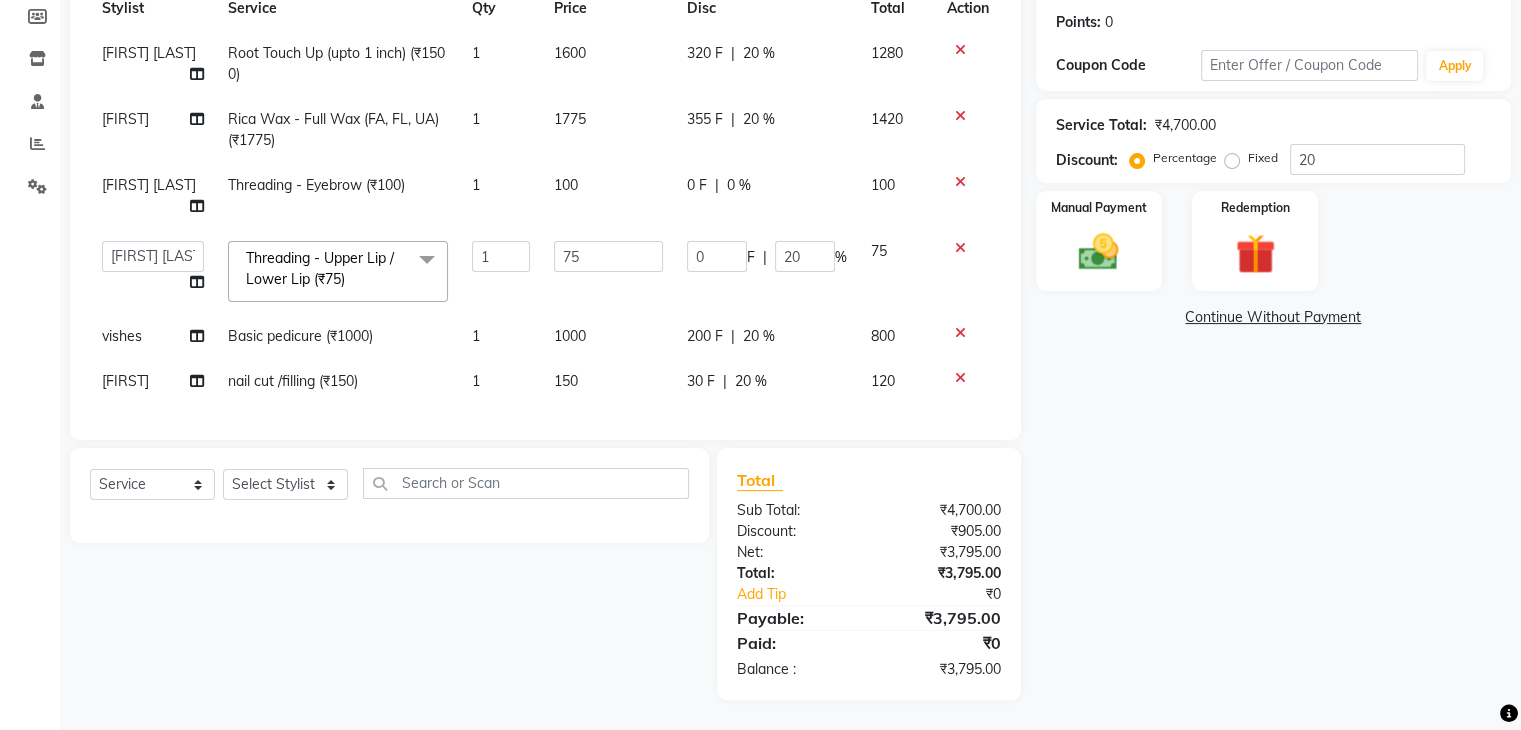 click on "Praveen bhandari Root Touch Up (upto 1 inch) (₹1500) 1 1600 320 F | 20 % 1280 TEHSIN Rica Wax - Full Wax (FA, FL, UA) (₹1775) 1 1775 355 F | 20 % 1420 [FIRST] [LAST] Threading - Eyebrow (₹100) 1 100 0 F | 0 % 100 AHSAN [FIRST] [LAST] [FIRST] Kaleem salmani Praveen bhandari Preet sanjay Sultan hawari TEHSIN vishes Threading - Upper Lip / Lower Lip (₹75) x Hair Wash with Conditioning (₹250) Hair Set (₹300) Beard Trim (₹300) Shave (₹350) Beard Styling (₹400) Master Haircut (W/O Hair Wash) (₹500) CREATIVE MALE HAIRCUT WITH WASH (₹800) Baby Mundan (₹1200) Hair Wash With Conditioning (L'Oreal) - Up to Shoulder (₹350) Hair Wash With Conditioning (L'Oreal) - Below Shoulder (₹500) Hair Wash With Conditioning (L'Oreal) - Up to Waist (₹600) Hair Wash With Conditiong (Moroccanoil / Naturica / Keratin)- Up to Shoulder (₹500) Hair Wash With Conditiong (Moroccanoil / Naturica / Keratin)- Below Shoulder (₹700) CREATIVE MALE HAIRCUT W/O WASH (₹600) EAR (₹200)" 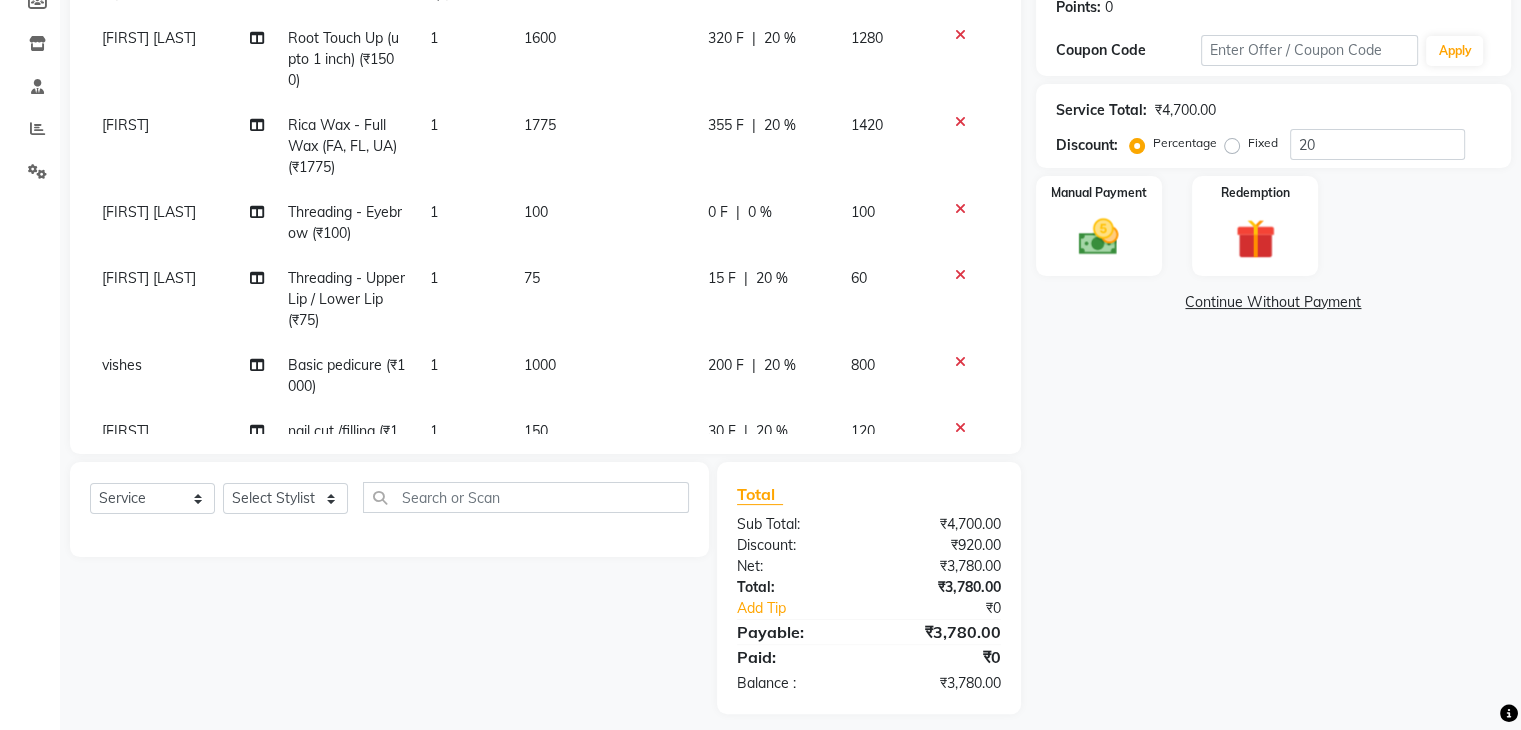 click on "0 %" 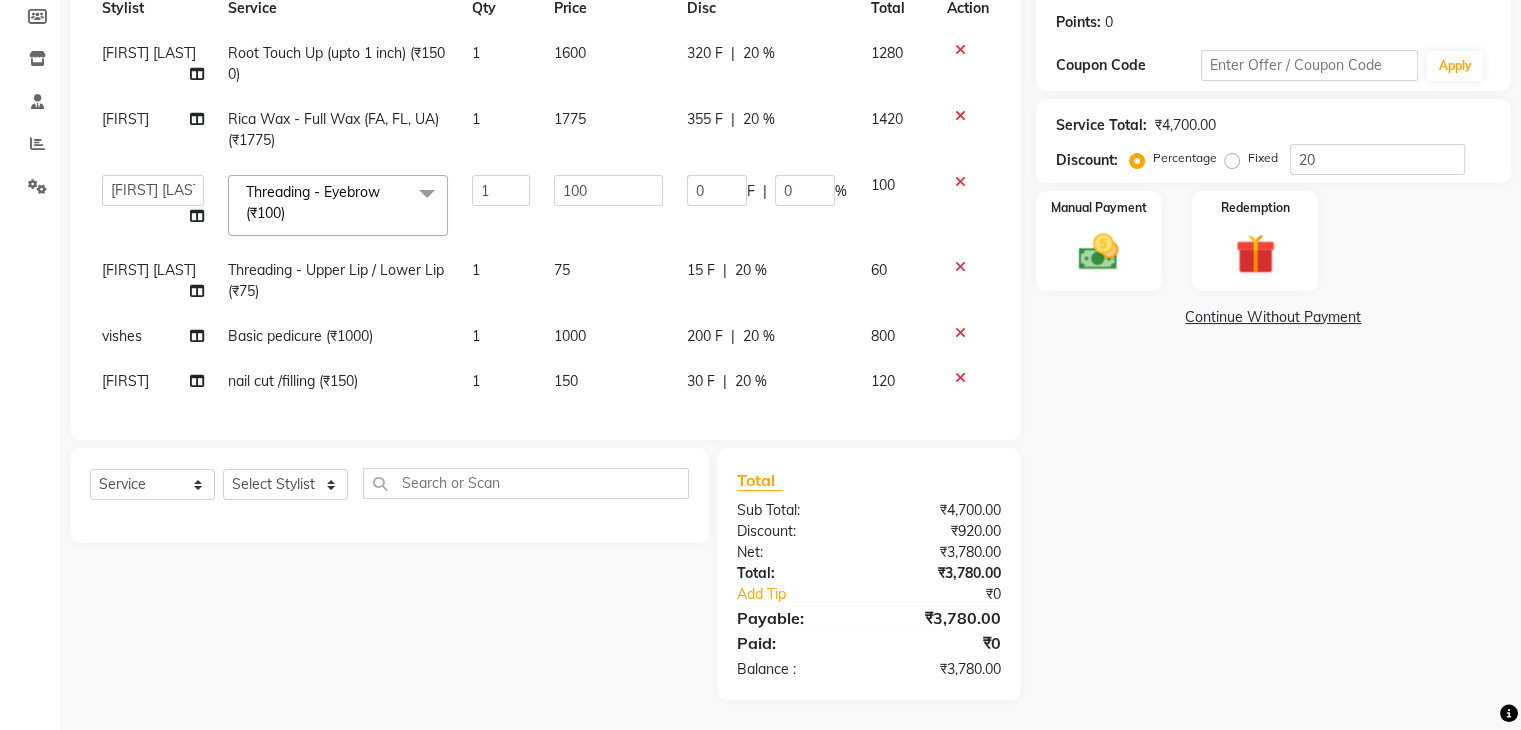 scroll, scrollTop: 314, scrollLeft: 0, axis: vertical 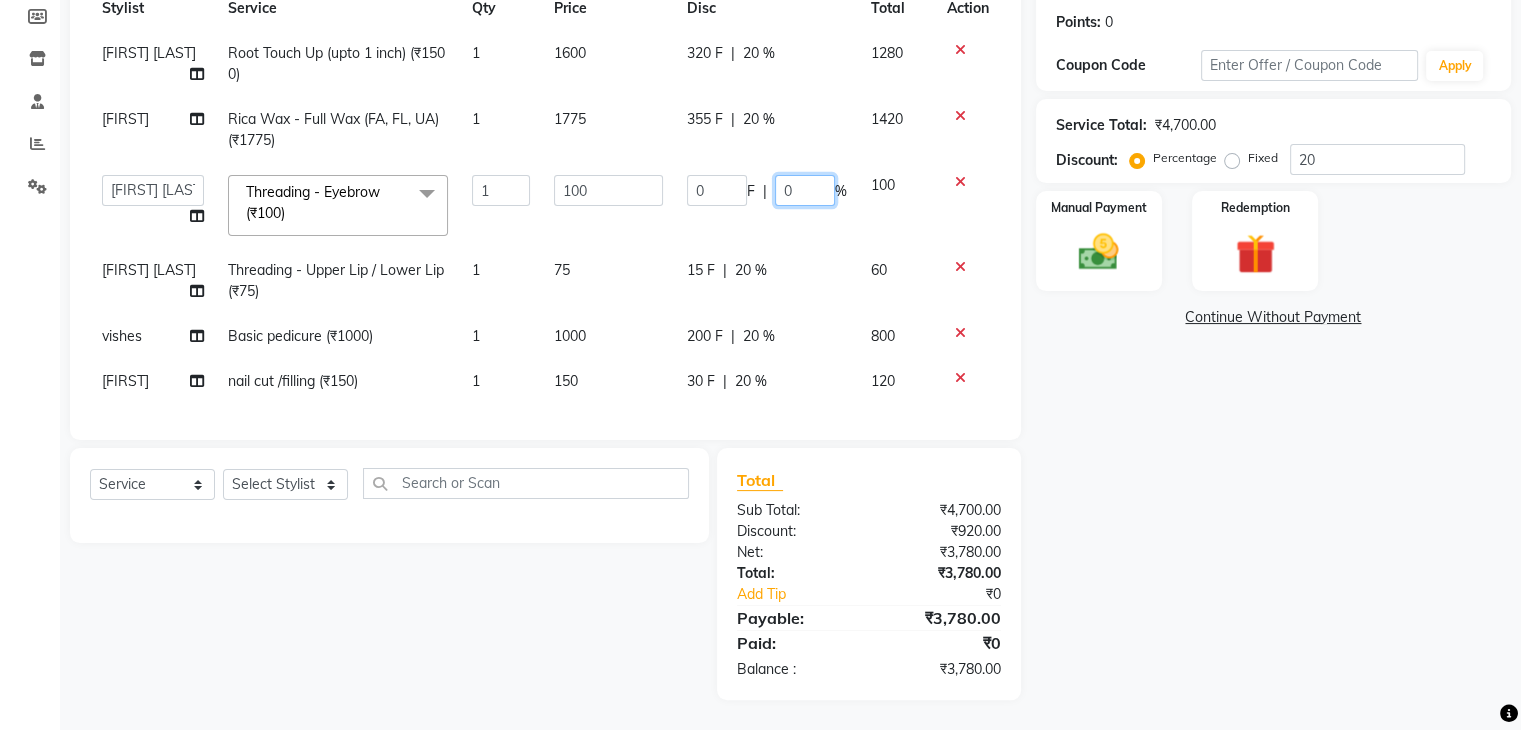 click on "0" 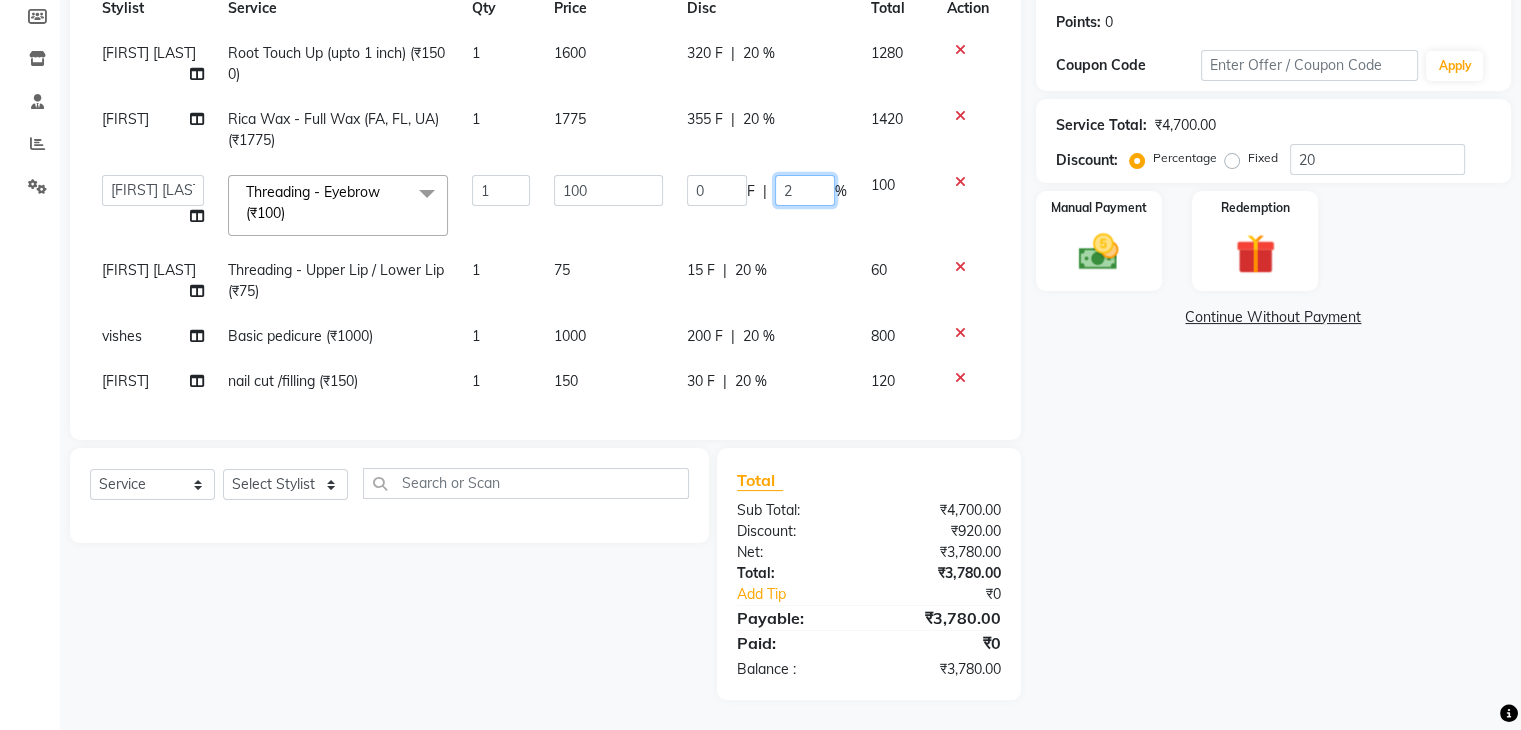type on "20" 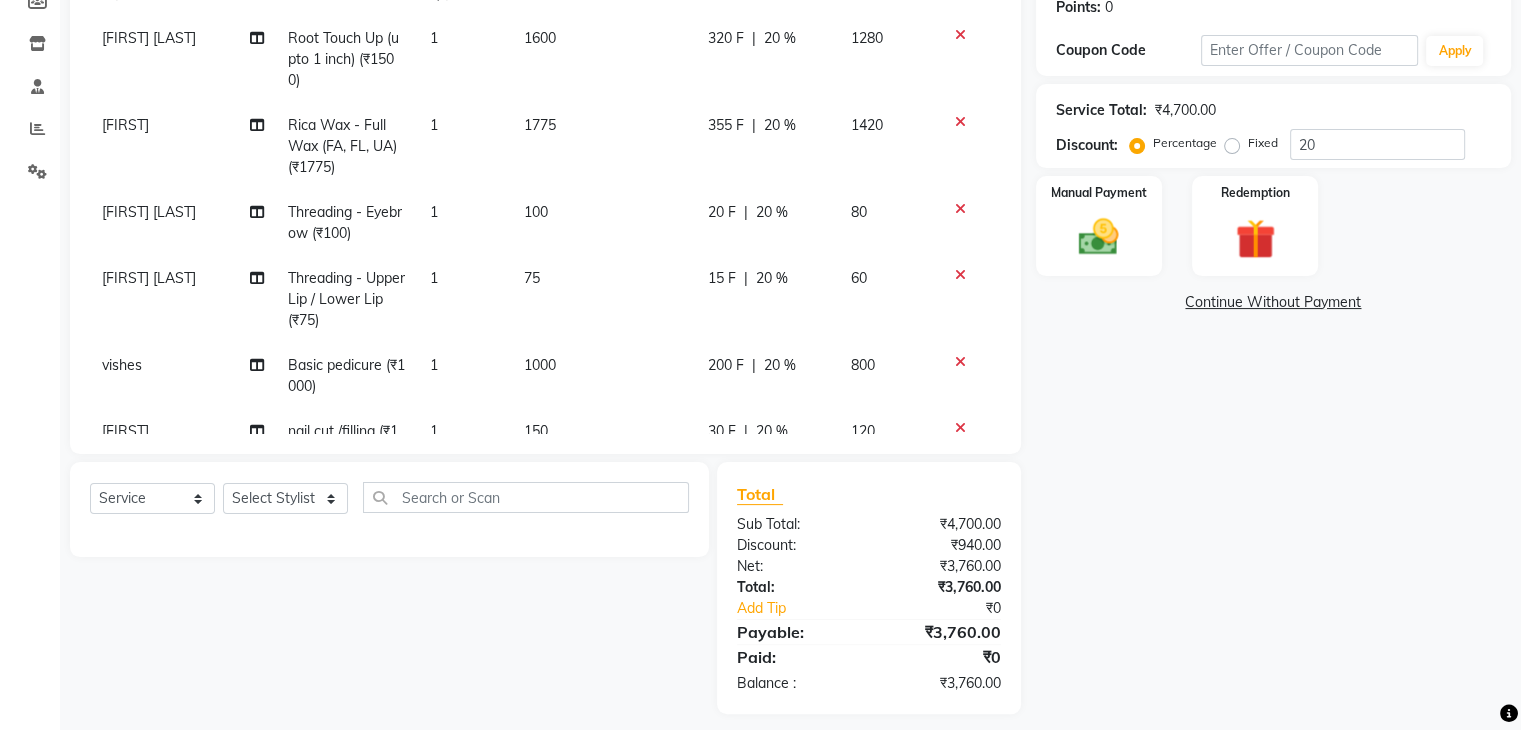 click on "Name: [FIRST] [LAST] Membership:  No Active Membership  Total Visits:  3 Card on file:  0 Last Visit:   30-05-2025 Points:   0  Coupon Code Apply Service Total:  ₹4,700.00  Discount:  Percentage   Fixed  20 Manual Payment Redemption  Continue Without Payment" 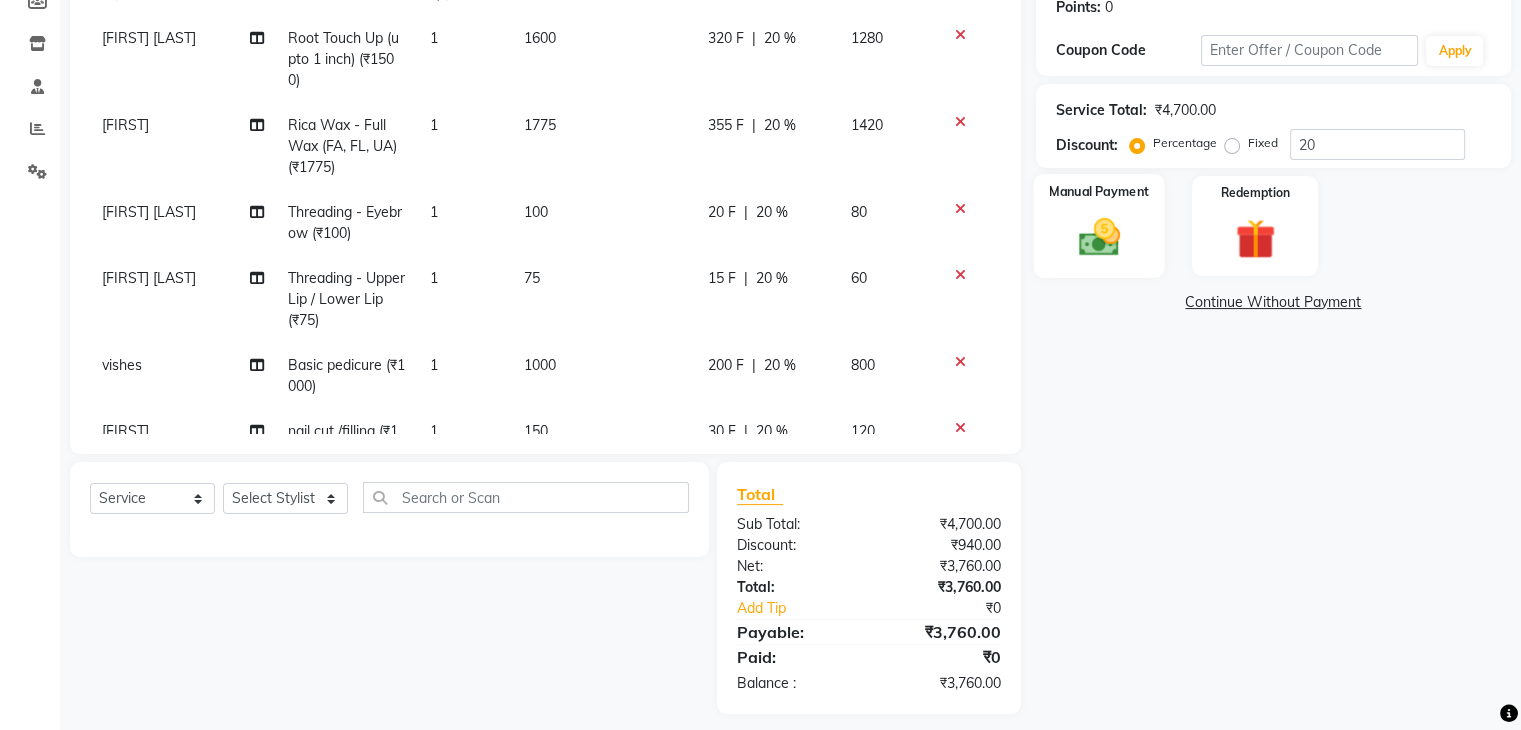 click 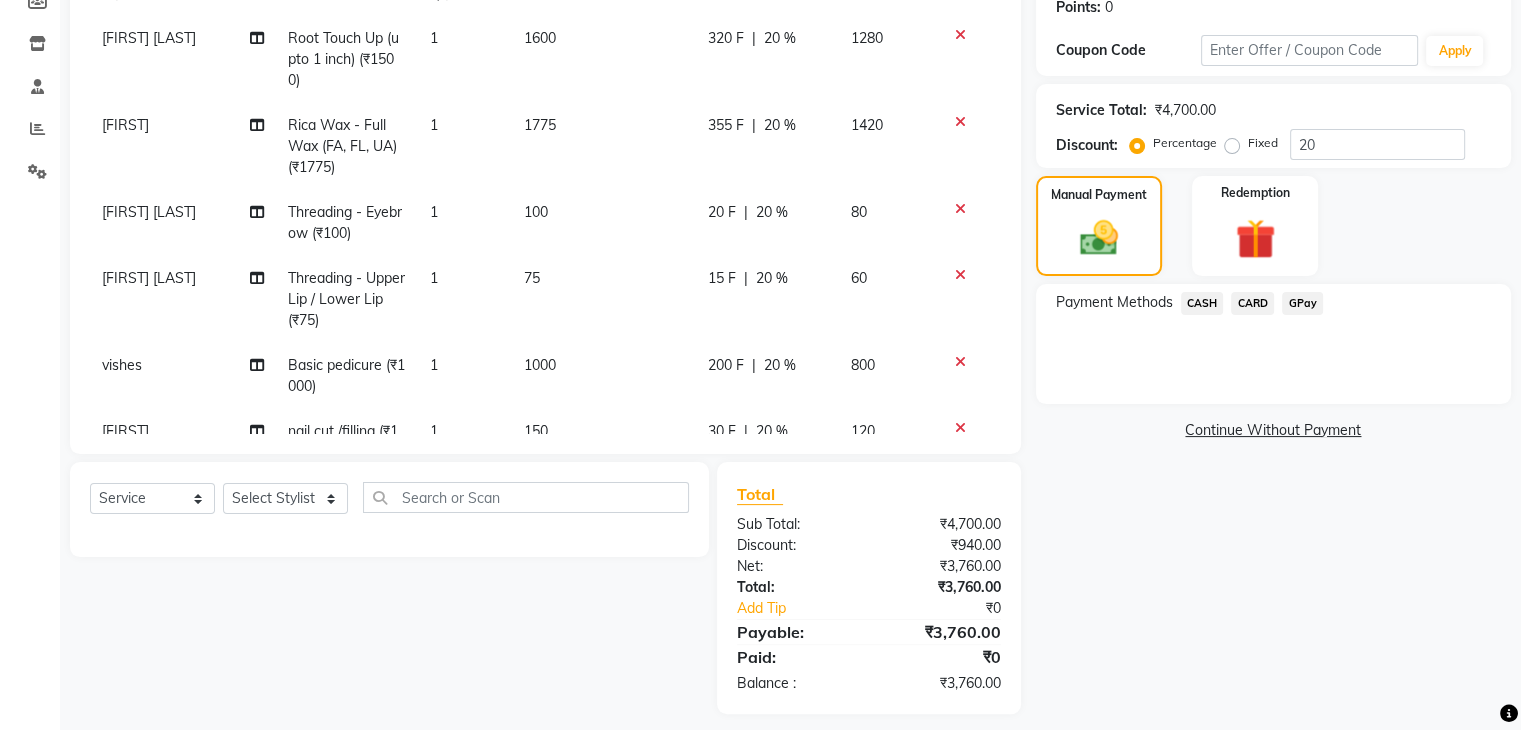 click on "CASH" 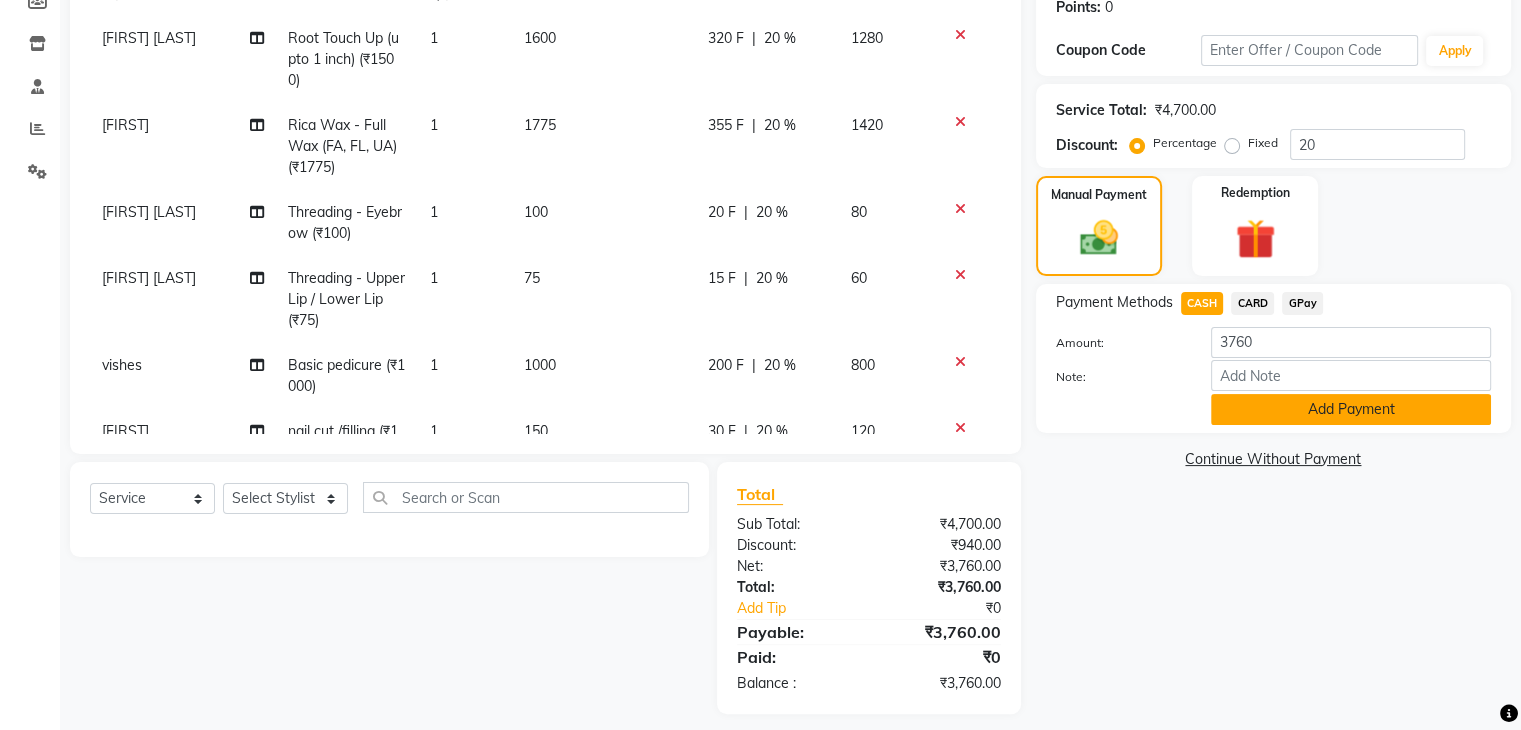 click on "Add Payment" 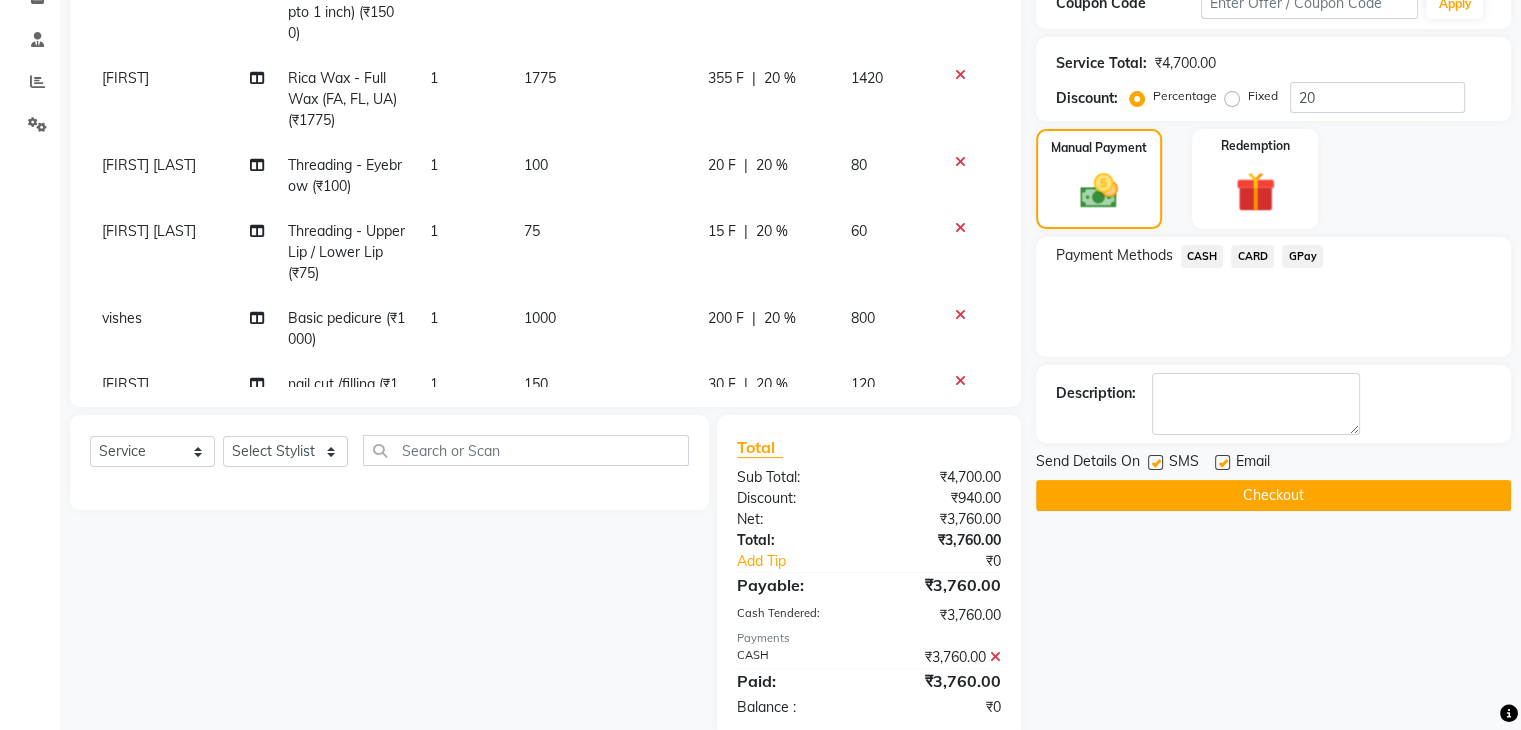 scroll, scrollTop: 400, scrollLeft: 0, axis: vertical 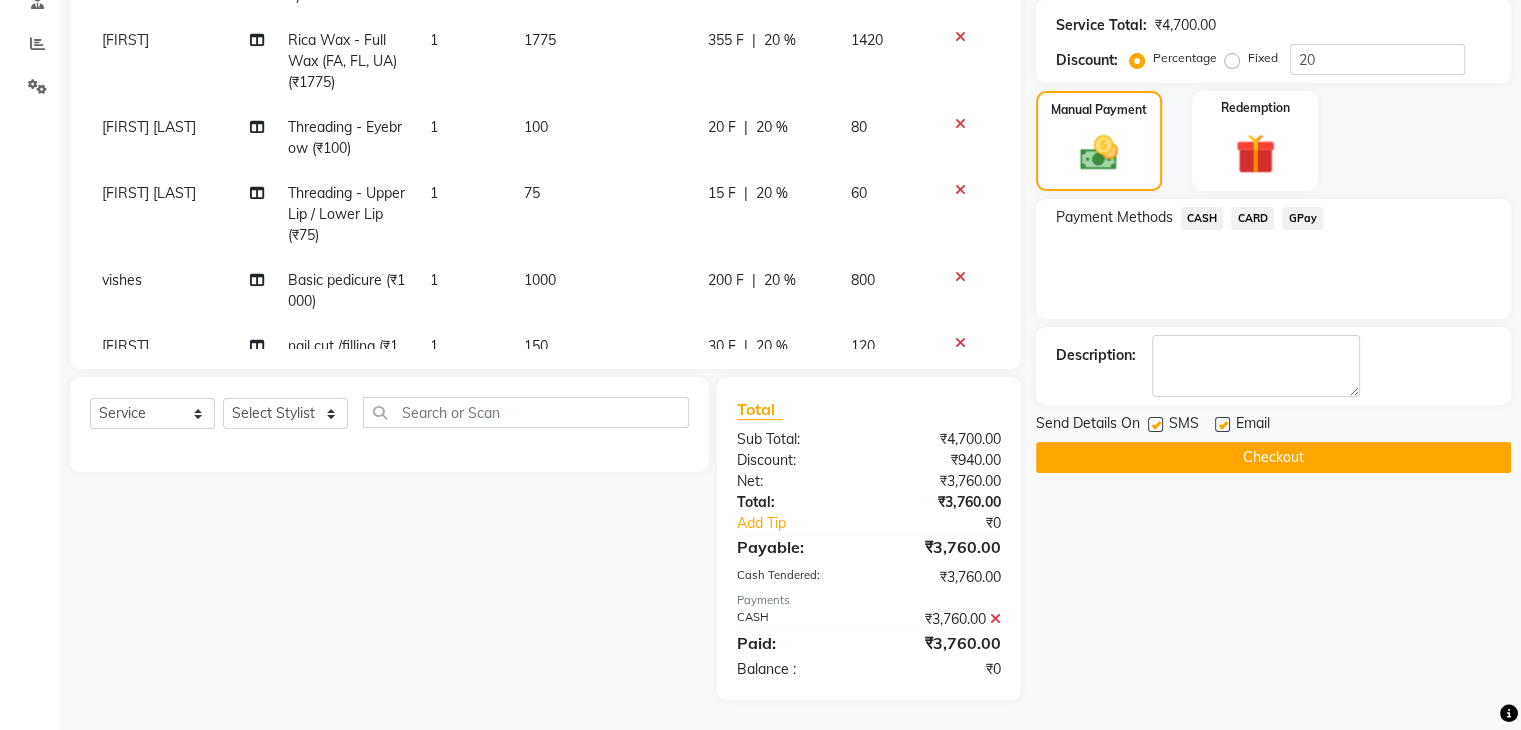 click on "Checkout" 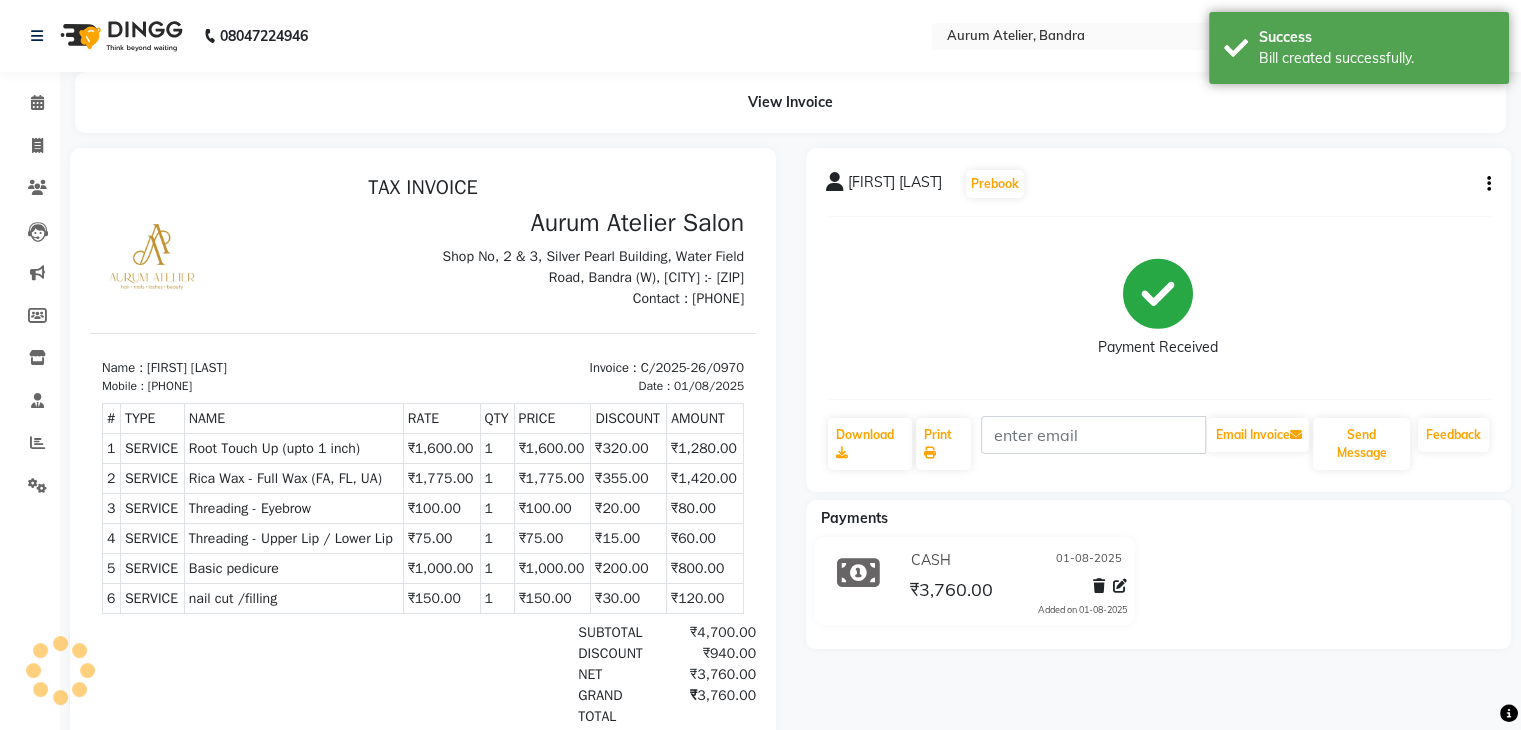 scroll, scrollTop: 0, scrollLeft: 0, axis: both 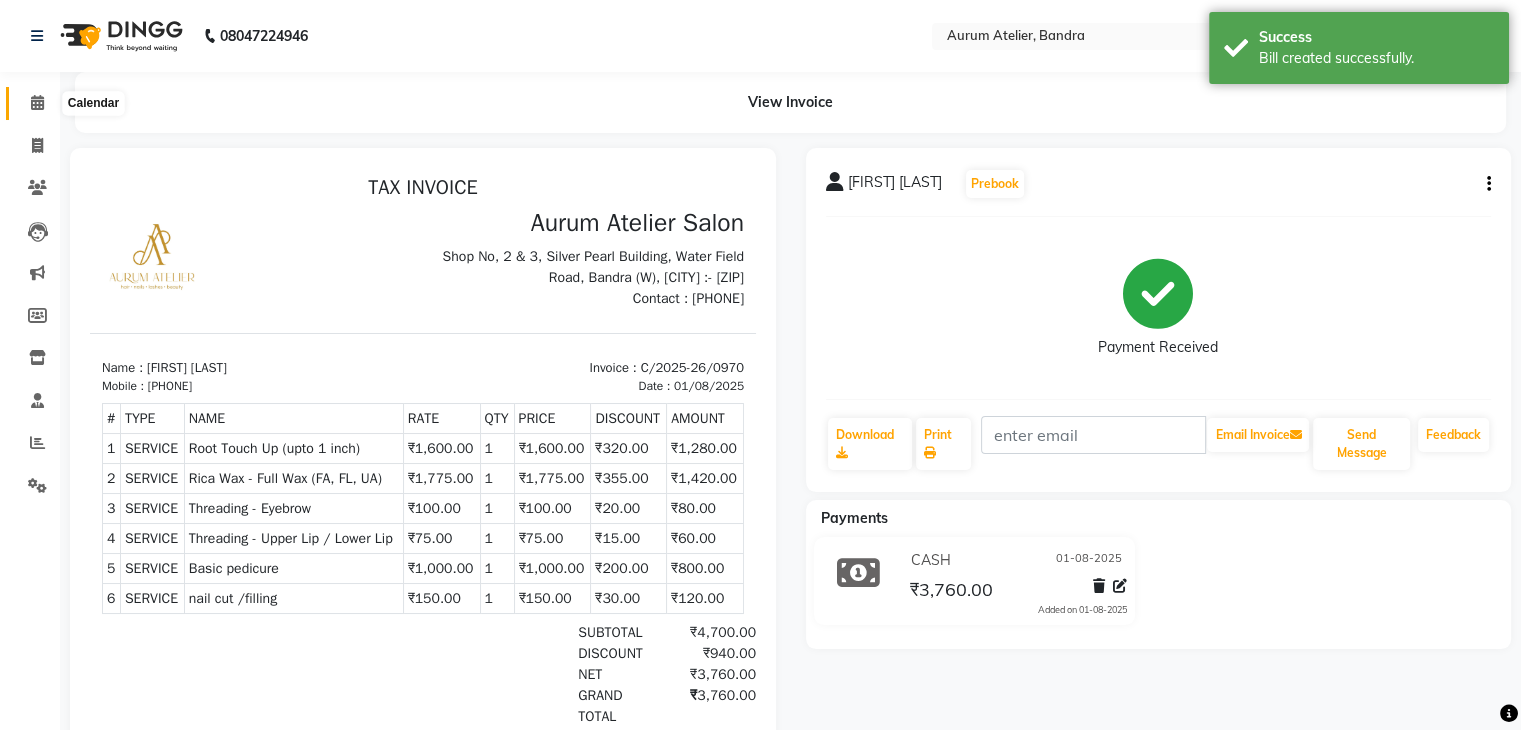 click 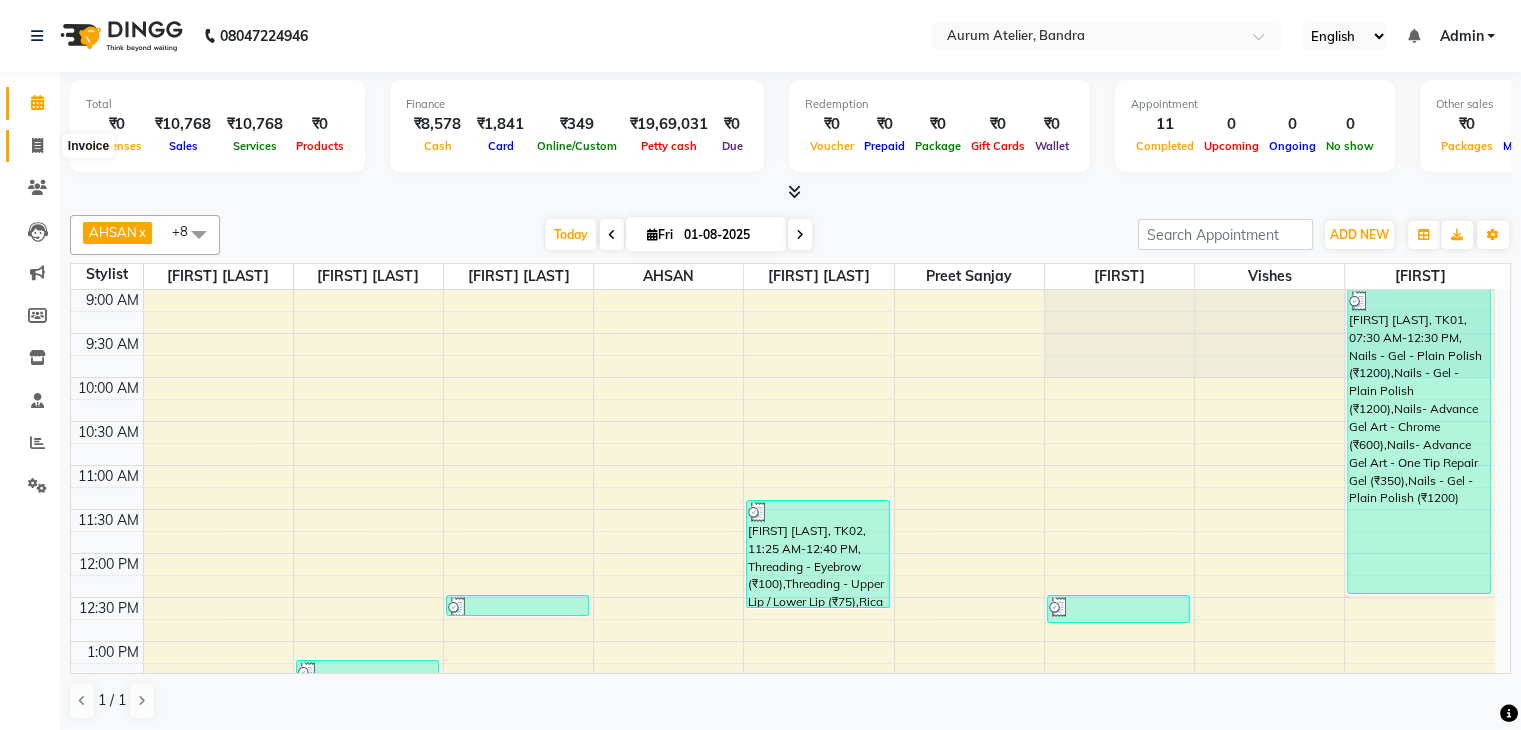 click 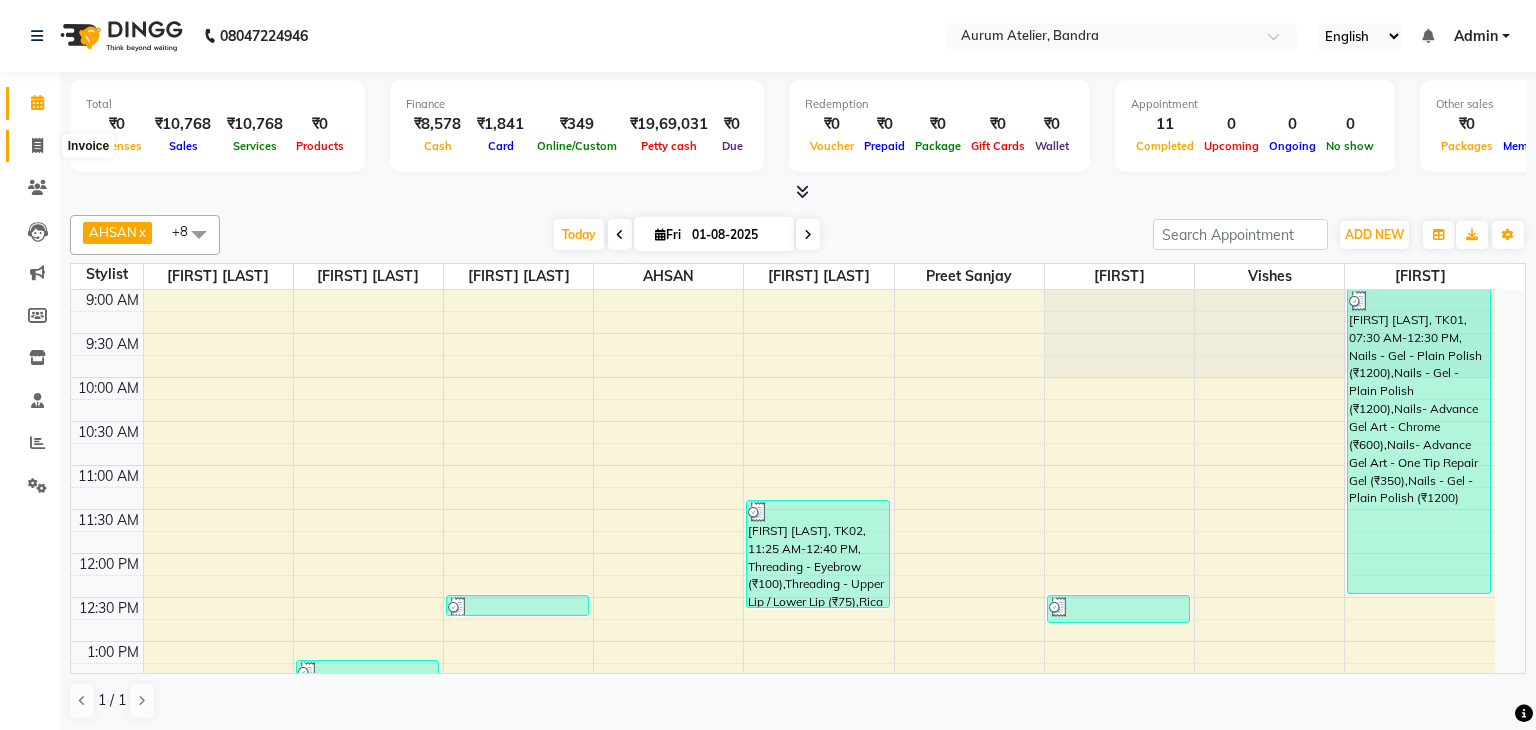 select on "7410" 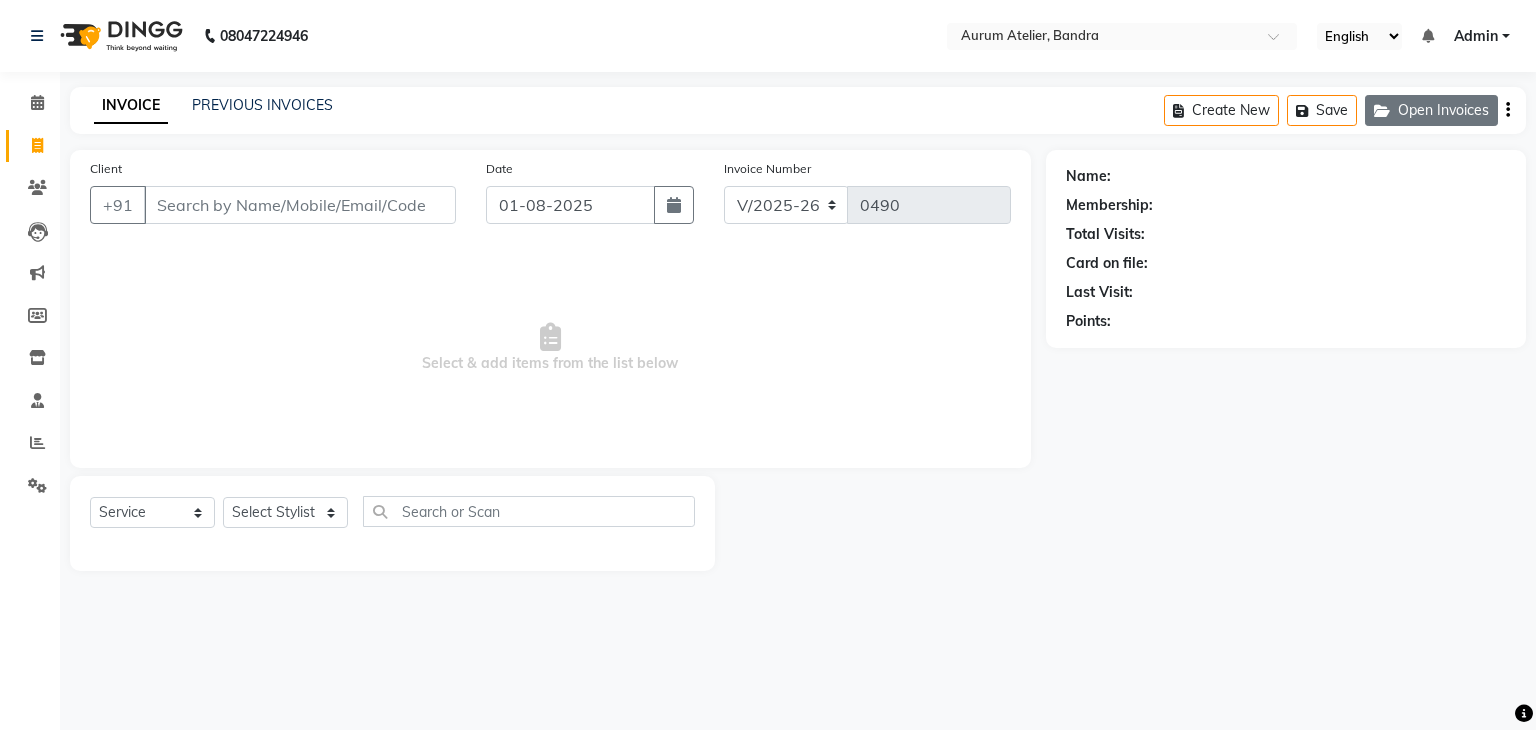 click on "Open Invoices" 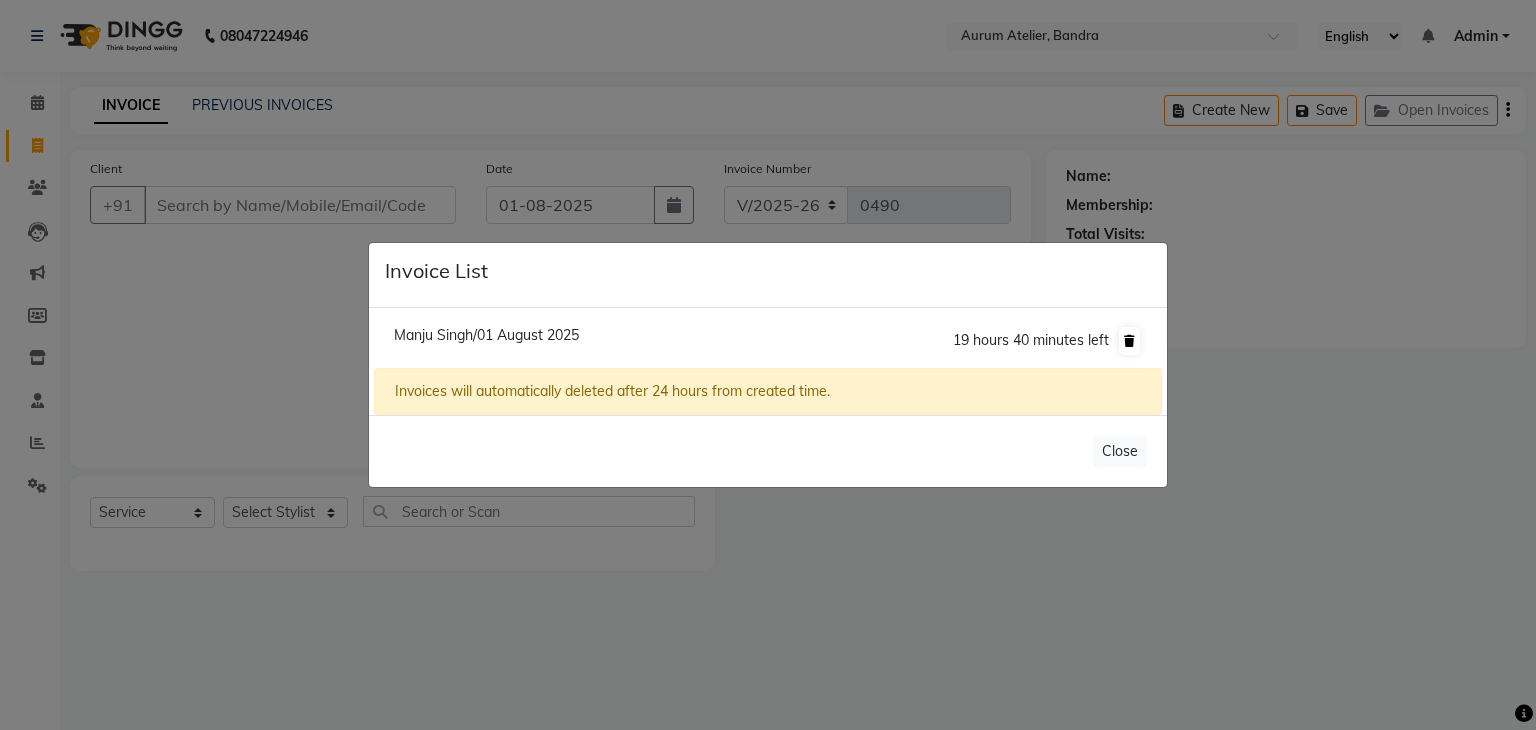 click 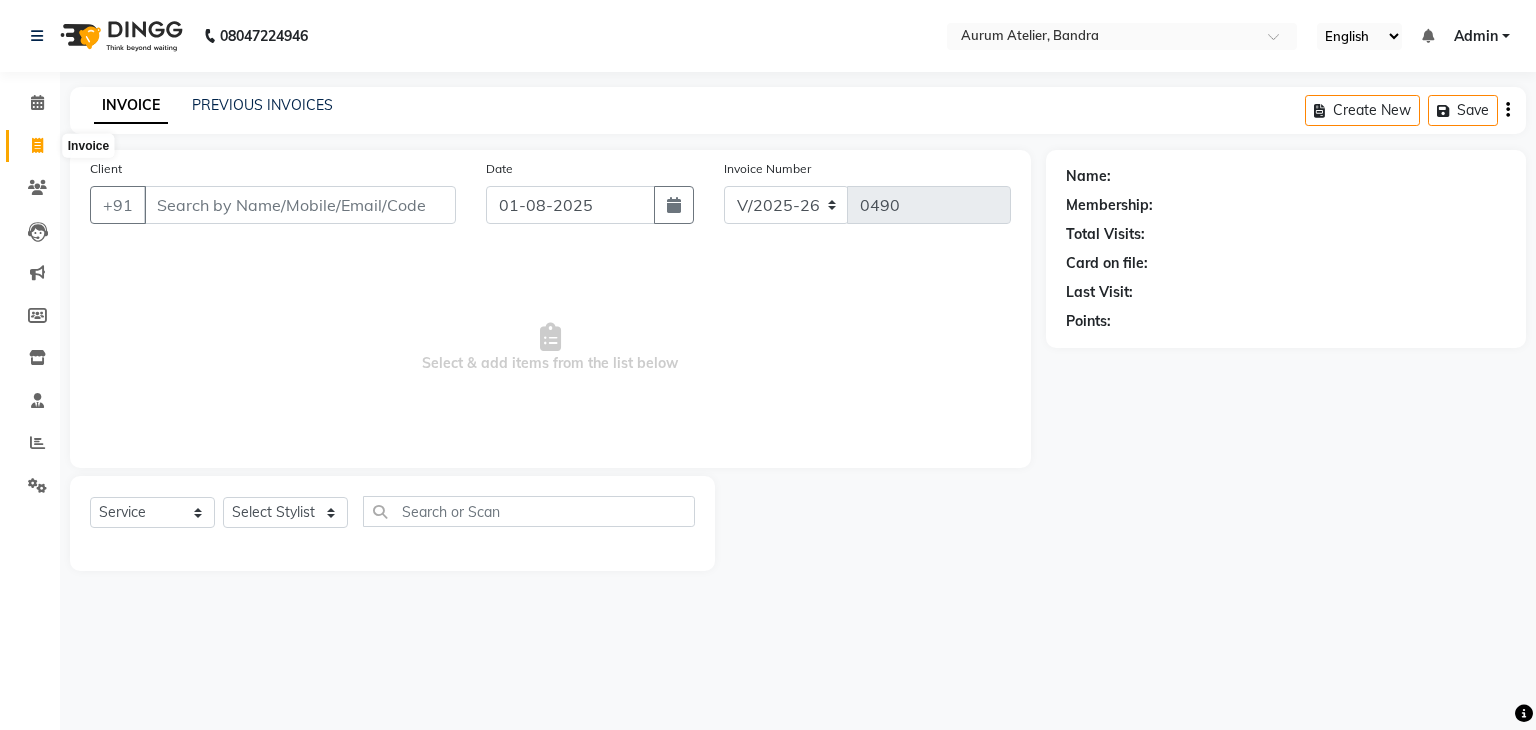 click 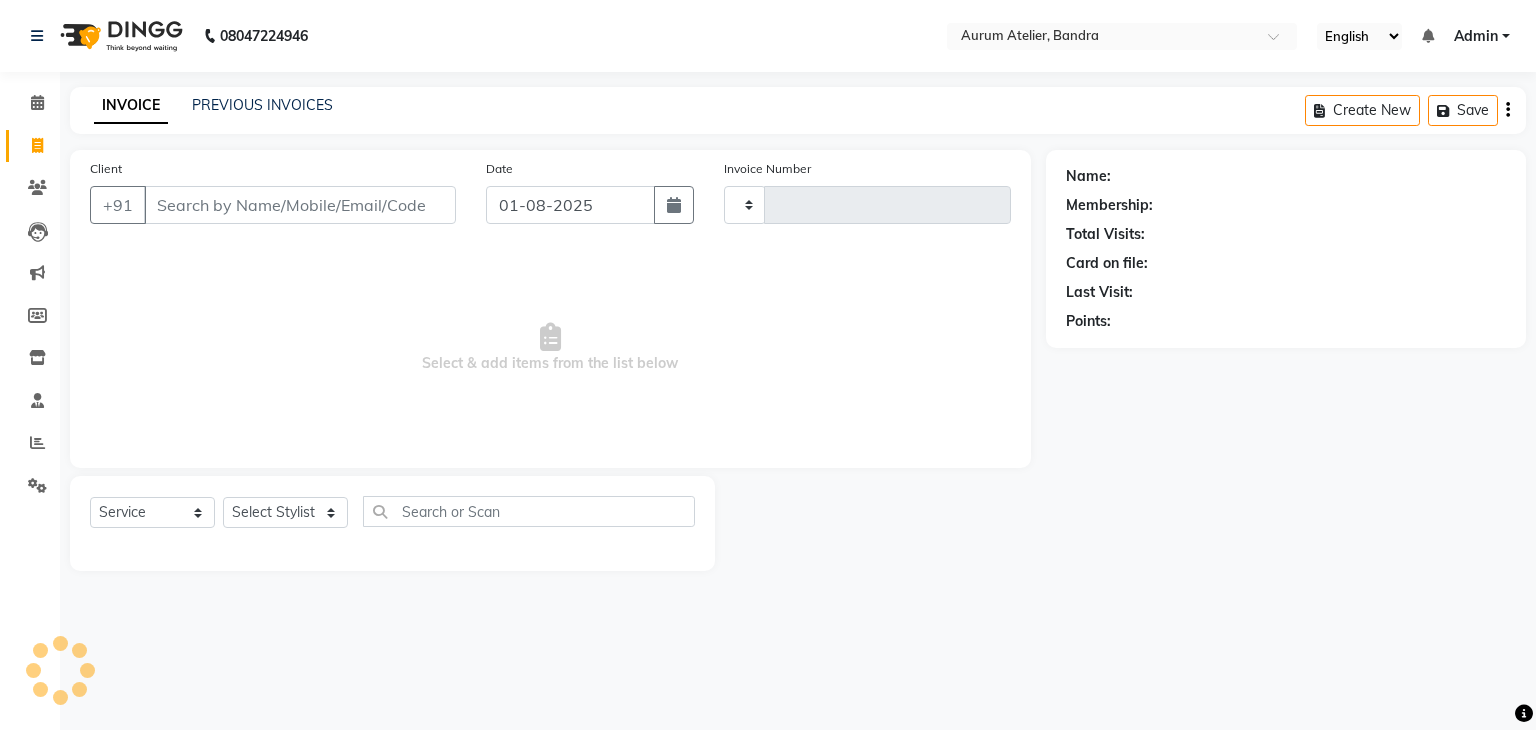 type on "0490" 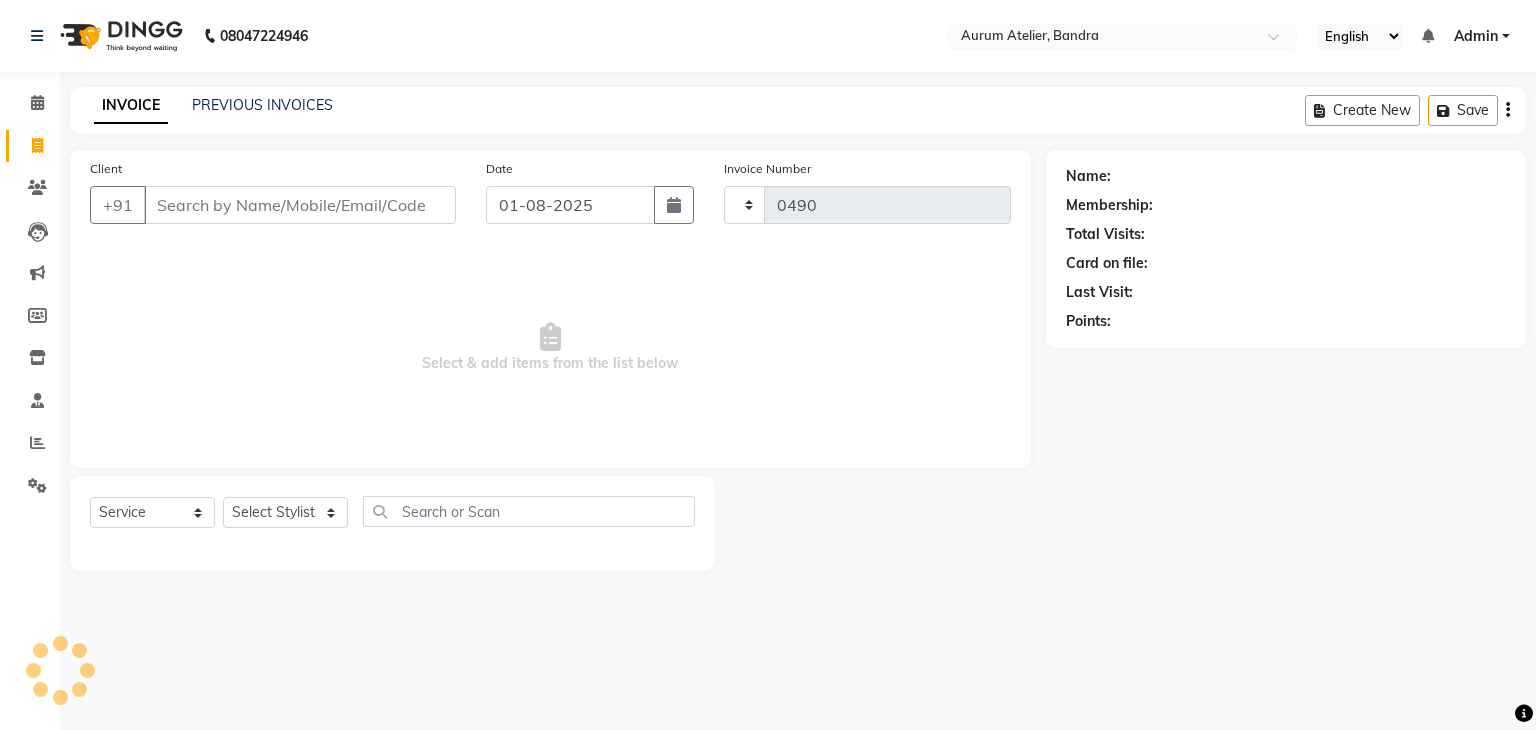 select on "7410" 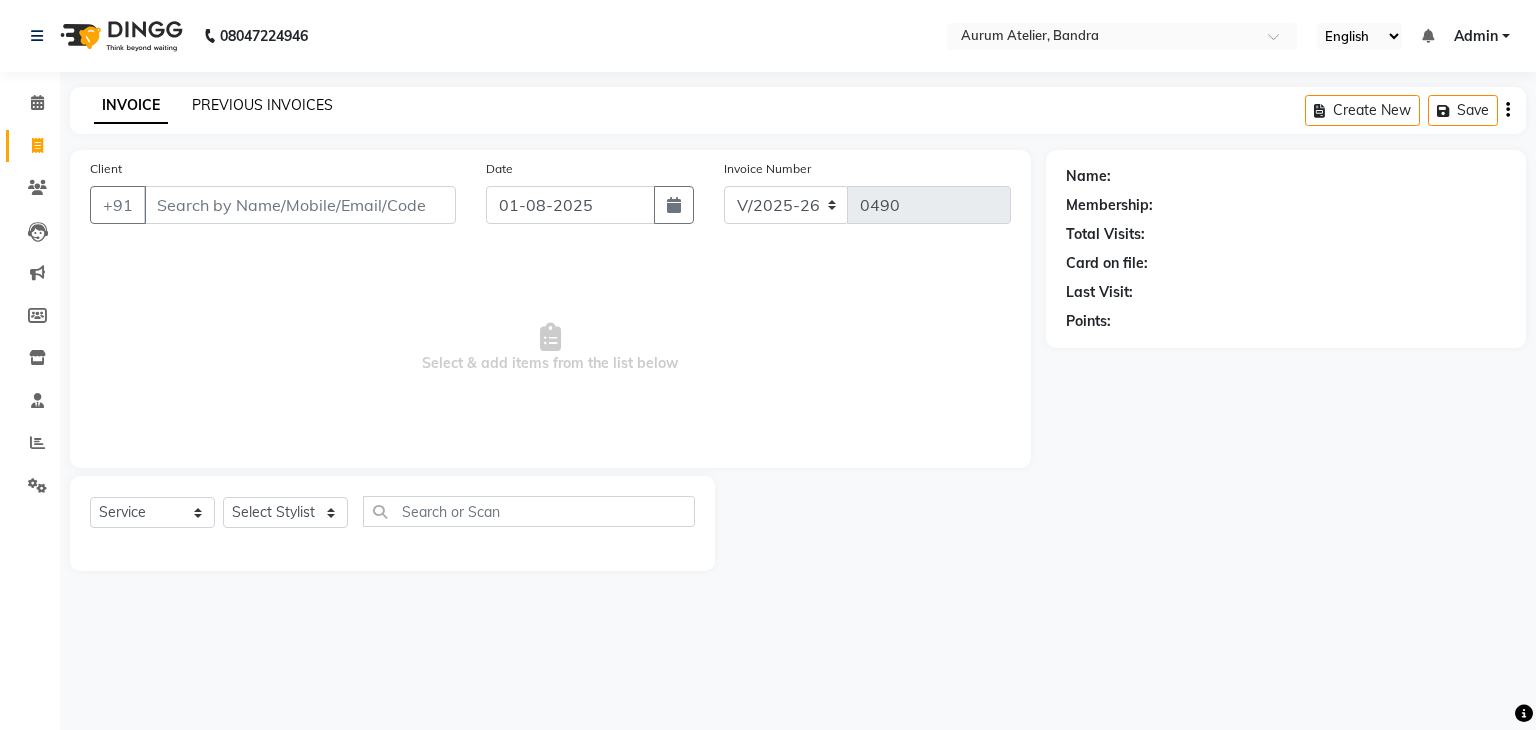 click on "PREVIOUS INVOICES" 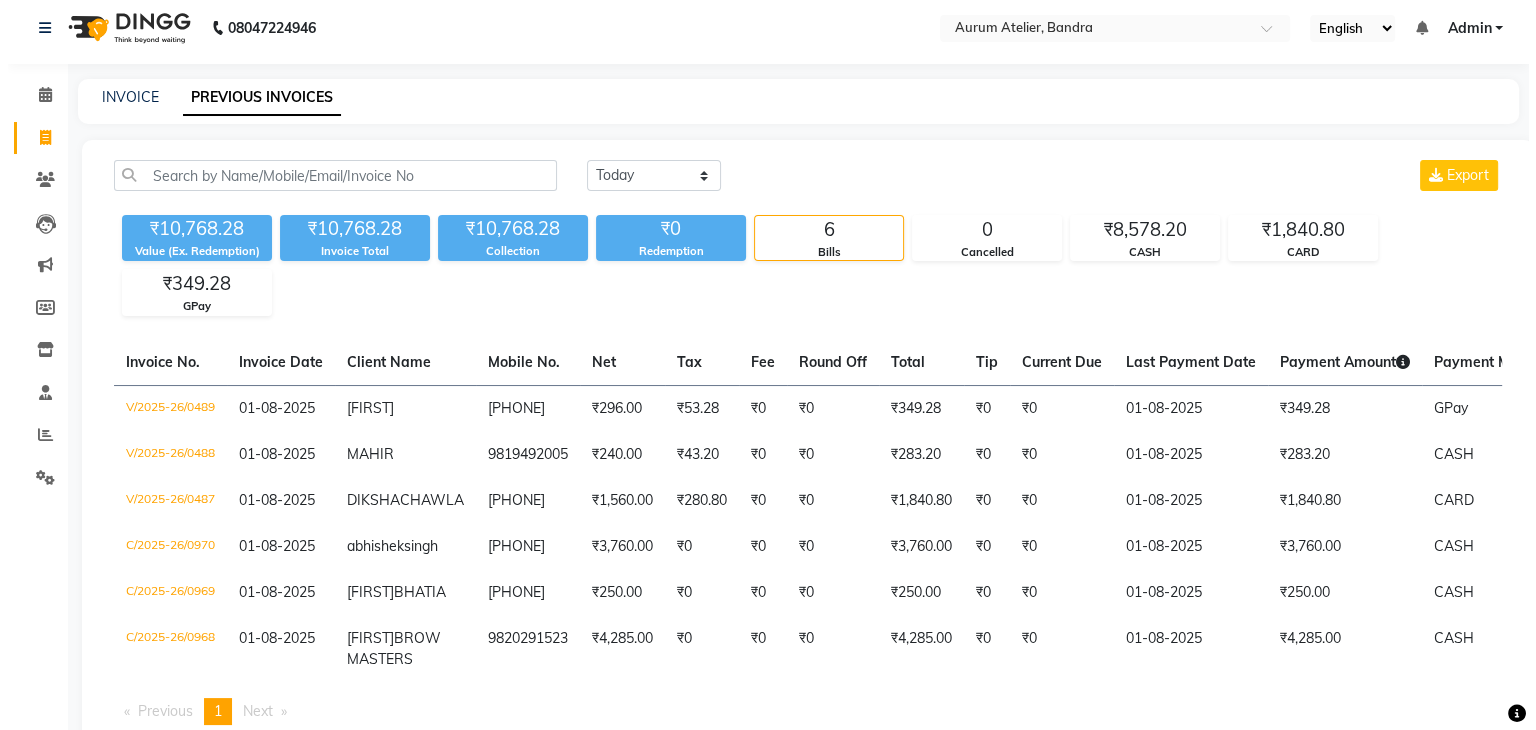 scroll, scrollTop: 0, scrollLeft: 0, axis: both 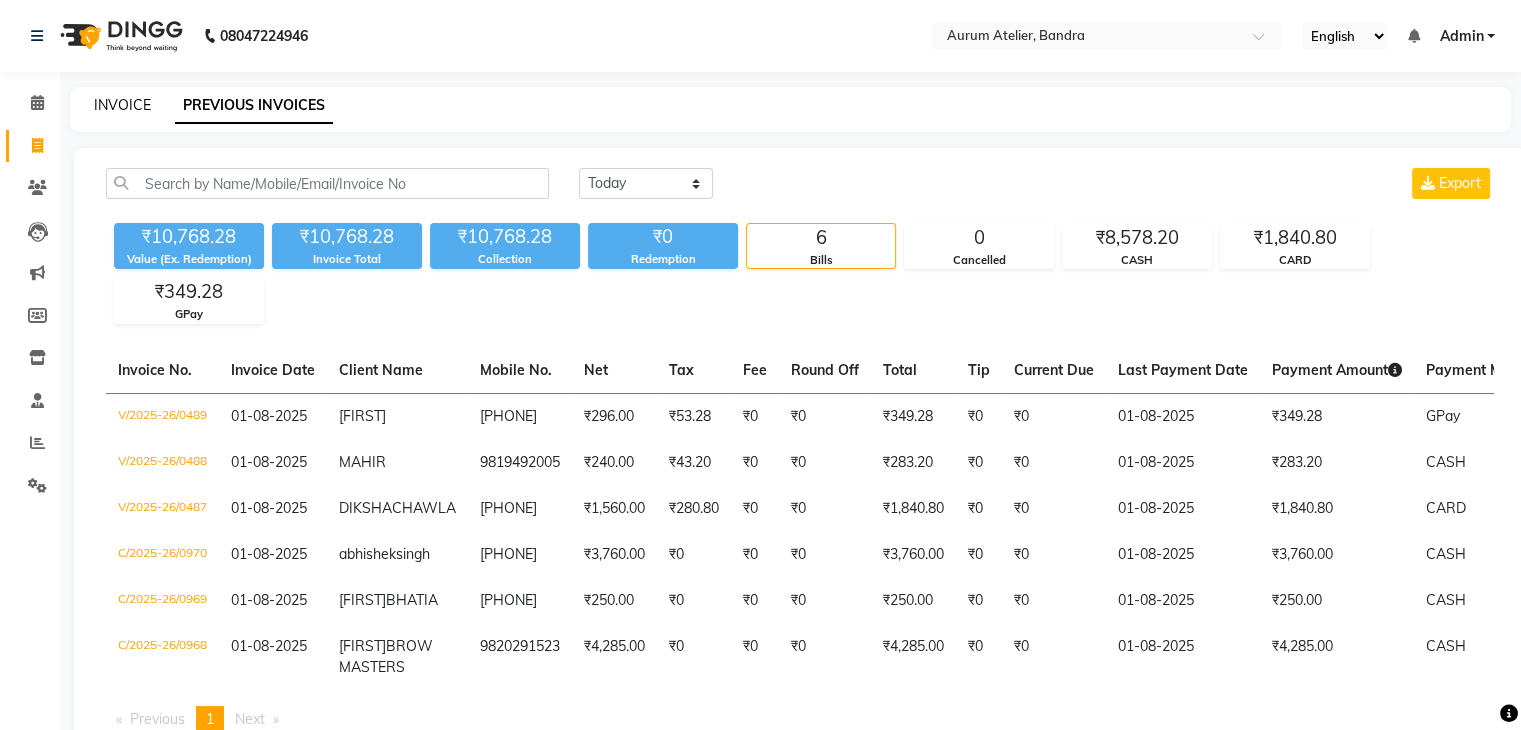 click on "INVOICE" 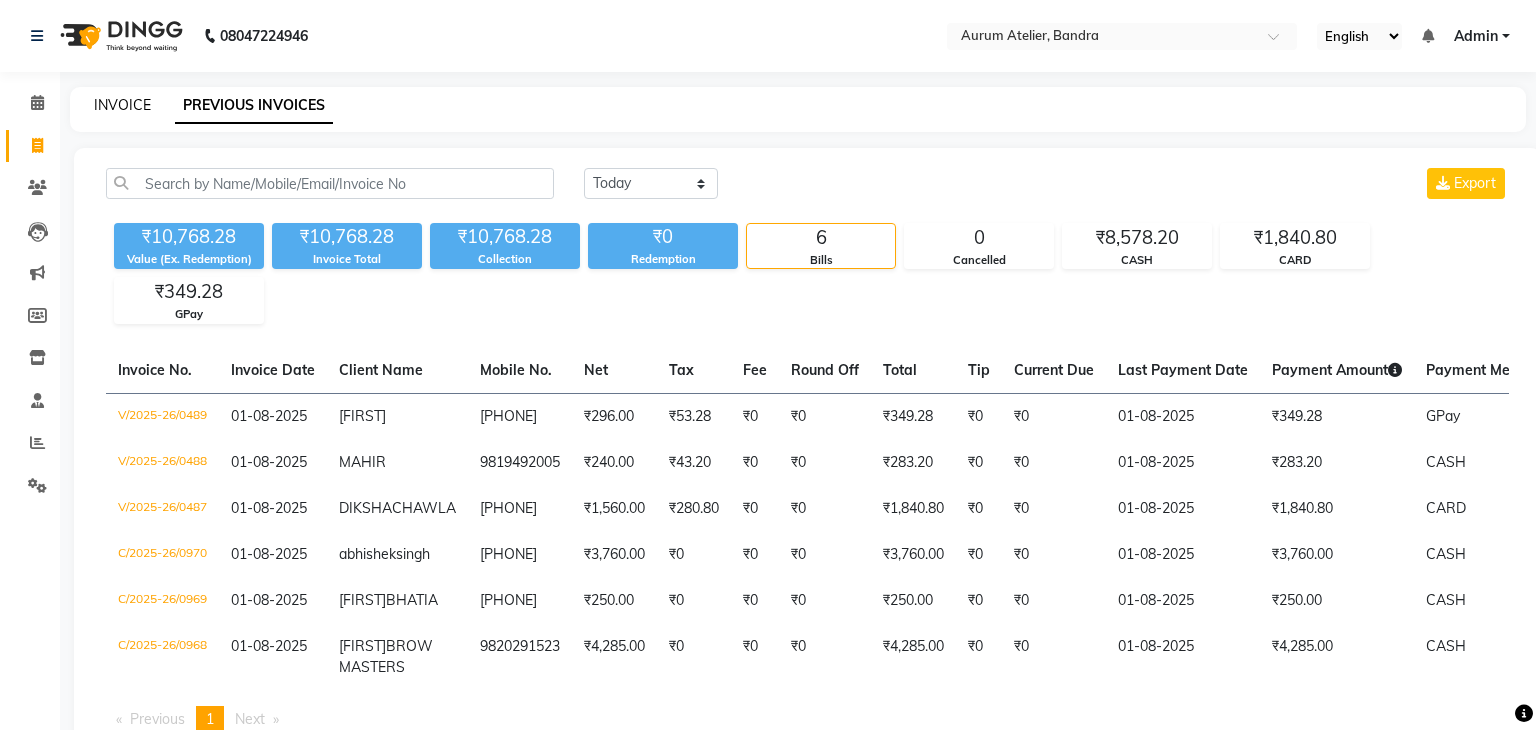 select on "7410" 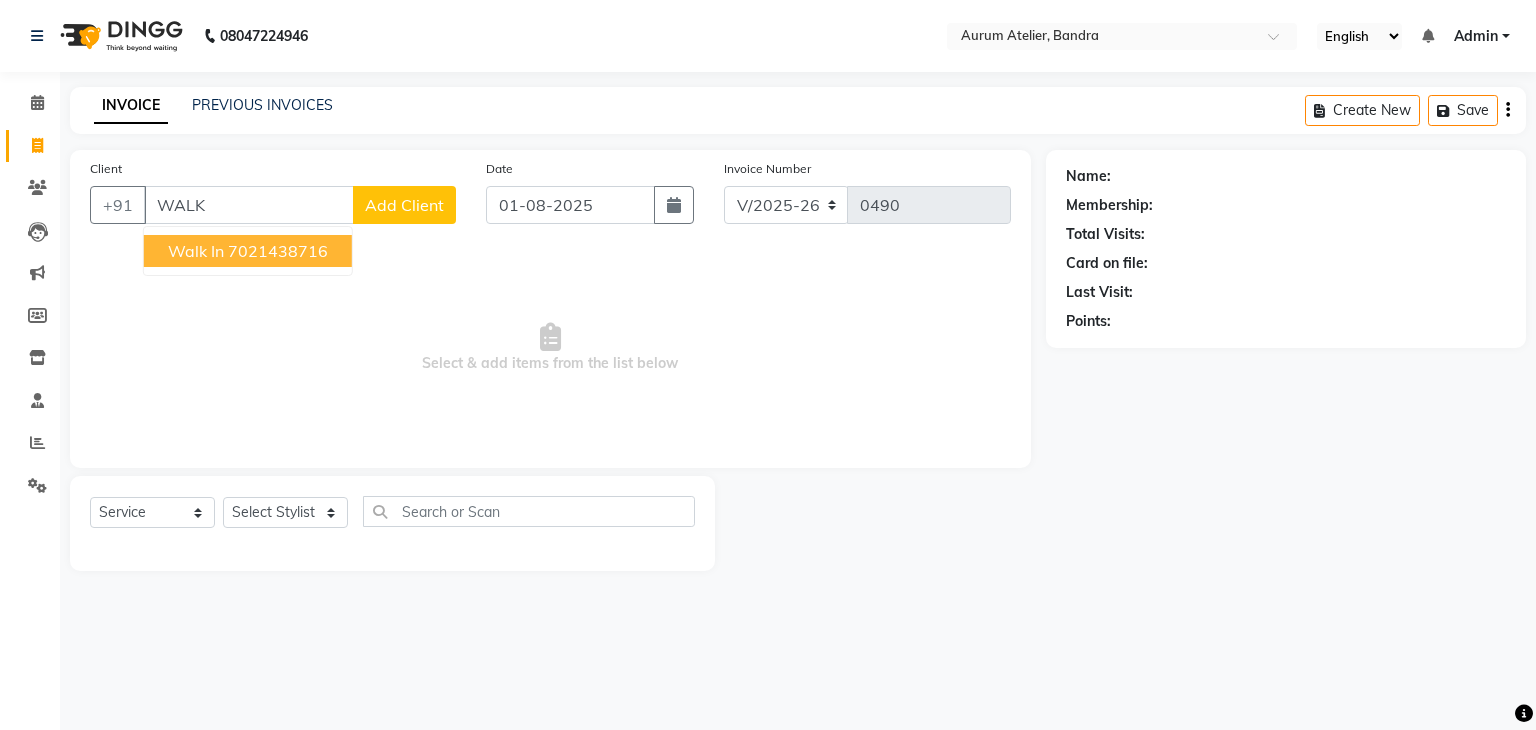 type on "WALK" 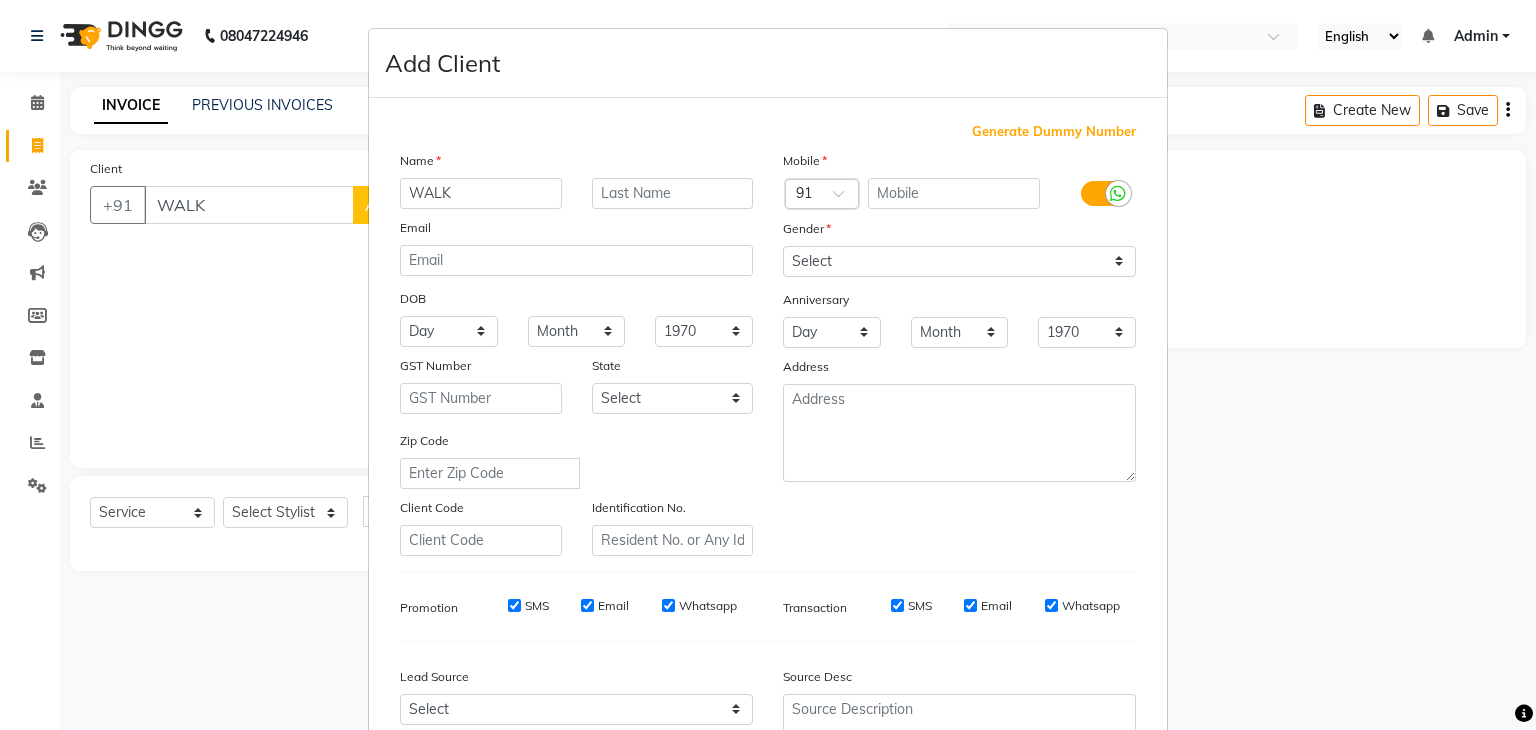 click on "Add Client Generate Dummy Number Name WALK Email DOB Day 01 02 03 04 05 06 07 08 09 10 11 12 13 14 15 16 17 18 19 20 21 22 23 24 25 26 27 28 29 30 31 Month January February March April May June July August September October November December 1940 1941 1942 1943 1944 1945 1946 1947 1948 1949 1950 1951 1952 1953 1954 1955 1956 1957 1958 1959 1960 1961 1962 1963 1964 1965 1966 1967 1968 1969 1970 1971 1972 1973 1974 1975 1976 1977 1978 1979 1980 1981 1982 1983 1984 1985 1986 1987 1988 1989 1990 1991 1992 1993 1994 1995 1996 1997 1998 1999 2000 2001 2002 2003 2004 2005 2006 2007 2008 2009 2010 2011 2012 2013 2014 2015 2016 2017 2018 2019 2020 2021 2022 2023 2024 GST Number State Select Andaman and Nicobar Islands Andhra Pradesh Arunachal Pradesh Assam Bihar Chandigarh Chhattisgarh Dadra and Nagar Haveli Daman and Diu Delhi Goa Gujarat Haryana Himachal Pradesh Jammu and Kashmir Jharkhand Karnataka Kerala Lakshadweep Madhya Pradesh Maharashtra Manipur Meghalaya Mizoram Nagaland Odisha Pondicherry Punjab Rajasthan" at bounding box center (768, 365) 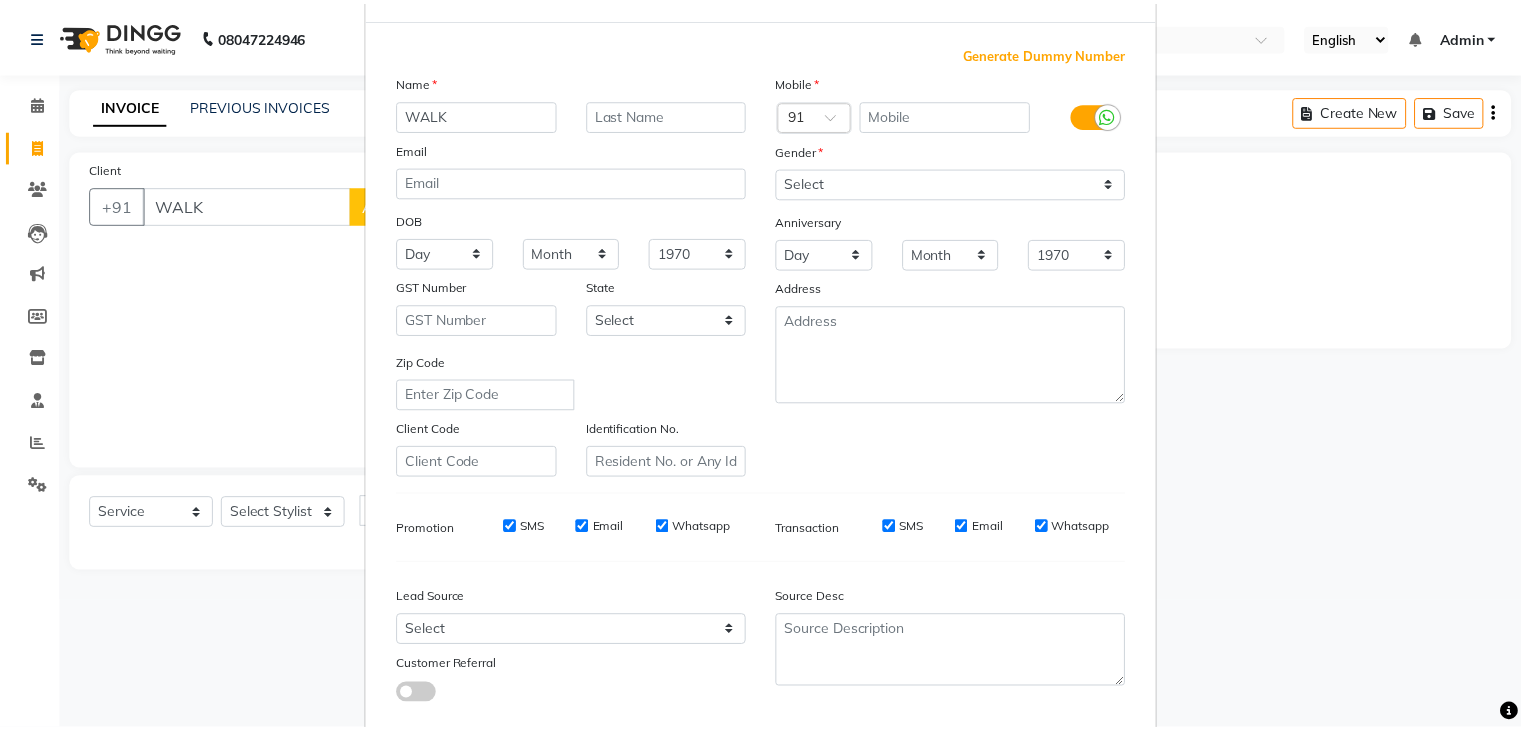 scroll, scrollTop: 203, scrollLeft: 0, axis: vertical 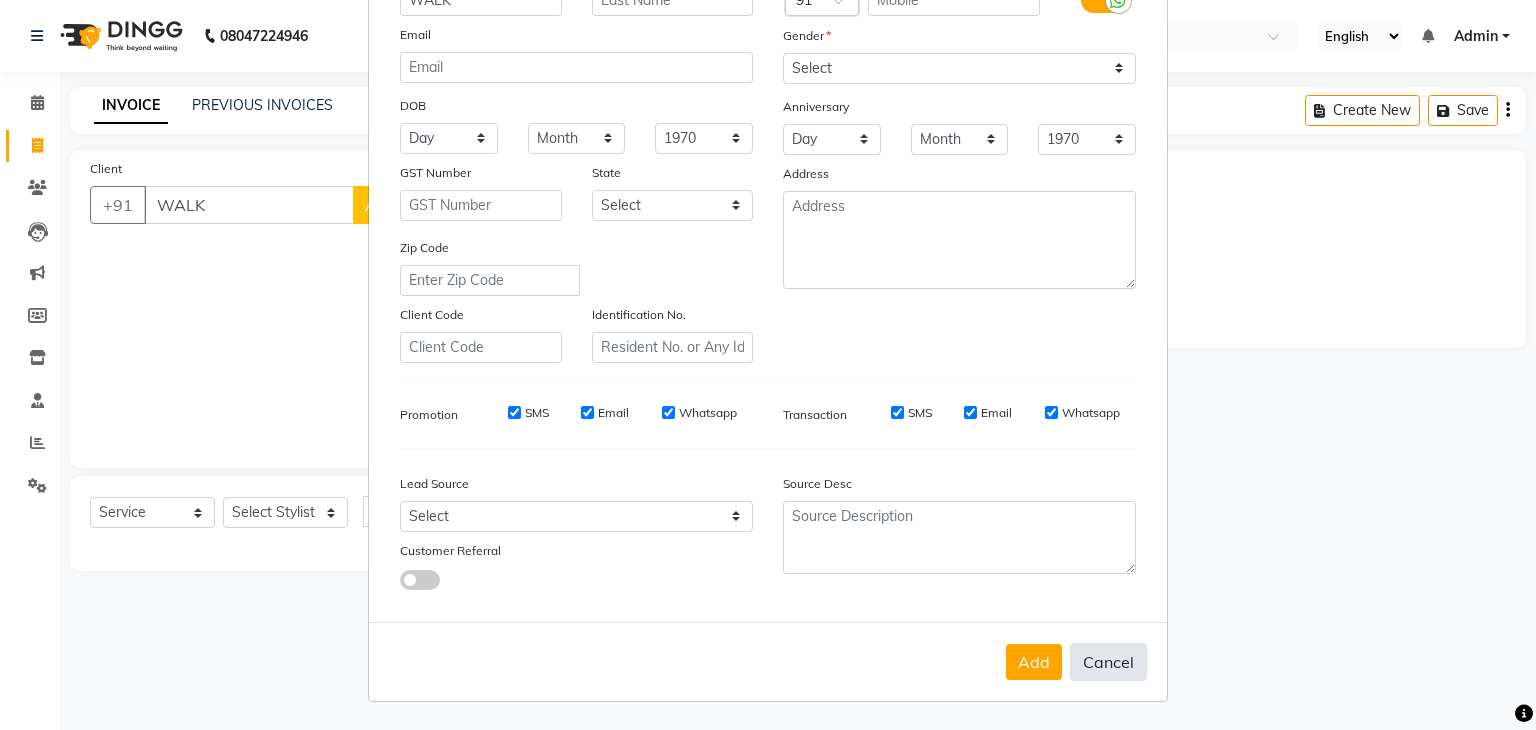 click on "Cancel" at bounding box center [1108, 662] 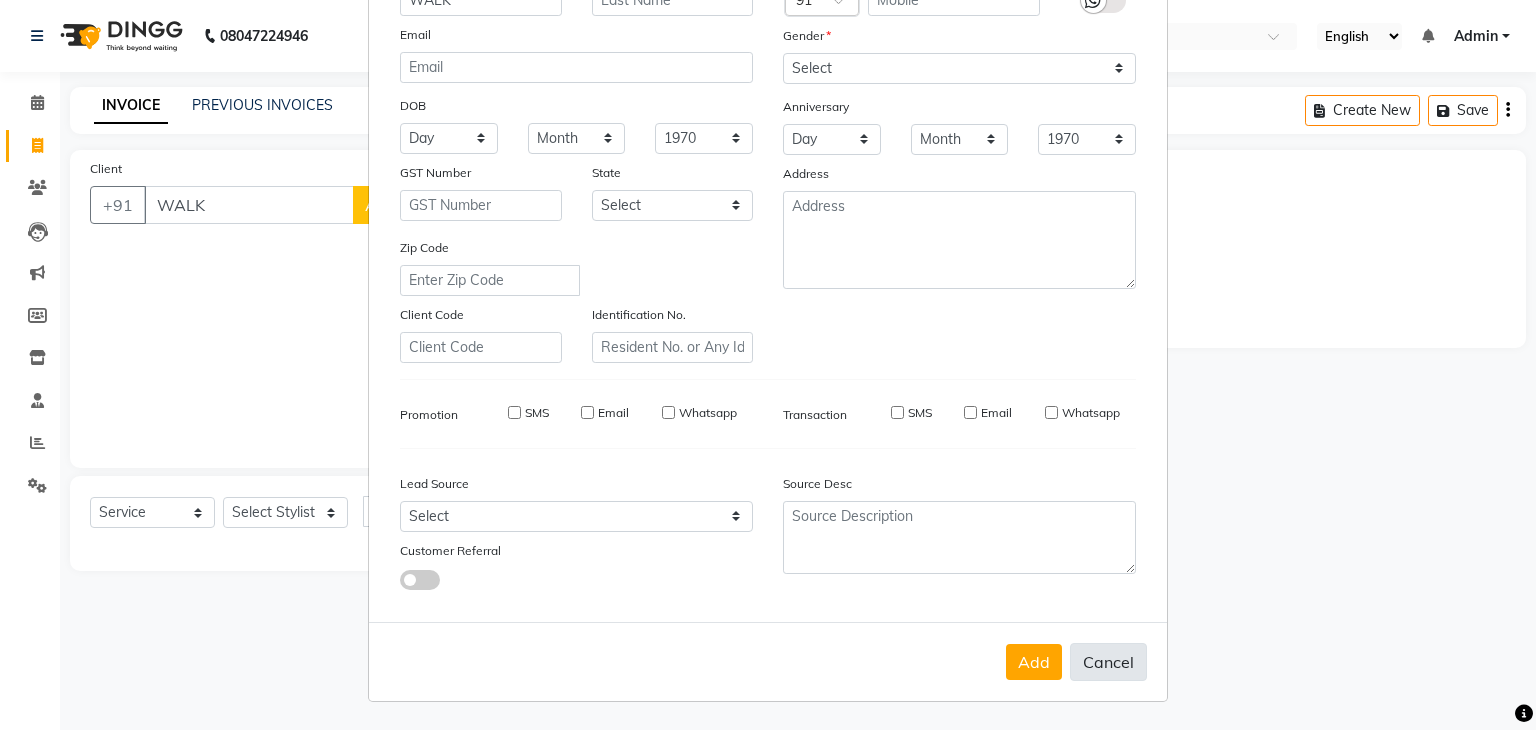type 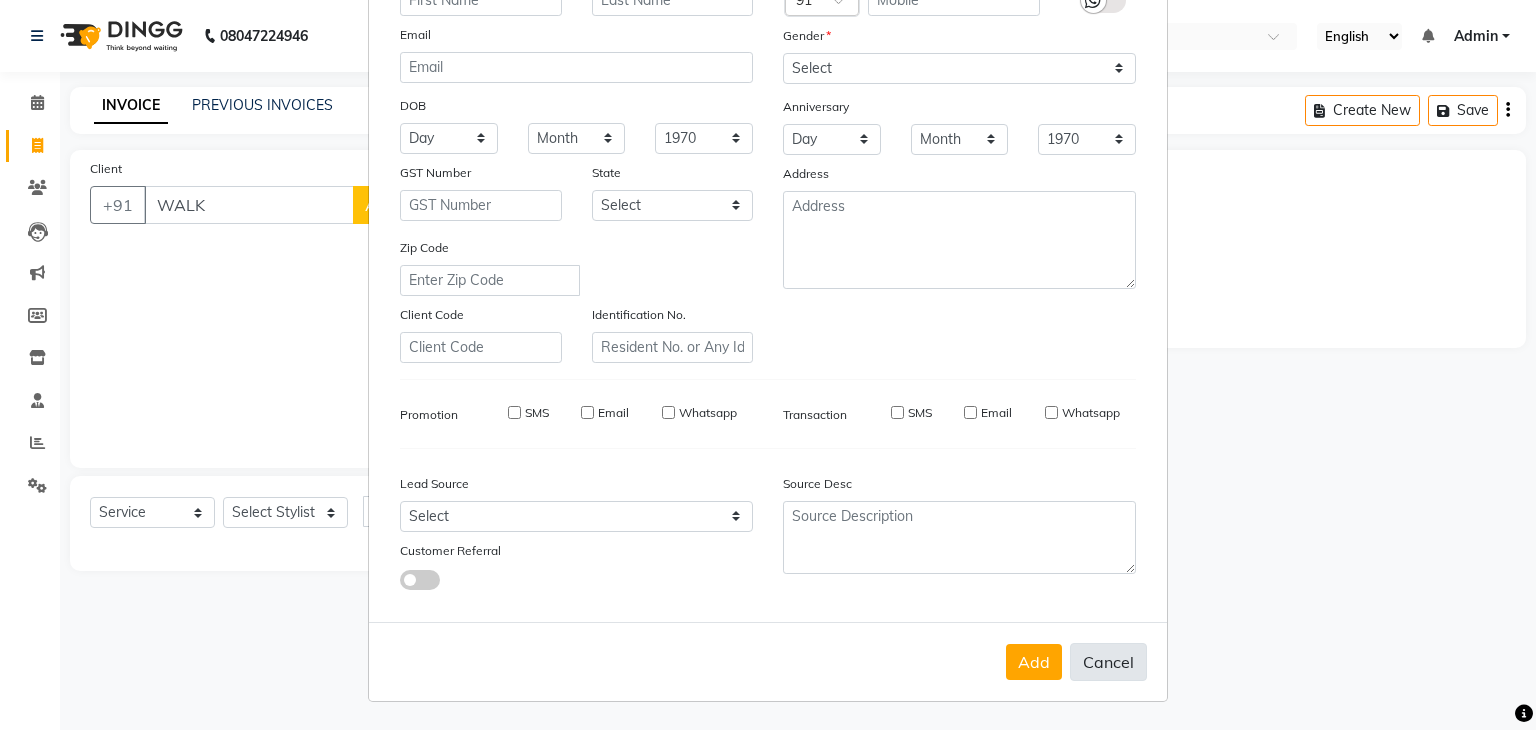 select 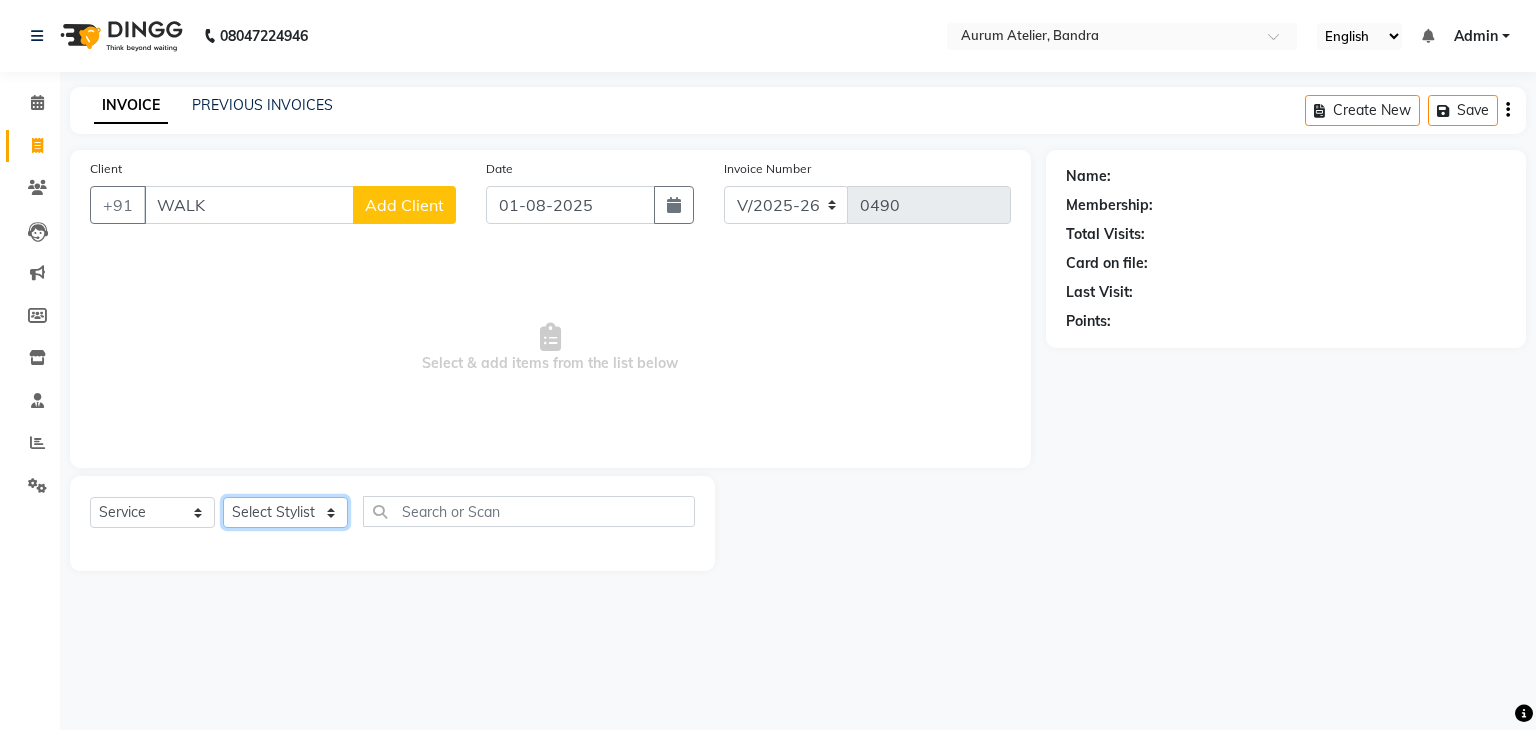 click on "Select Stylist AHSAN [FIRST] [LAST] [FIRST] Kaleem salmani Praveen bhandari Preet sanjay Sultan hawari TEHSIN vishes" 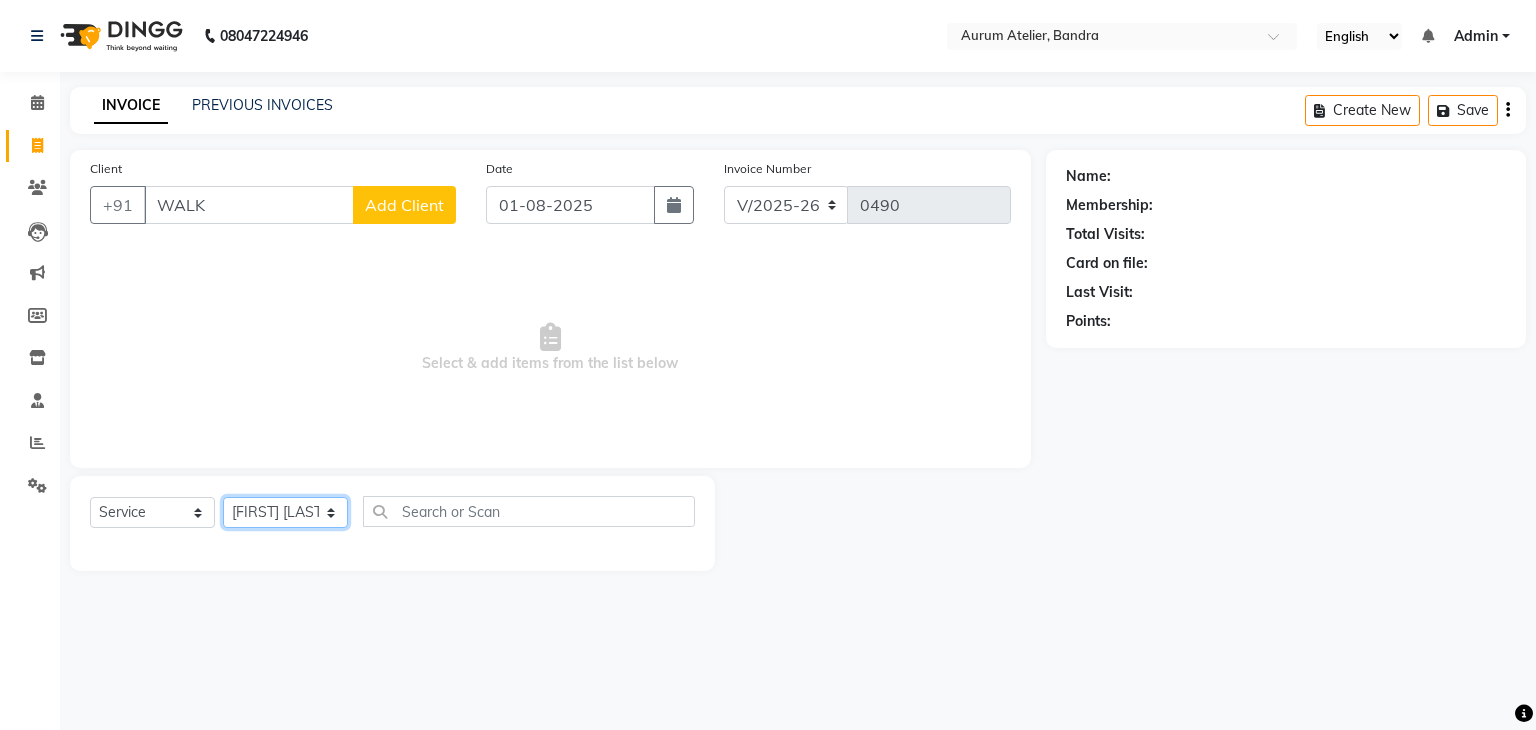 click on "Select Stylist AHSAN [FIRST] [LAST] [FIRST] Kaleem salmani Praveen bhandari Preet sanjay Sultan hawari TEHSIN vishes" 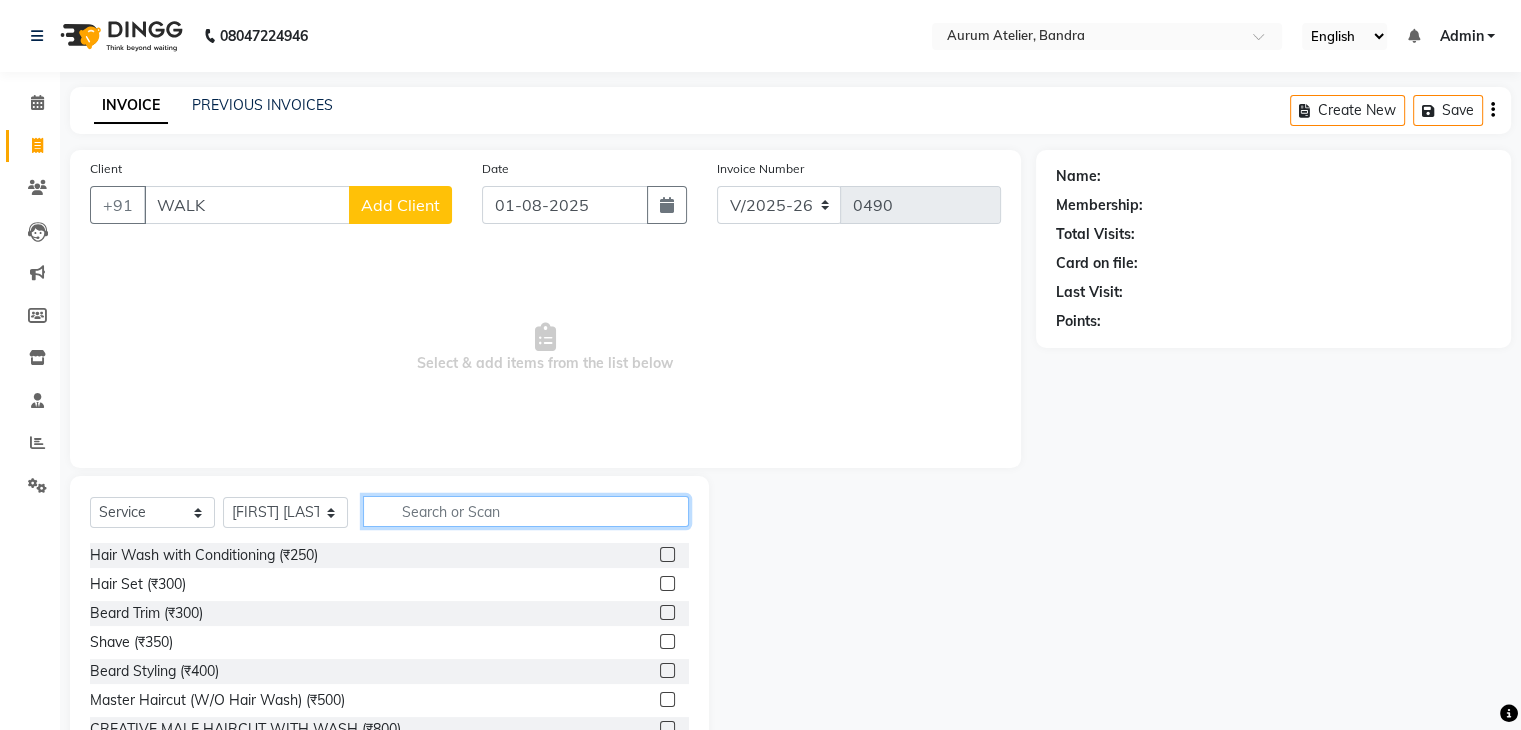 click 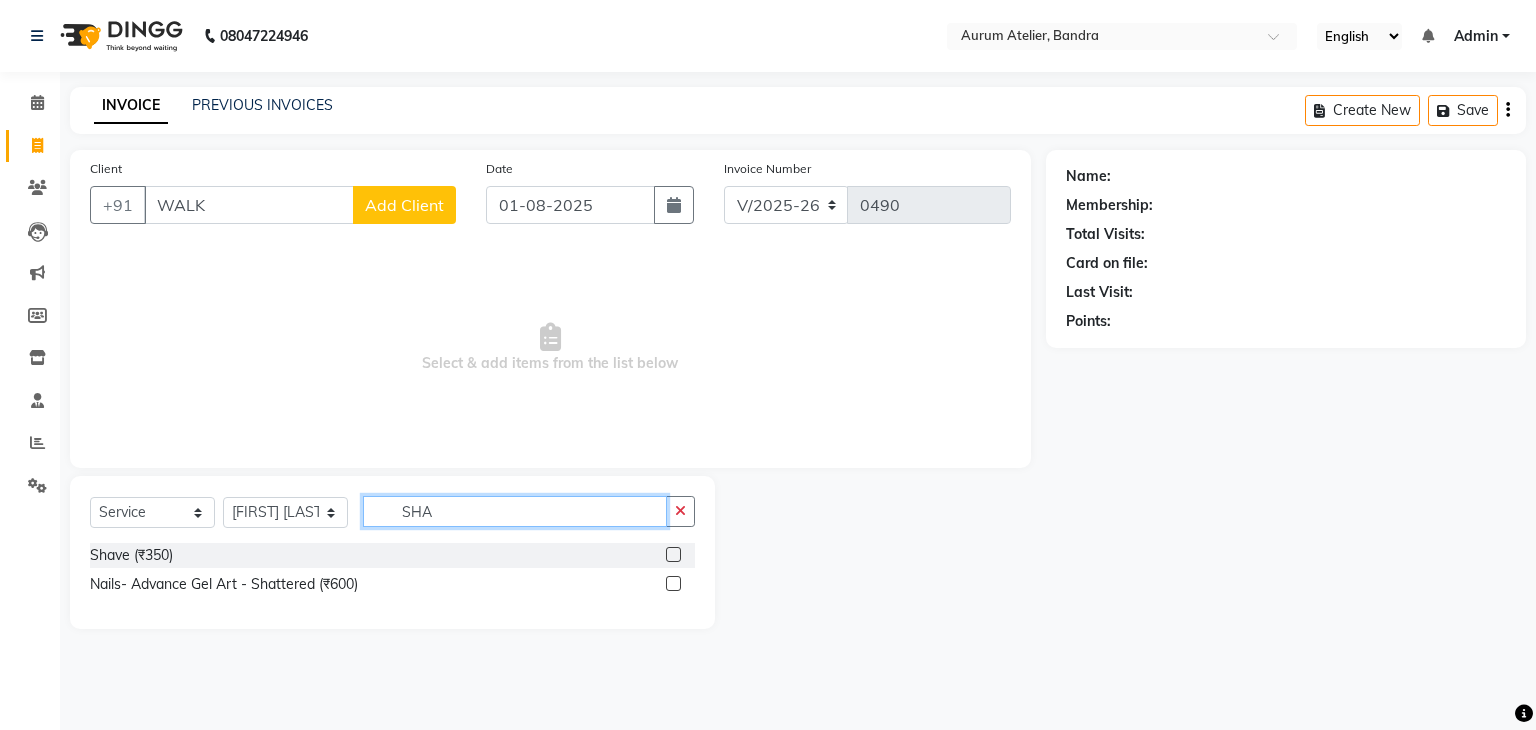 type on "SHA" 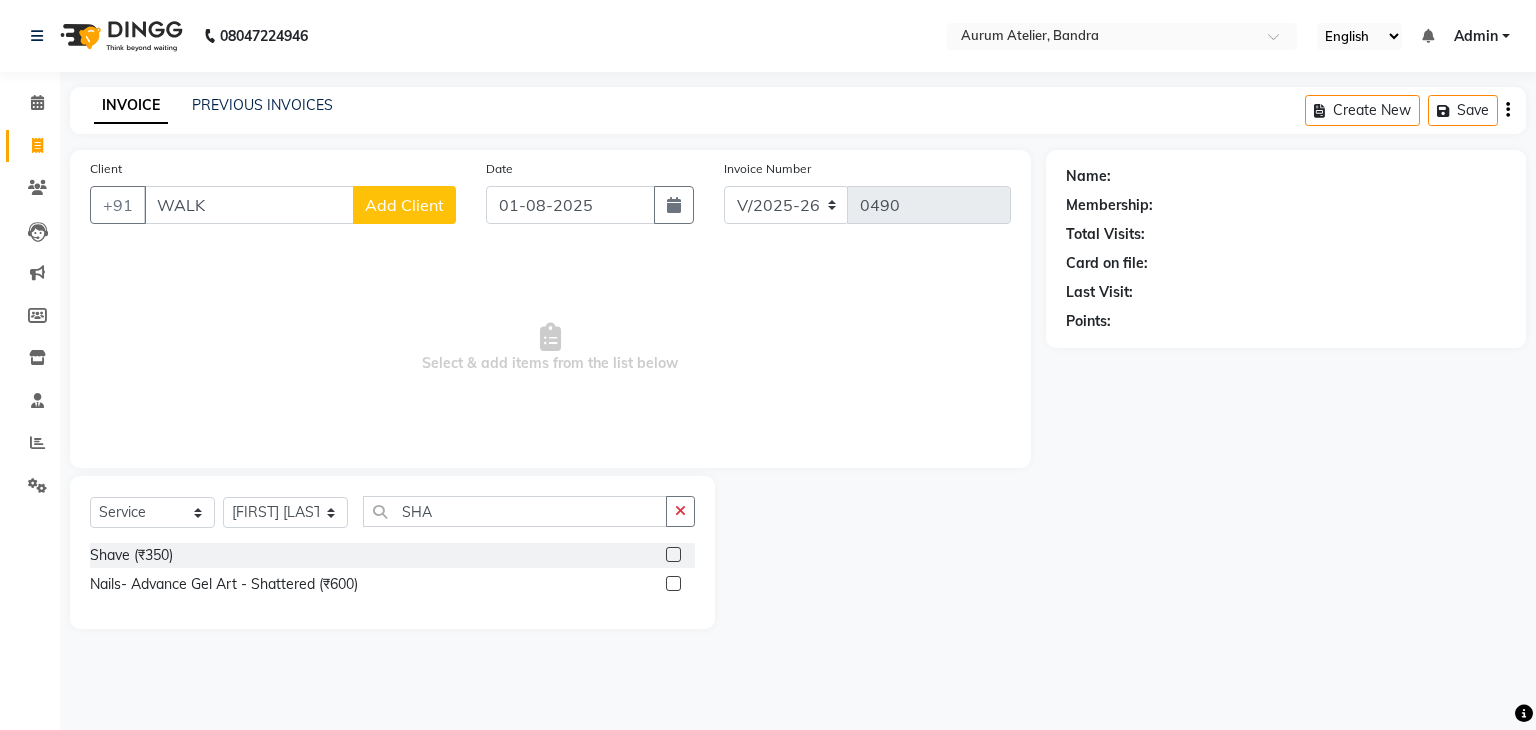 click 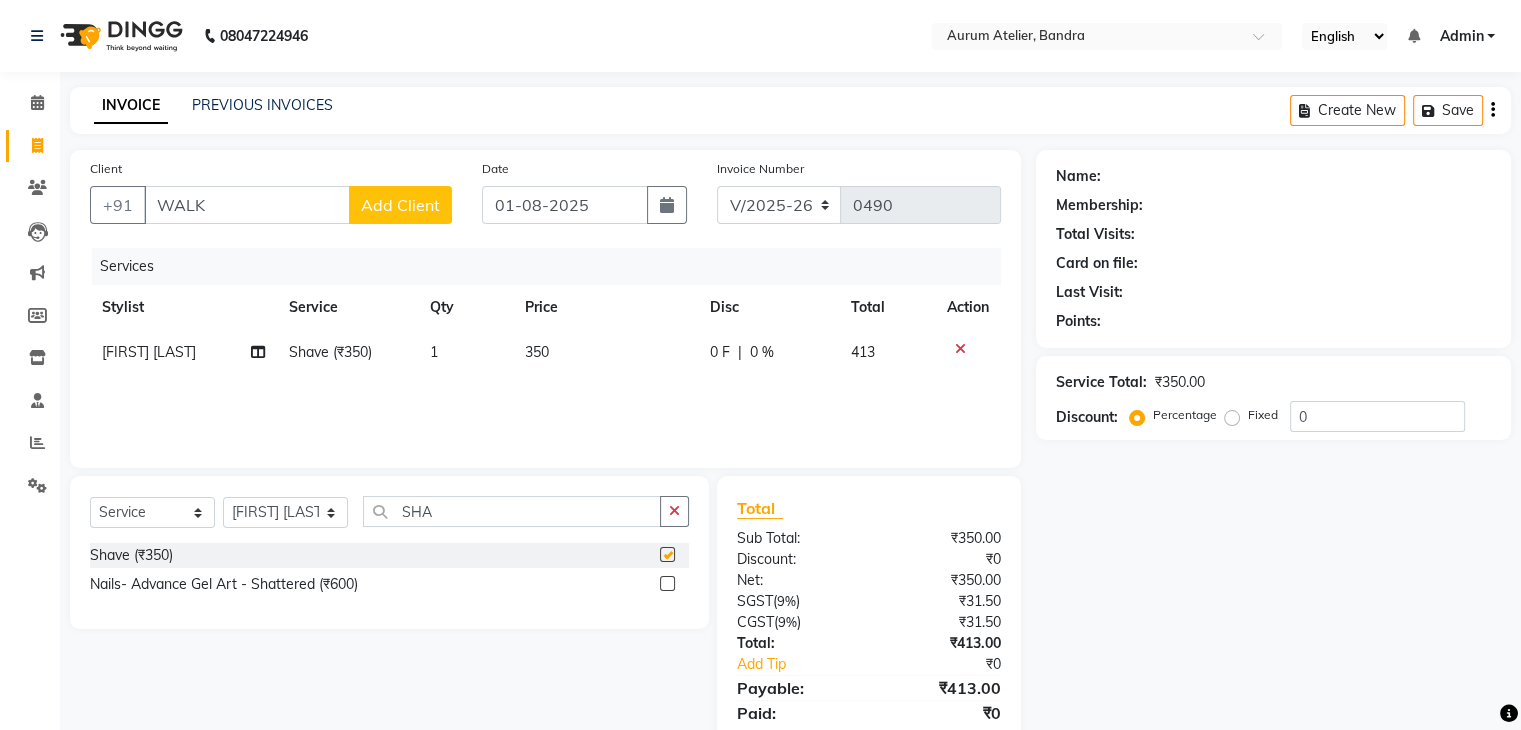 checkbox on "false" 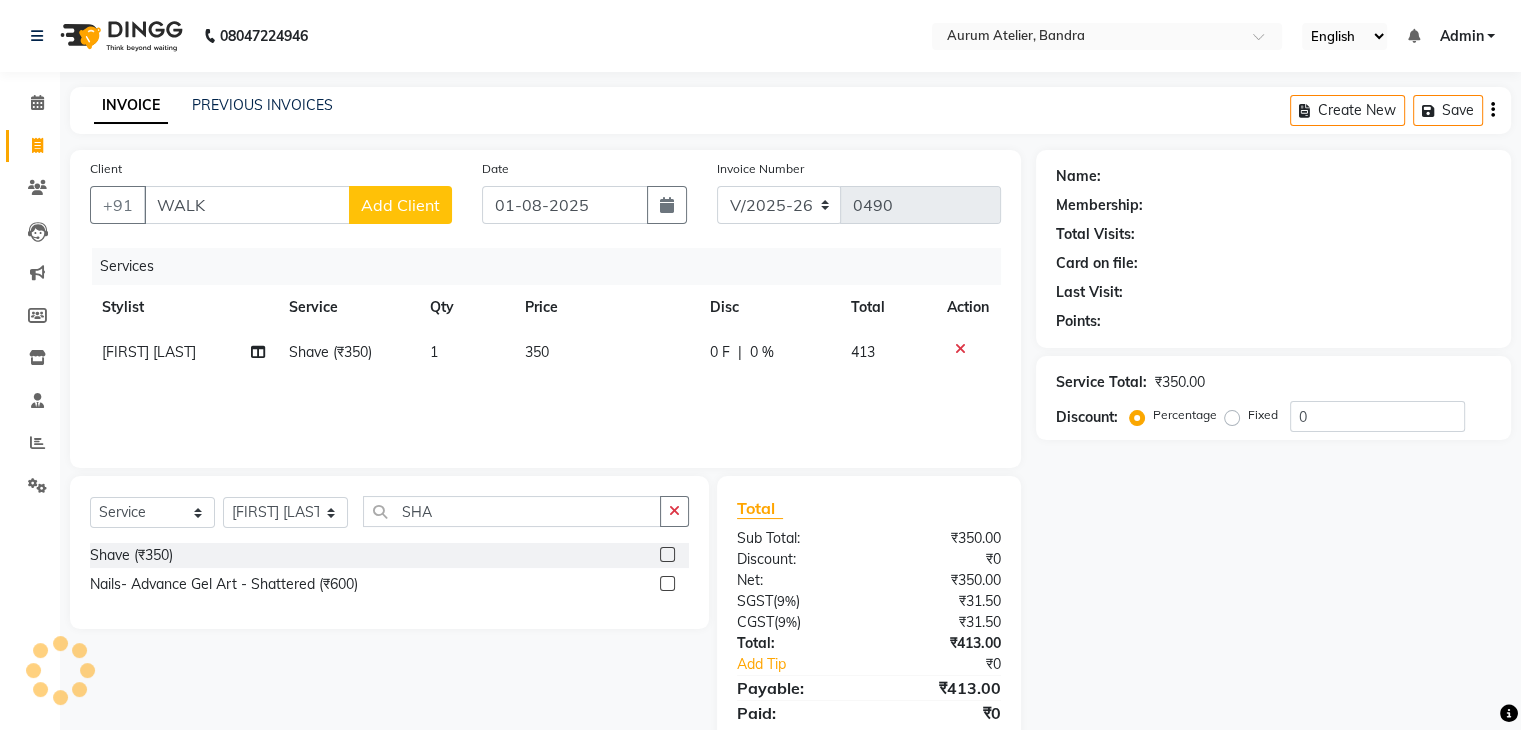 click on "350" 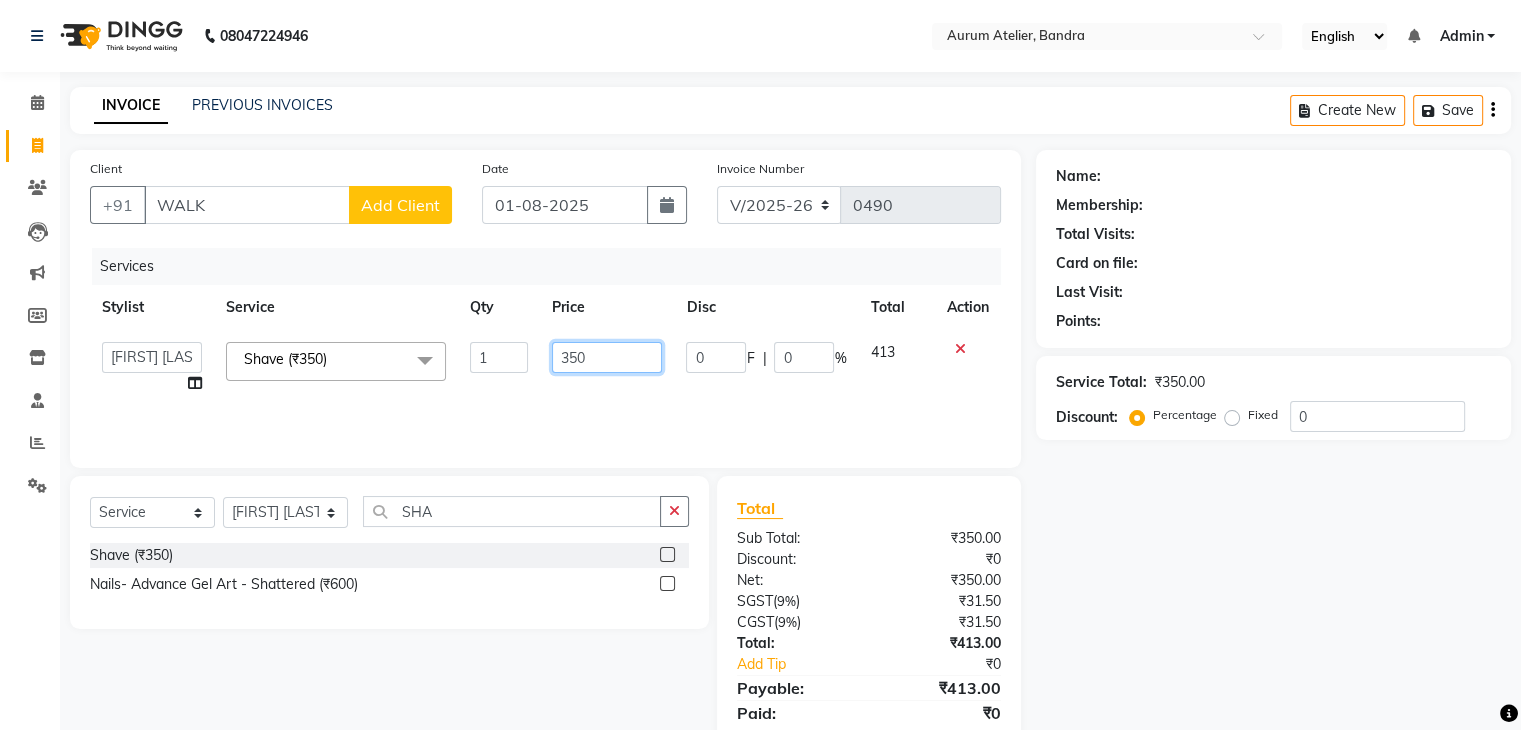 click on "350" 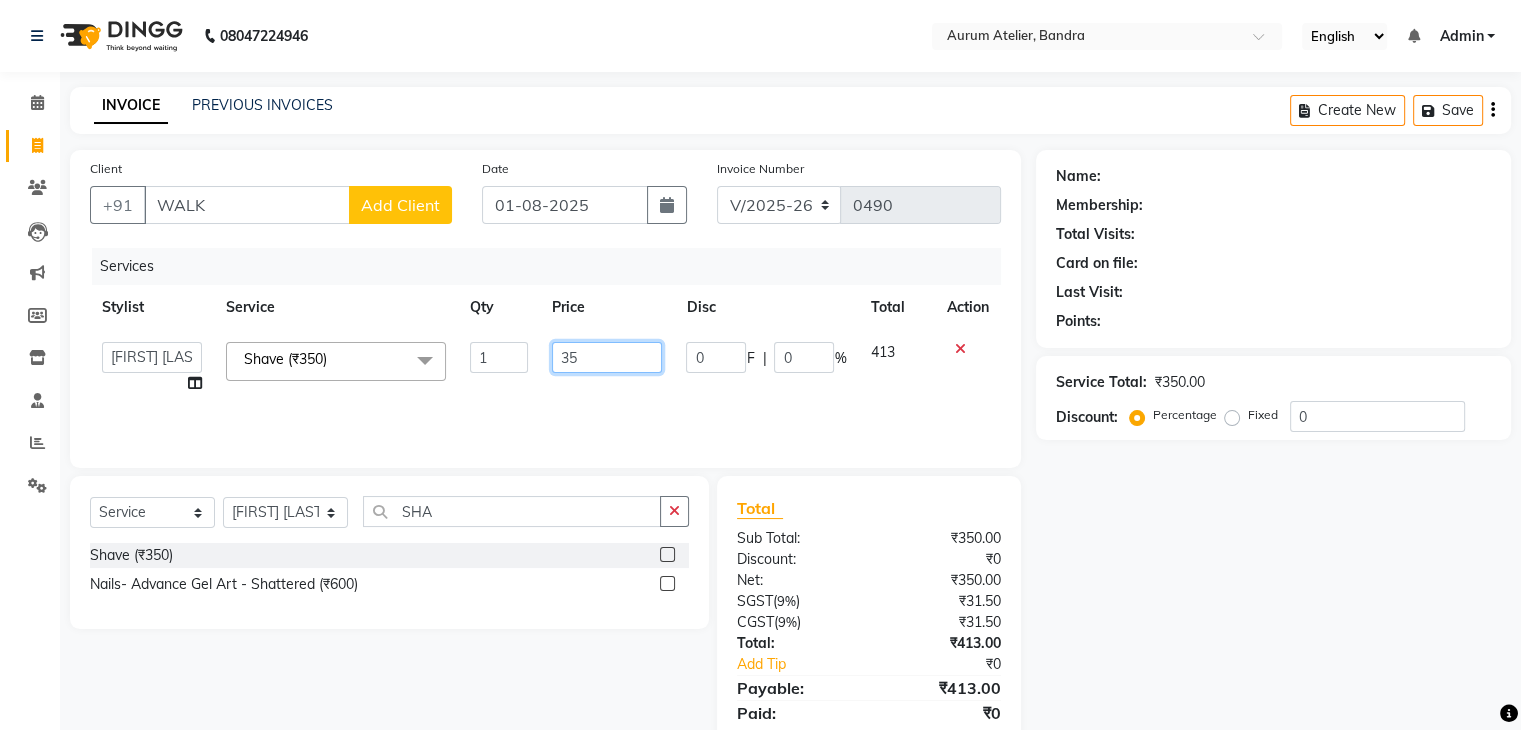 type on "3" 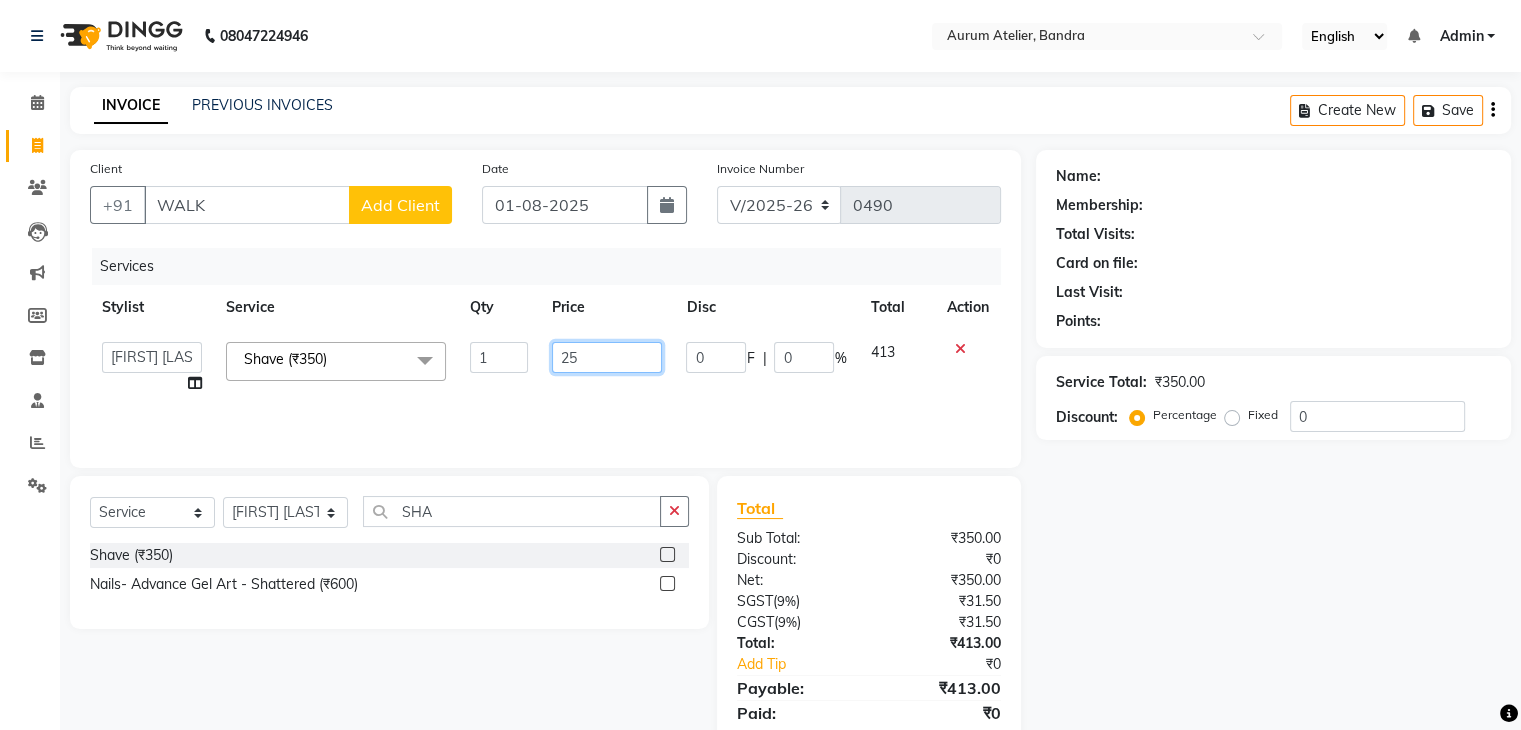 type on "254" 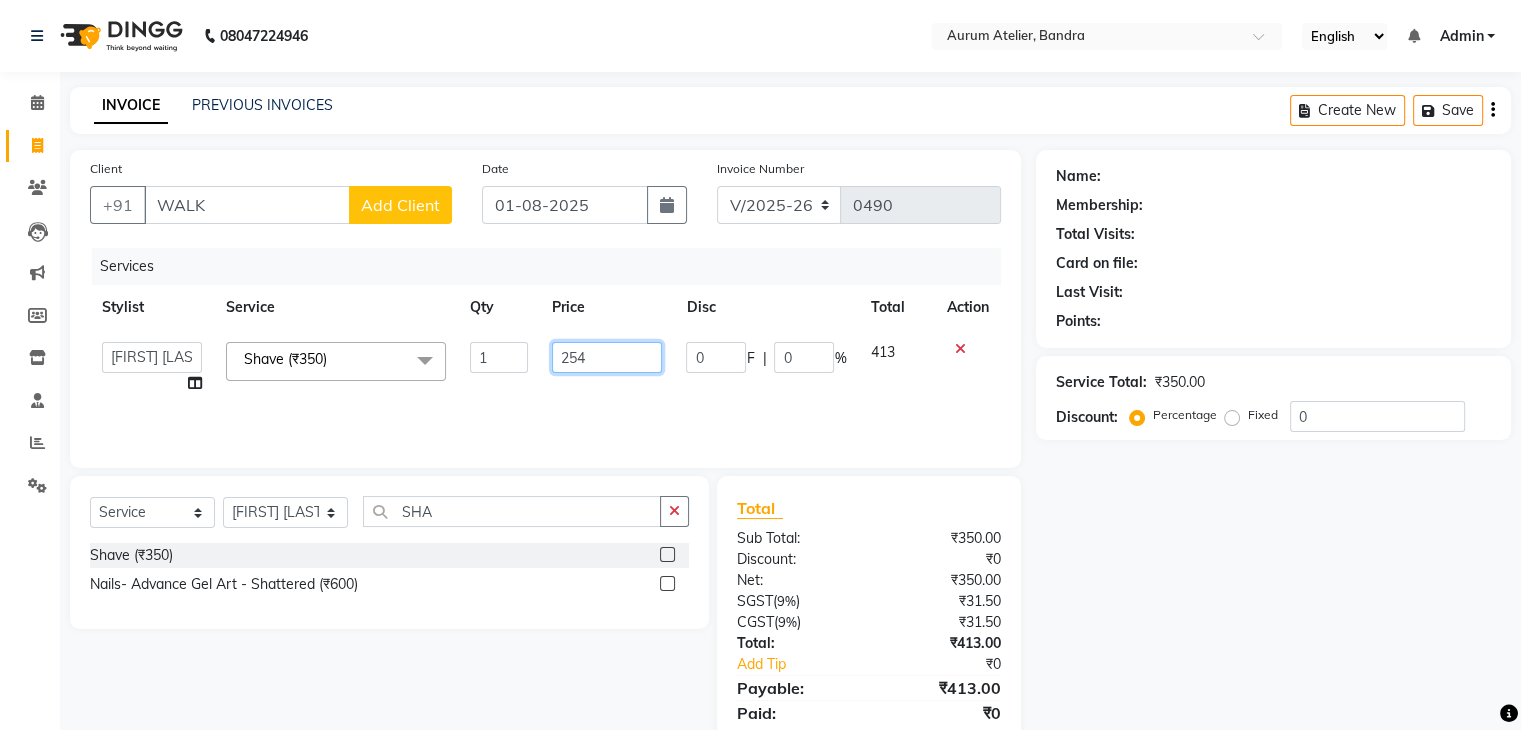 scroll, scrollTop: 71, scrollLeft: 0, axis: vertical 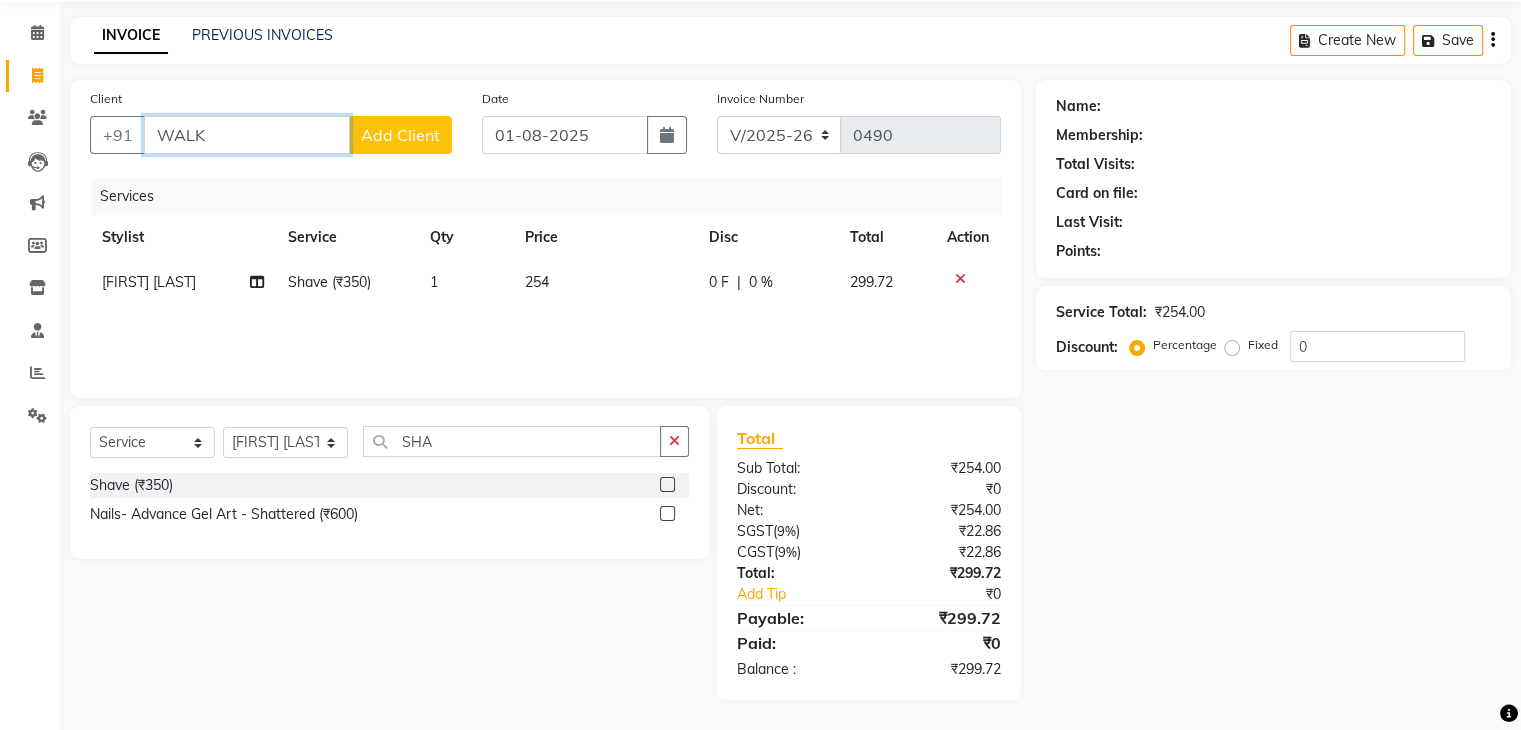 click on "WALK" at bounding box center [247, 135] 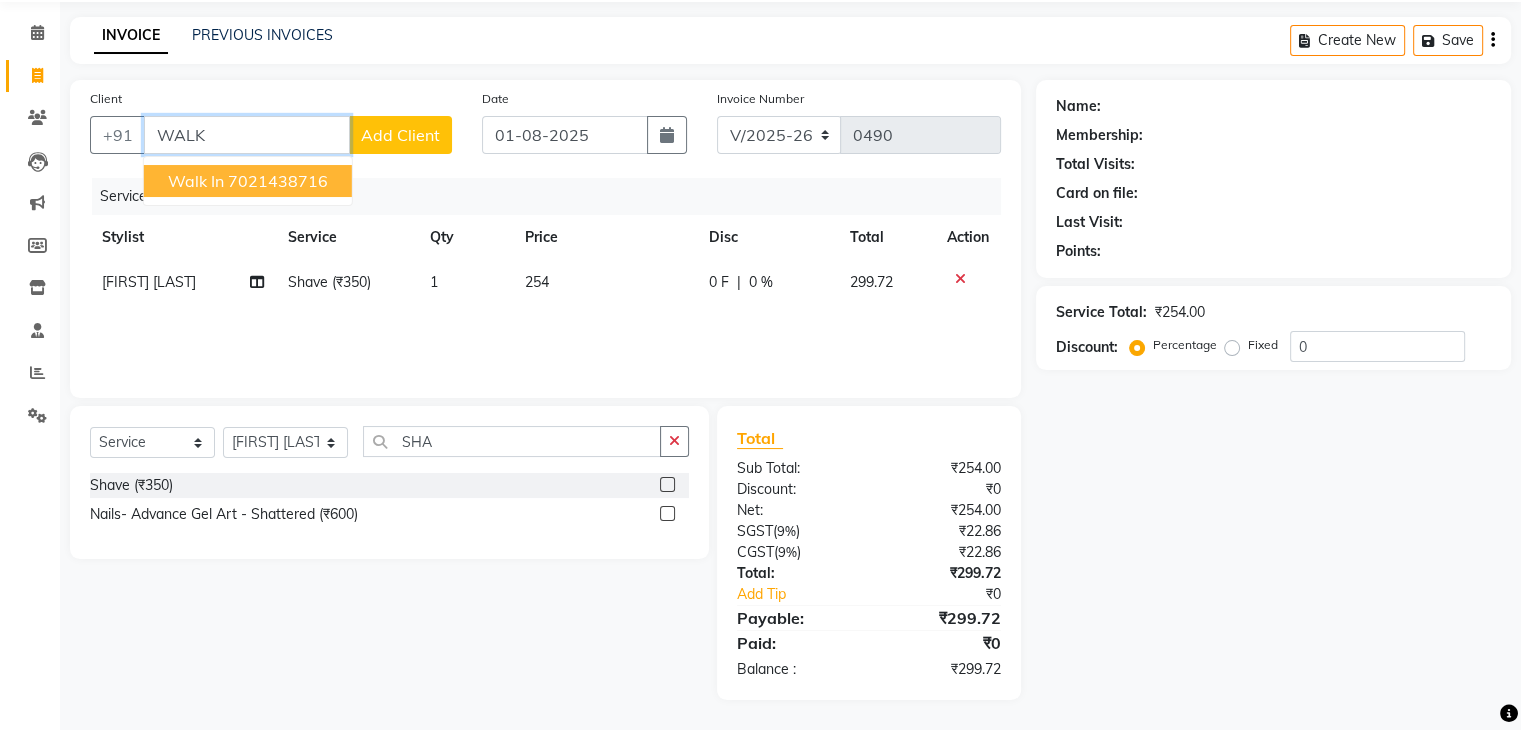 click on "7021438716" at bounding box center (278, 181) 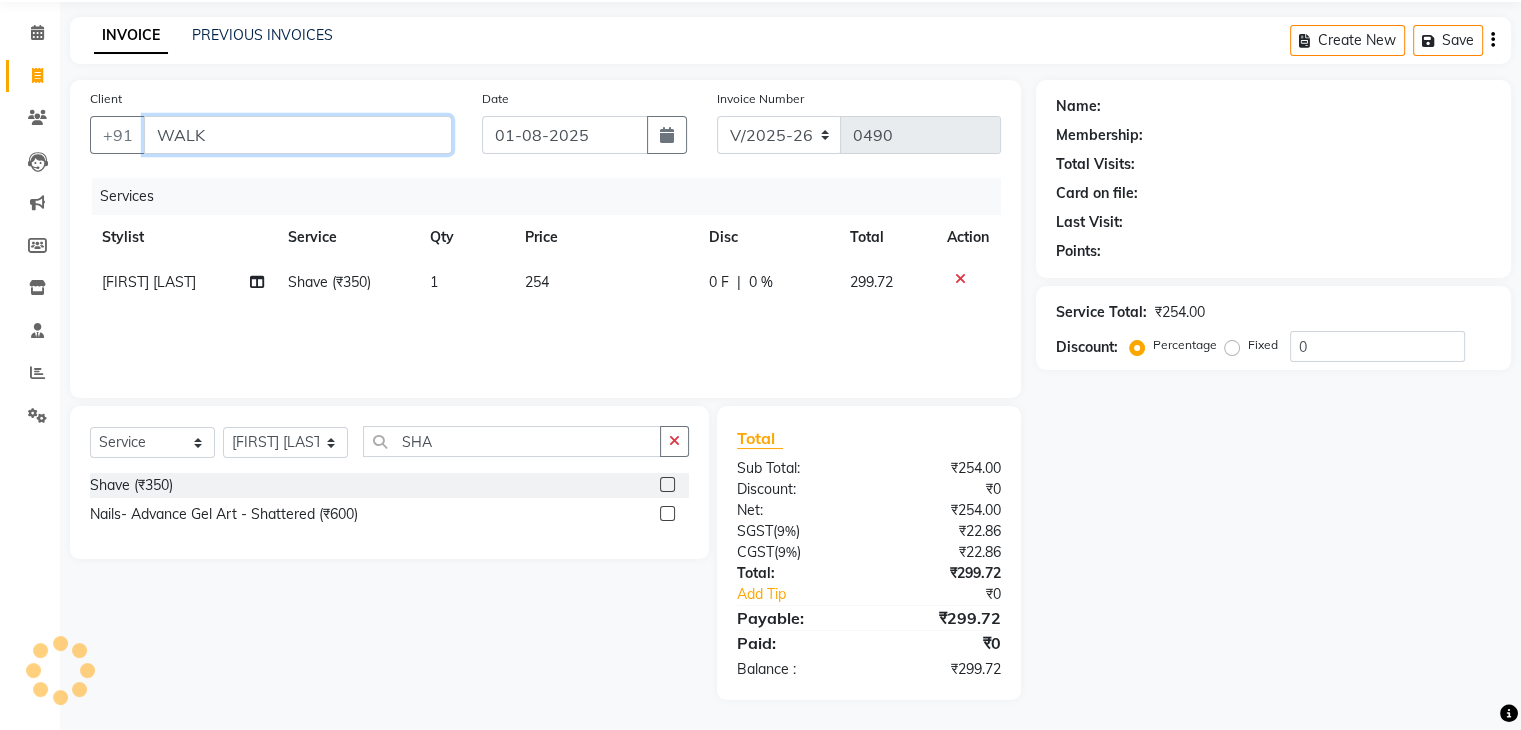 type on "7021438716" 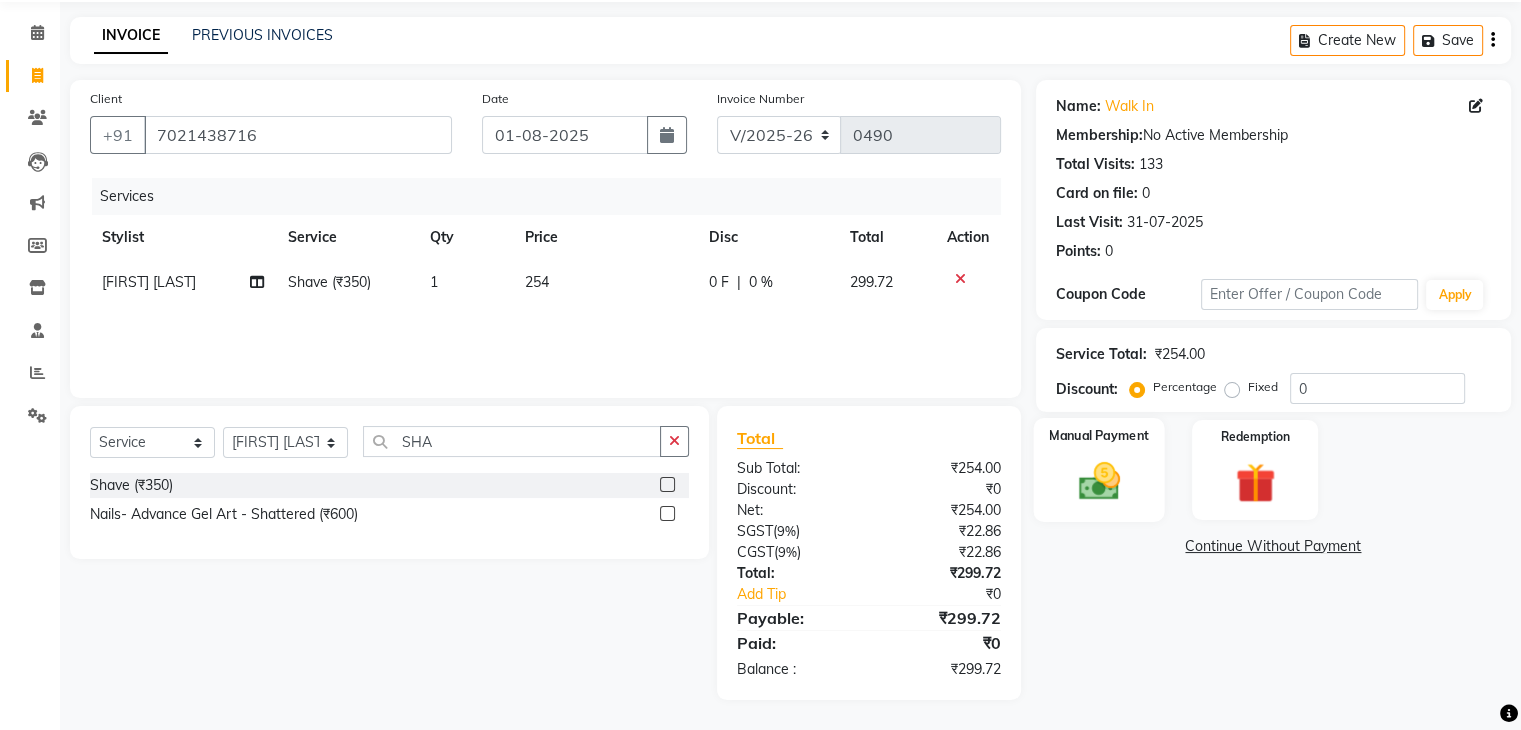 click on "Manual Payment" 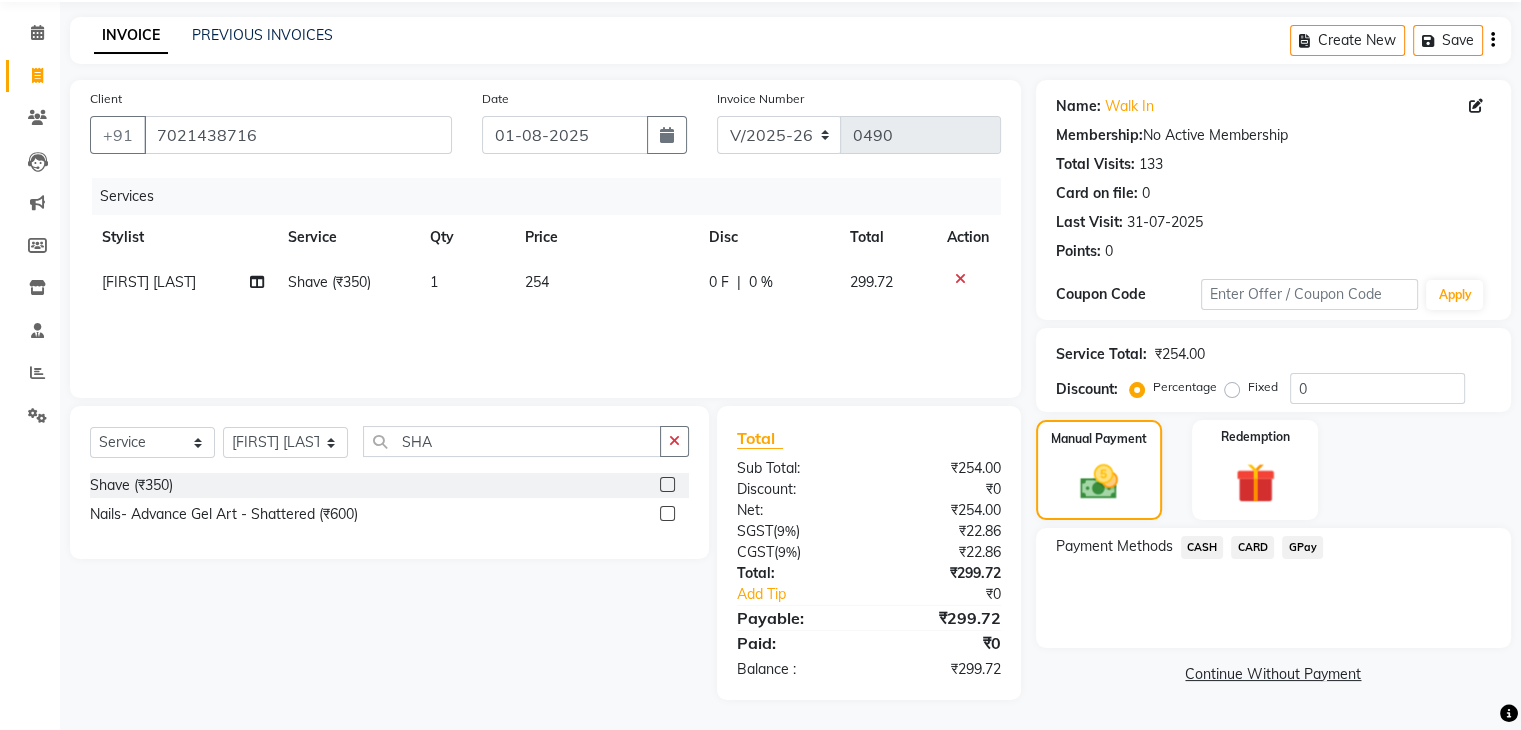 click on "GPay" 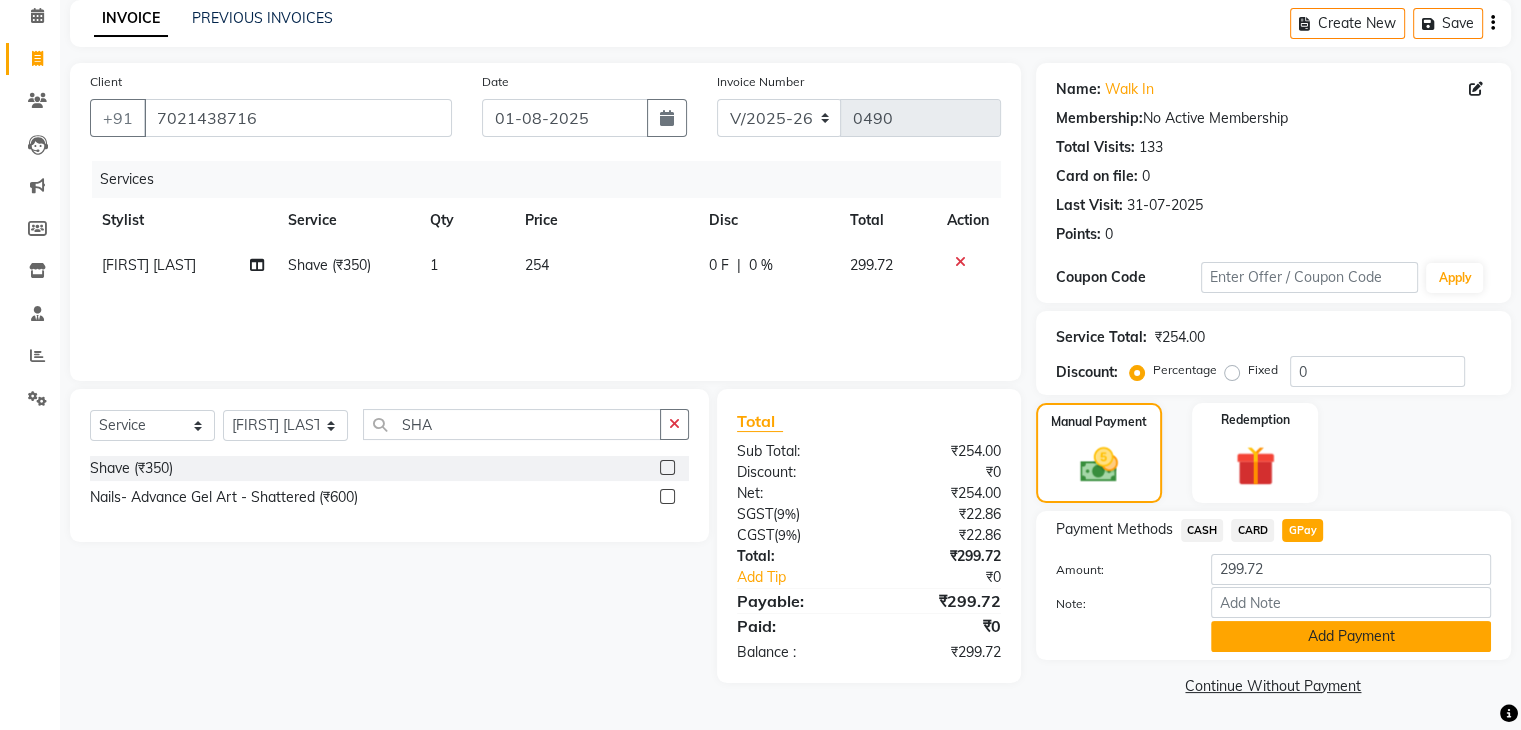 scroll, scrollTop: 89, scrollLeft: 0, axis: vertical 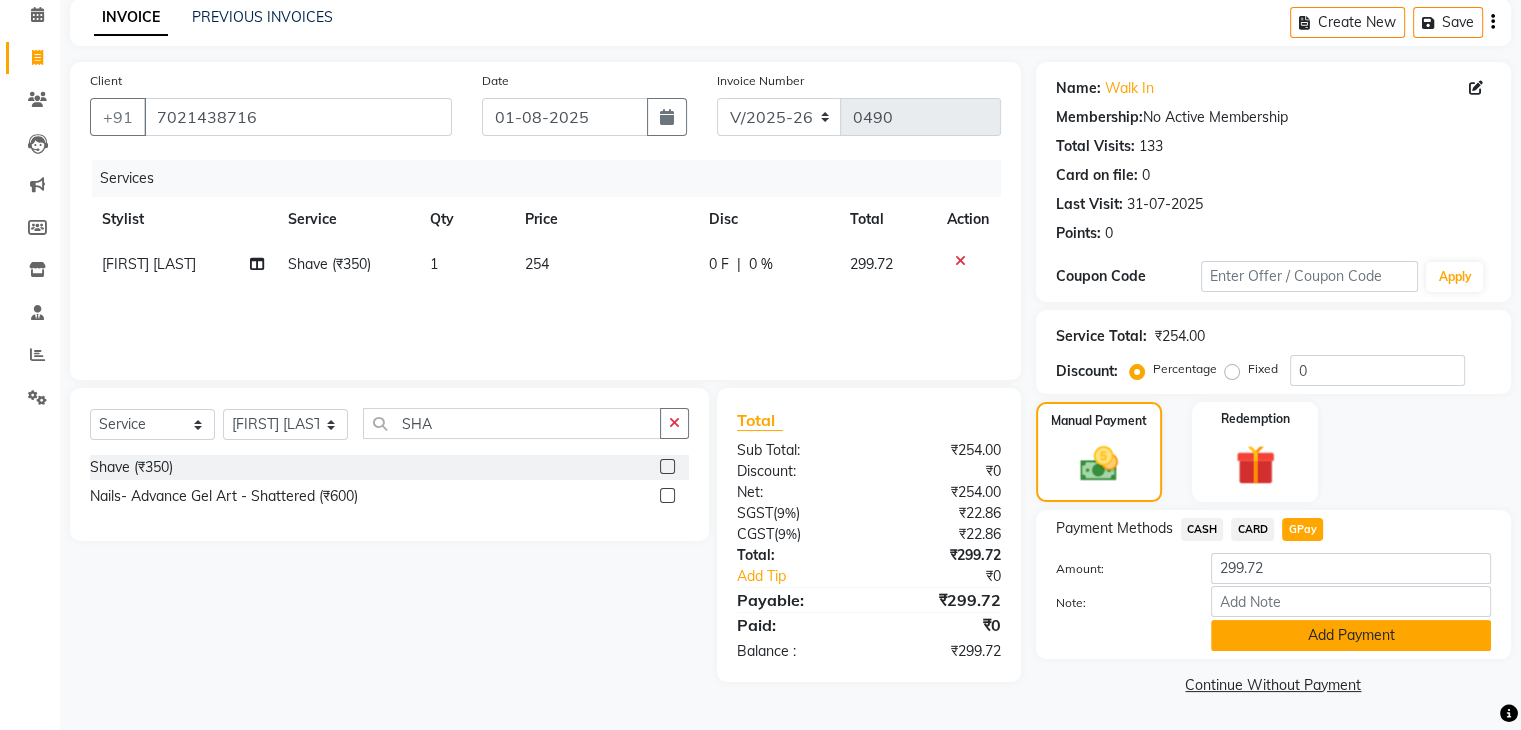 click on "Add Payment" 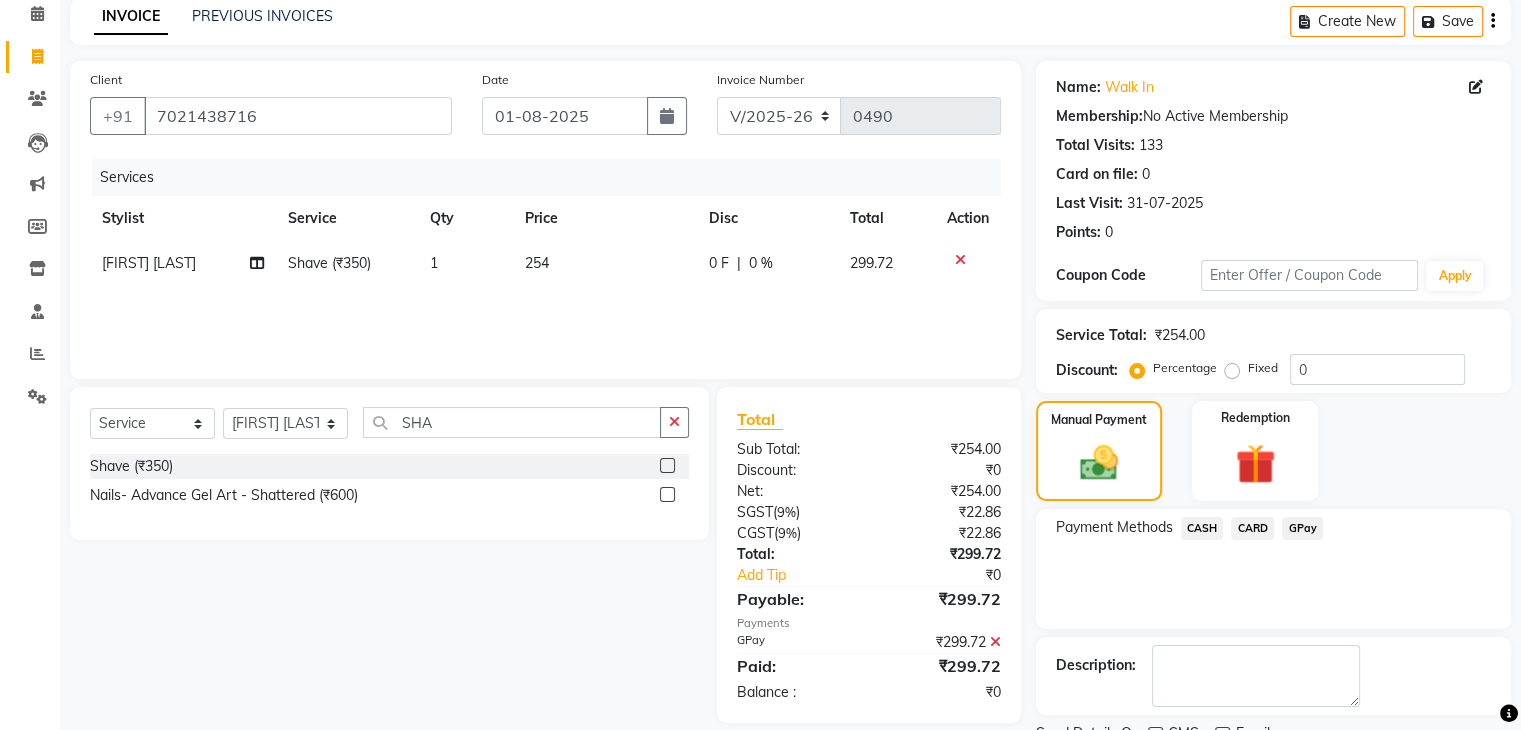 scroll, scrollTop: 171, scrollLeft: 0, axis: vertical 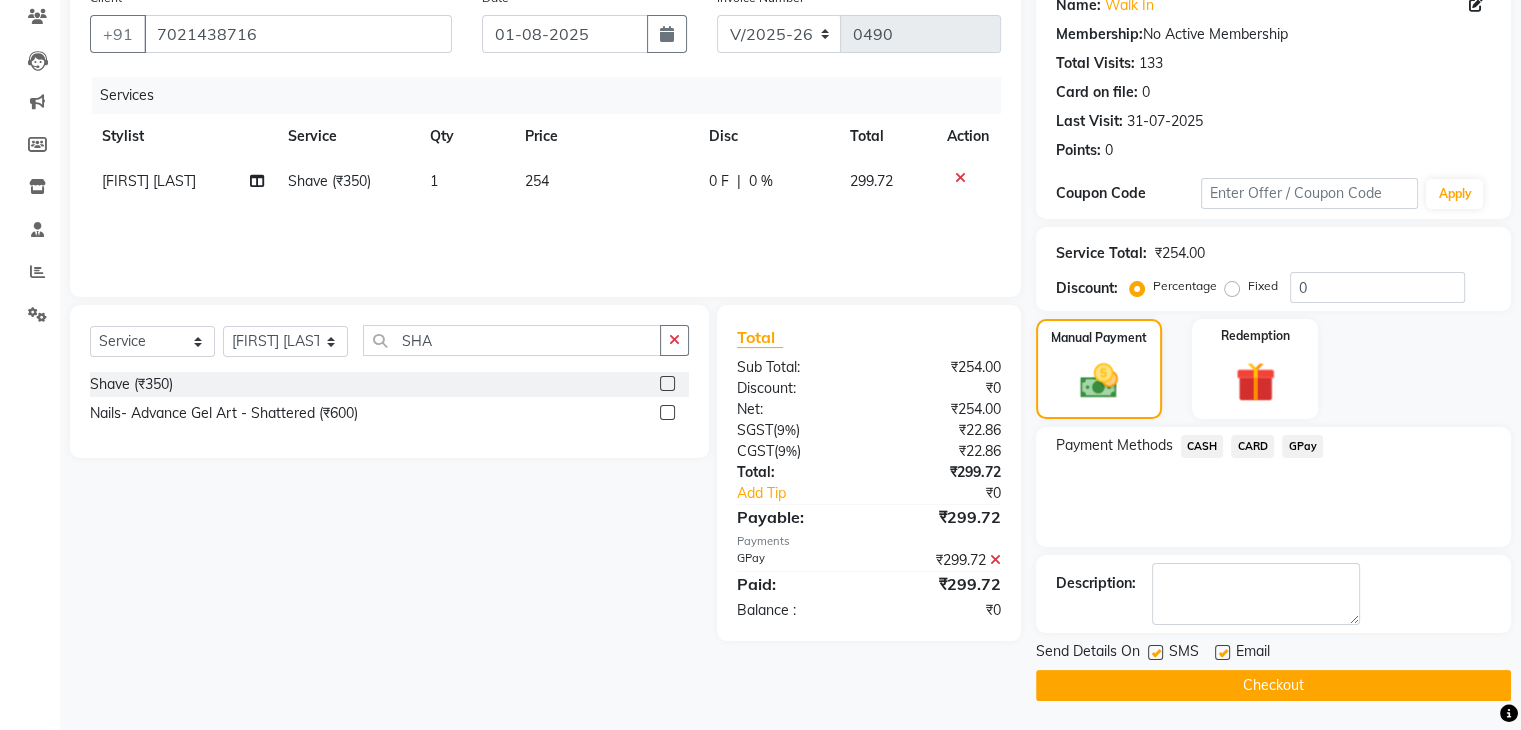 click on "Checkout" 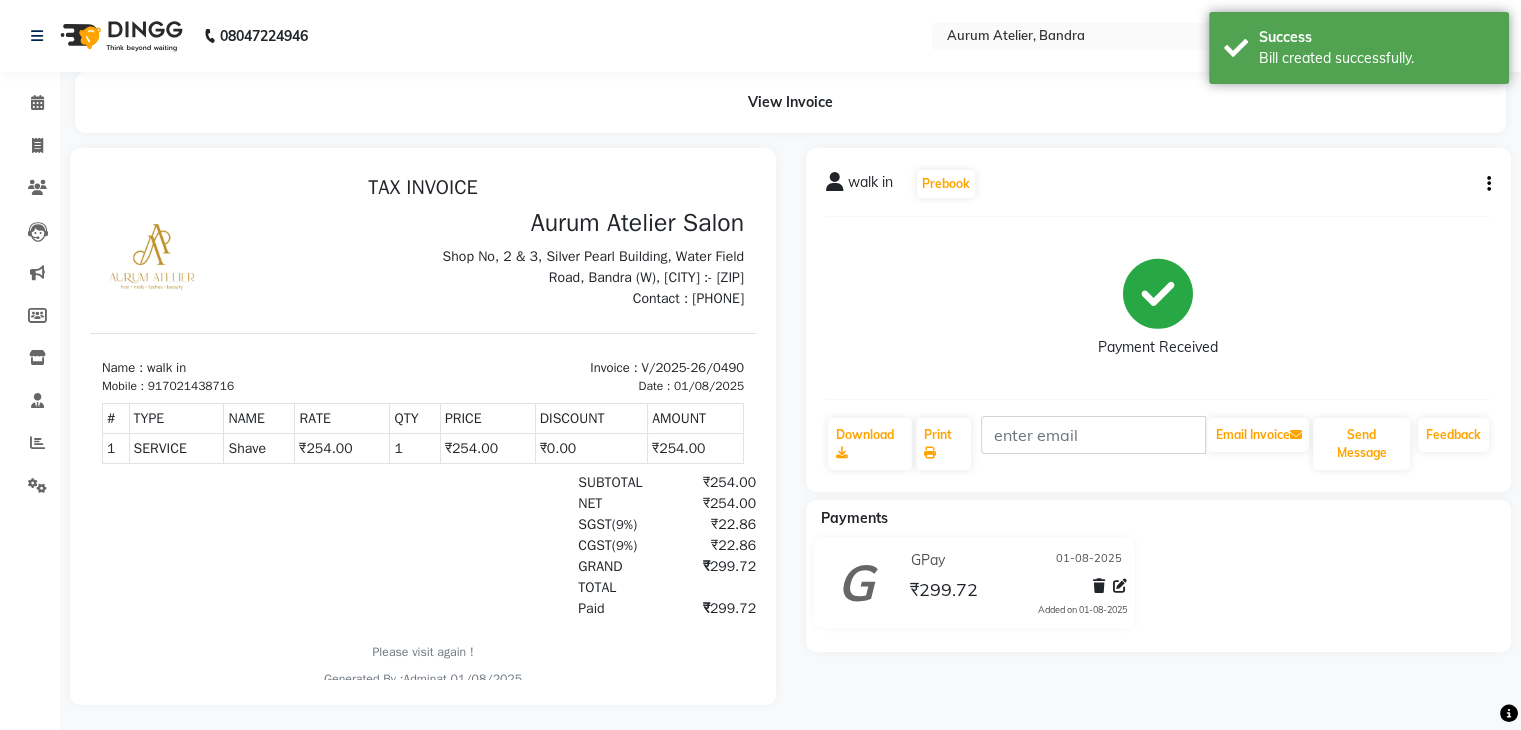 scroll, scrollTop: 0, scrollLeft: 0, axis: both 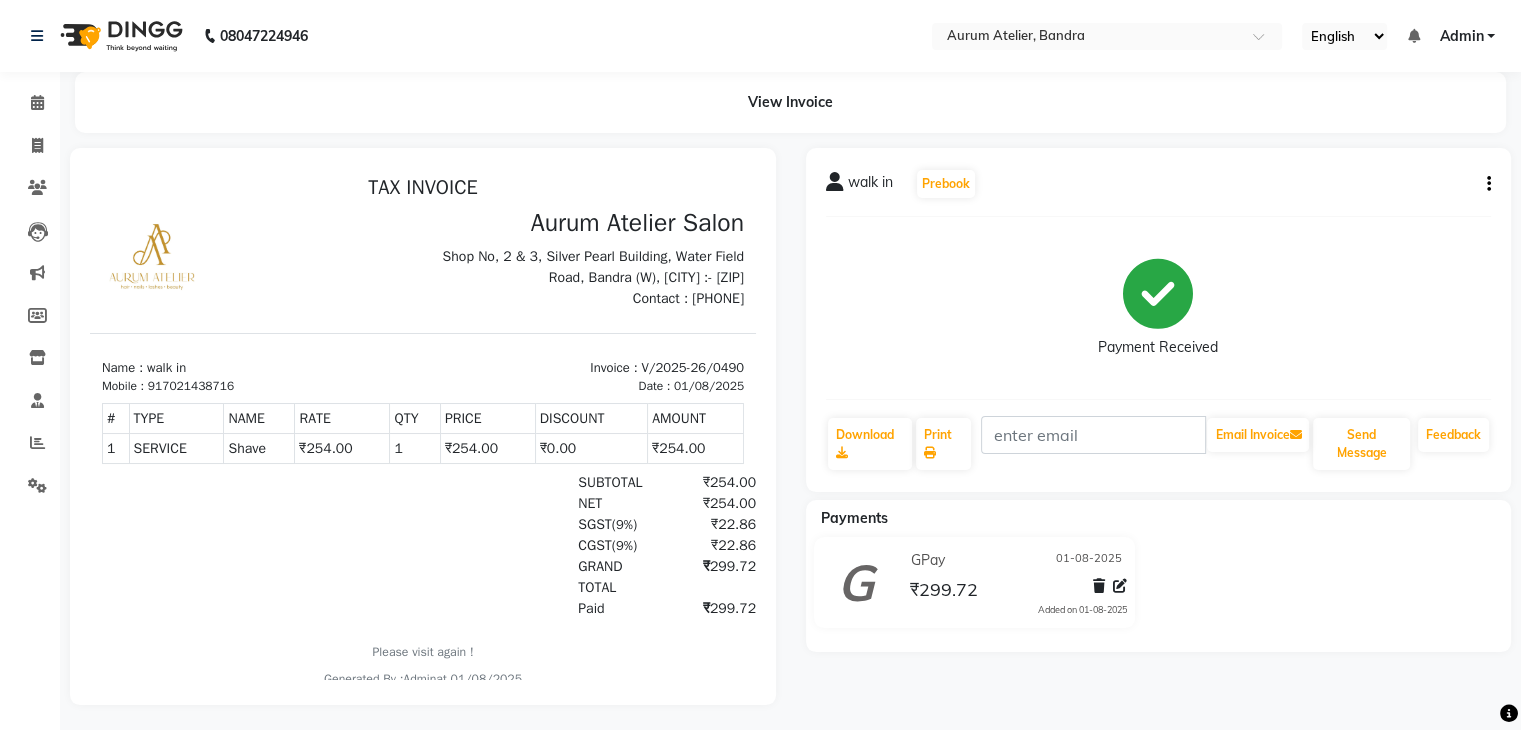 select on "service" 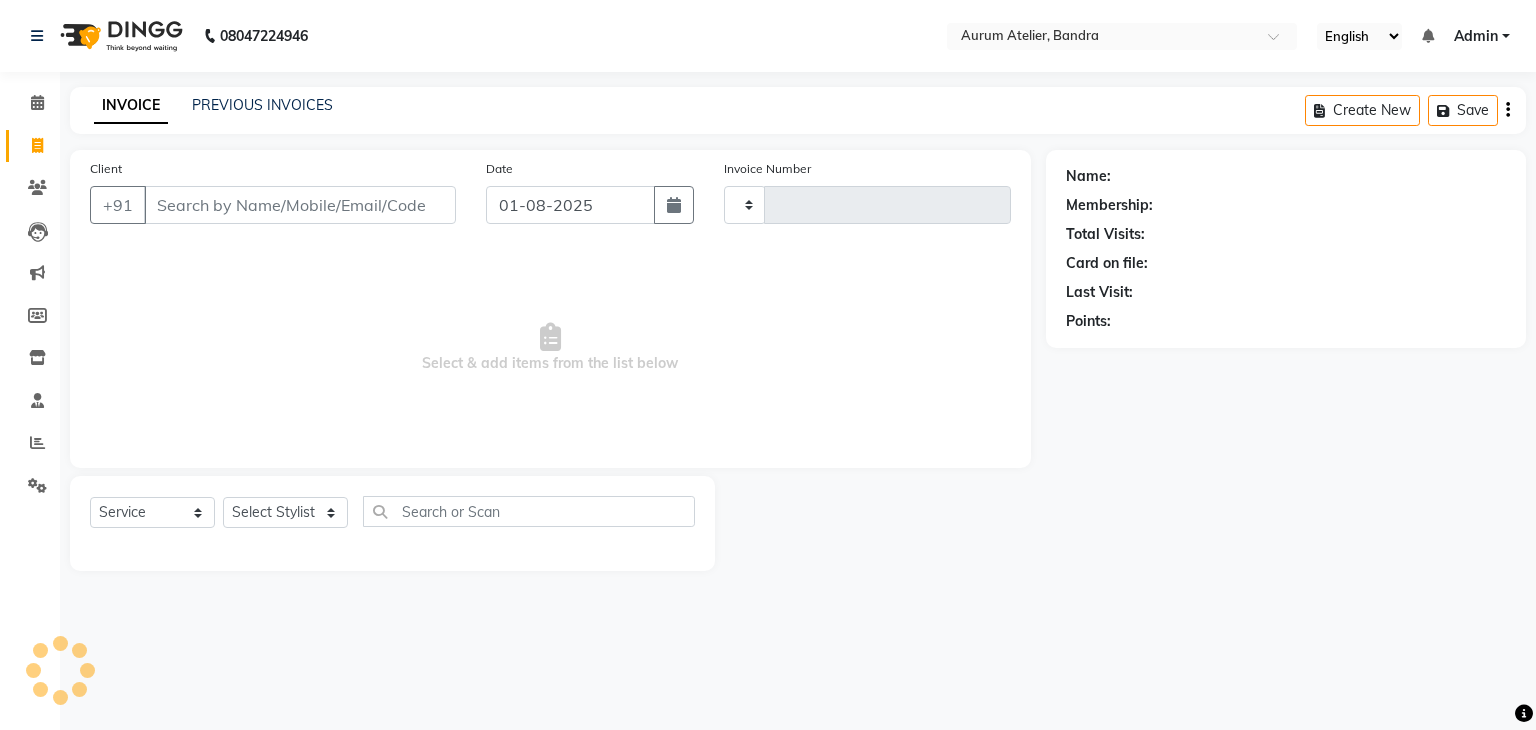 type on "0491" 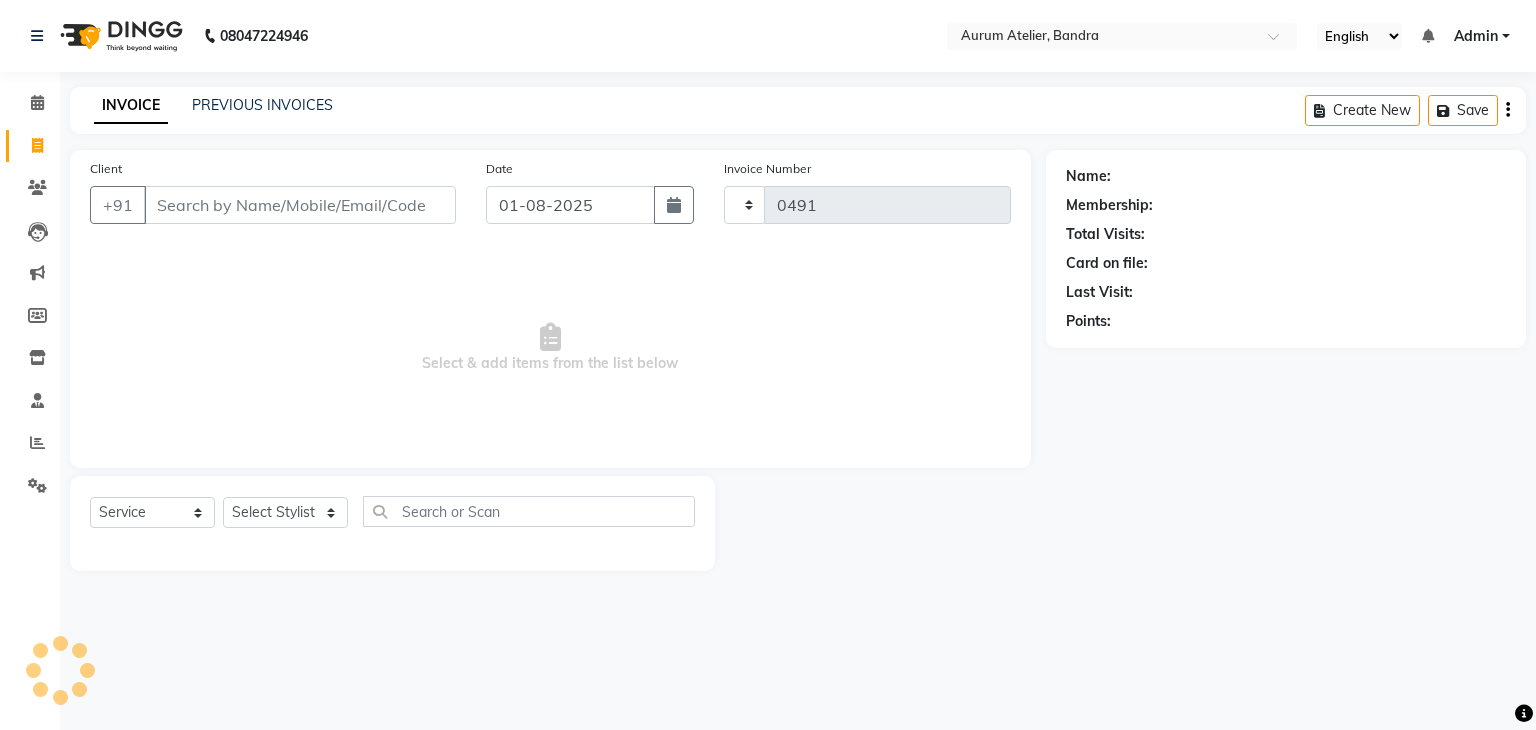 select on "7410" 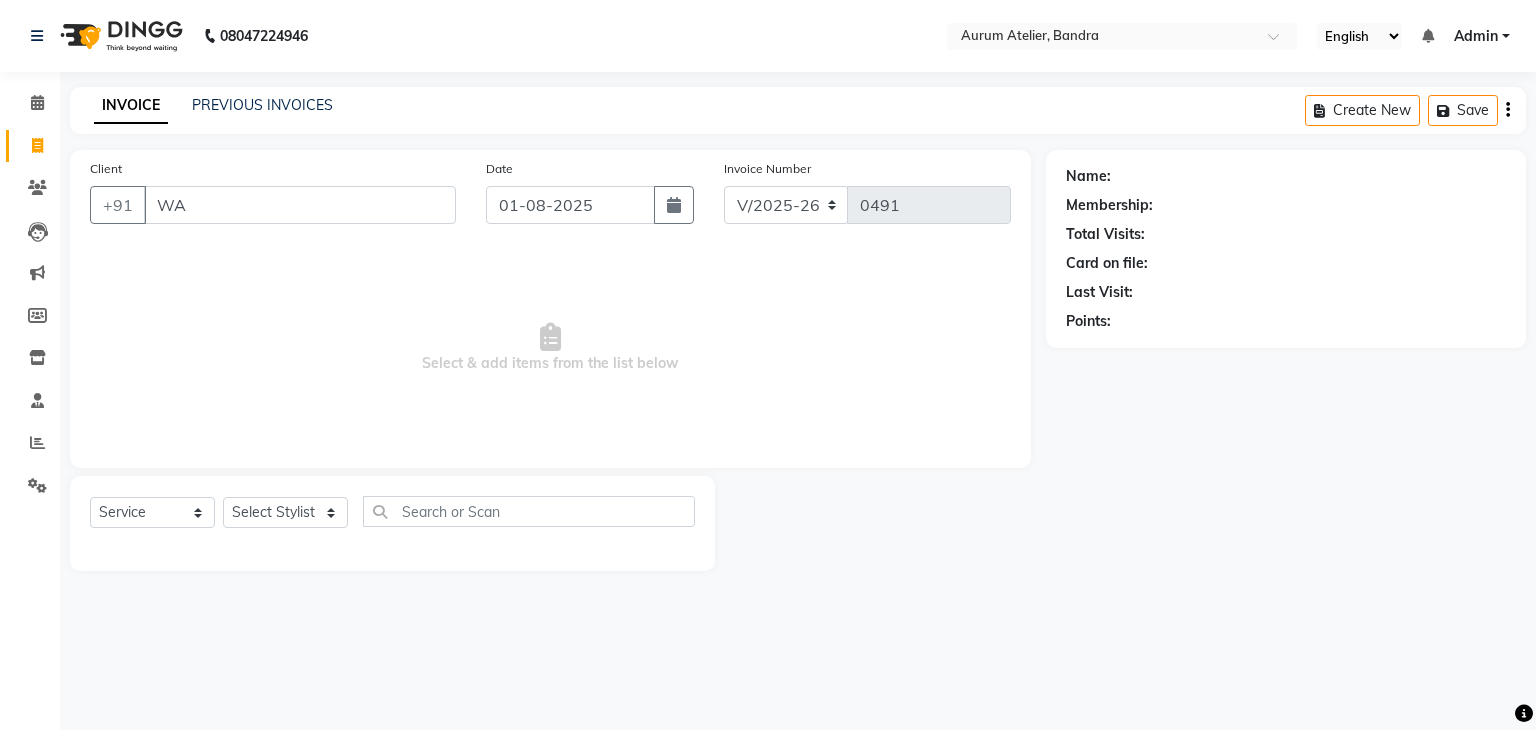 type on "W" 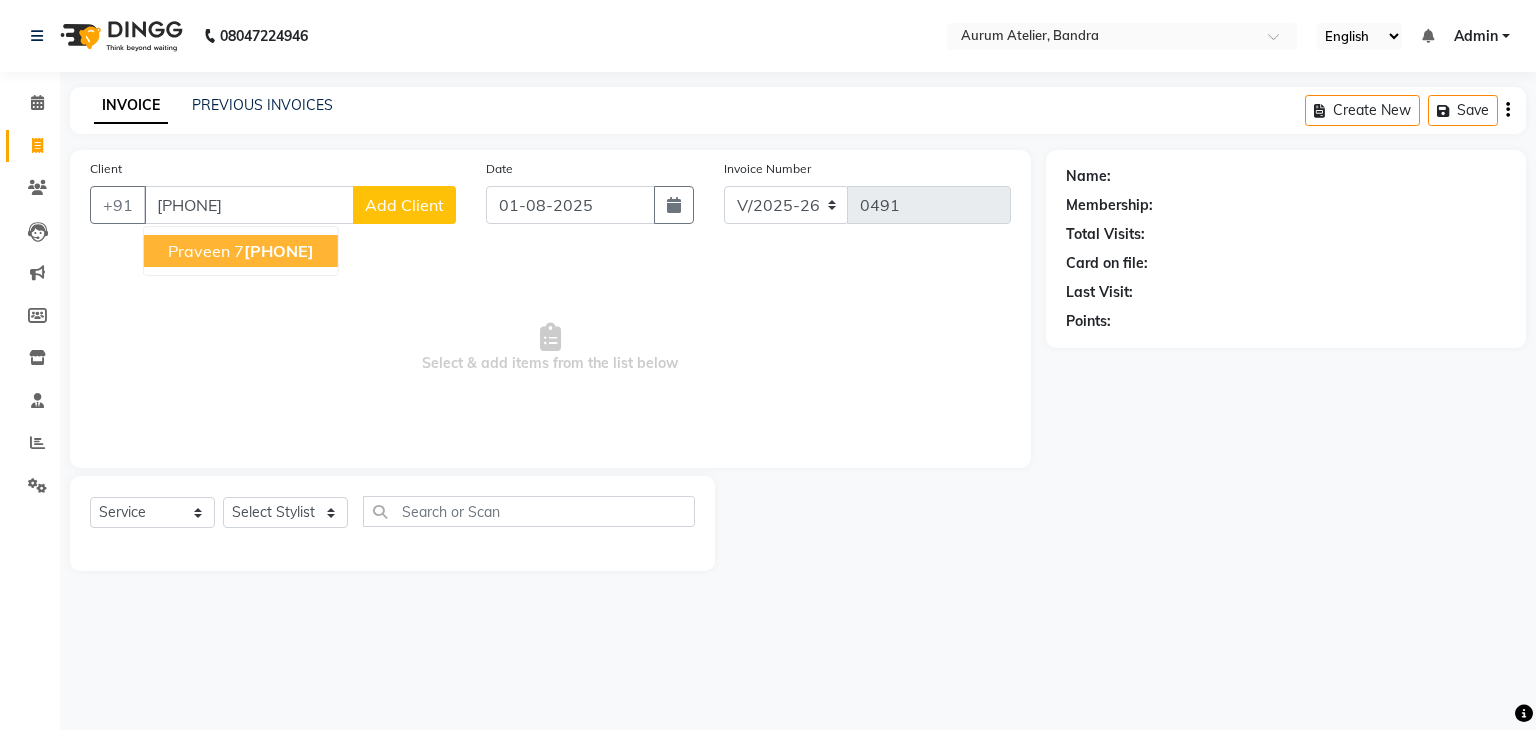 click on "[PHONE]" at bounding box center [279, 251] 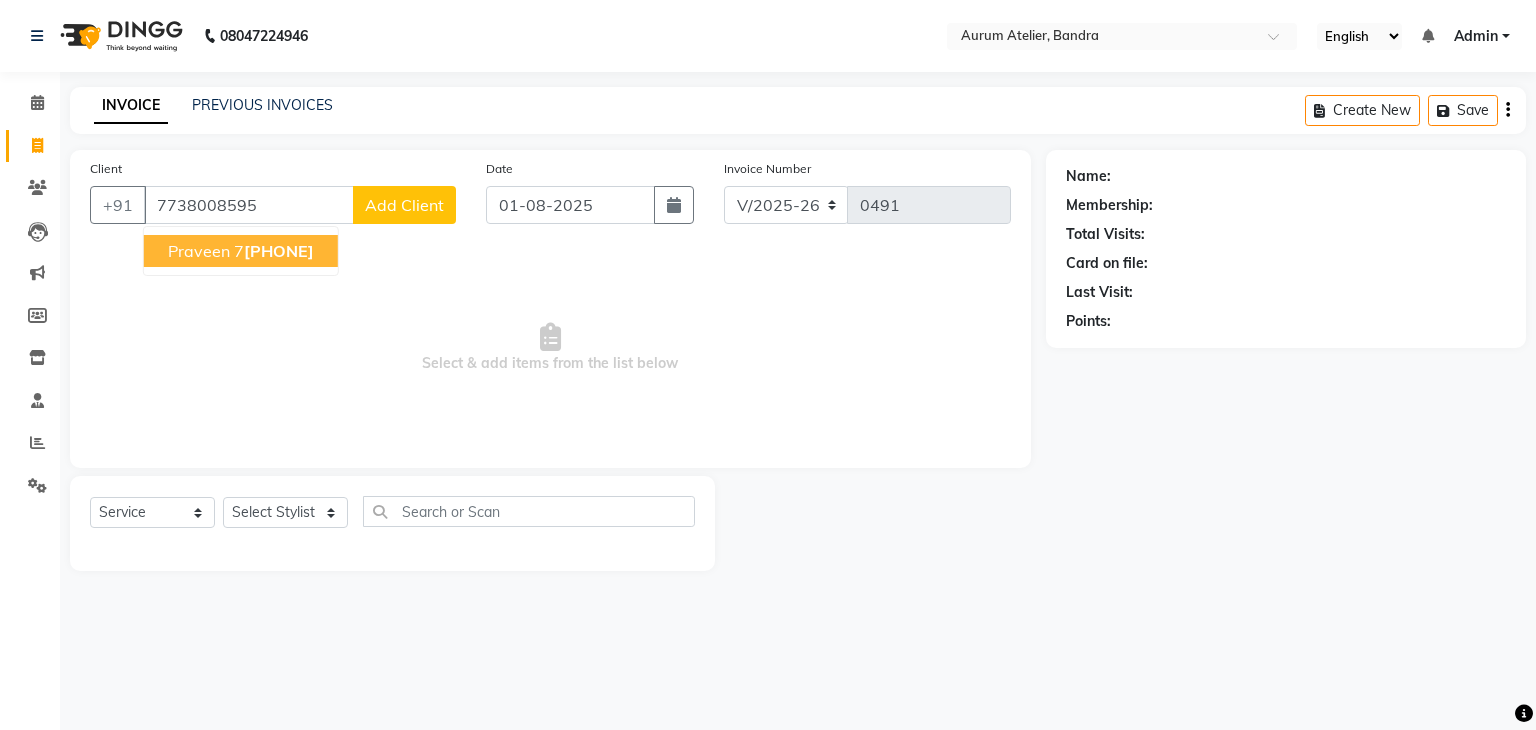 type on "7738008595" 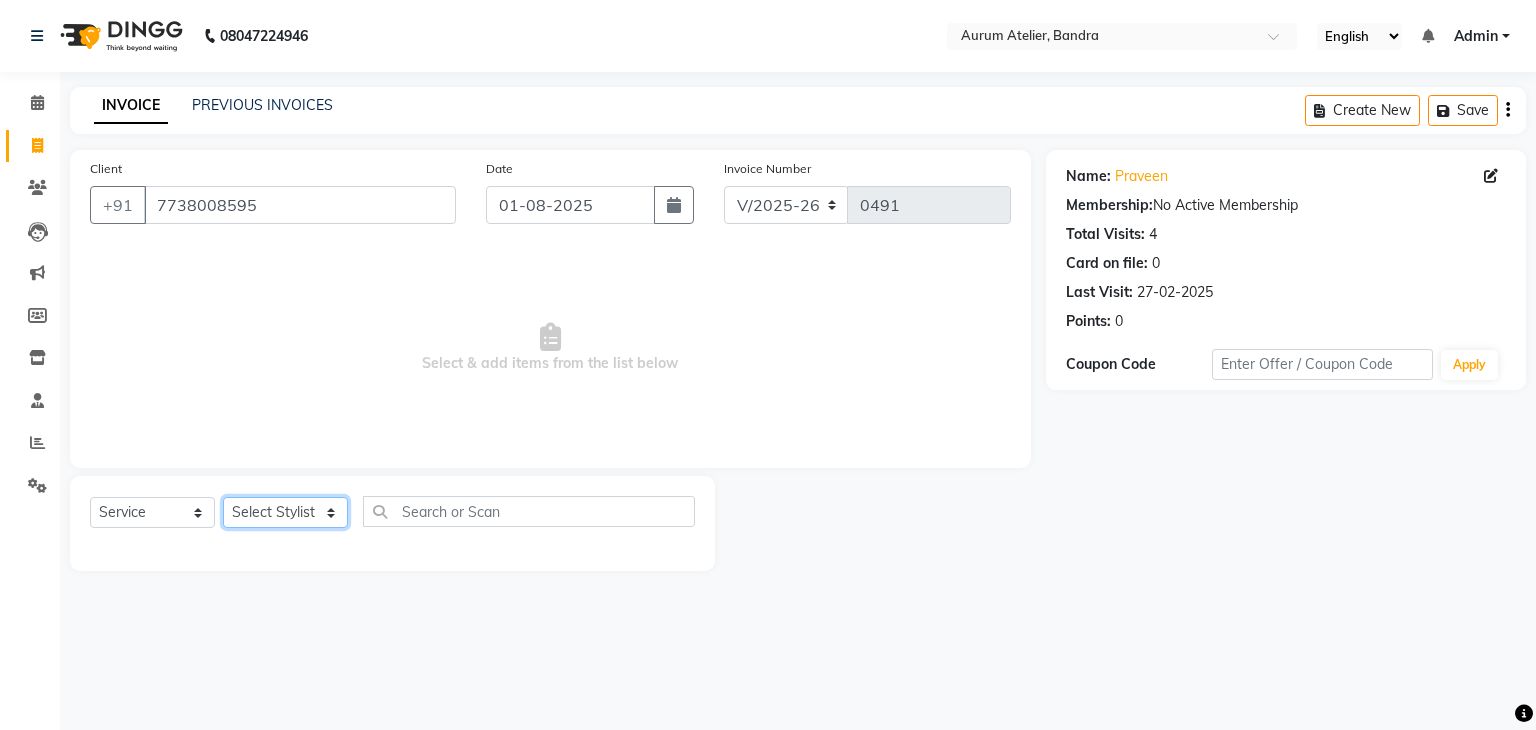 click on "Select Stylist AHSAN [FIRST] [LAST] [FIRST] Kaleem salmani Praveen bhandari Preet sanjay Sultan hawari TEHSIN vishes" 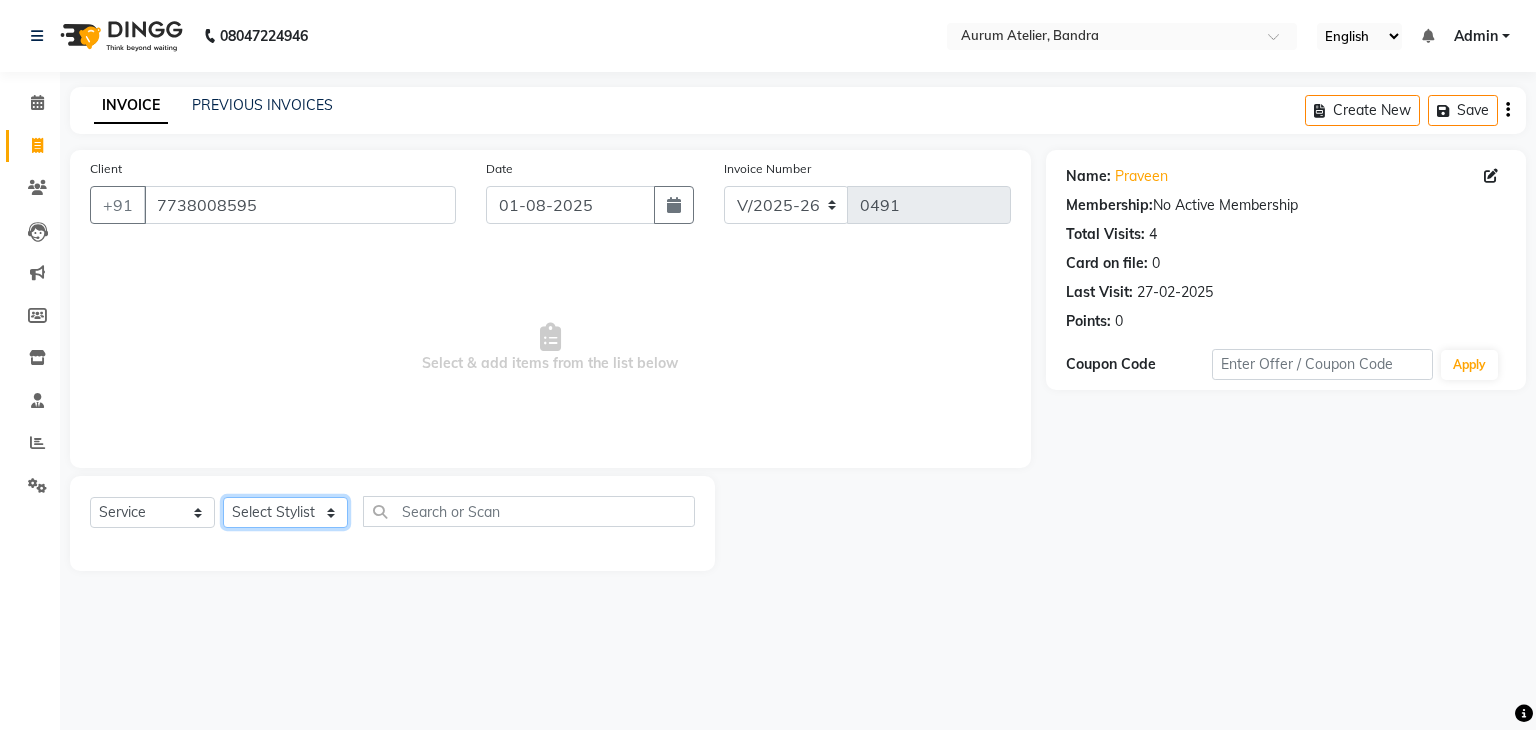 select on "66083" 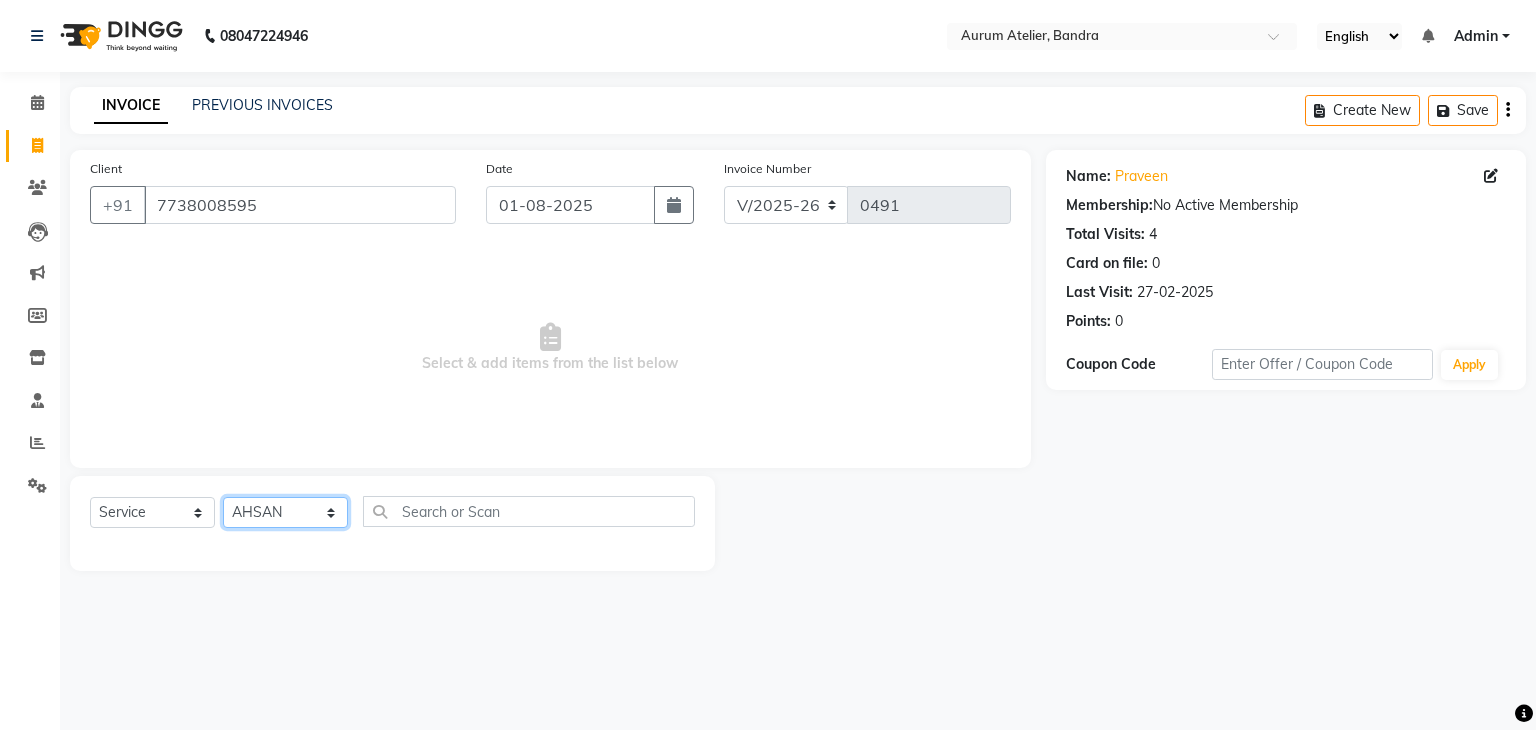 click on "Select Stylist AHSAN [FIRST] [LAST] [FIRST] Kaleem salmani Praveen bhandari Preet sanjay Sultan hawari TEHSIN vishes" 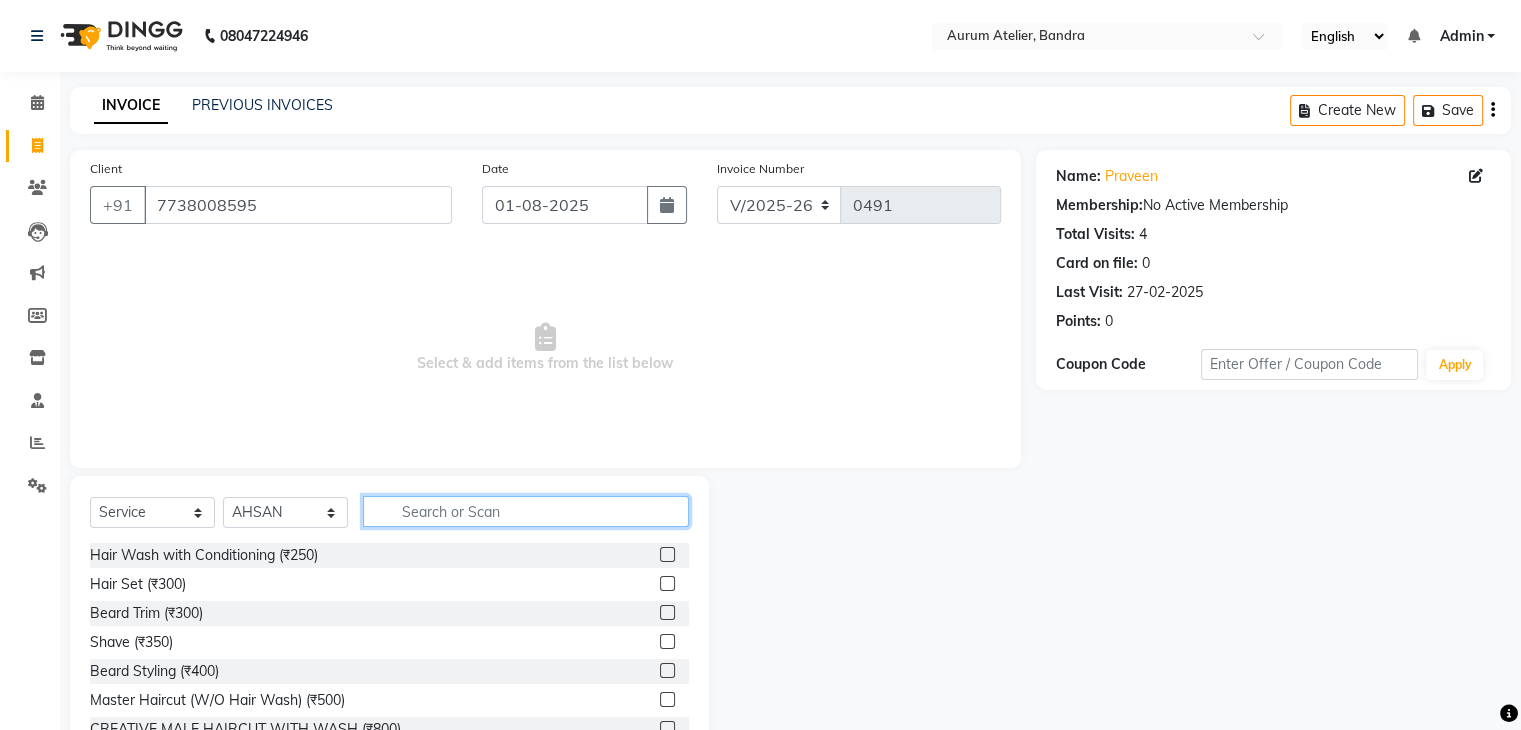 click 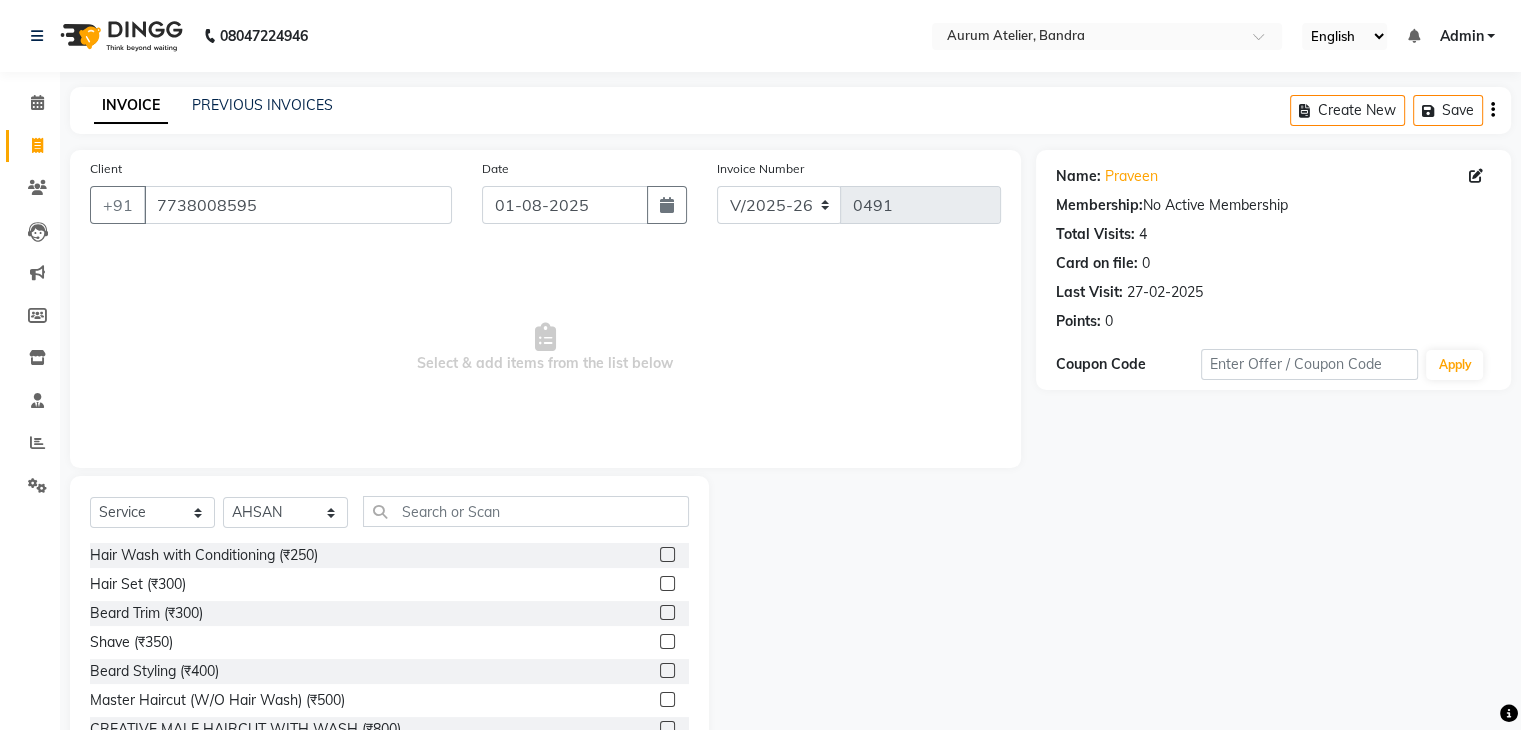 click 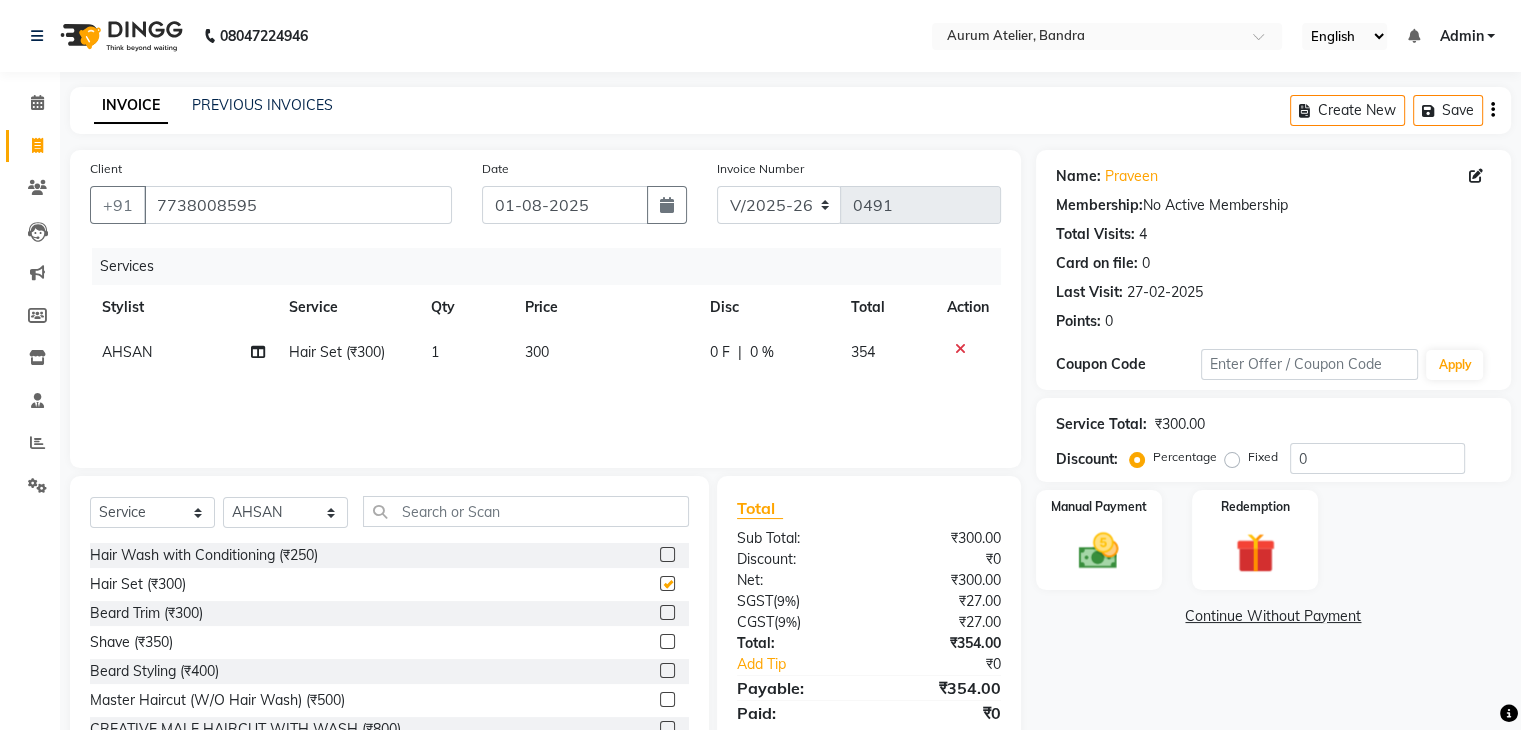 checkbox on "false" 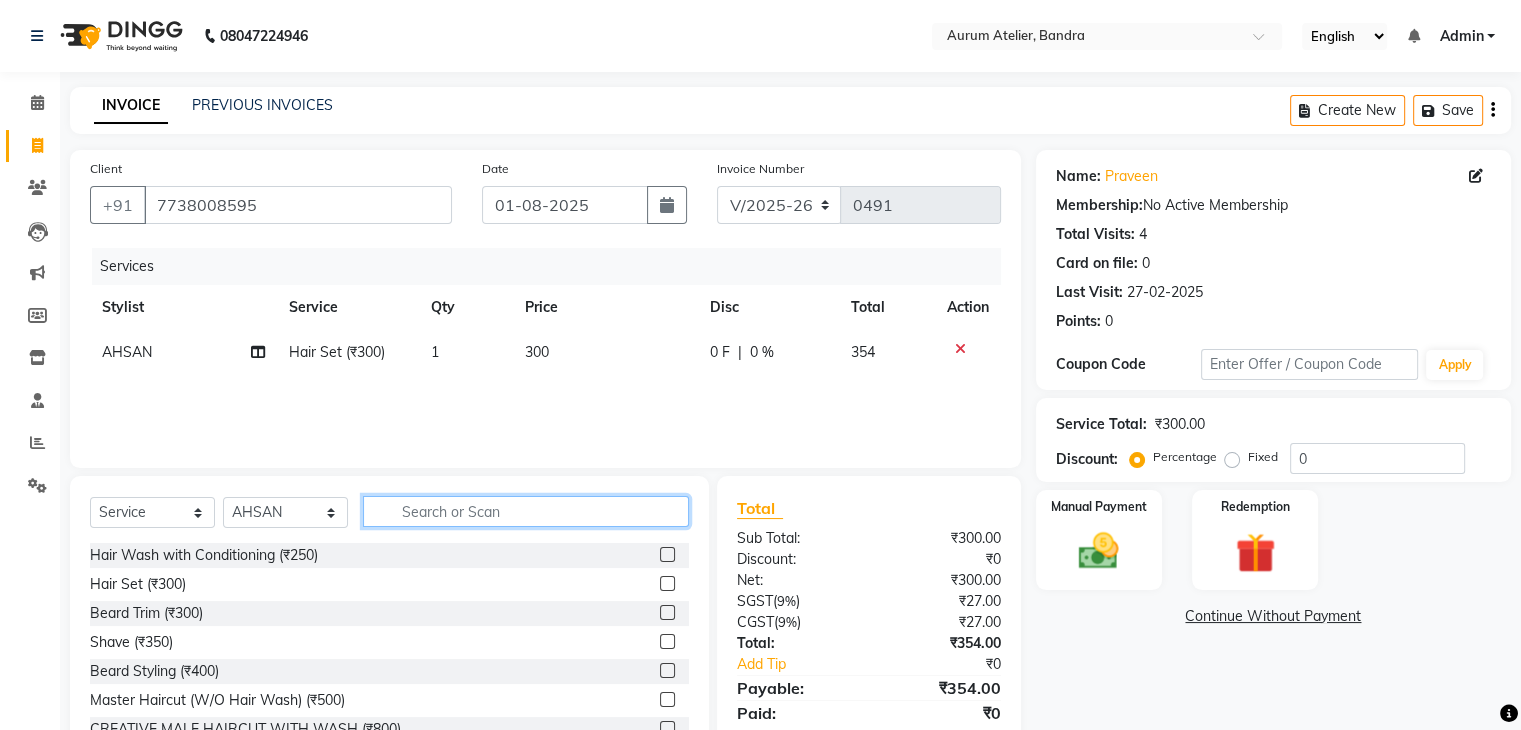 click 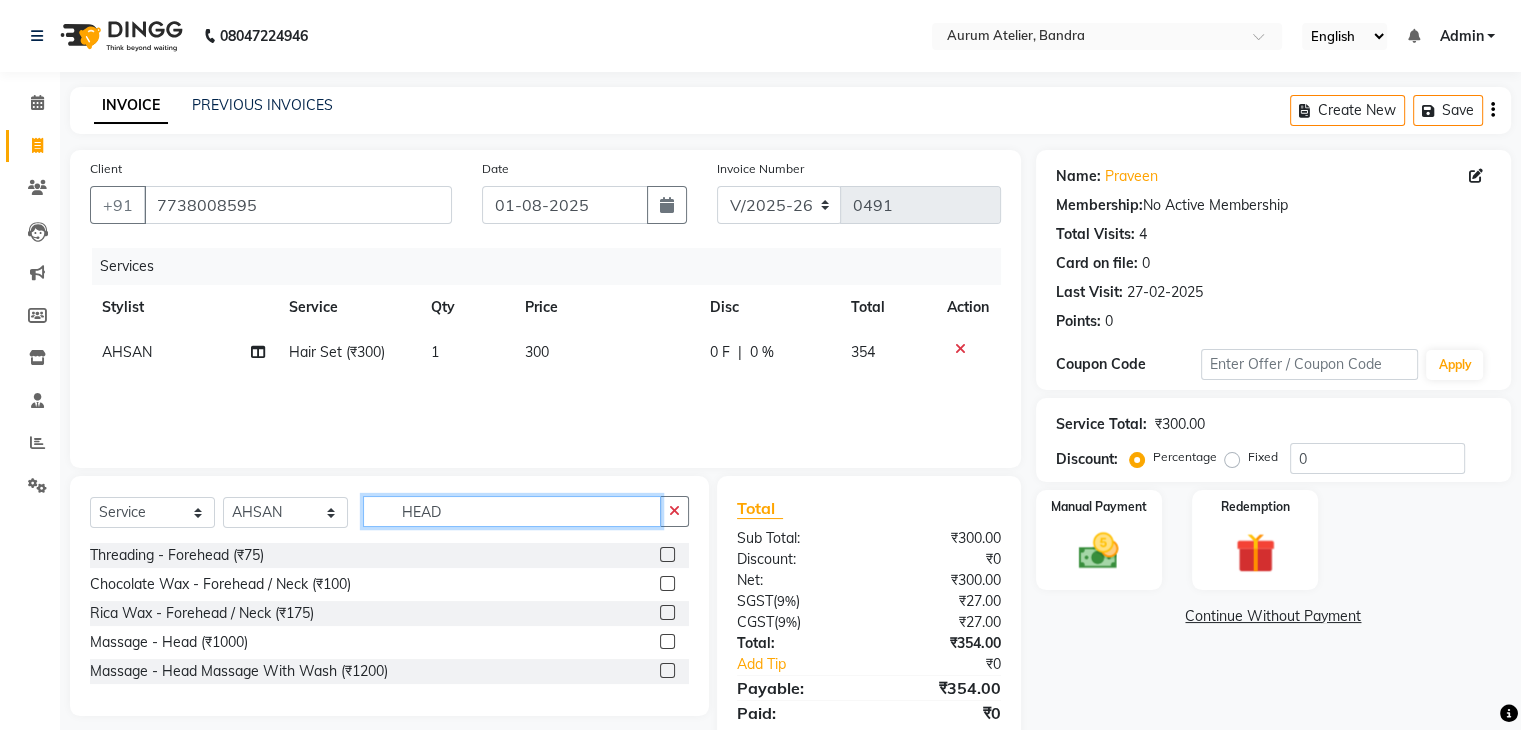 type on "HEAD" 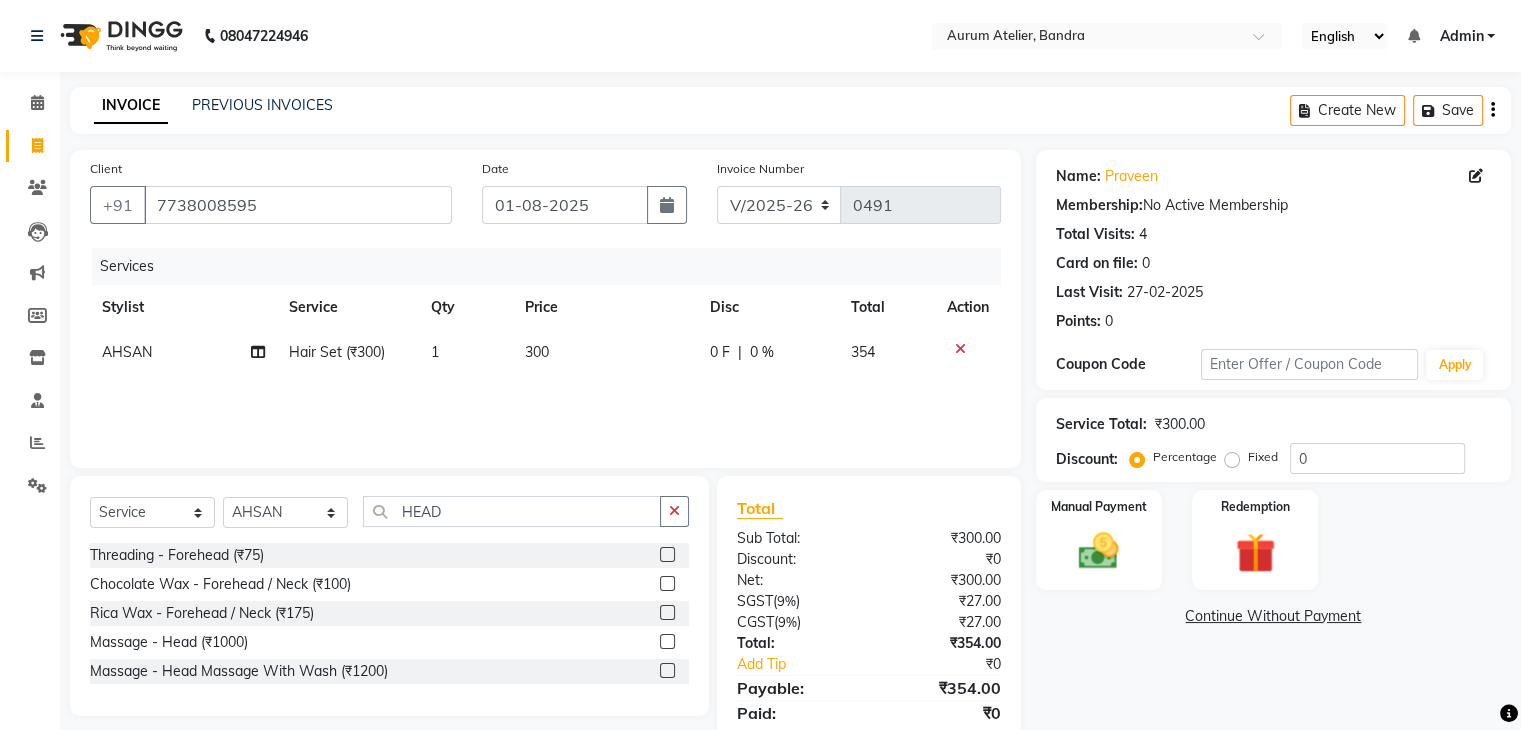 click 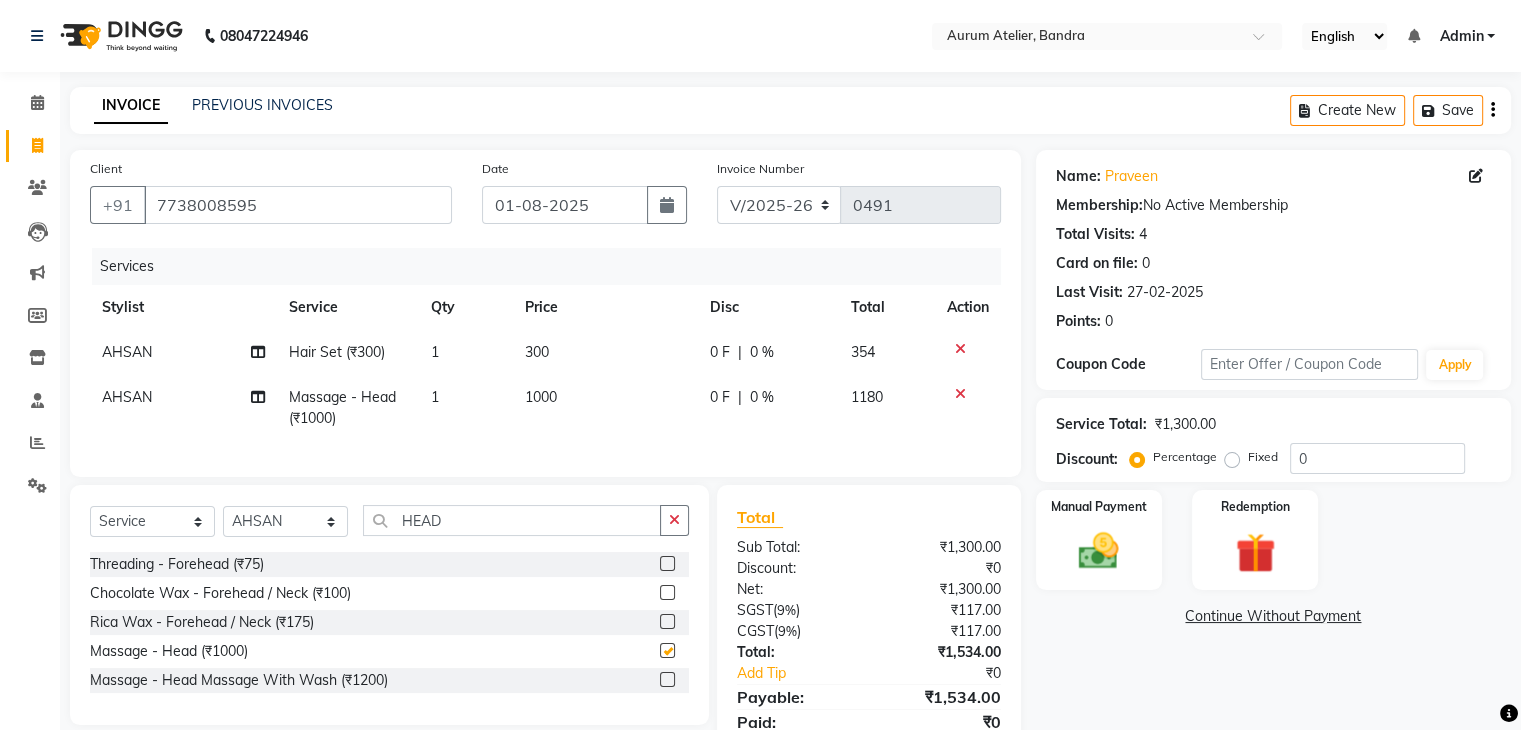 checkbox on "false" 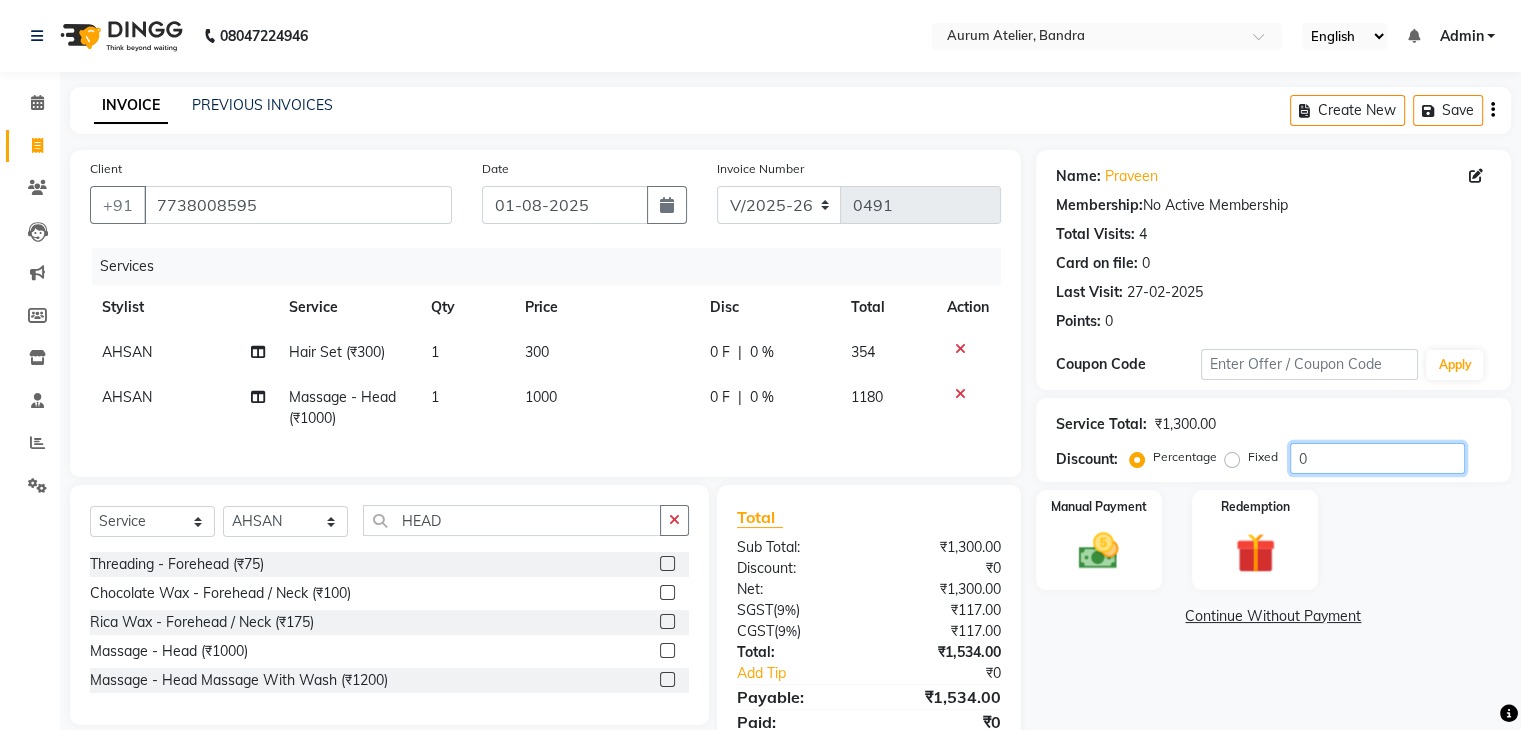 click on "0" 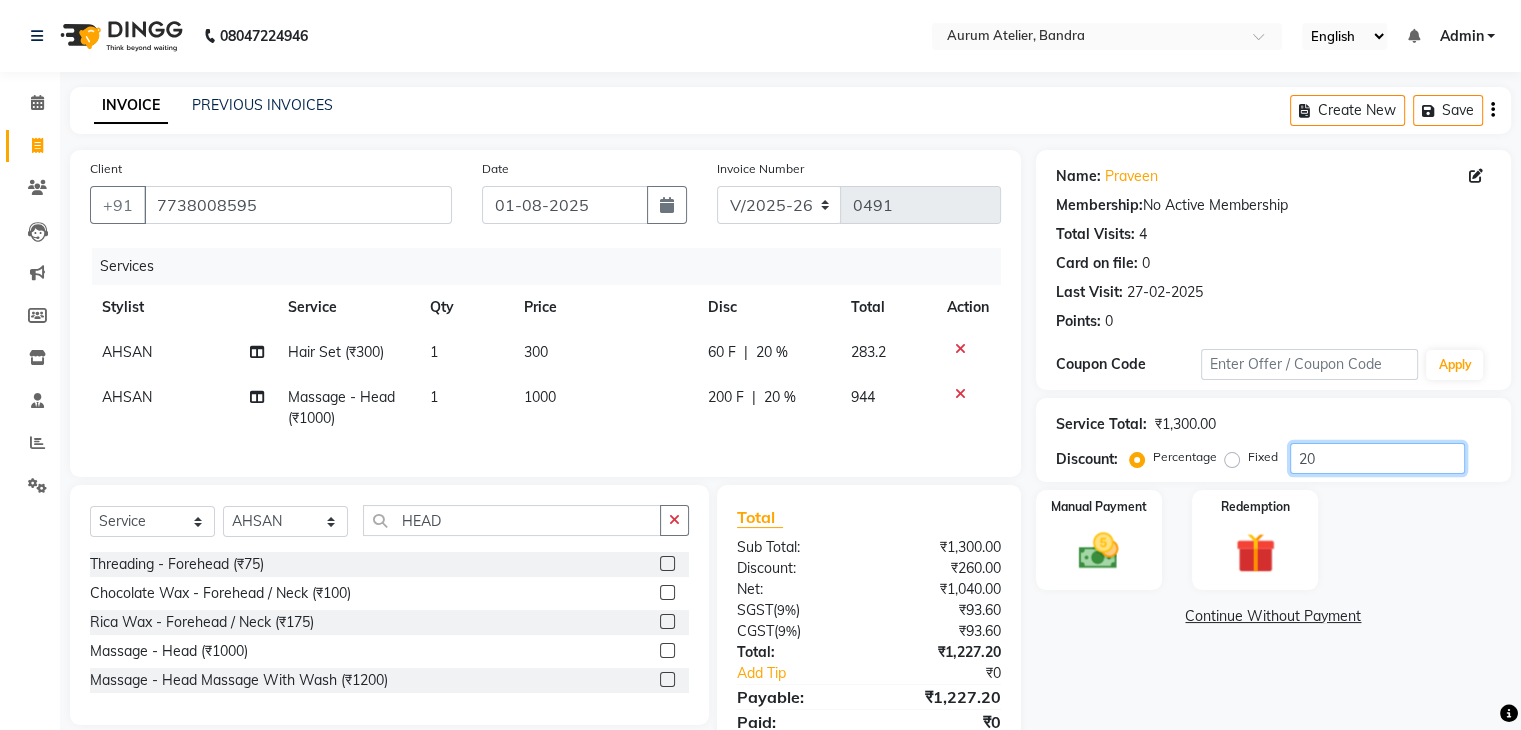 type on "20" 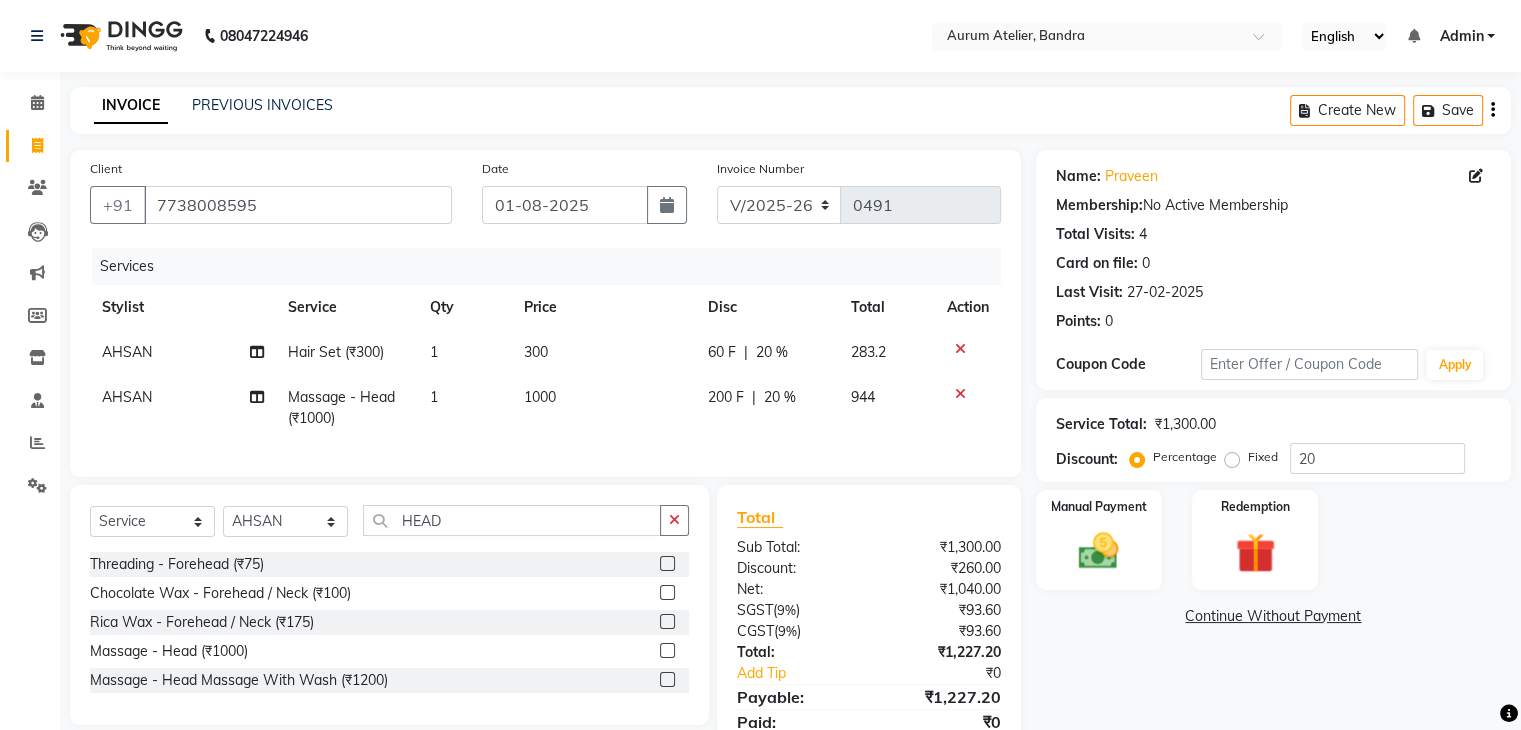 click on "Name: Praveen  Membership:  No Active Membership  Total Visits:  4 Card on file:  0 Last Visit:   27-02-2025 Points:   0  Coupon Code Apply Service Total:  ₹1,300.00  Discount:  Percentage   Fixed  20 Manual Payment Redemption  Continue Without Payment" 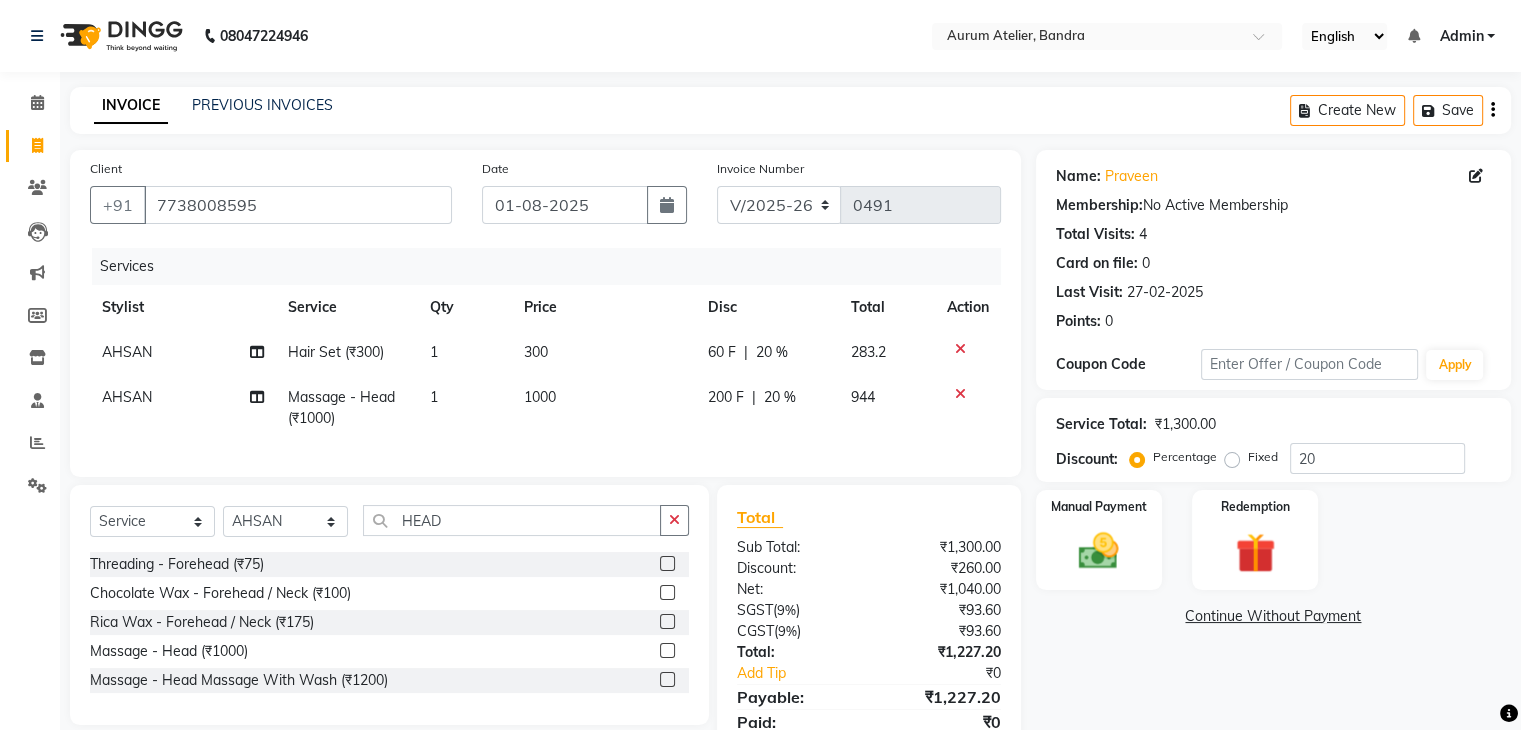 scroll, scrollTop: 95, scrollLeft: 0, axis: vertical 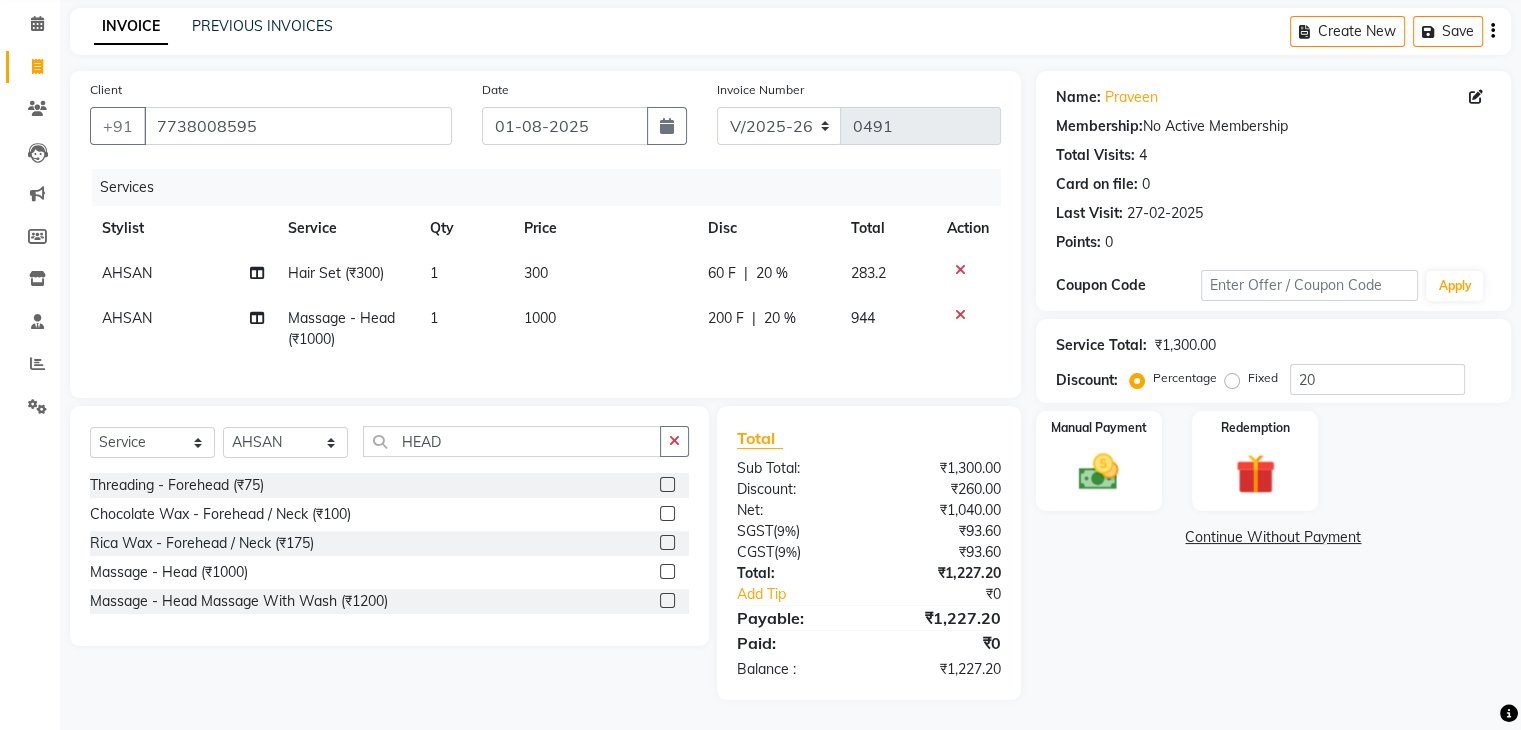 click on "60 F | 20 %" 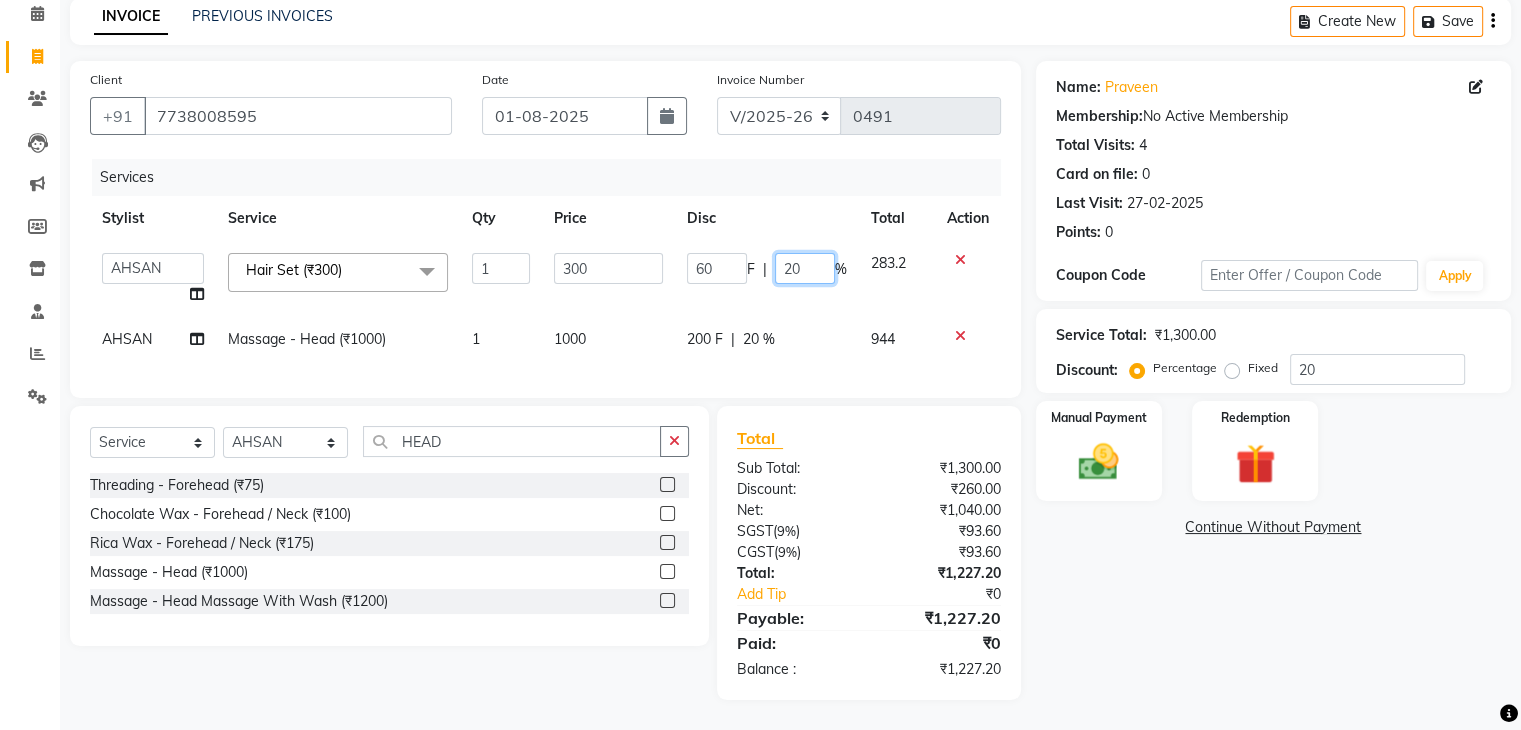 click on "20" 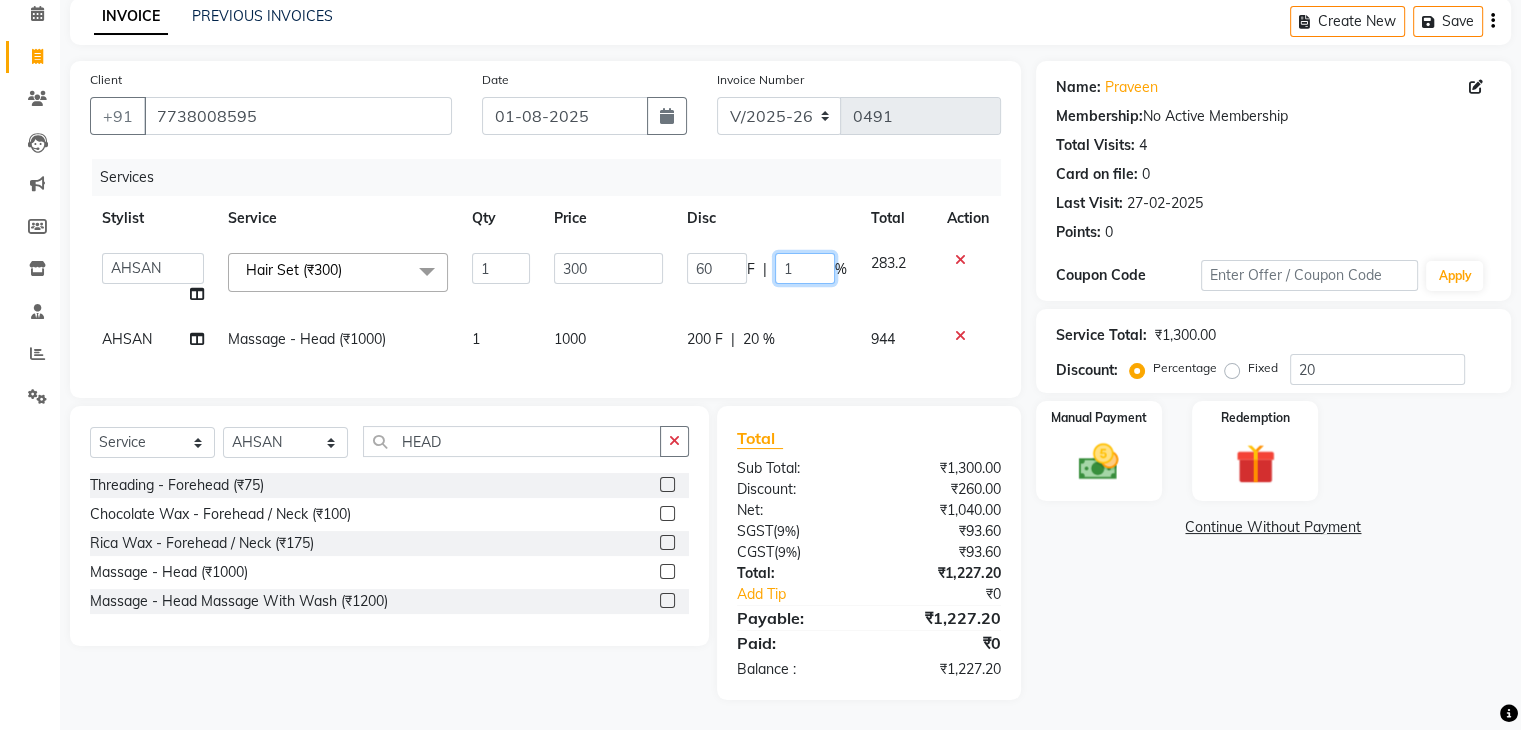 type on "10" 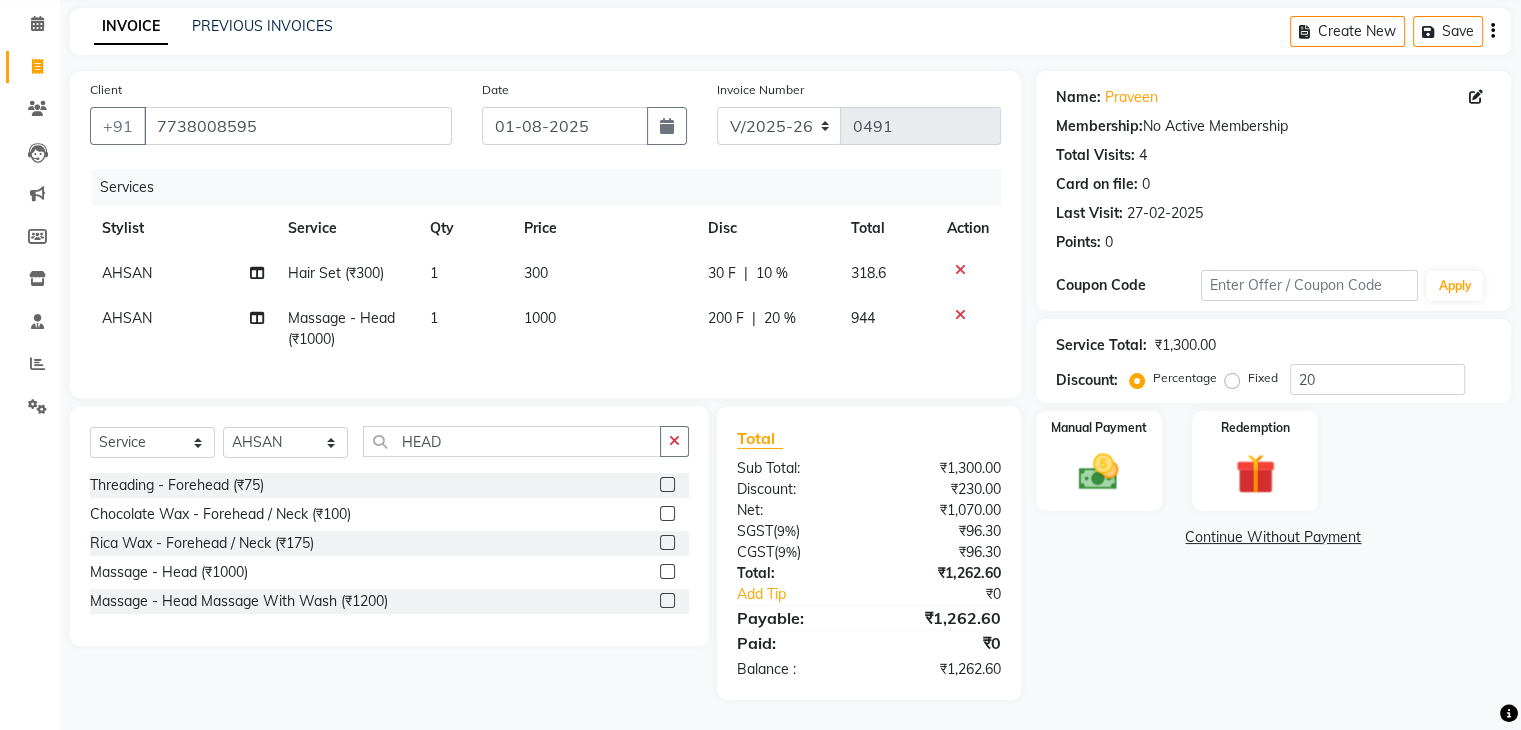 click on "Services Stylist Service Qty Price Disc Total Action AHSAN Hair Set (₹300) 1 300 30 F | 10 % 318.6 AHSAN Massage - Head (₹1000) 1 1000 200 F | 20 % 944" 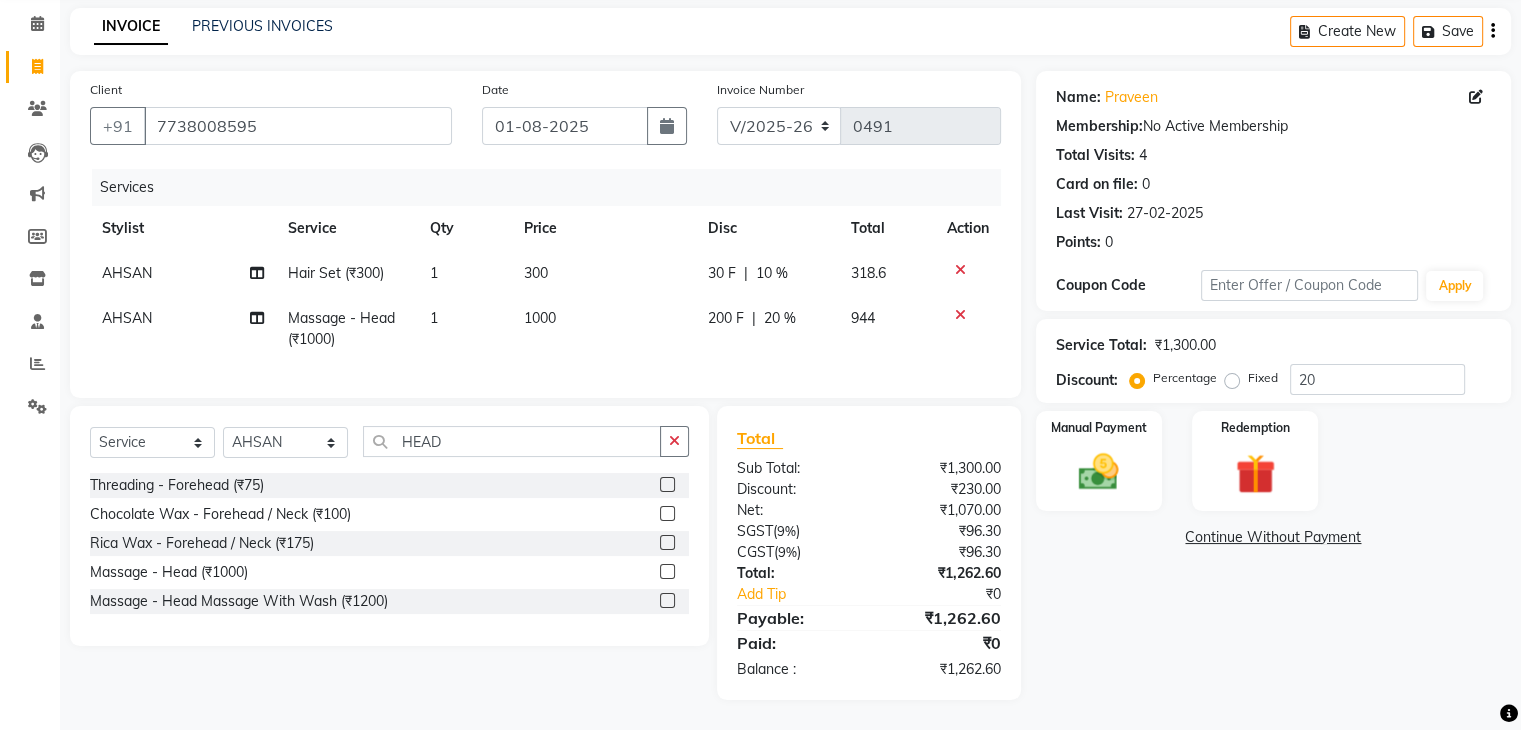 click on "30 F | 10 %" 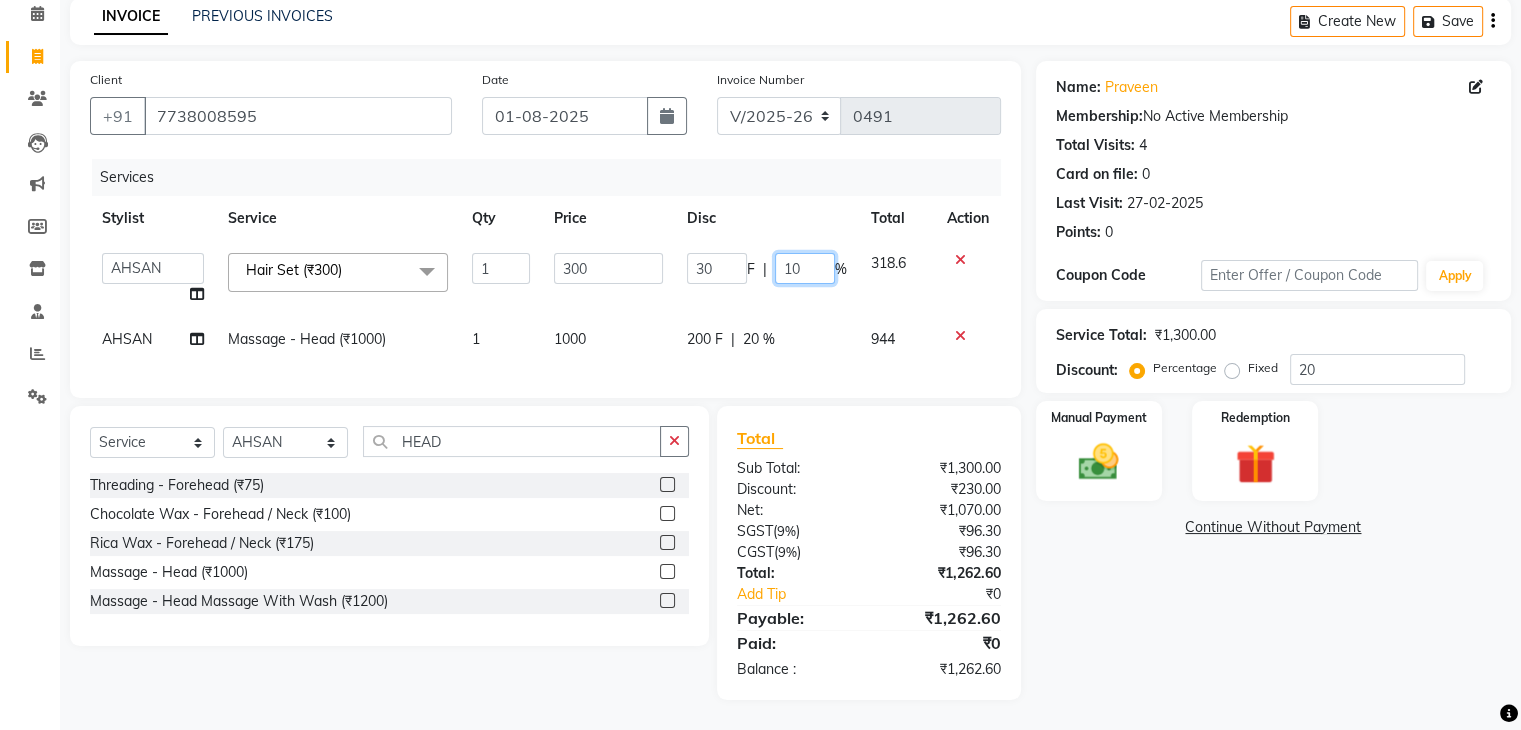 click on "10" 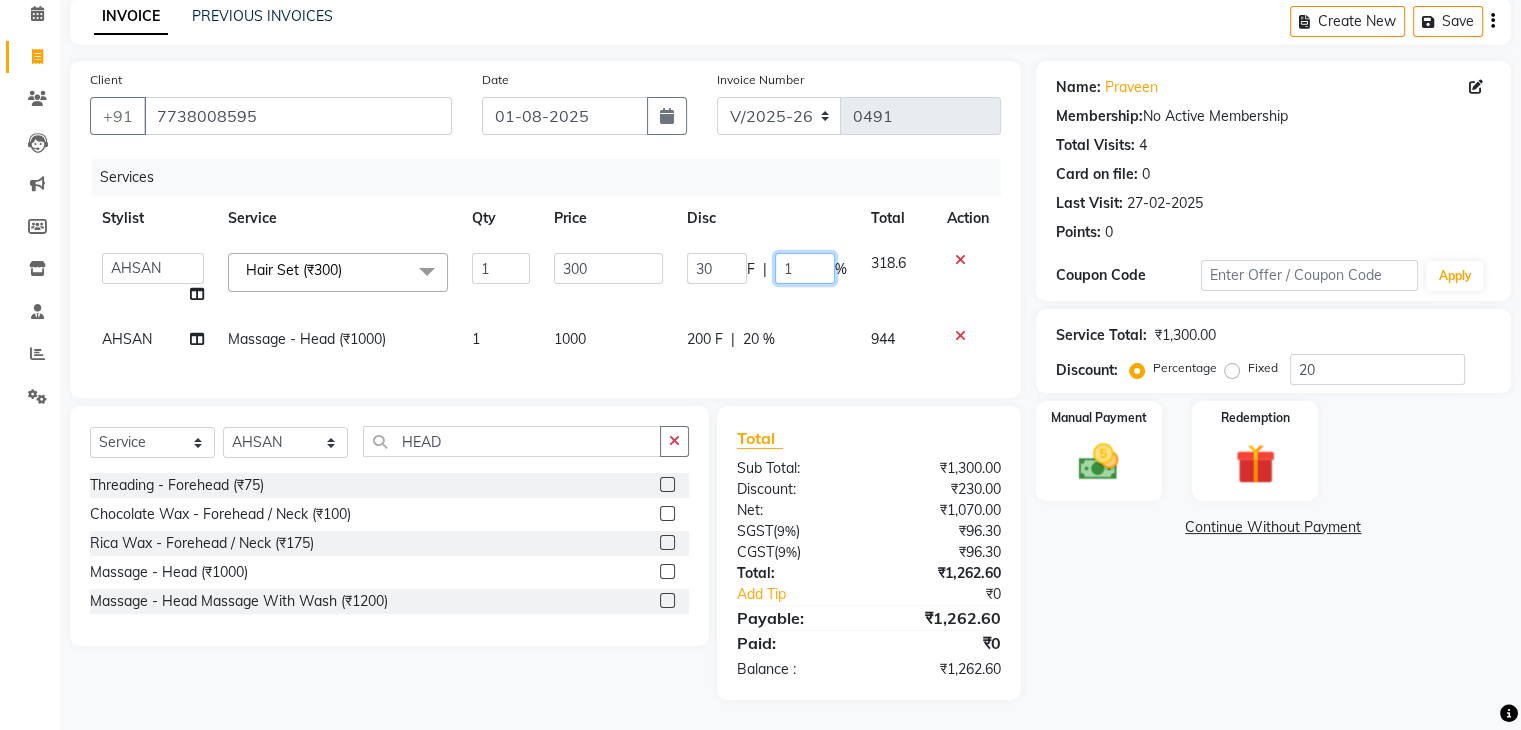 type 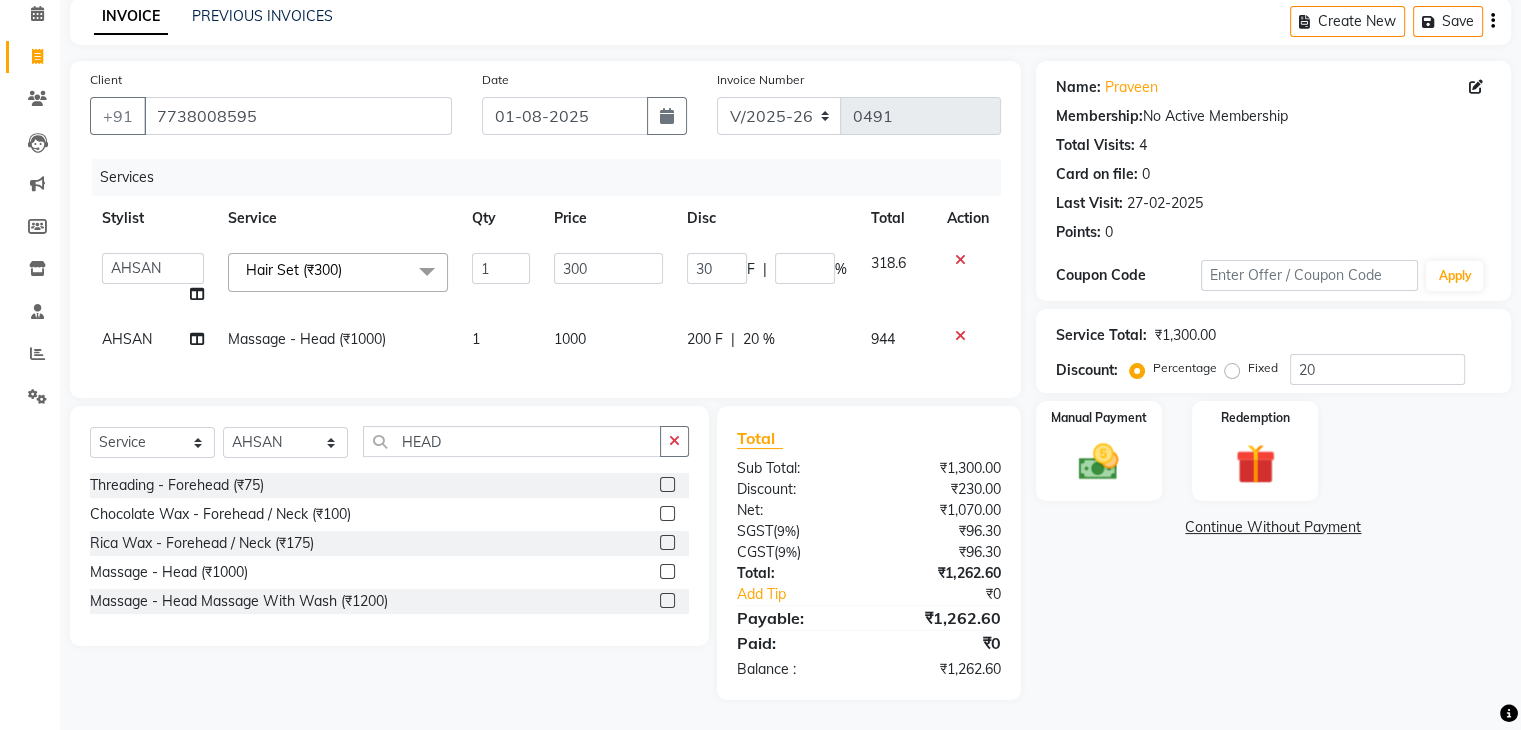 click on "200 F | 20 %" 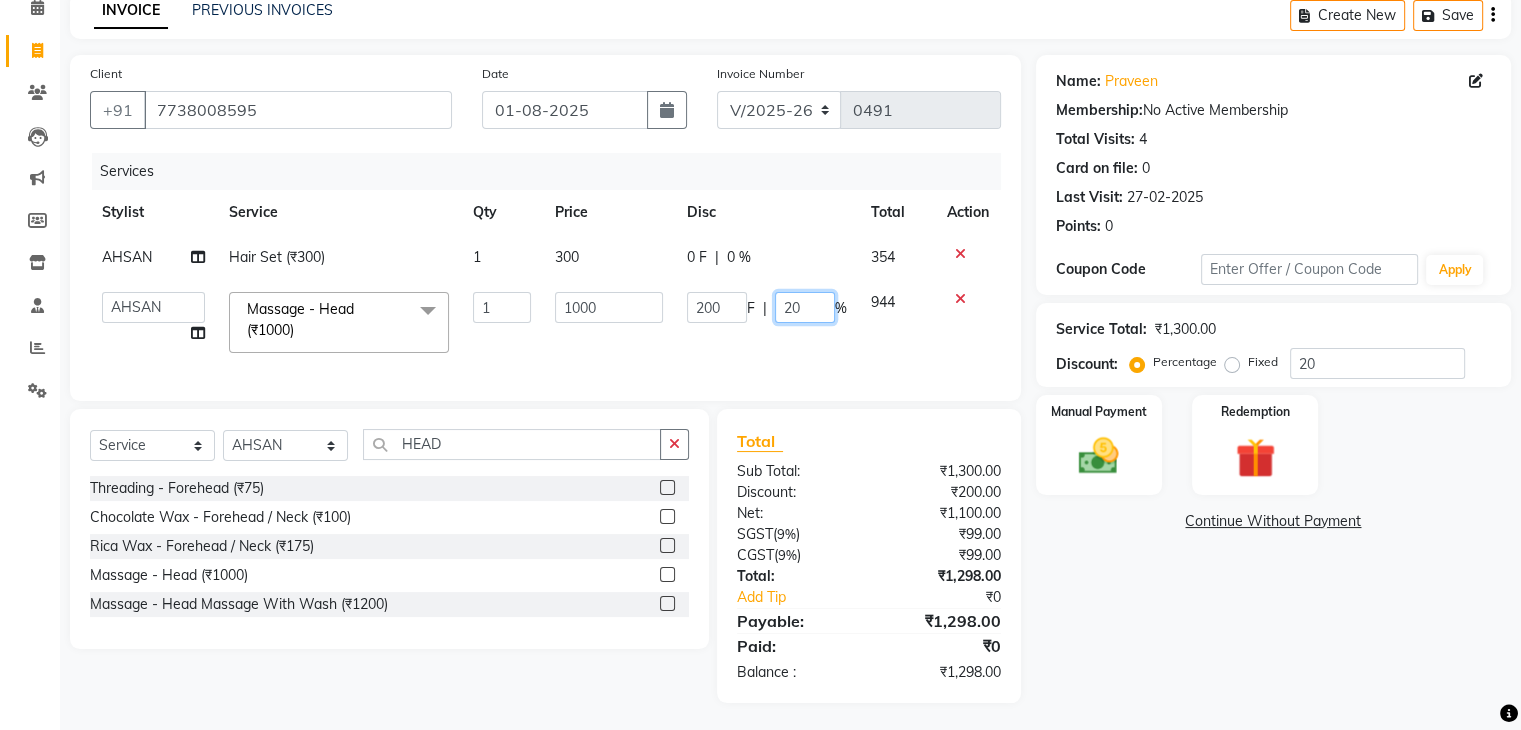 click on "20" 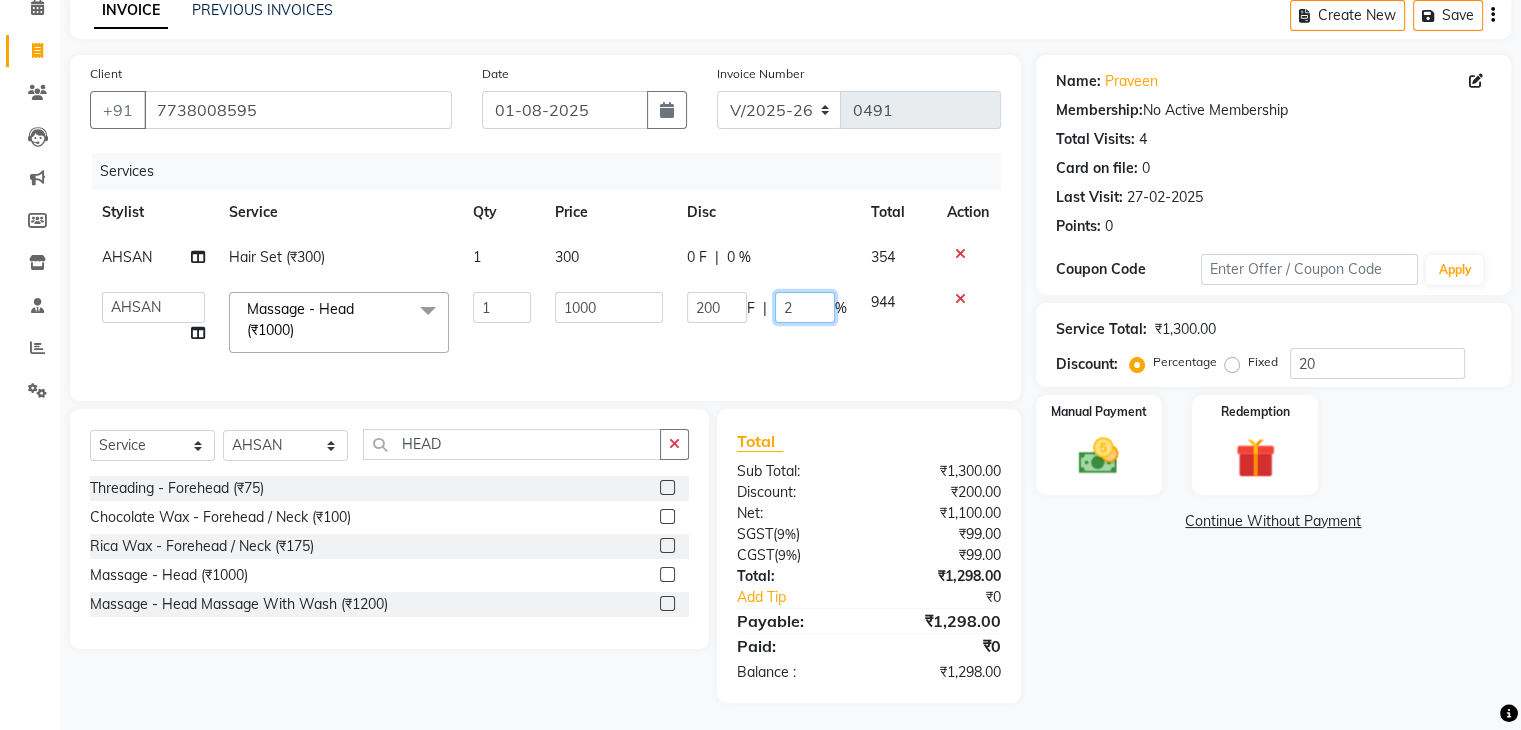 type 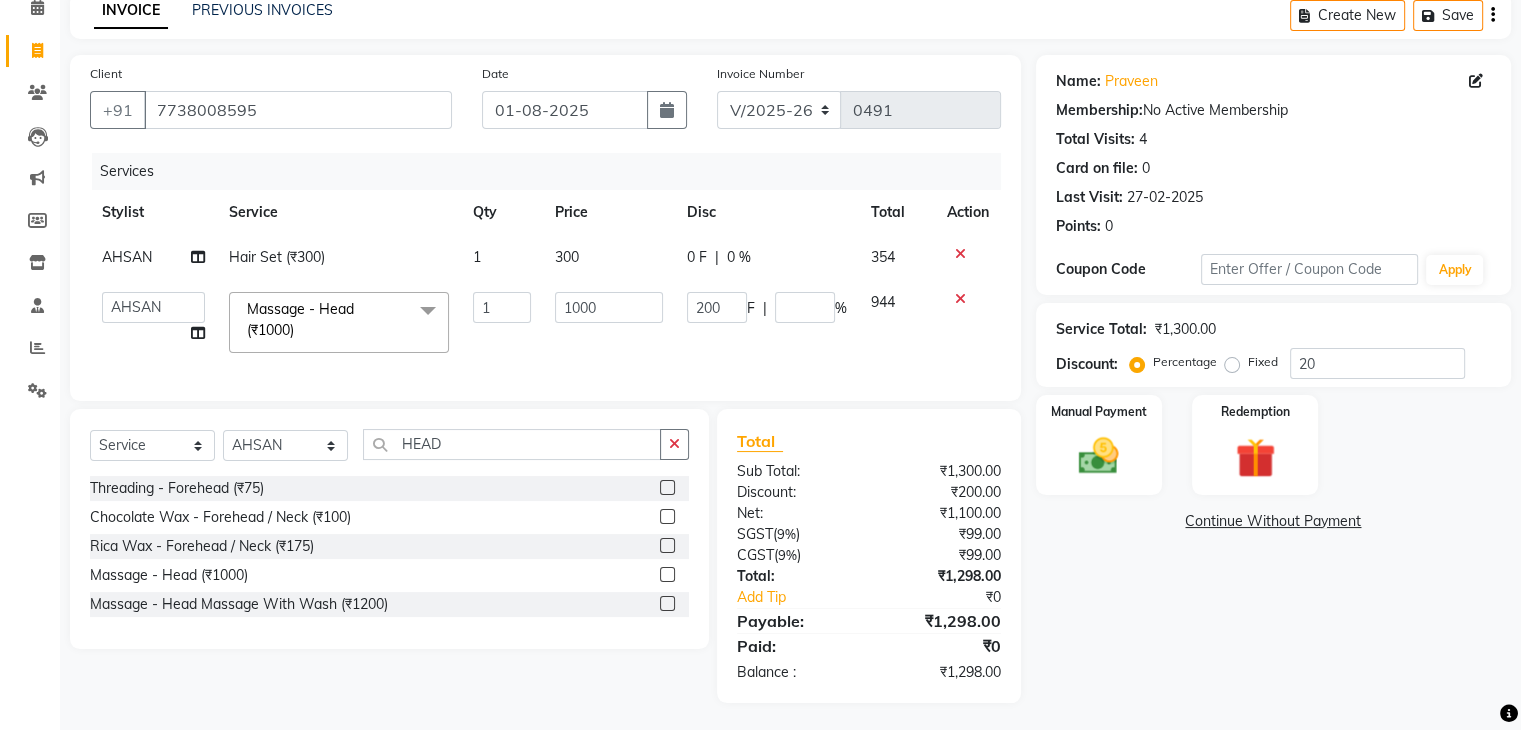 click on "Name: Praveen  Membership:  No Active Membership  Total Visits:  4 Card on file:  0 Last Visit:   27-02-2025 Points:   0  Coupon Code Apply Service Total:  ₹1,300.00  Discount:  Percentage   Fixed  20 Manual Payment Redemption  Continue Without Payment" 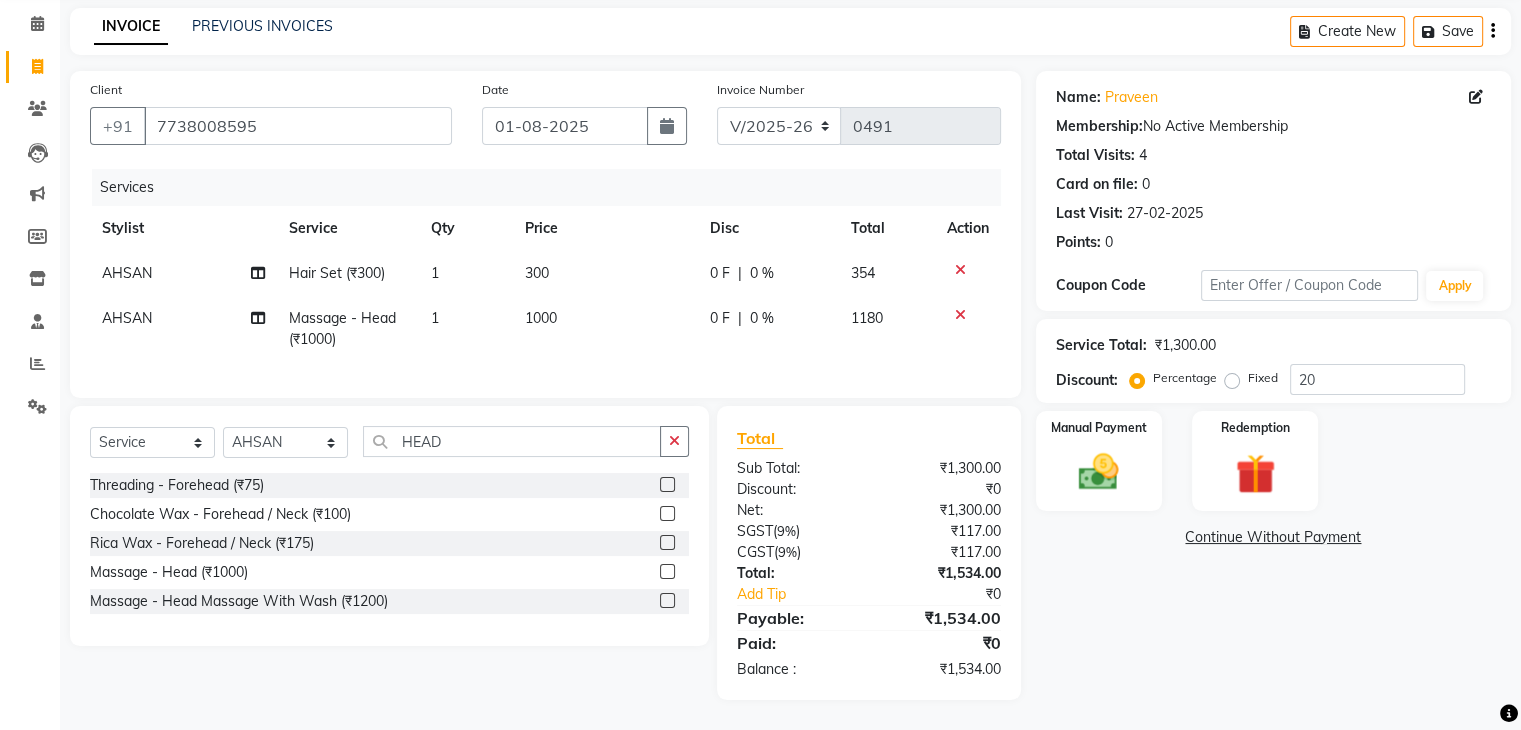 click on "300" 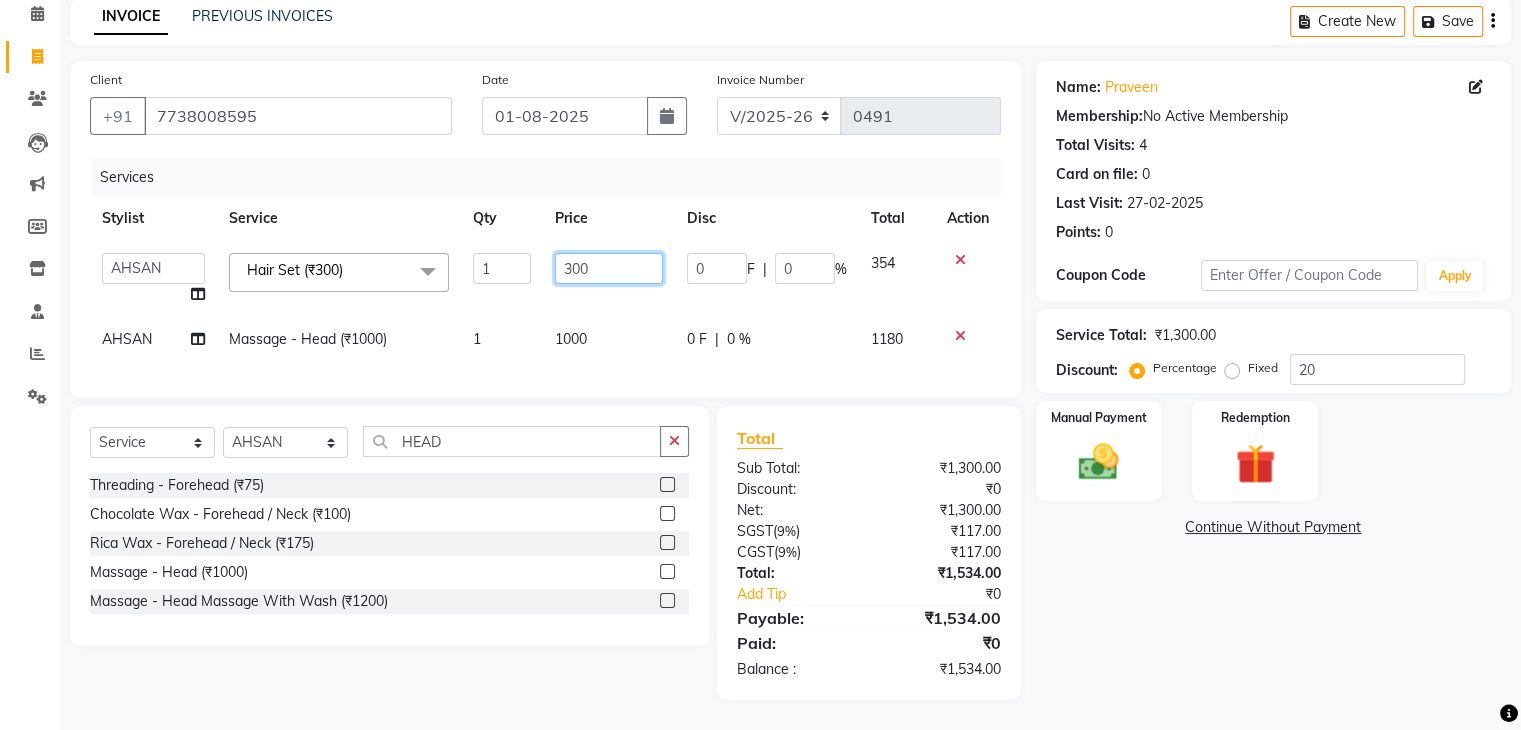 click on "300" 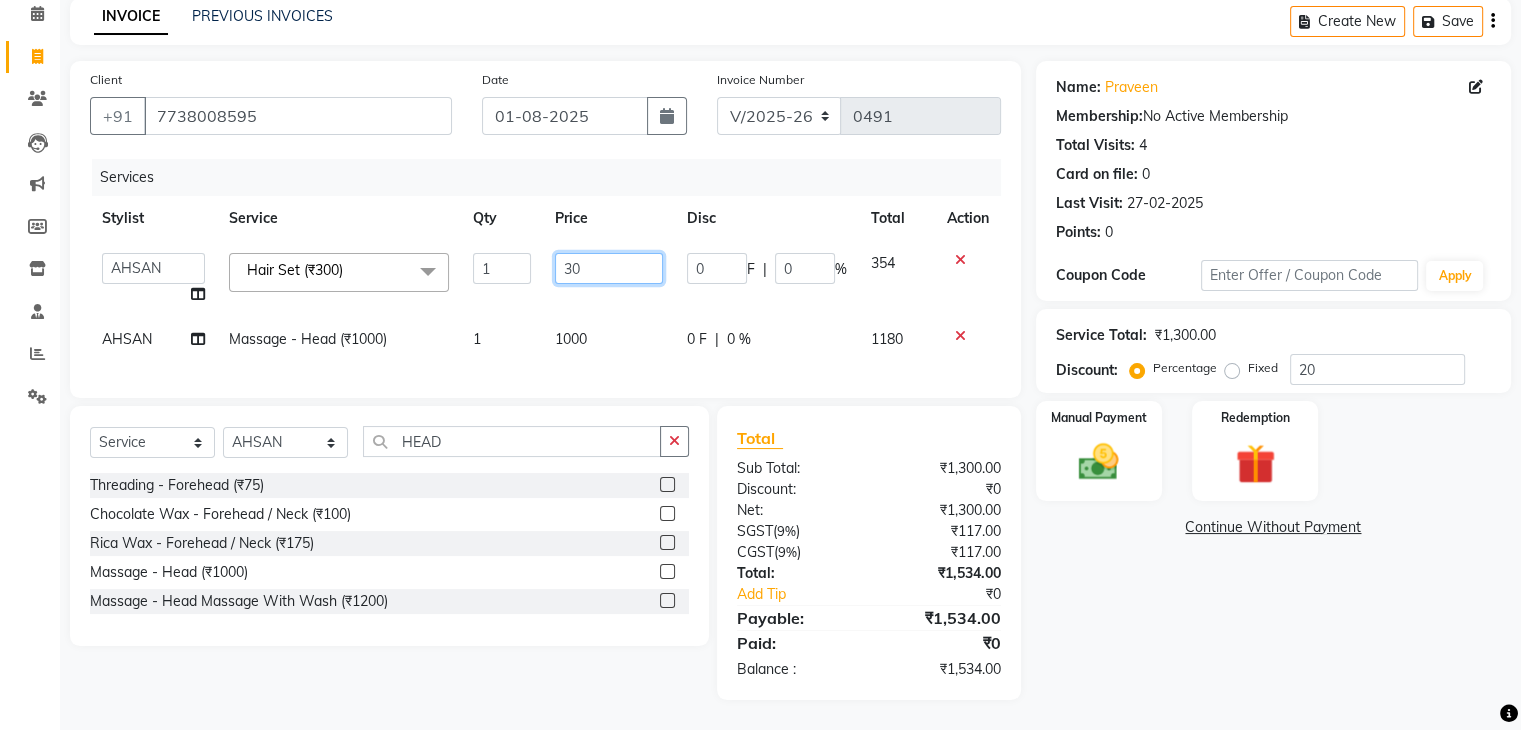 type on "3" 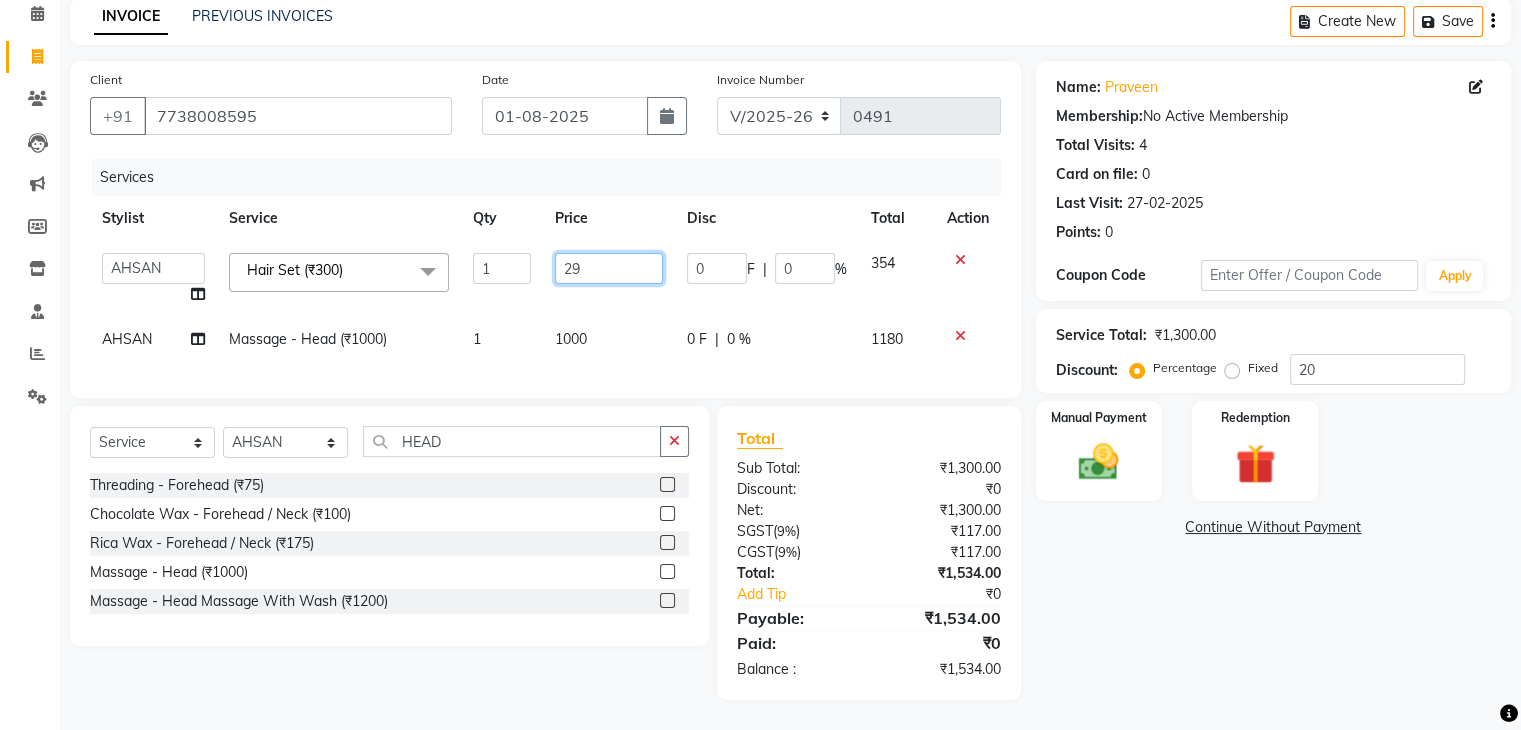 type on "295" 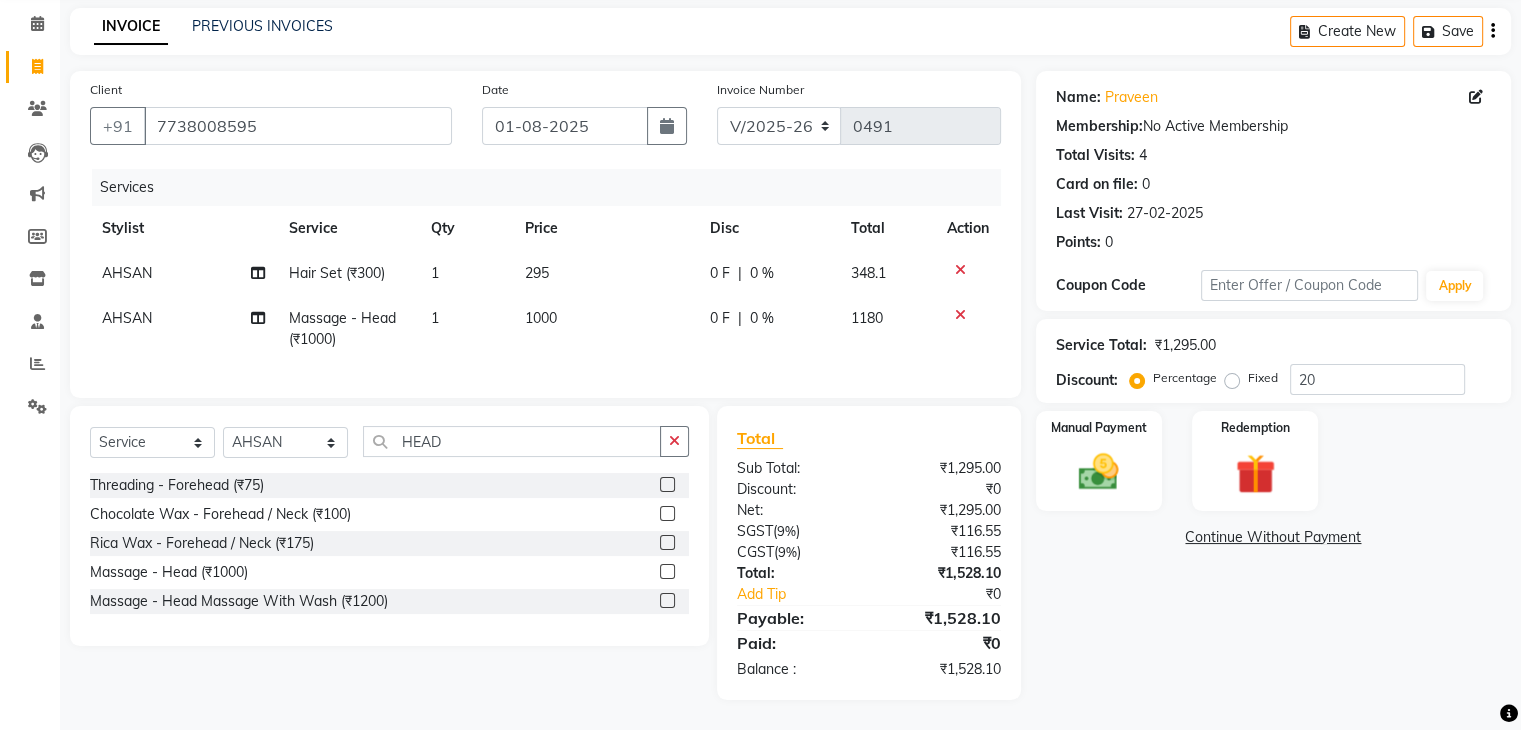 click on "1000" 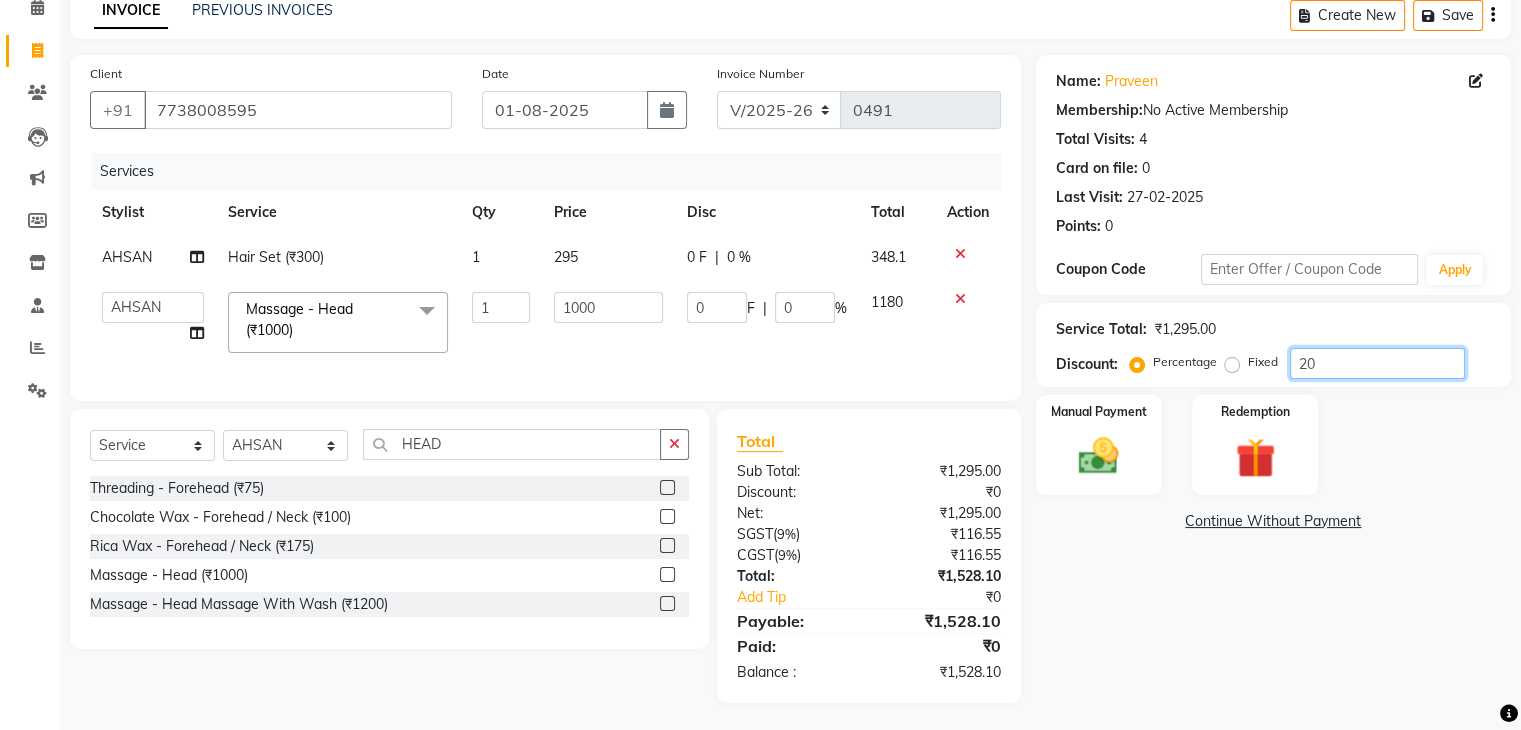 click on "20" 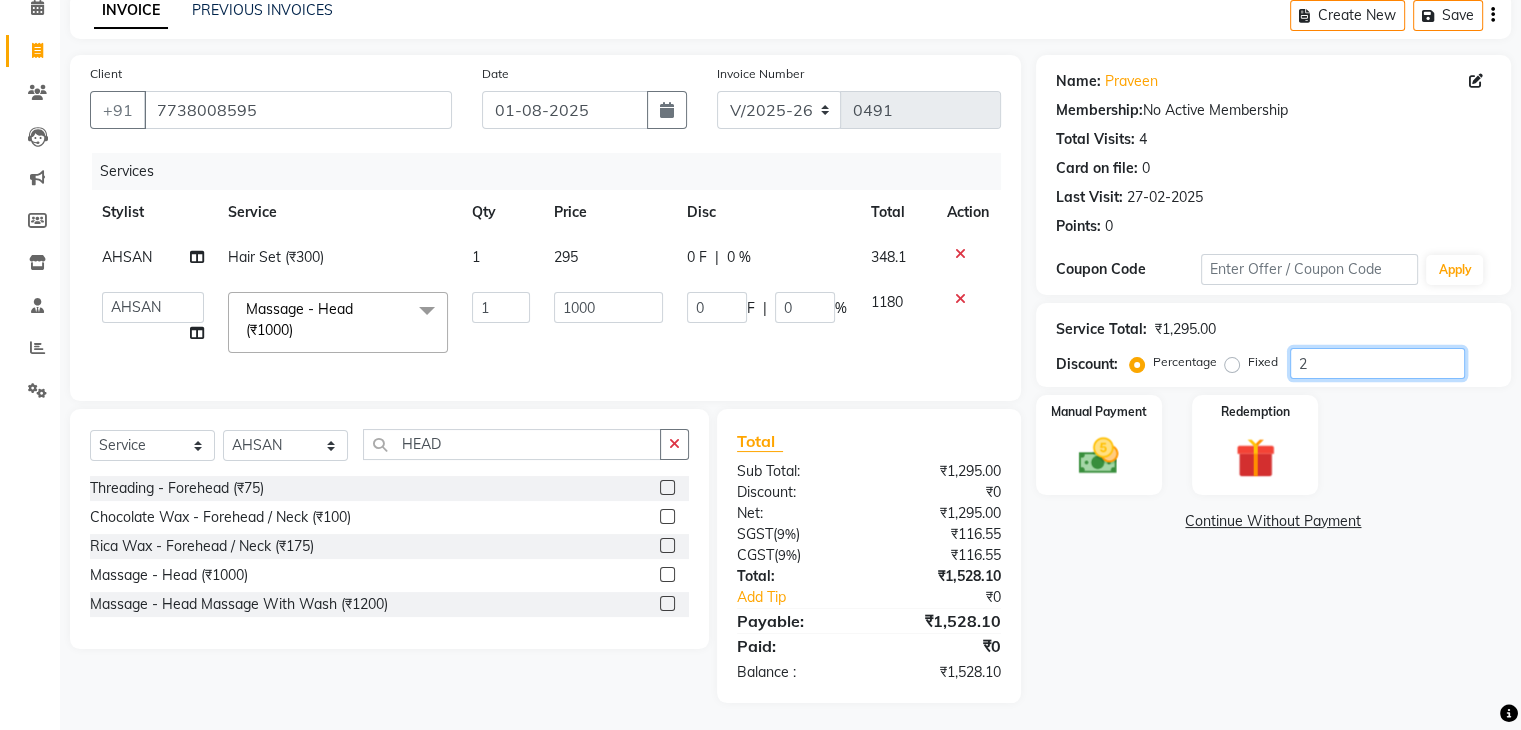 type on "20" 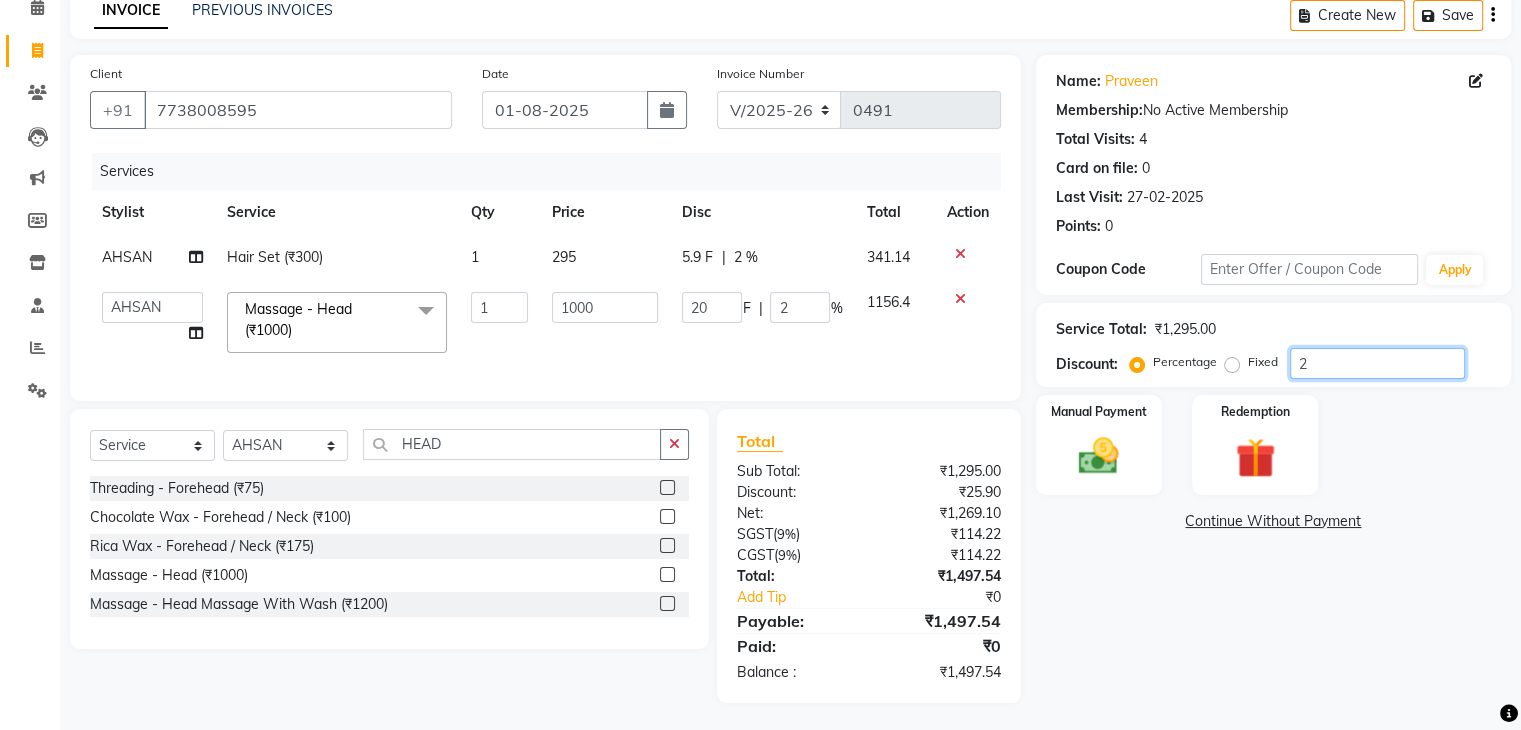 type 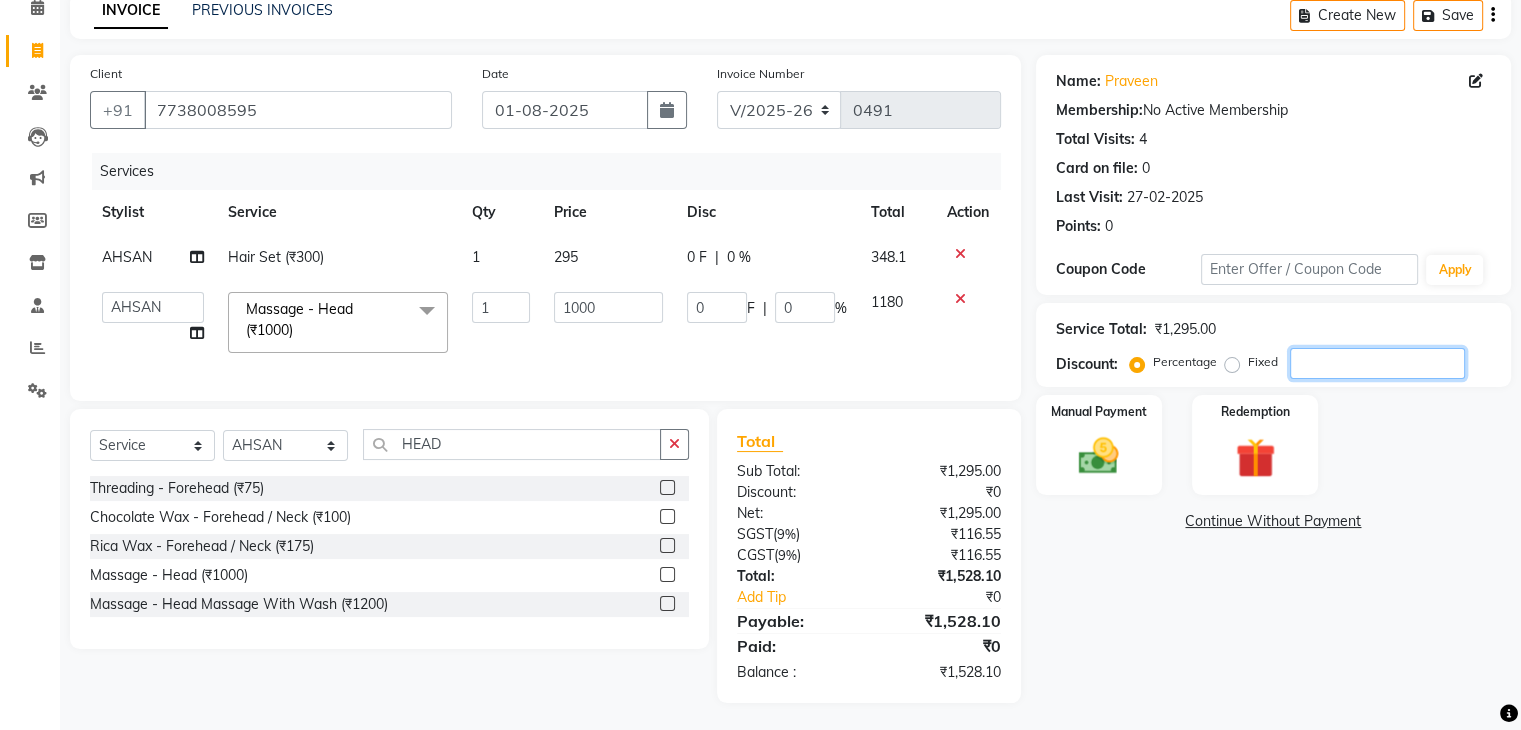 type on "2" 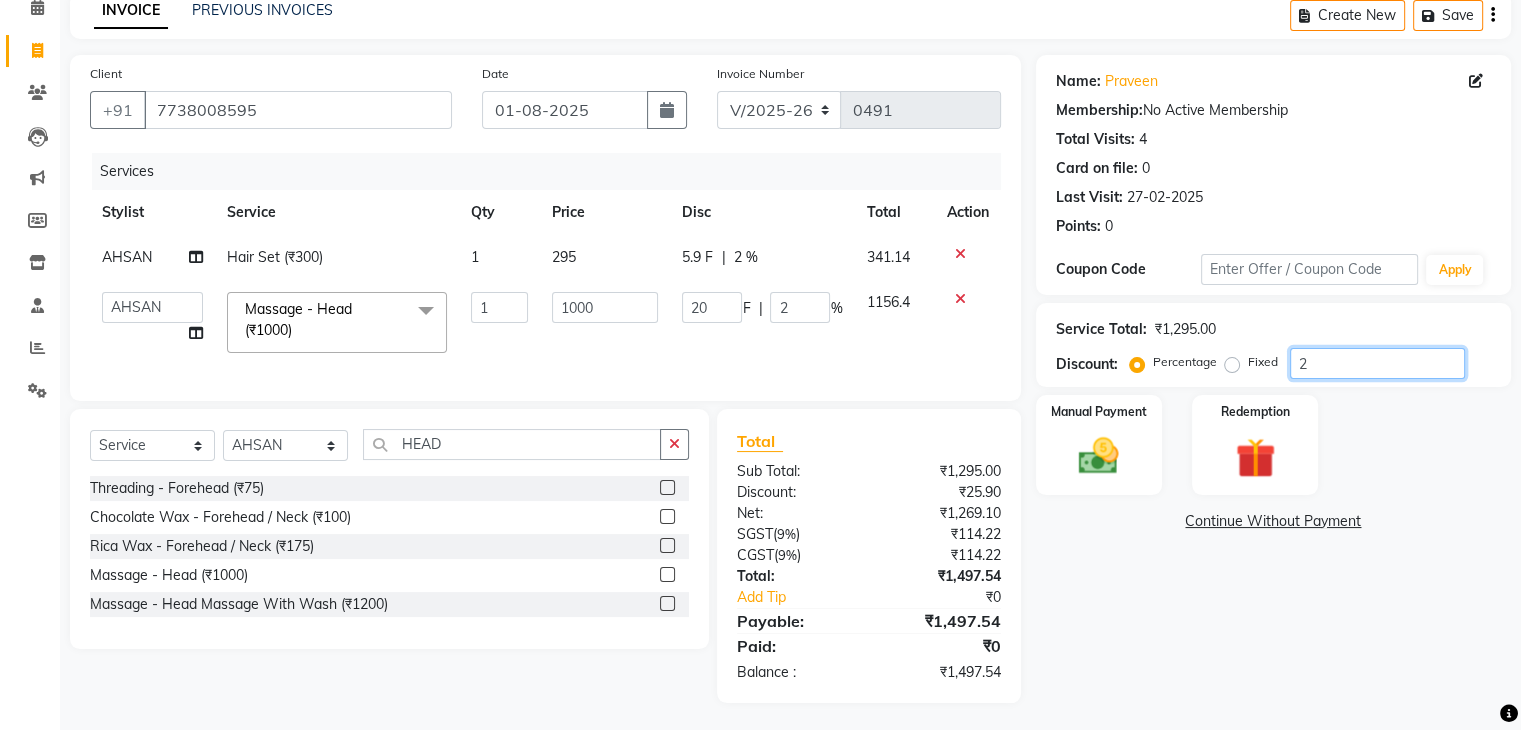 type on "20" 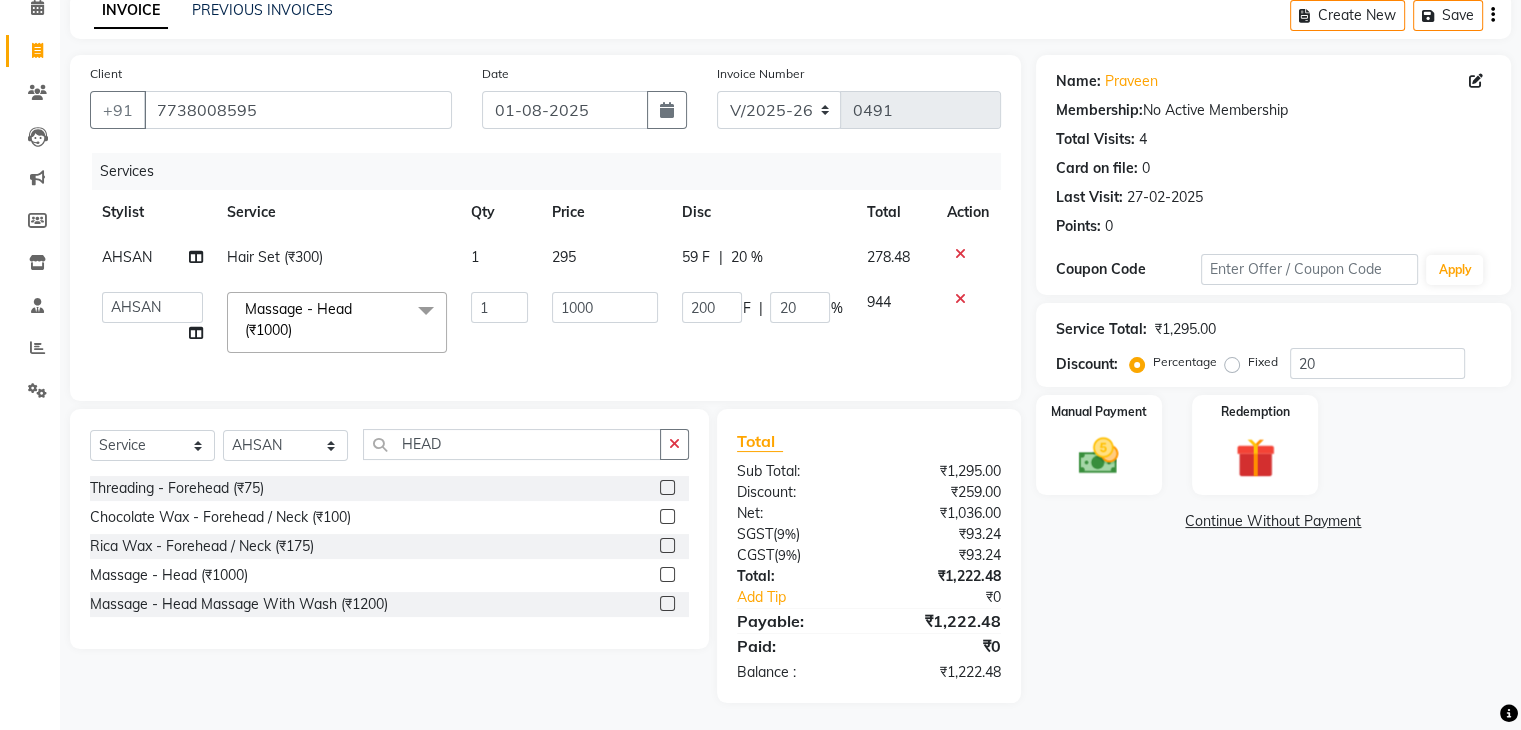 click on "Name: Praveen  Membership:  No Active Membership  Total Visits:  4 Card on file:  0 Last Visit:   27-02-2025 Points:   0  Coupon Code Apply Service Total:  ₹1,295.00  Discount:  Percentage   Fixed  20 Manual Payment Redemption  Continue Without Payment" 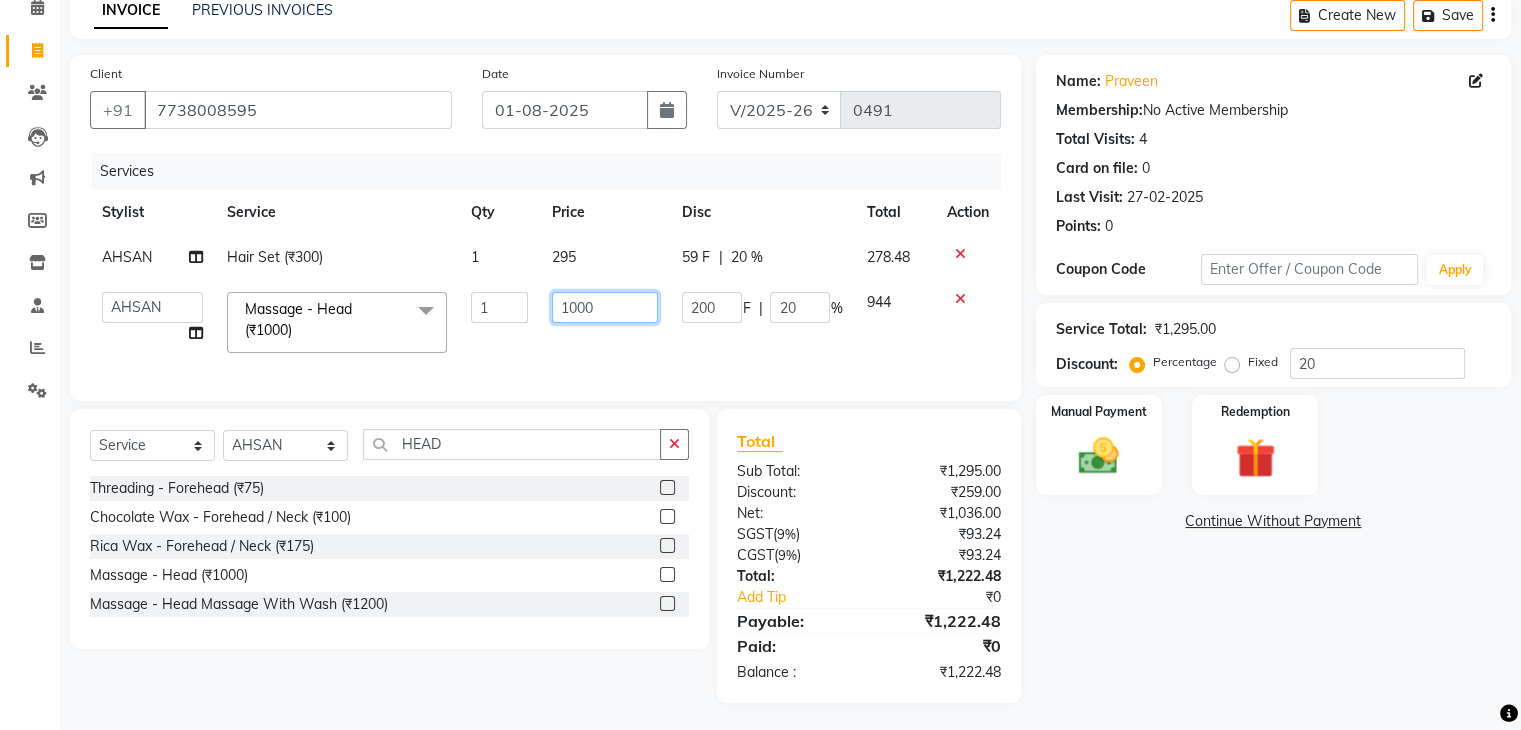 click on "1000" 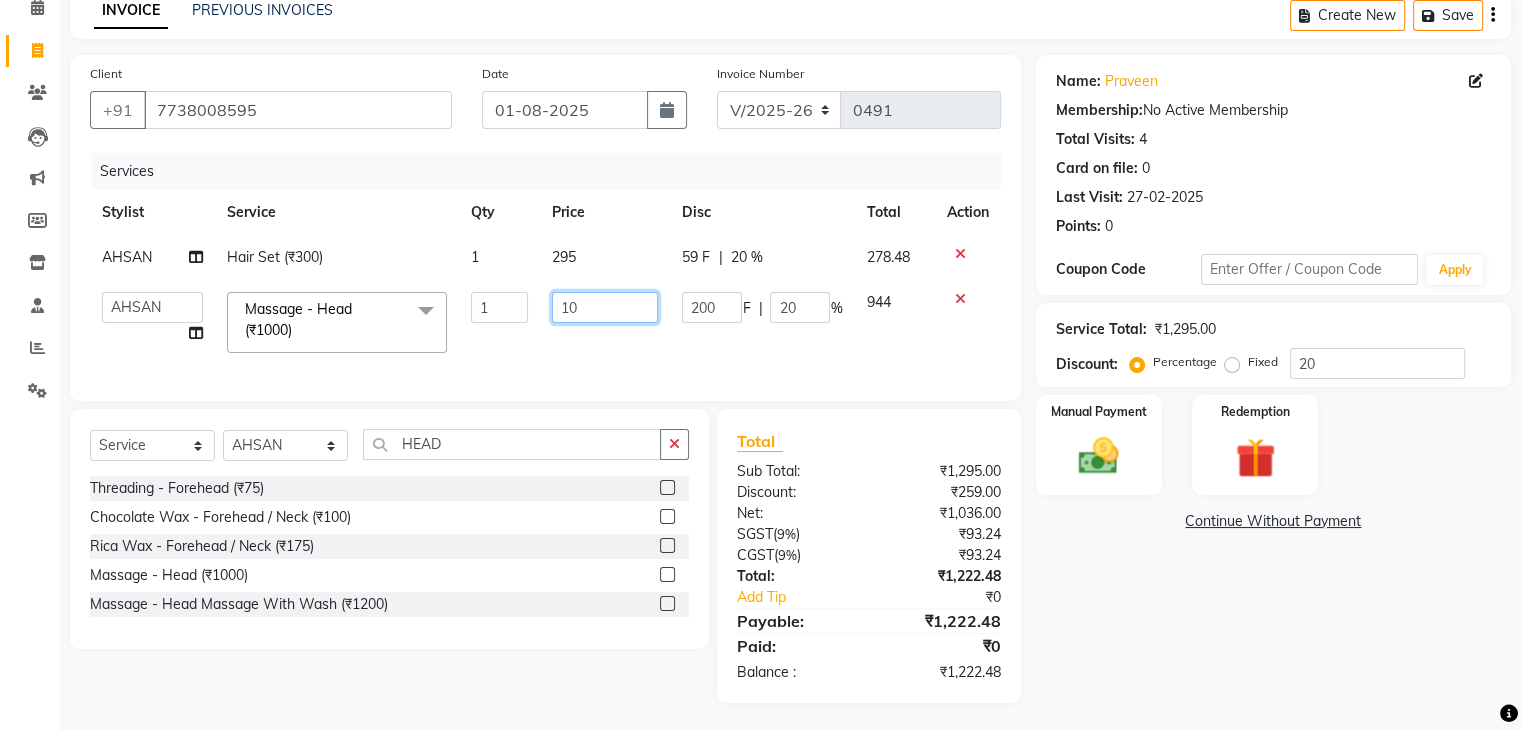 type on "1" 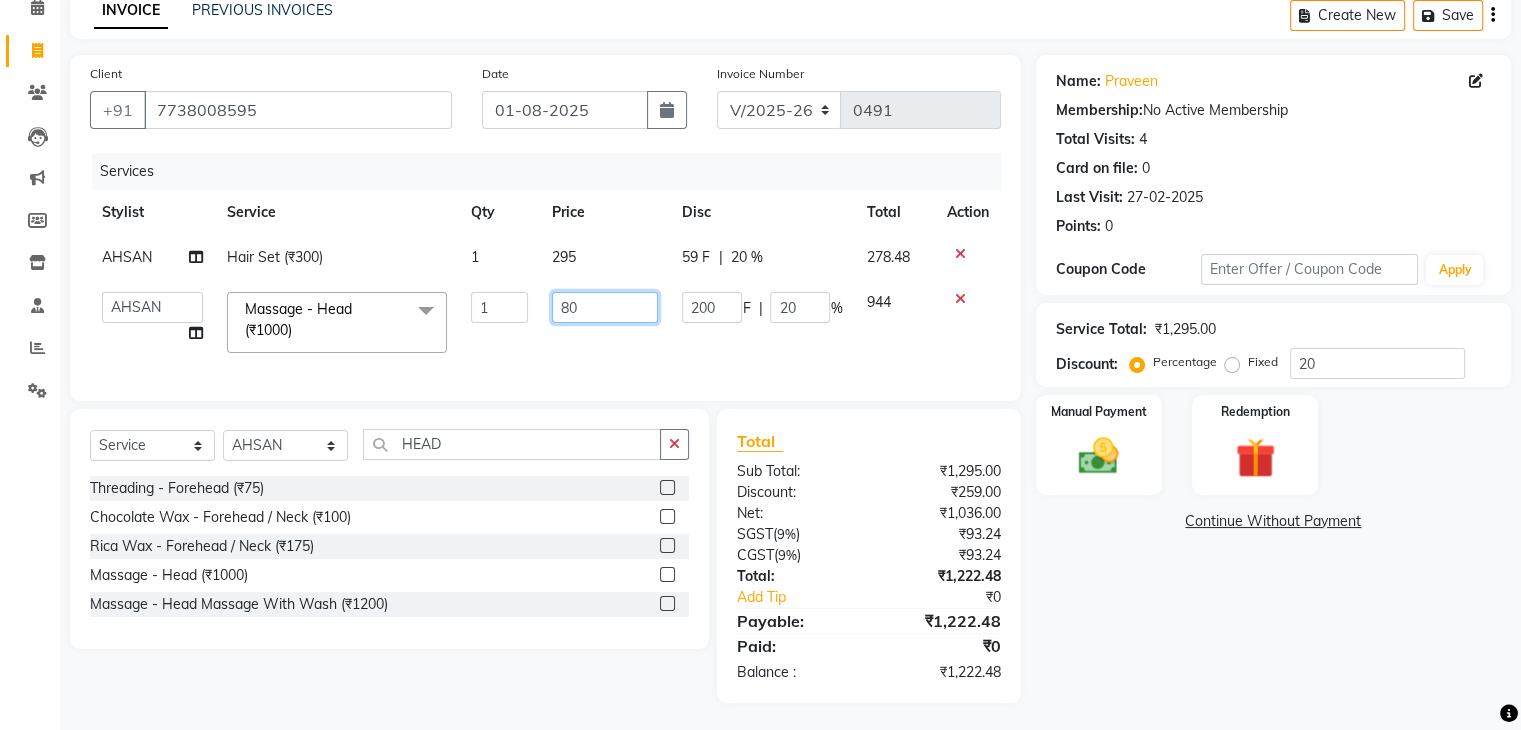 type on "800" 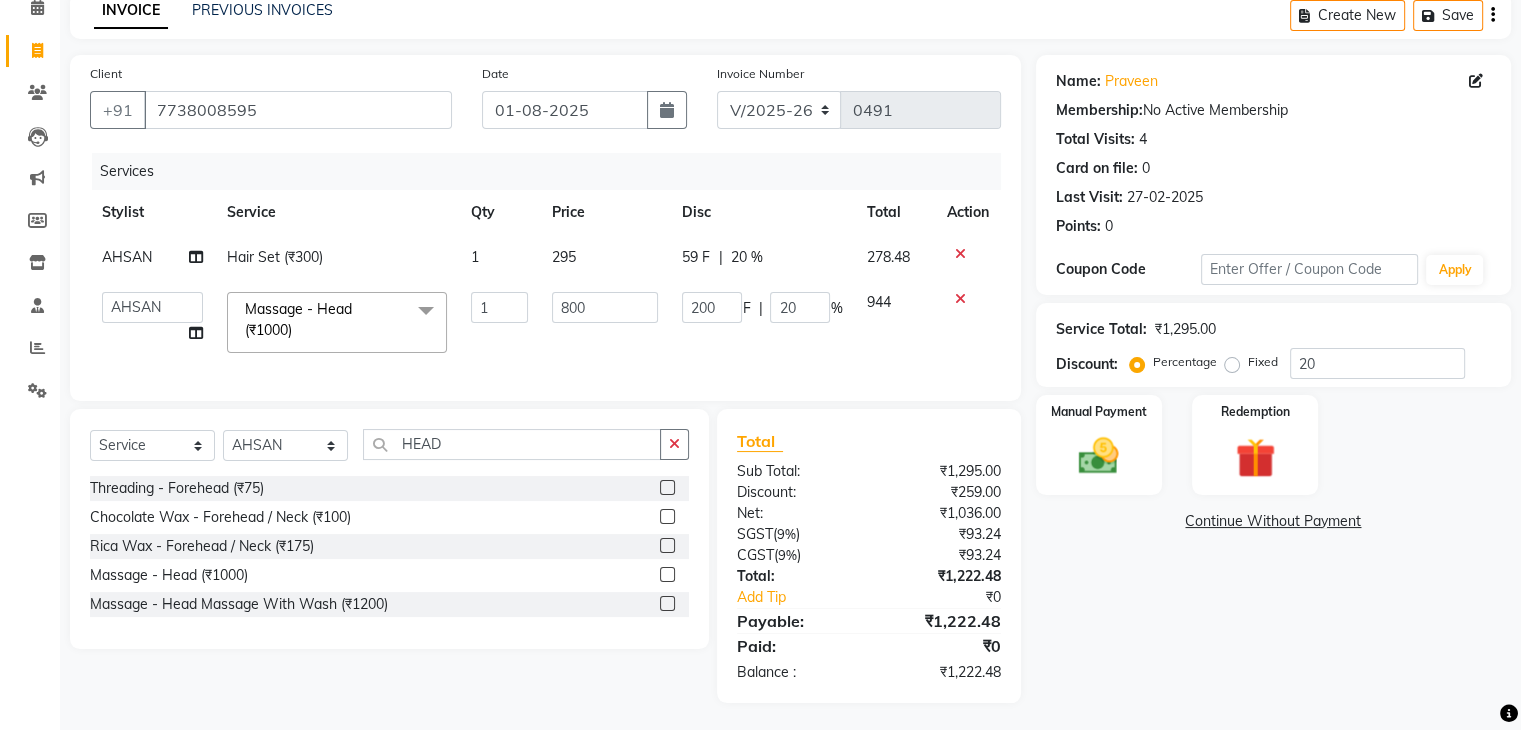 click on "AHSAN [FIRST] [LAST] [FIRST] Kaleem salmani Praveen bhandari Preet sanjay Sultan hawari TEHSIN vishes Massage - Head (₹1000) x Hair Wash with Conditioning (₹250) Hair Set (₹300) Beard Trim (₹300) Shave (₹350) Beard Styling (₹400) Master Haircut (W/O Hair Wash) (₹500) CREATIVE MALE HAIRCUT WITH WASH (₹800) Baby Mundan (₹1200) Hair Wash With Conditioning (L'Oreal) - Up to Shoulder (₹350) Hair Wash With Conditioning (L'Oreal) - Below Shoulder (₹500) Hair Wash With Conditioning (L'Oreal) - Up to Waist (₹600) Hair Wash With Conditiong (Moroccanoil / Naturica / Keratin)- Up to Shoulder (₹500) Hair Wash With Conditiong (Moroccanoil / Naturica / Keratin)- Below Shoulder (₹700) Hair Wash With Conditiong (Moroccanoil / Naturica / Keratin)- Up to Waist (₹800) CREATIVE MALE HAIRCUT W/O WASH (₹600) CREATIVE FEMALE HAIRCUT WITH WASH (₹2000) CREATIVE FEMALE HAIRCUT W/O WASH (₹1500) FACE MASSAGE (₹1000) detox scrub (₹1500) detox scrub with wash (₹1800) 1 800" 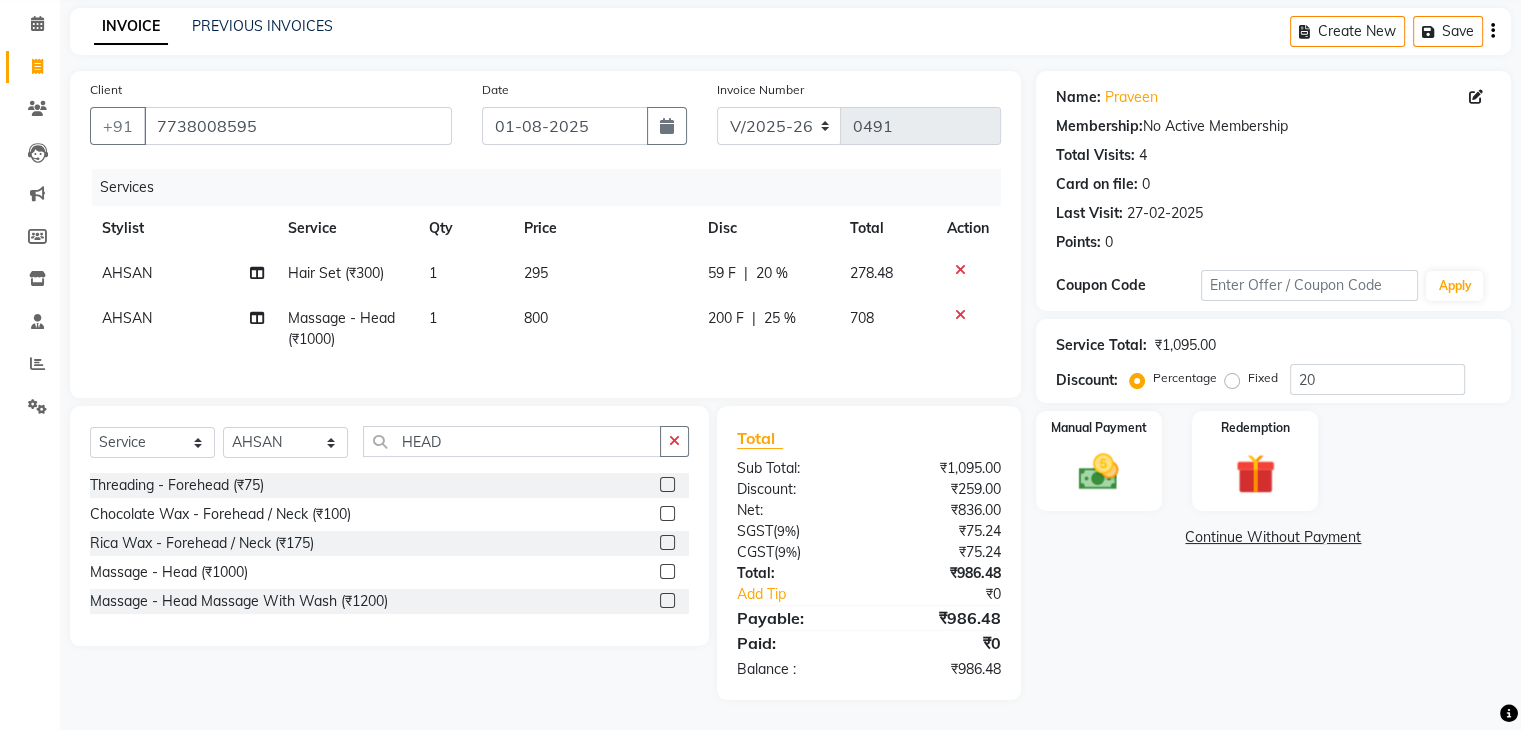 click on "295" 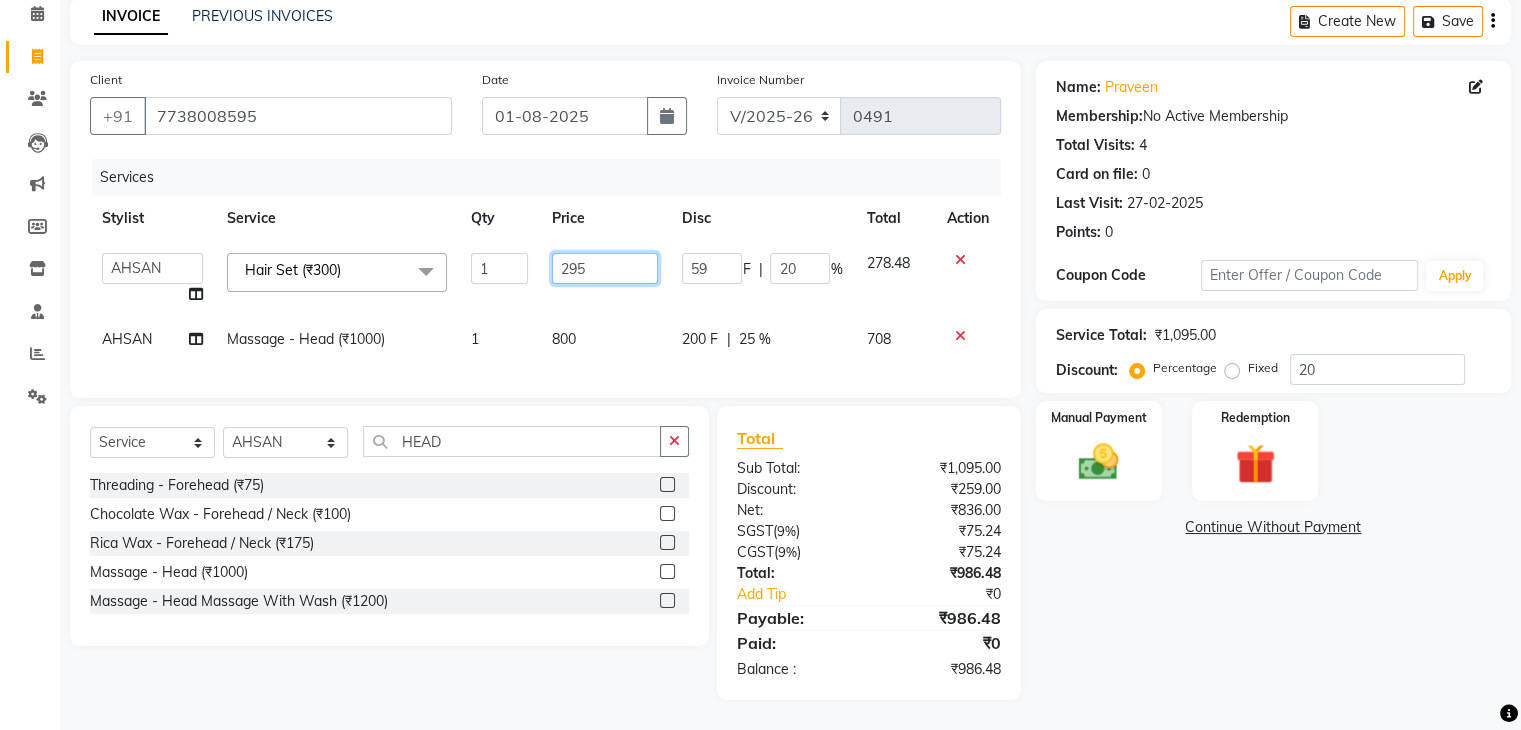 click on "295" 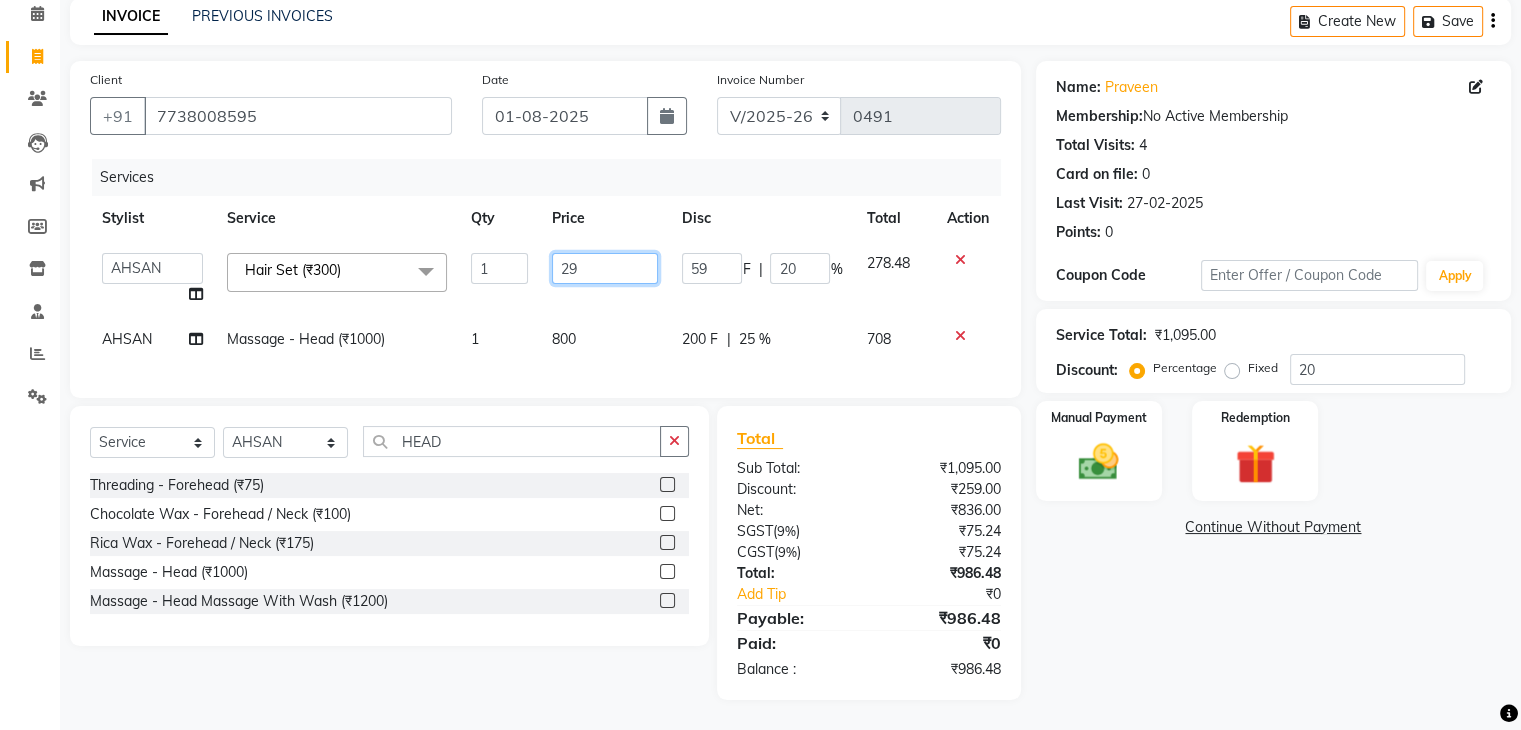 type on "2" 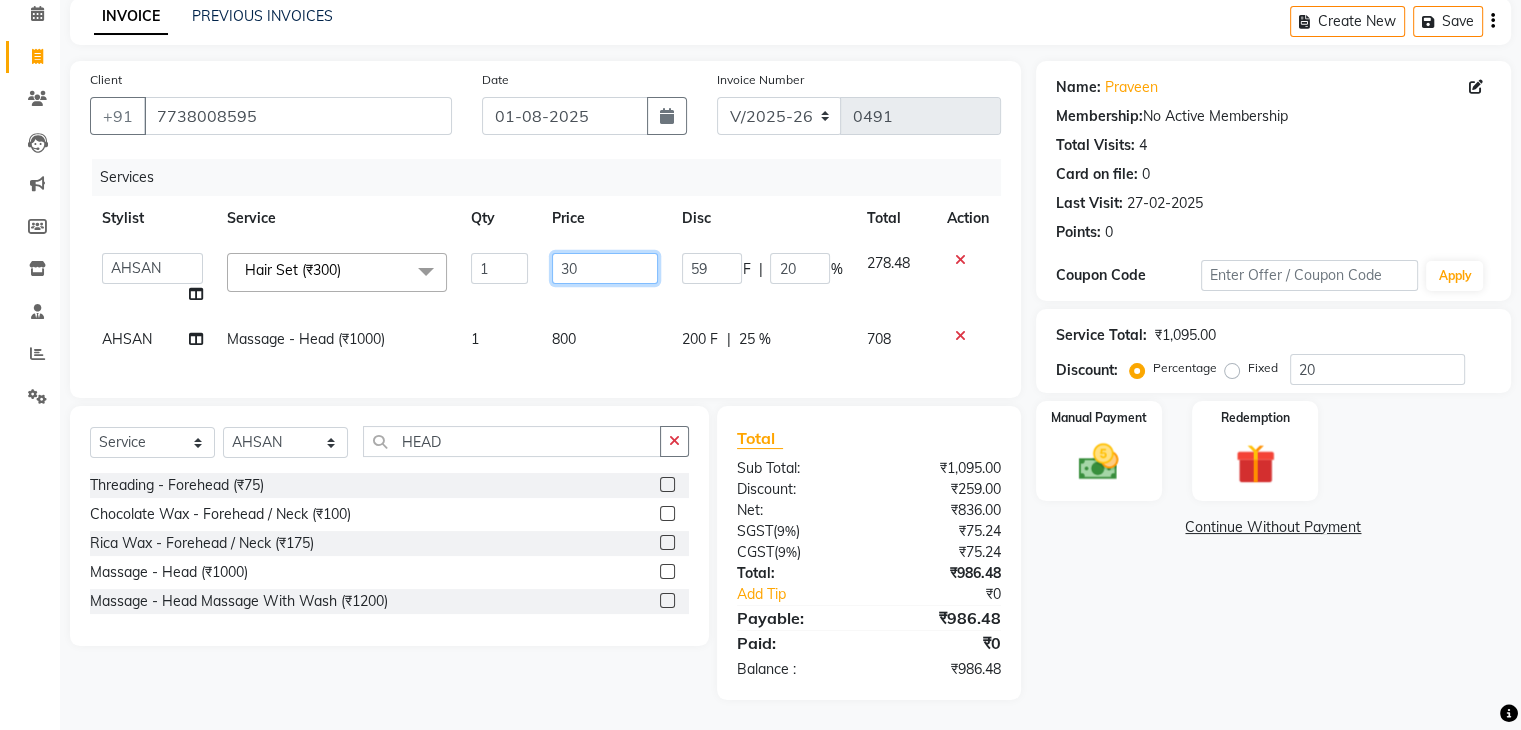 type on "300" 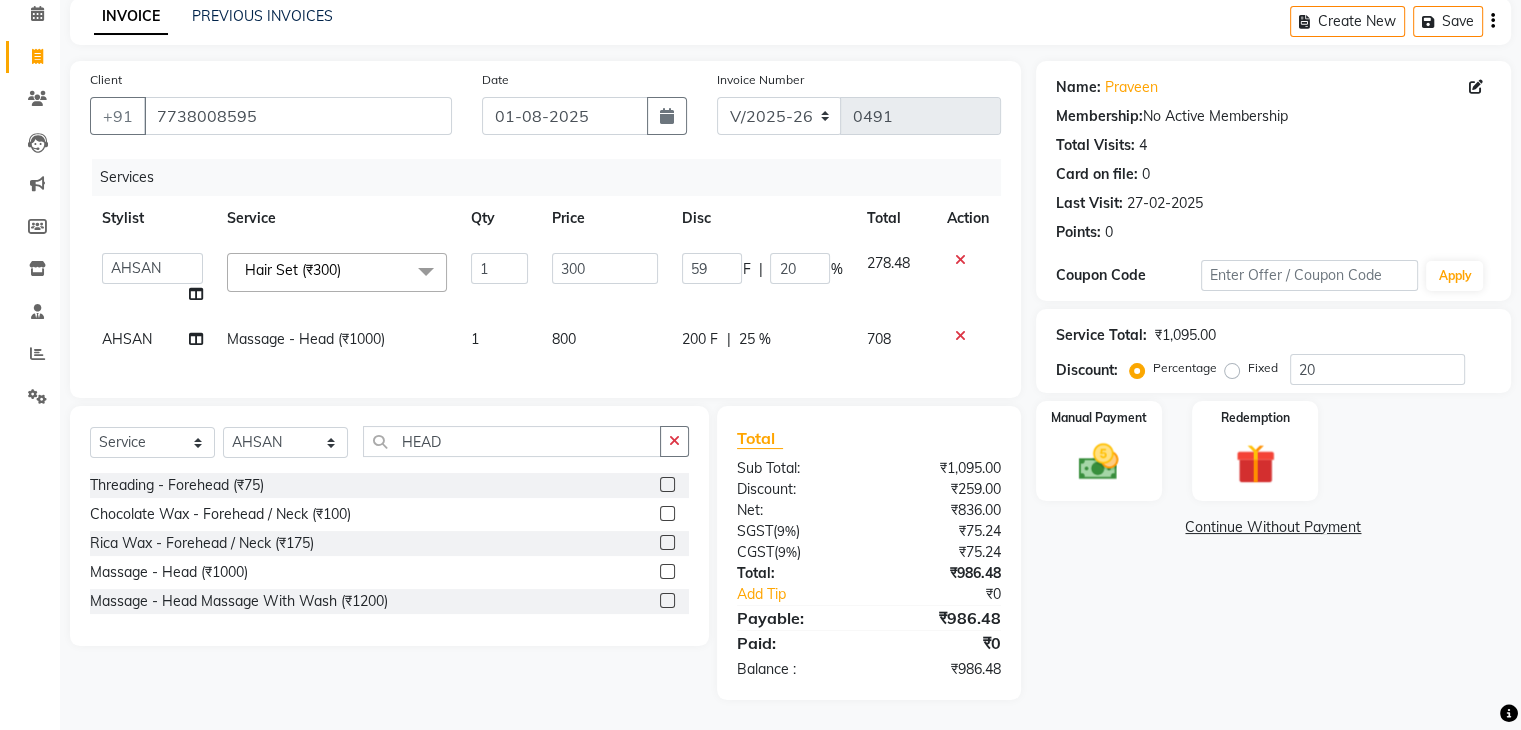 click on "800" 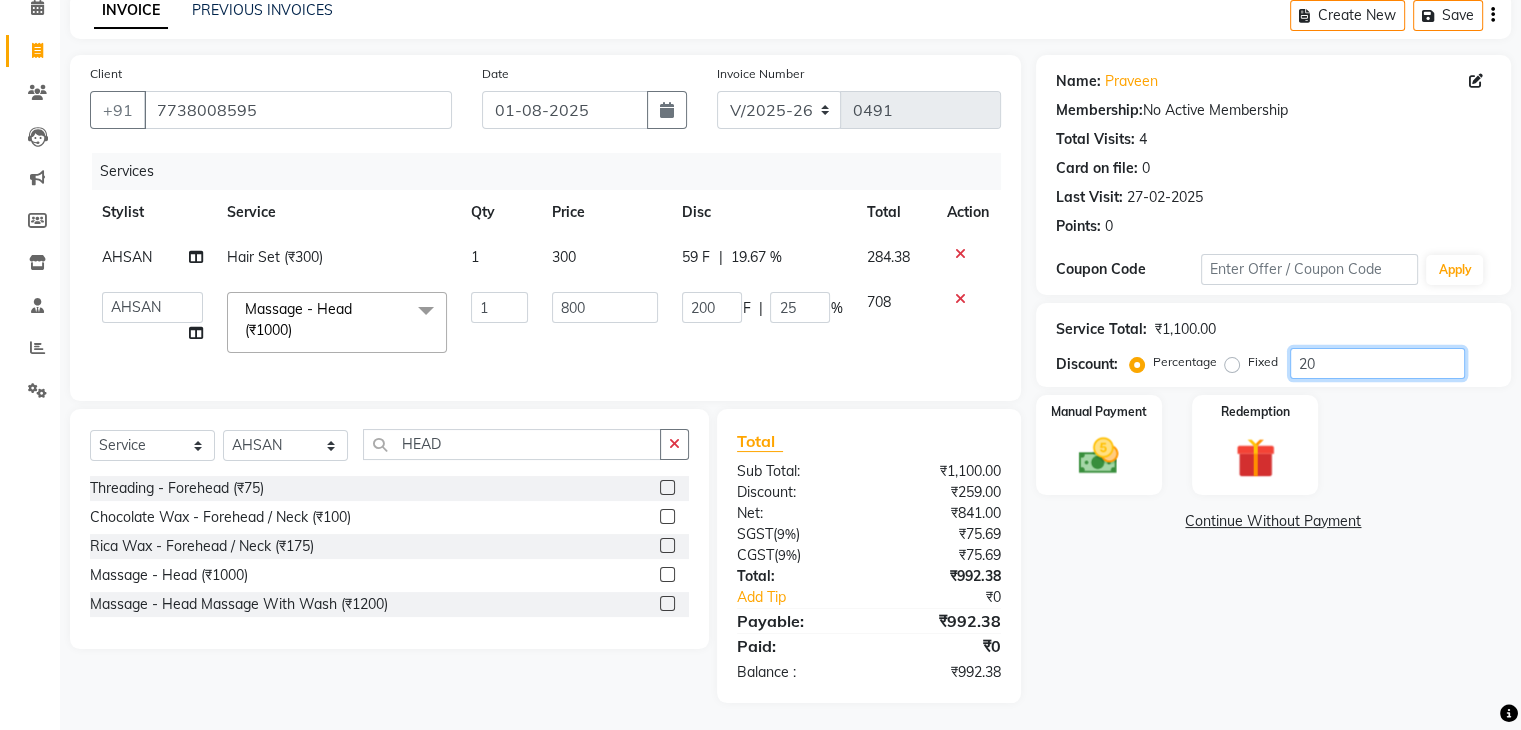 click on "20" 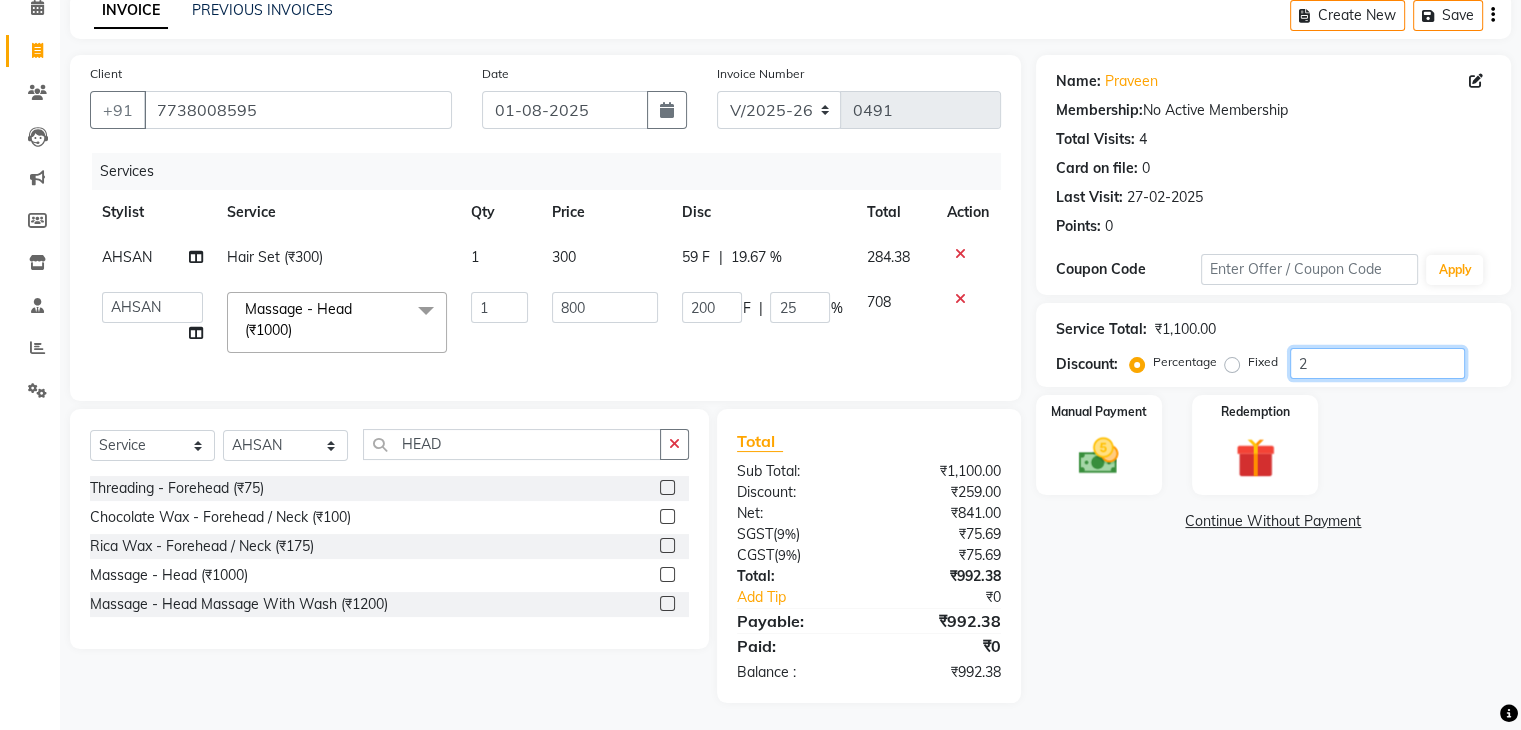 type on "16" 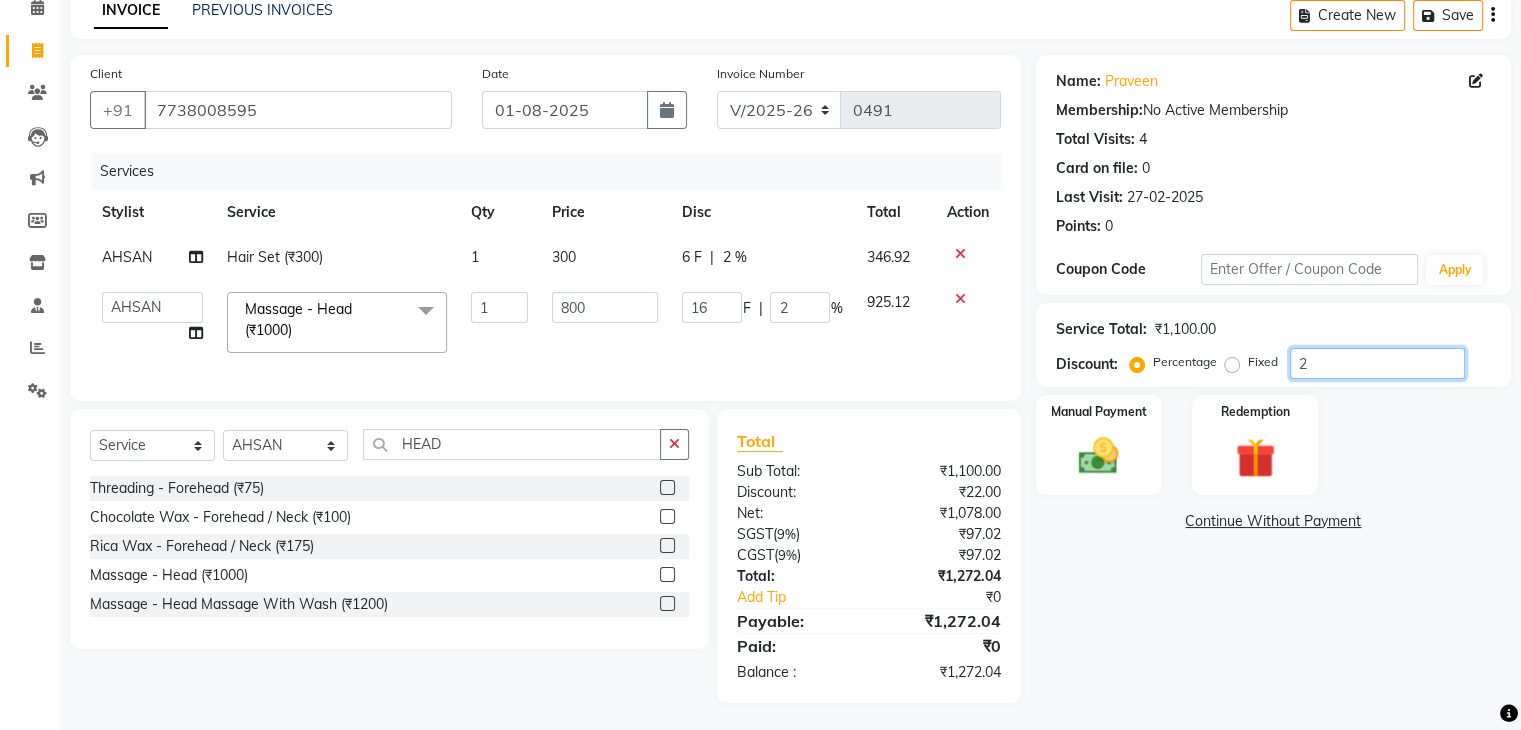 type 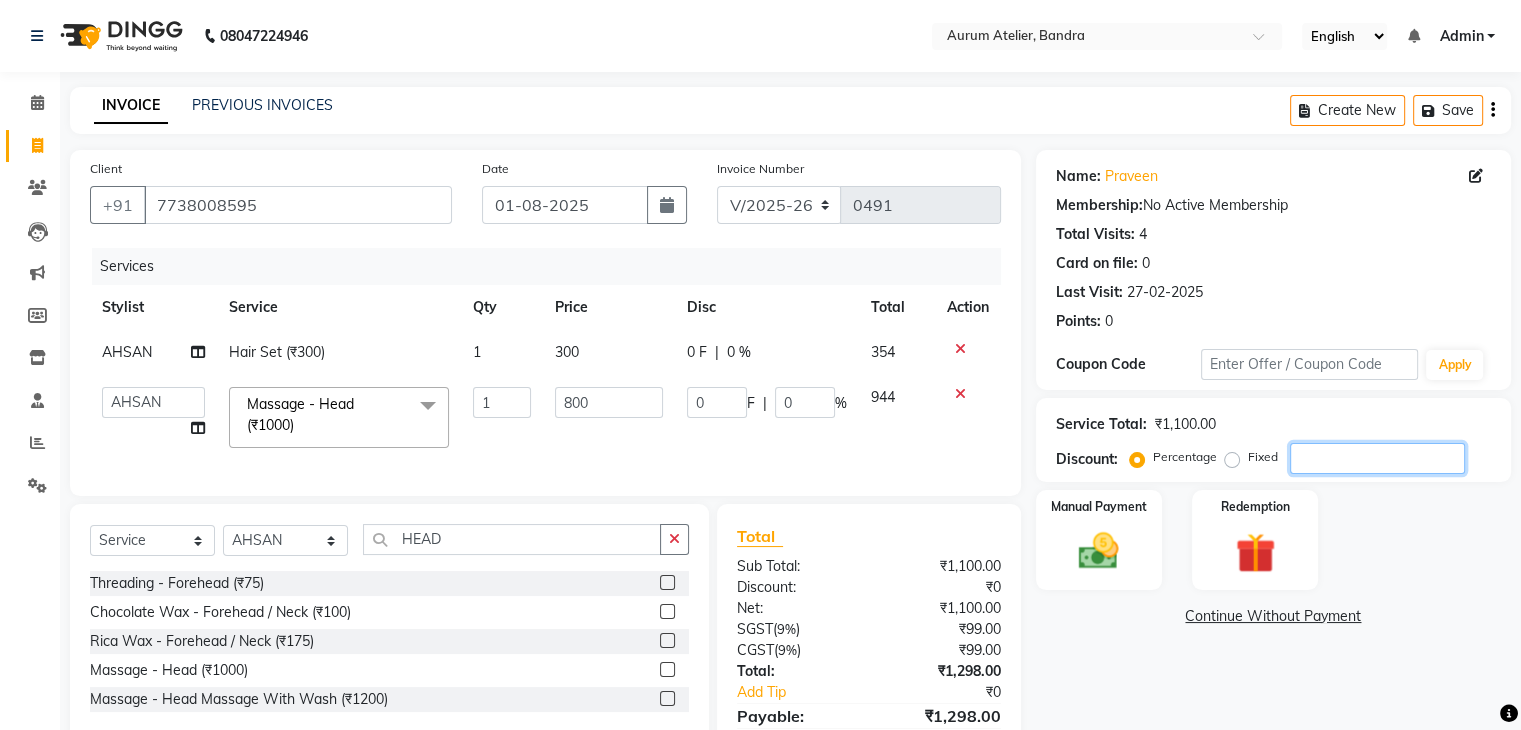 scroll, scrollTop: 0, scrollLeft: 0, axis: both 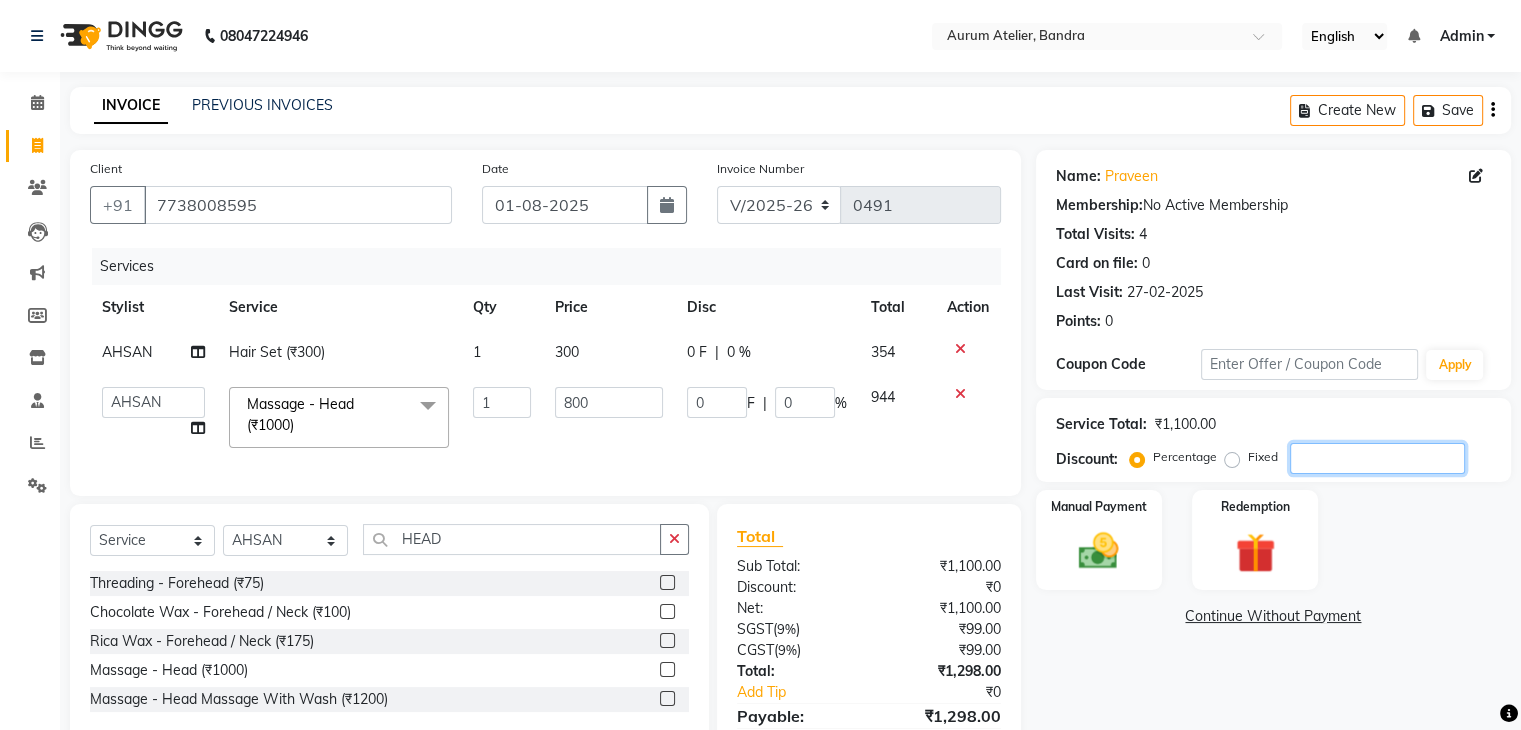 type 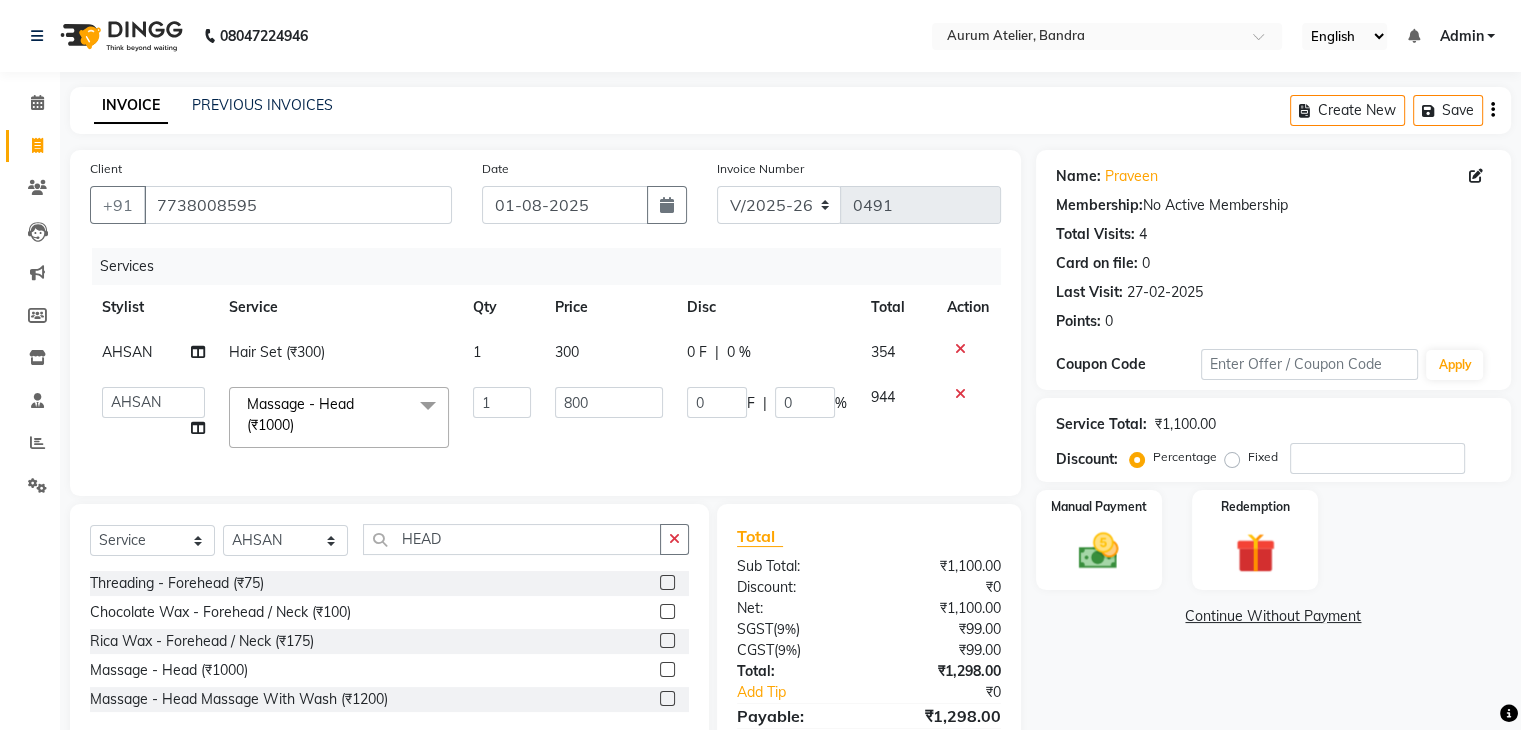 click 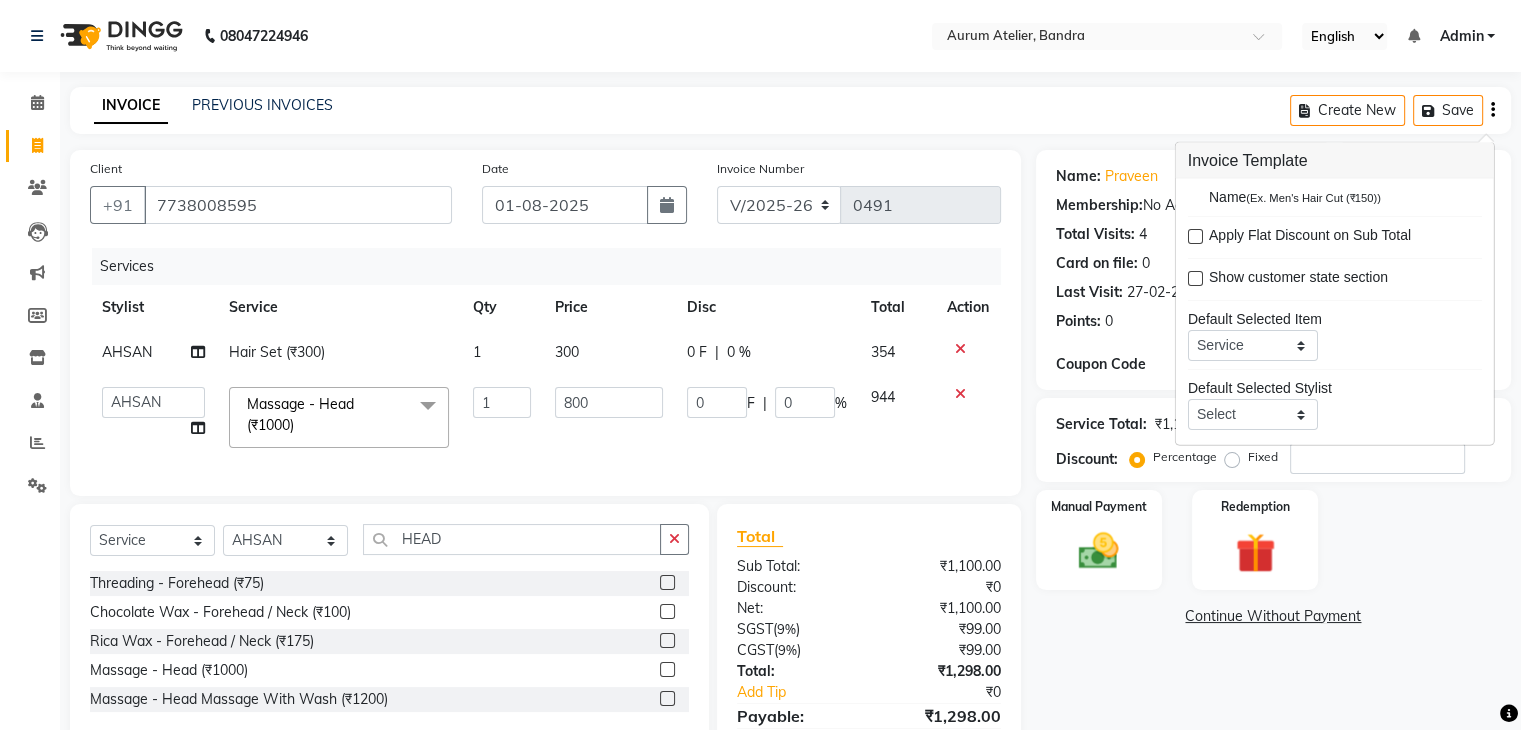 scroll, scrollTop: 96, scrollLeft: 0, axis: vertical 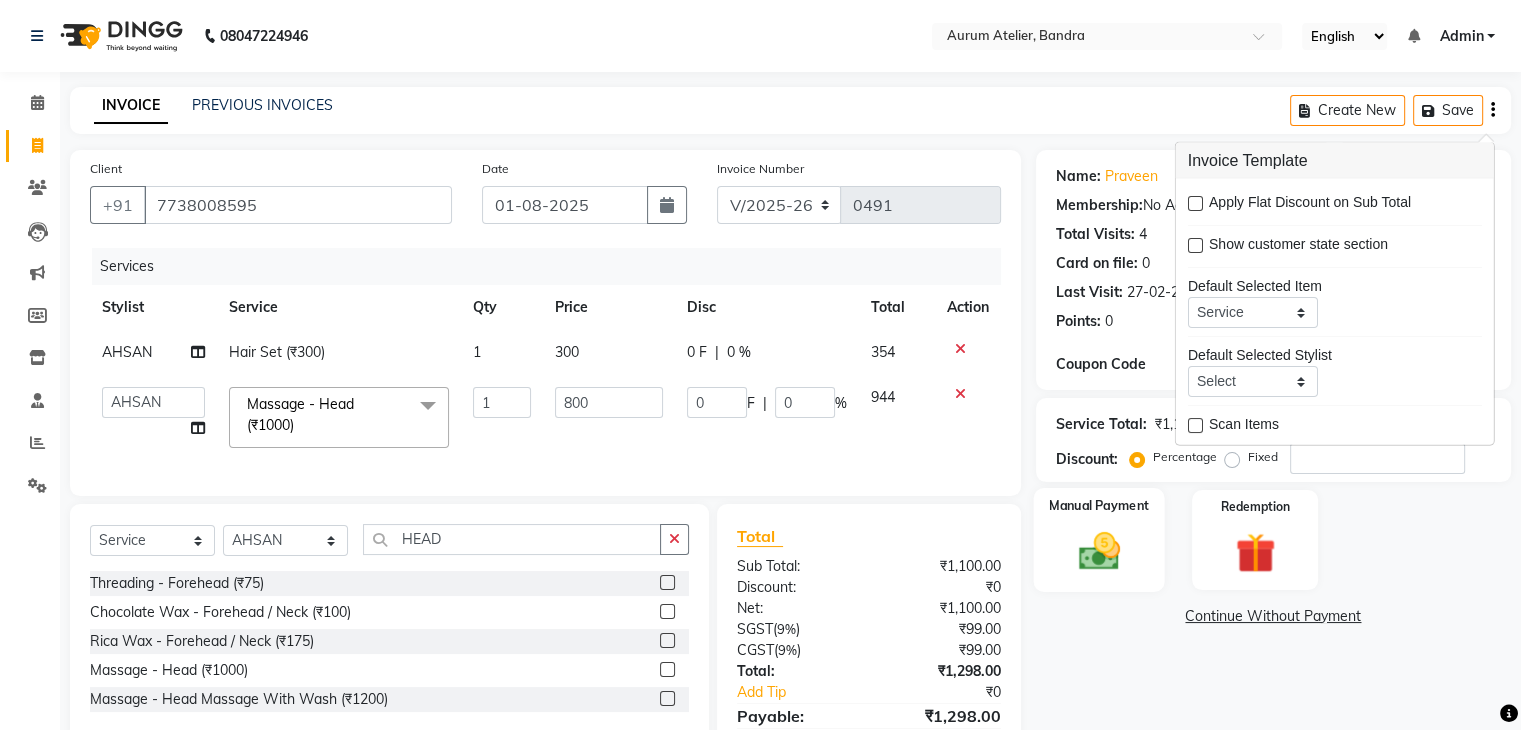 click 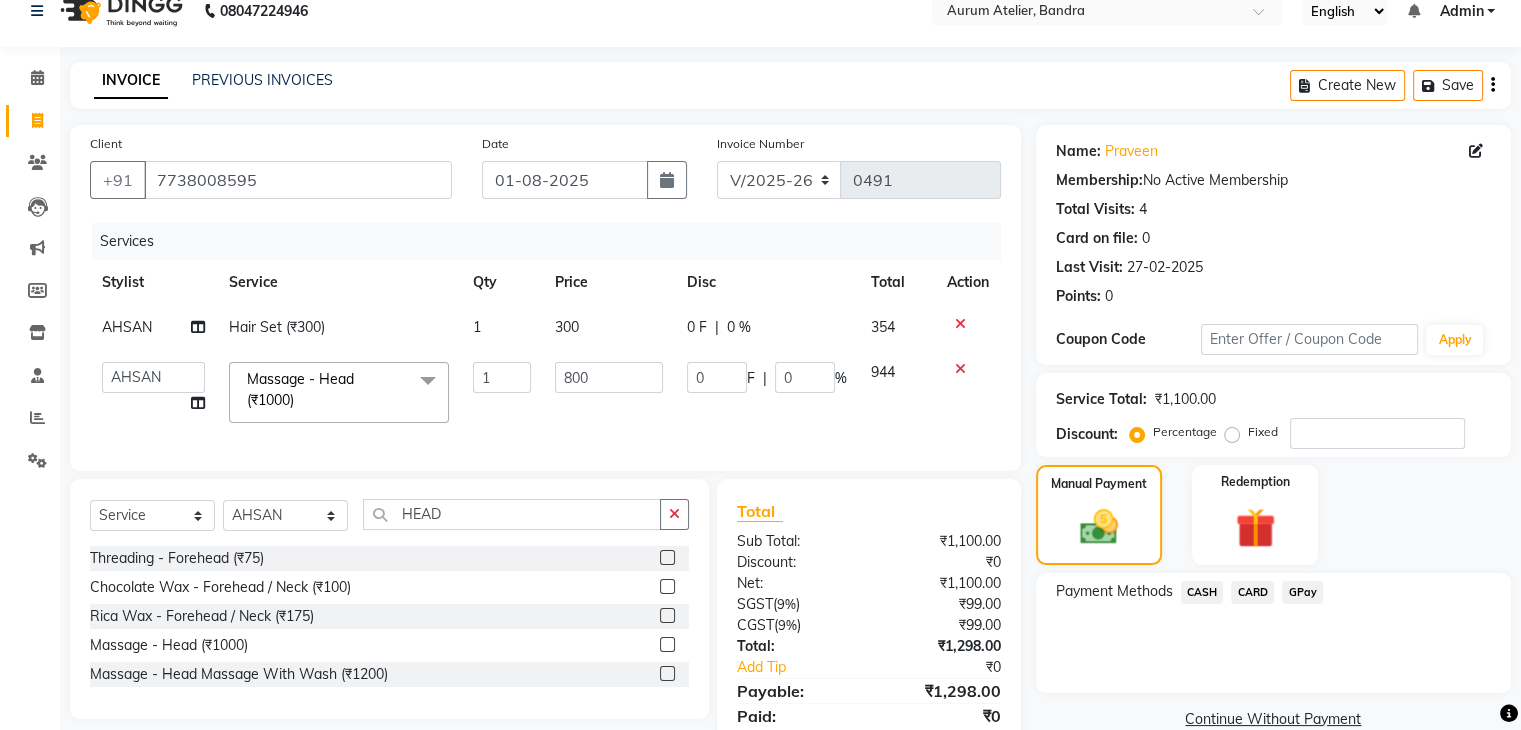 scroll, scrollTop: 100, scrollLeft: 0, axis: vertical 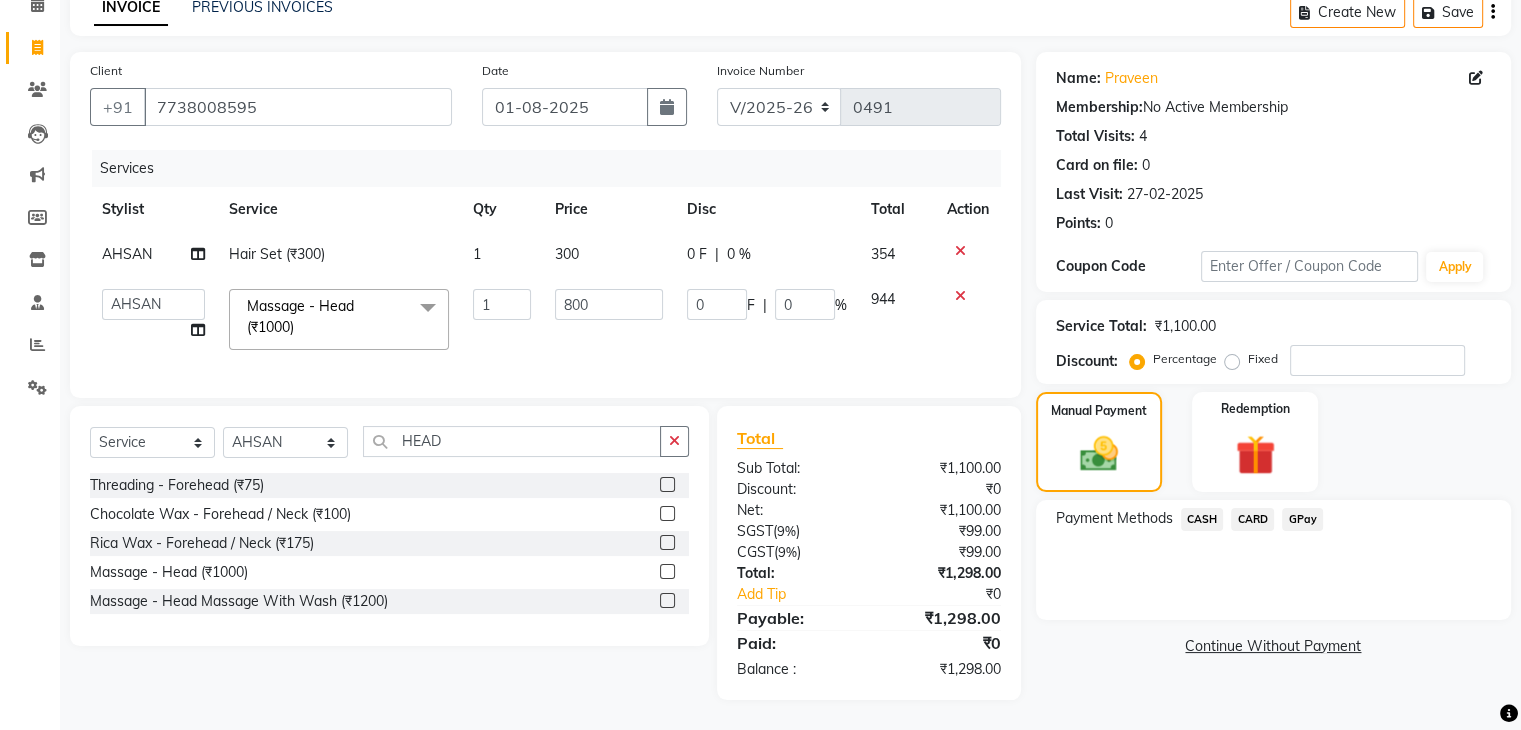 click on "GPay" 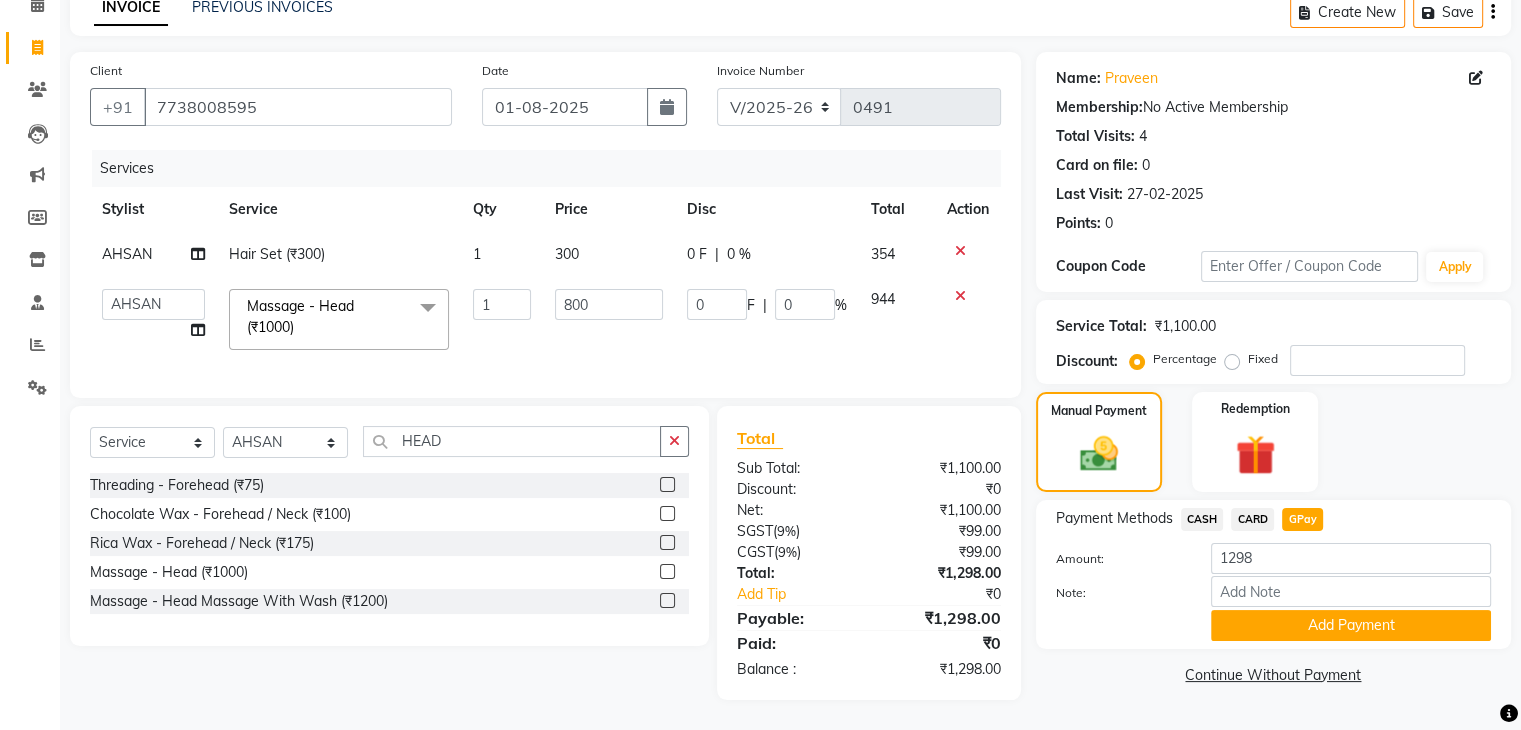 scroll, scrollTop: 113, scrollLeft: 0, axis: vertical 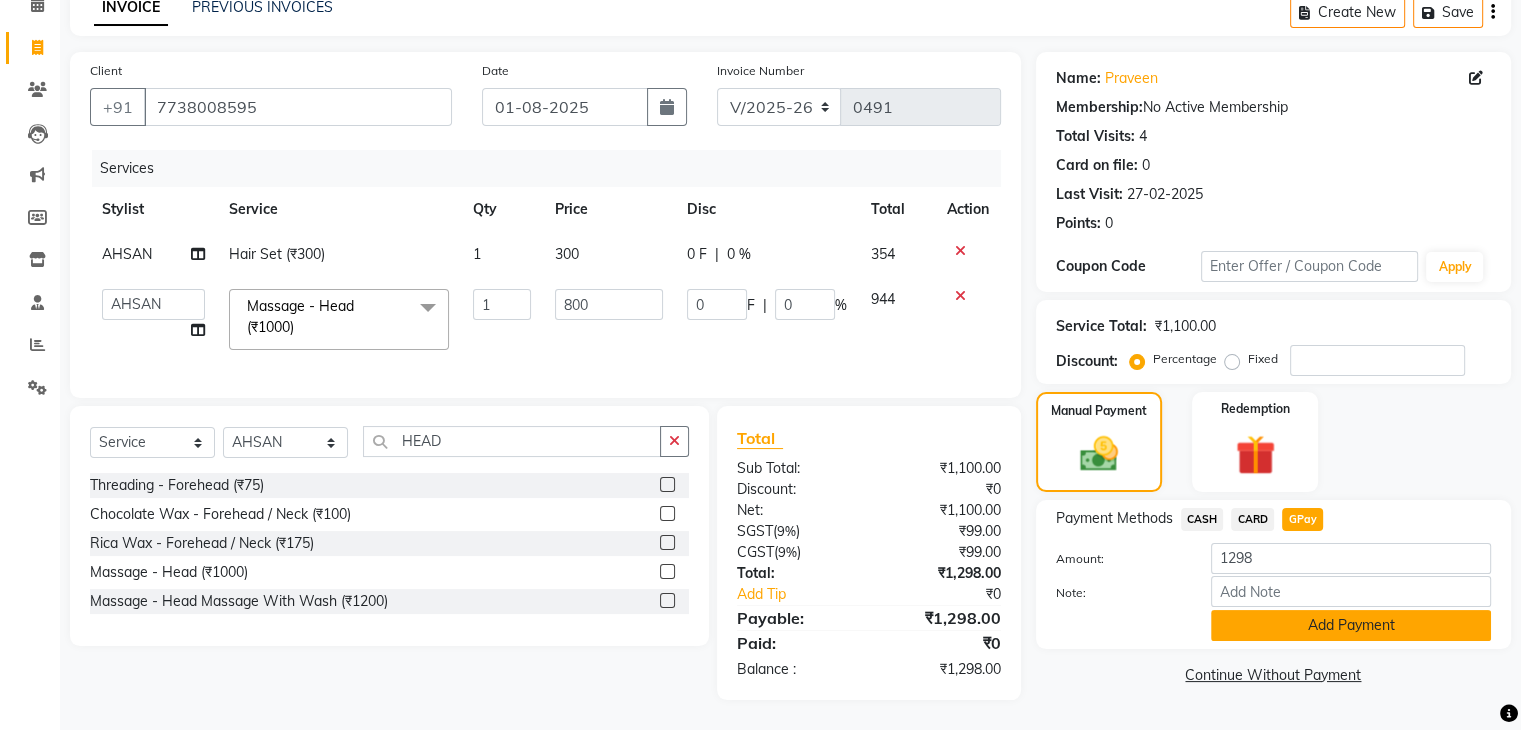 click on "Add Payment" 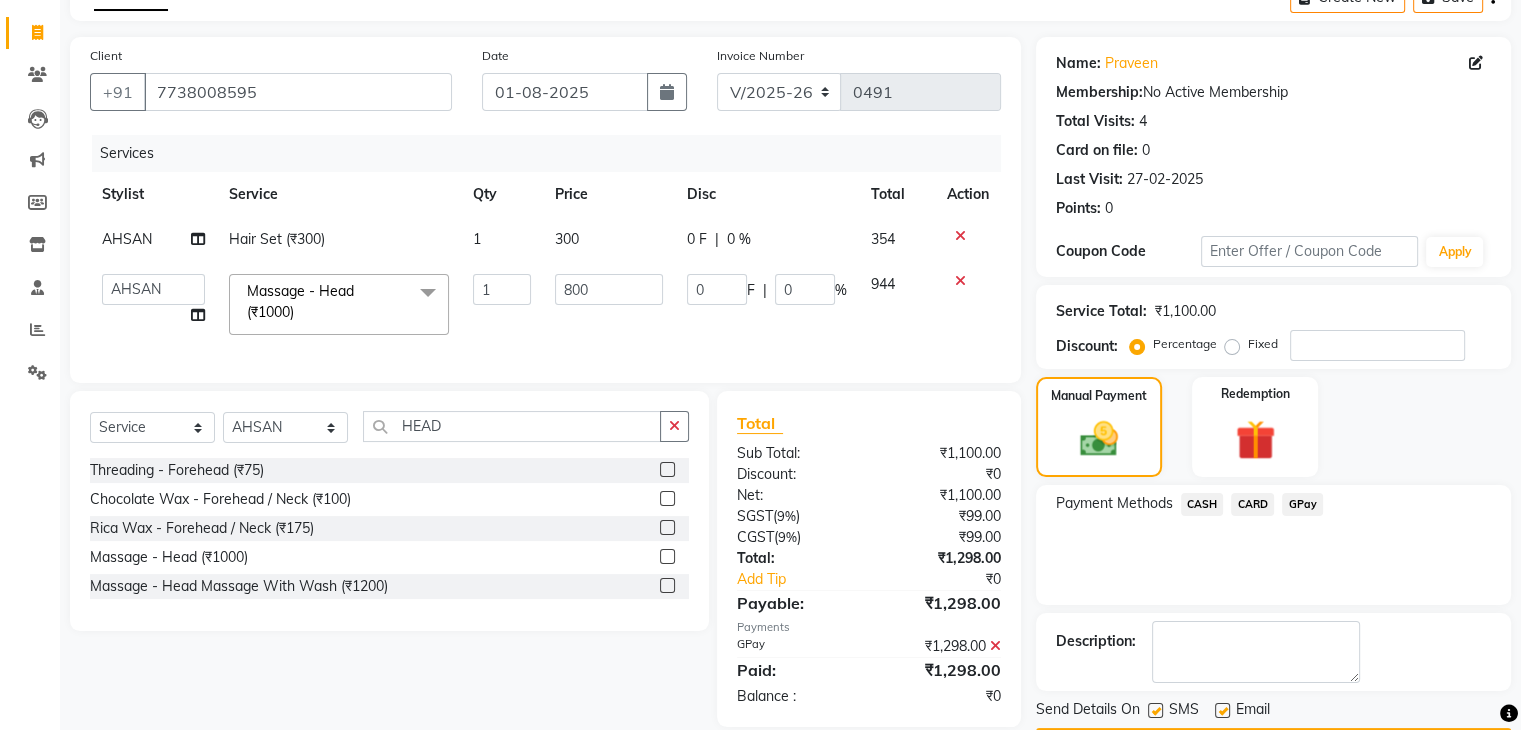 scroll, scrollTop: 171, scrollLeft: 0, axis: vertical 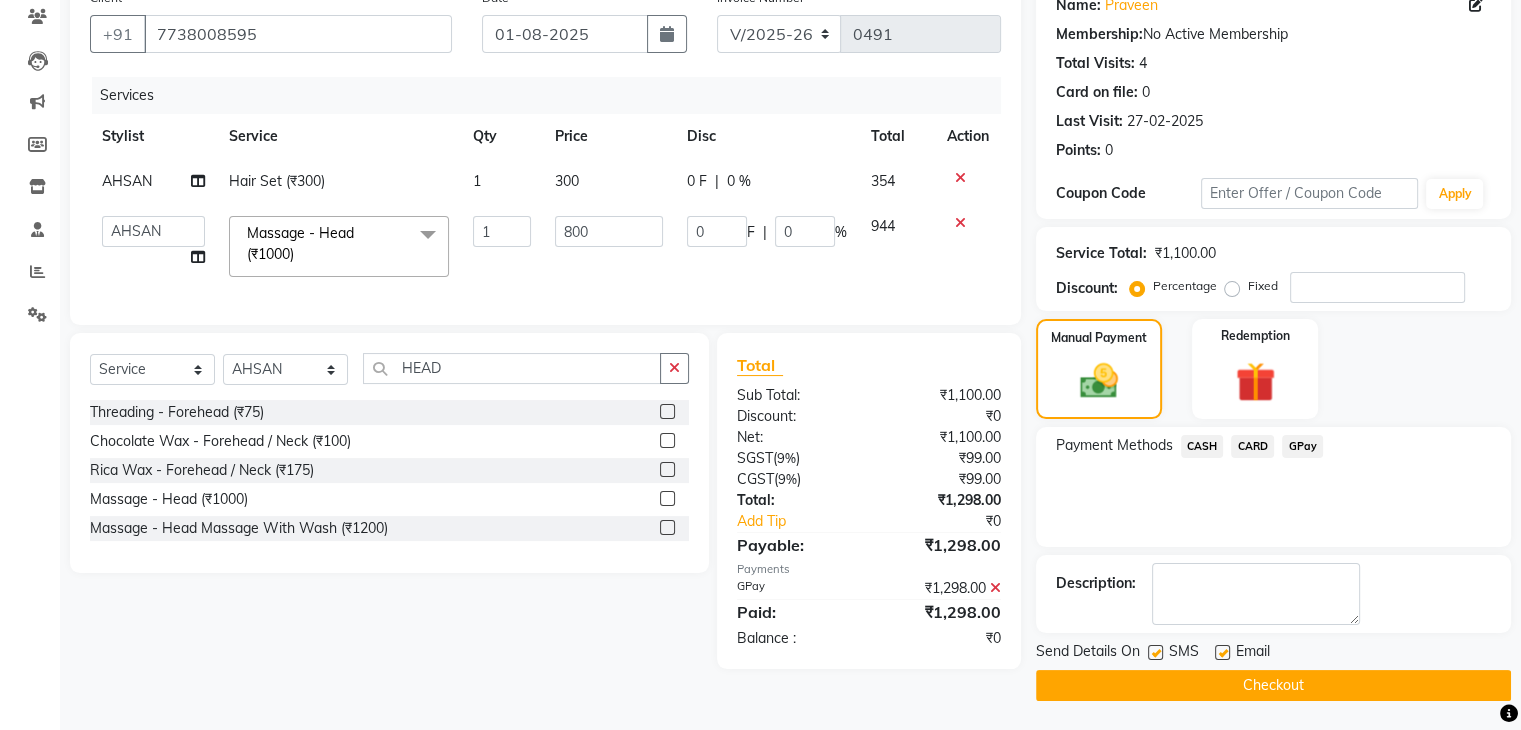 click on "Checkout" 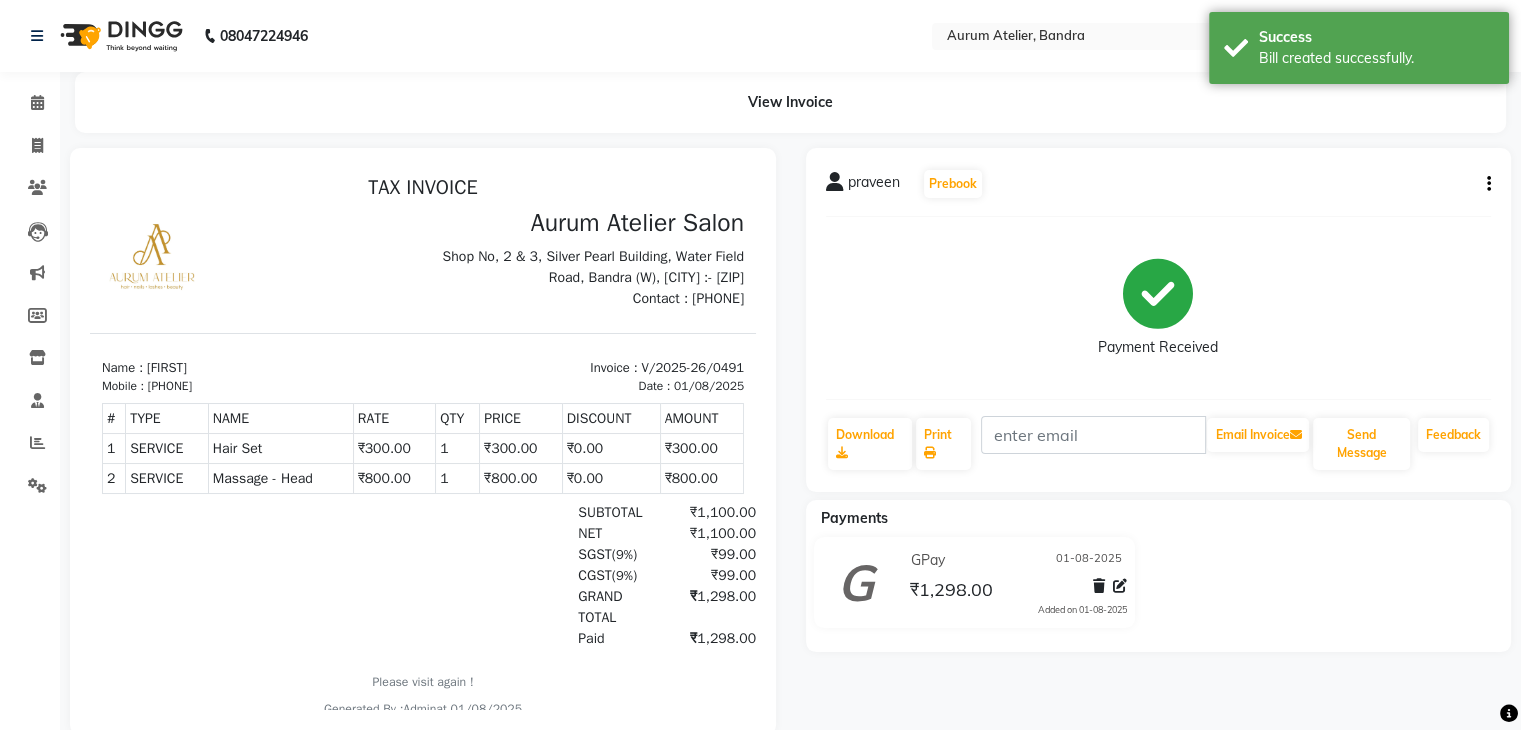 scroll, scrollTop: 0, scrollLeft: 0, axis: both 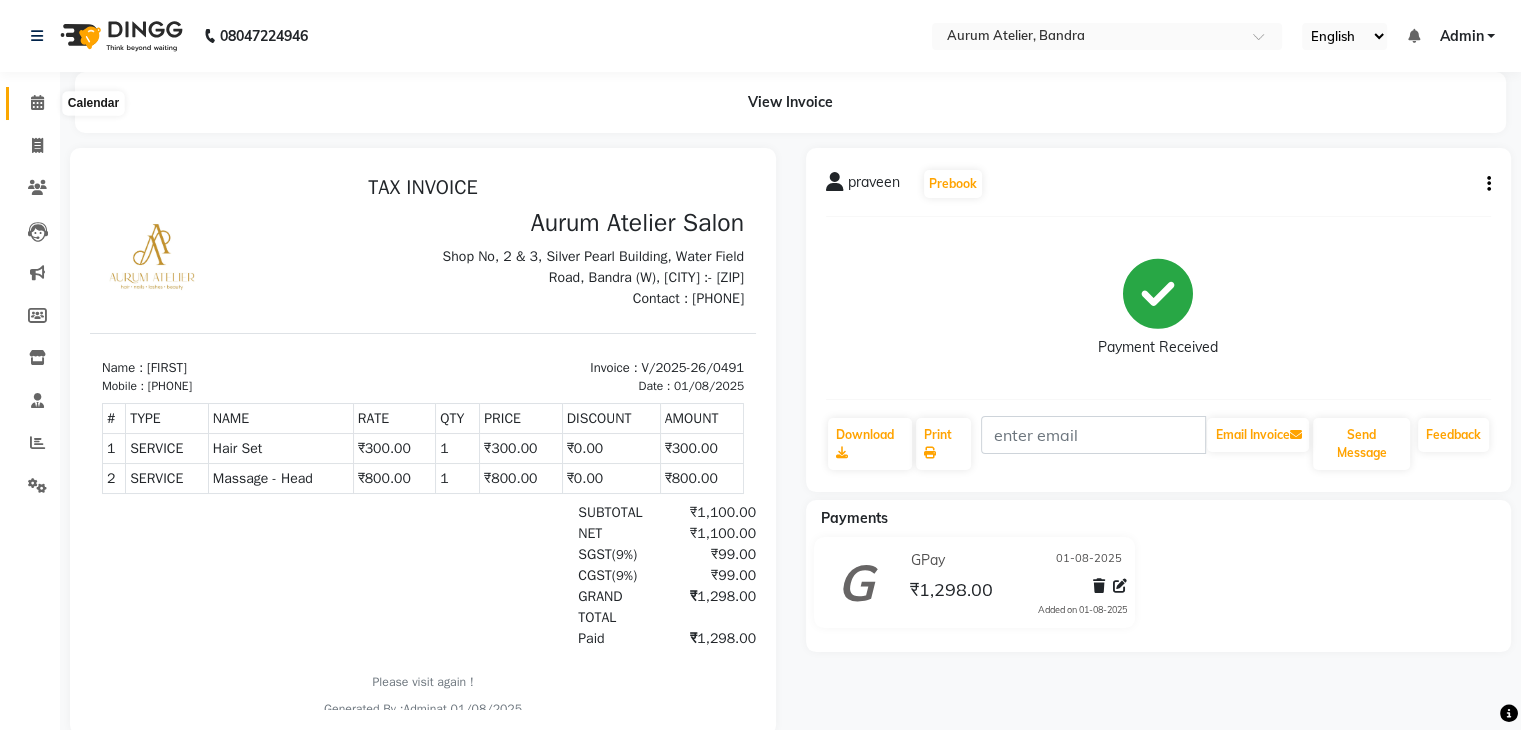 click 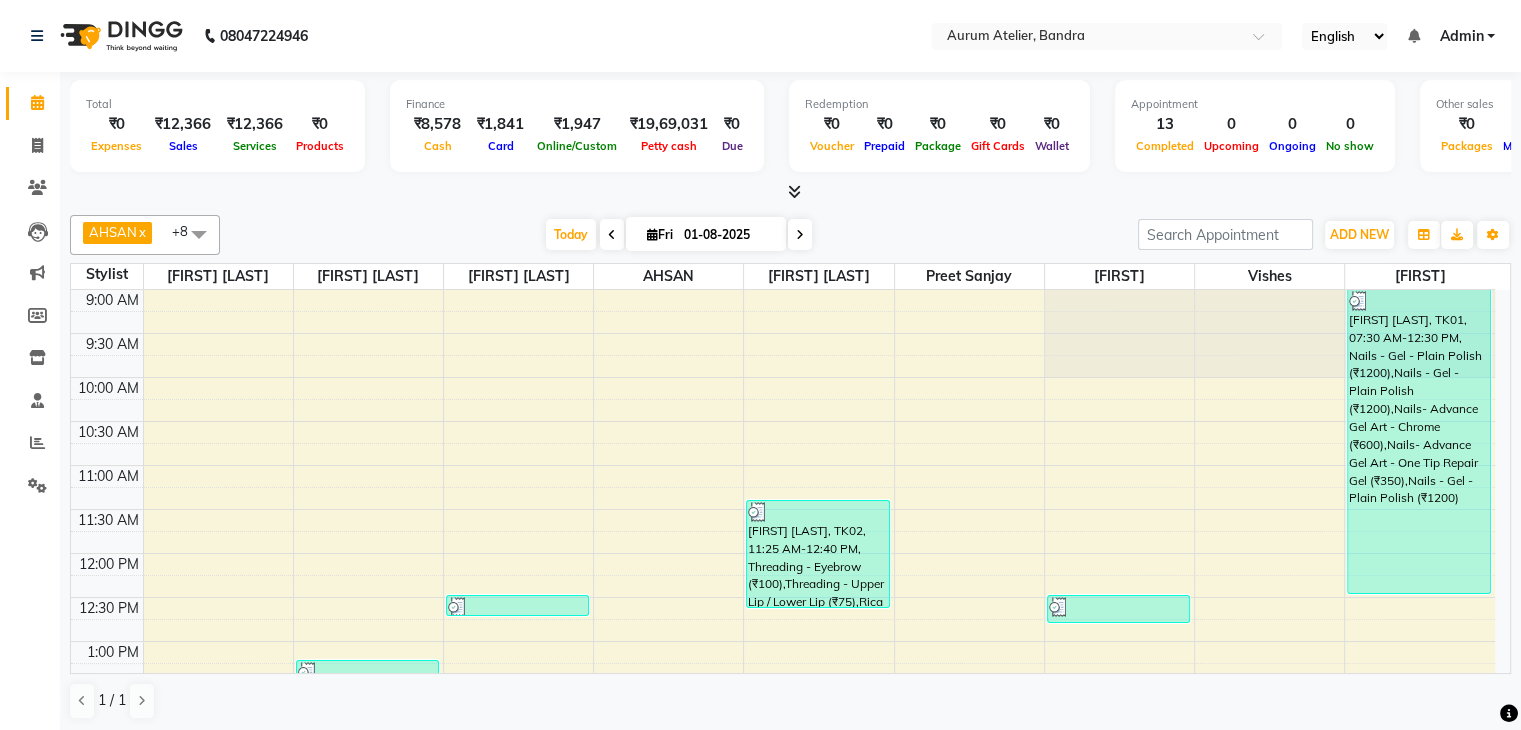 scroll, scrollTop: 335, scrollLeft: 0, axis: vertical 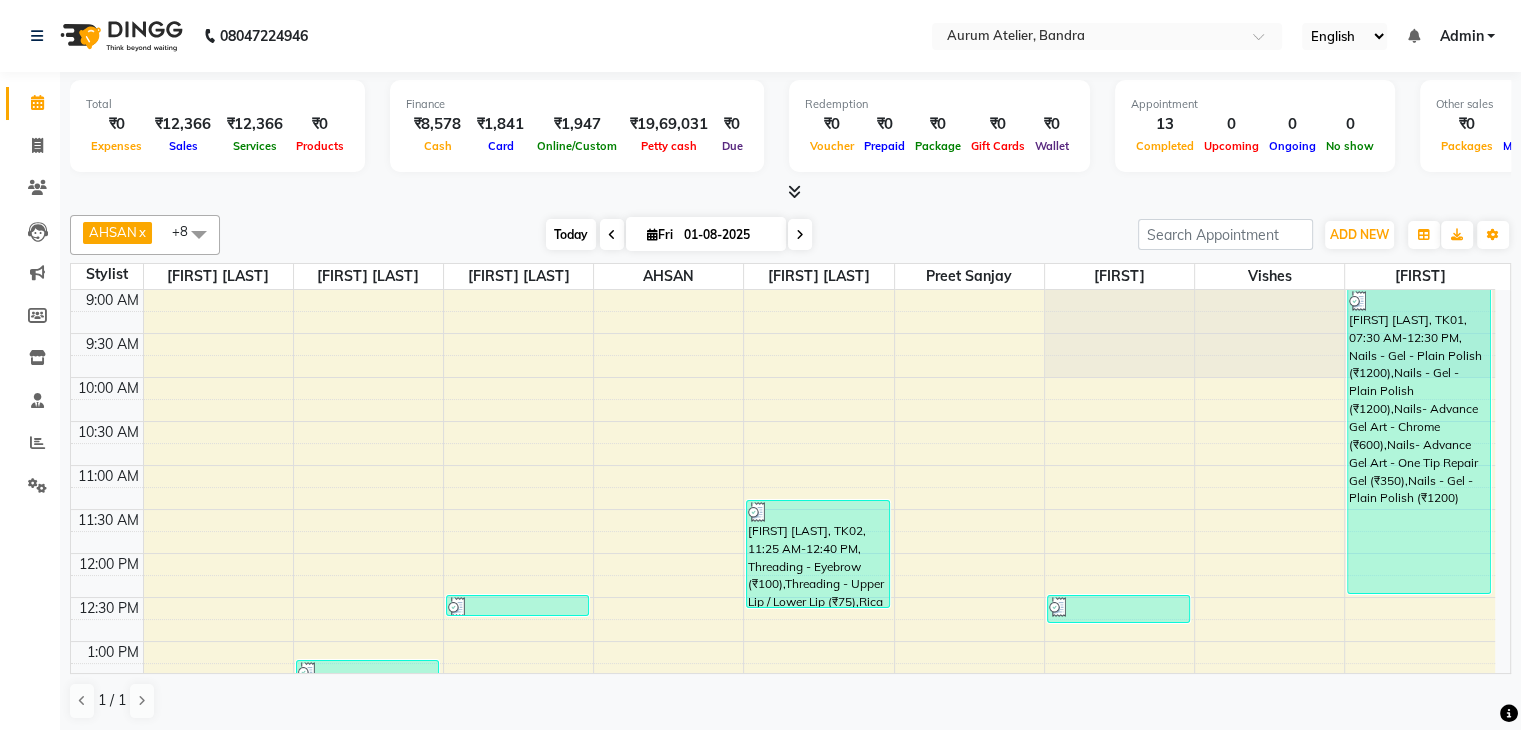 click on "Today" at bounding box center (571, 234) 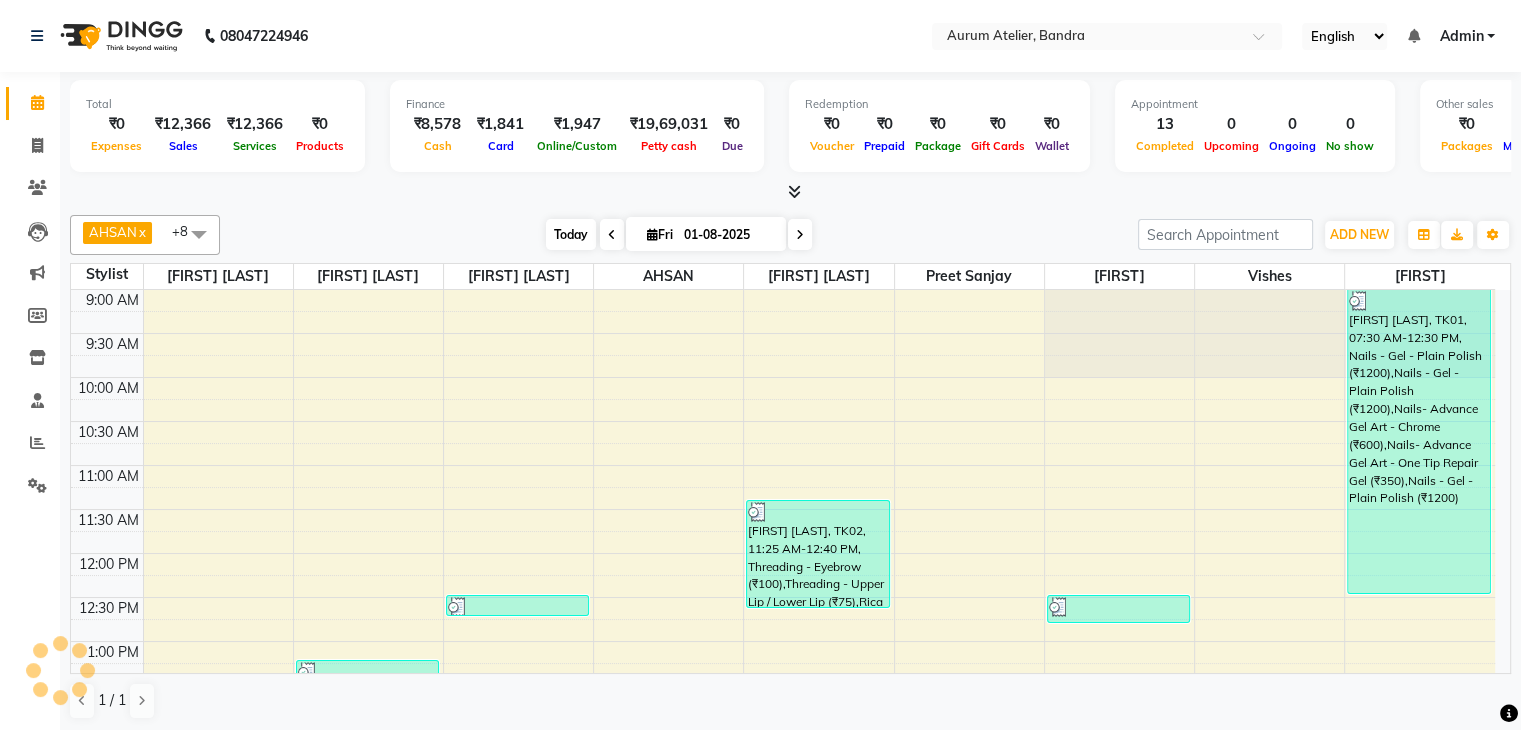 scroll, scrollTop: 699, scrollLeft: 0, axis: vertical 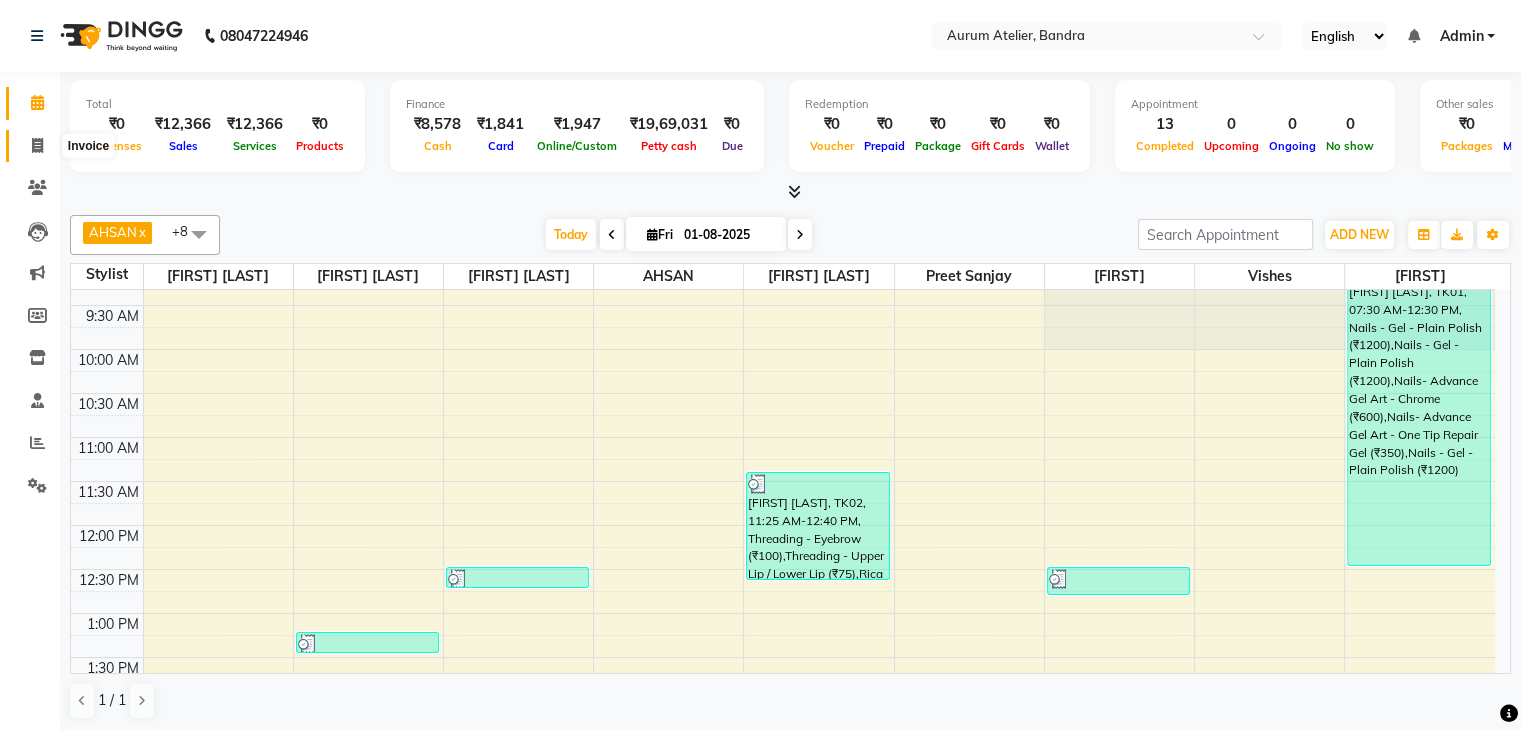 click 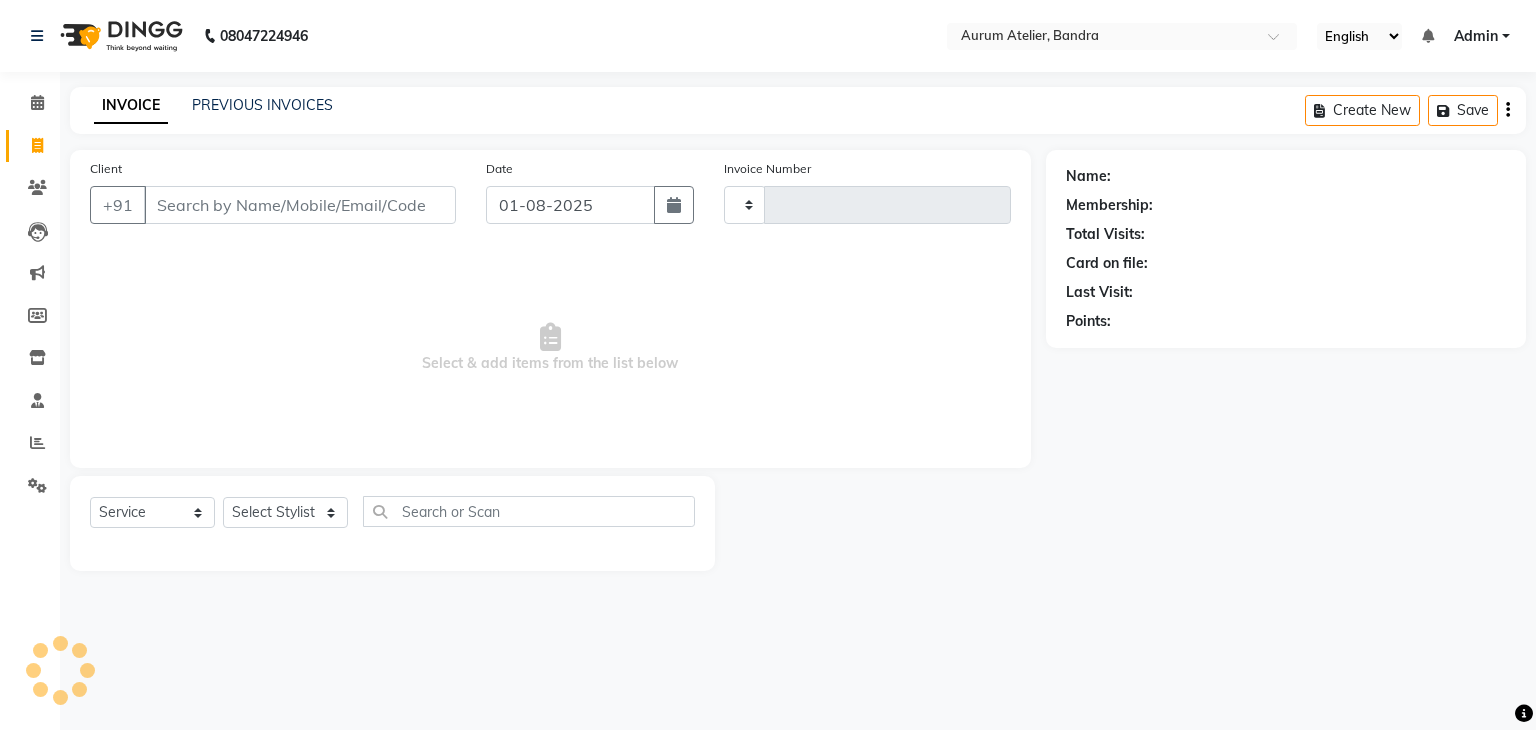 type on "0492" 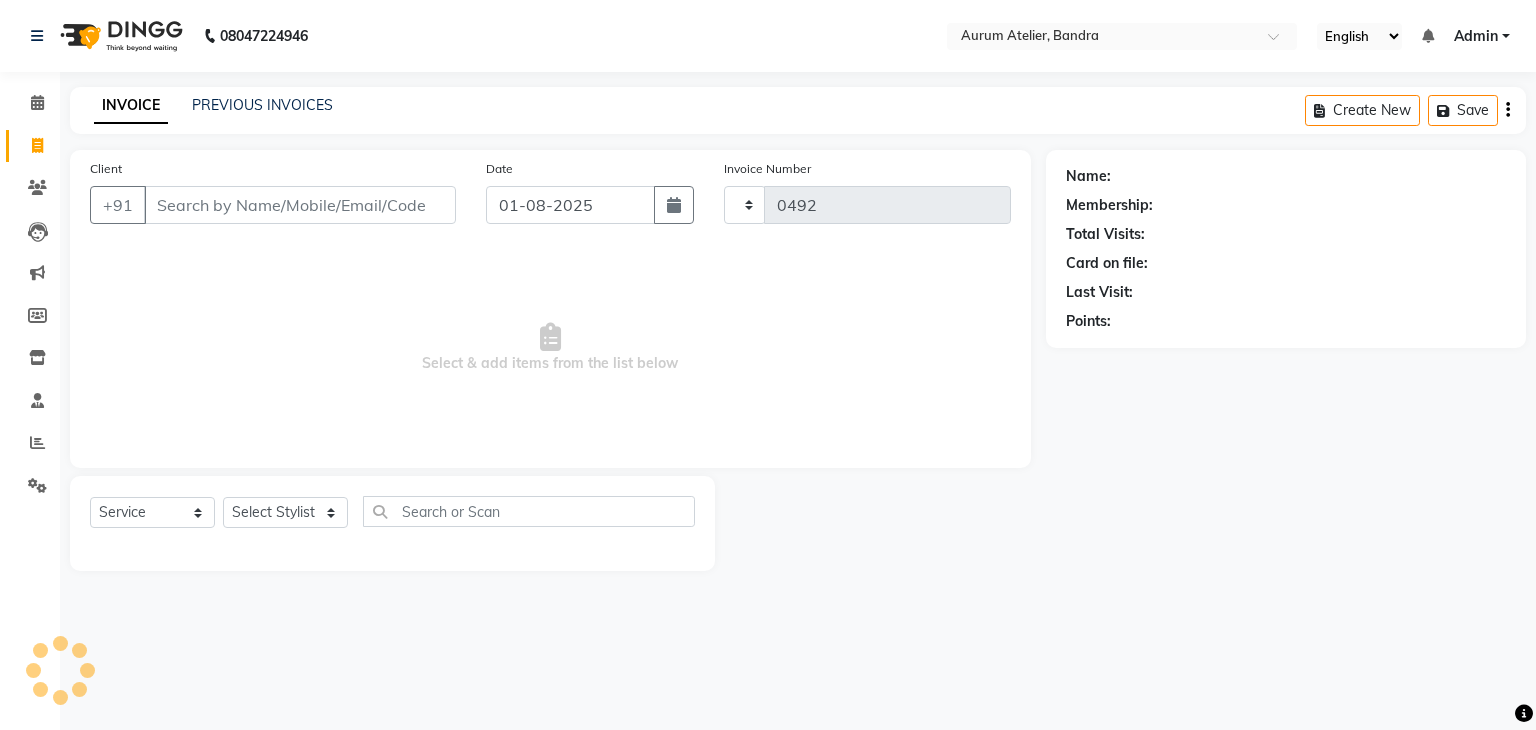select on "7410" 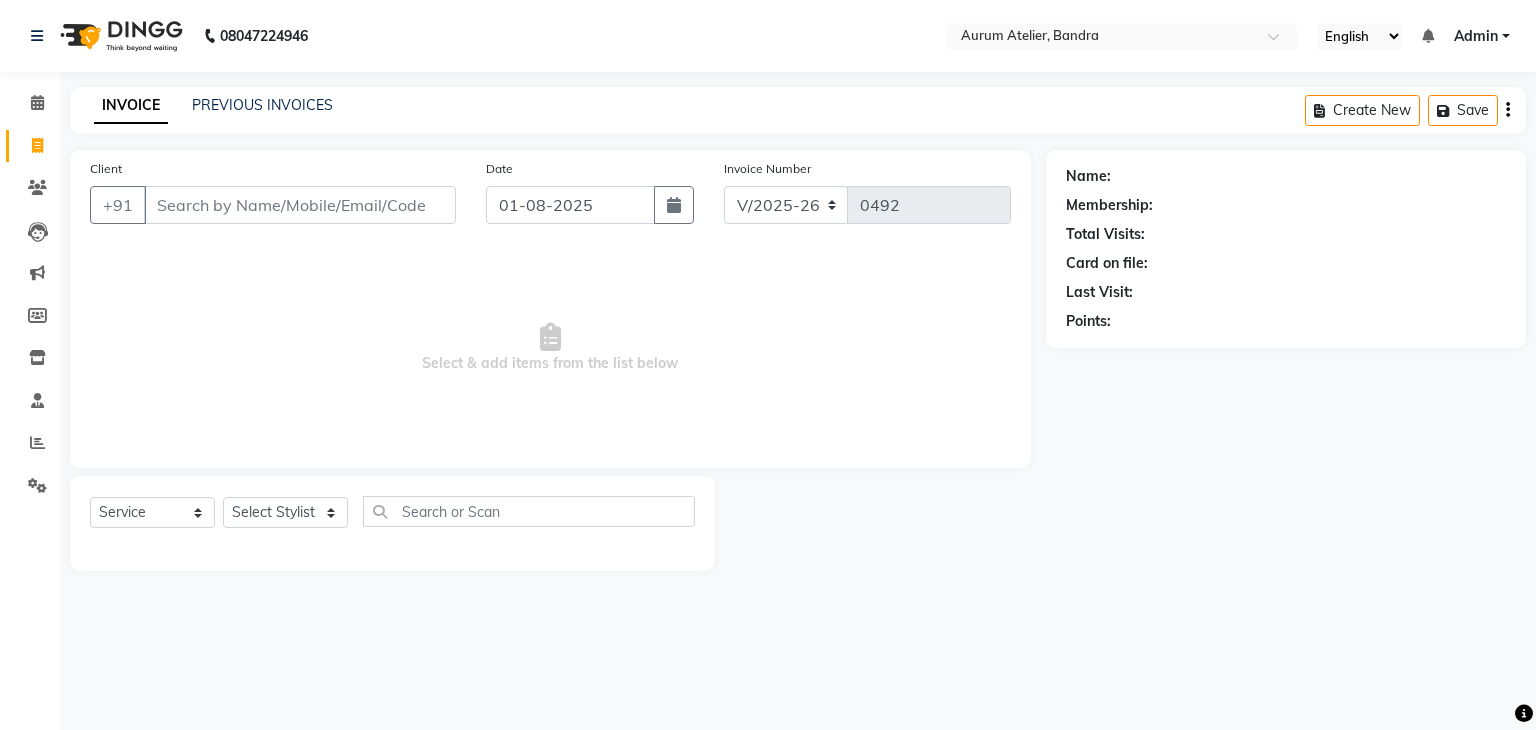 click on "Client" at bounding box center [300, 205] 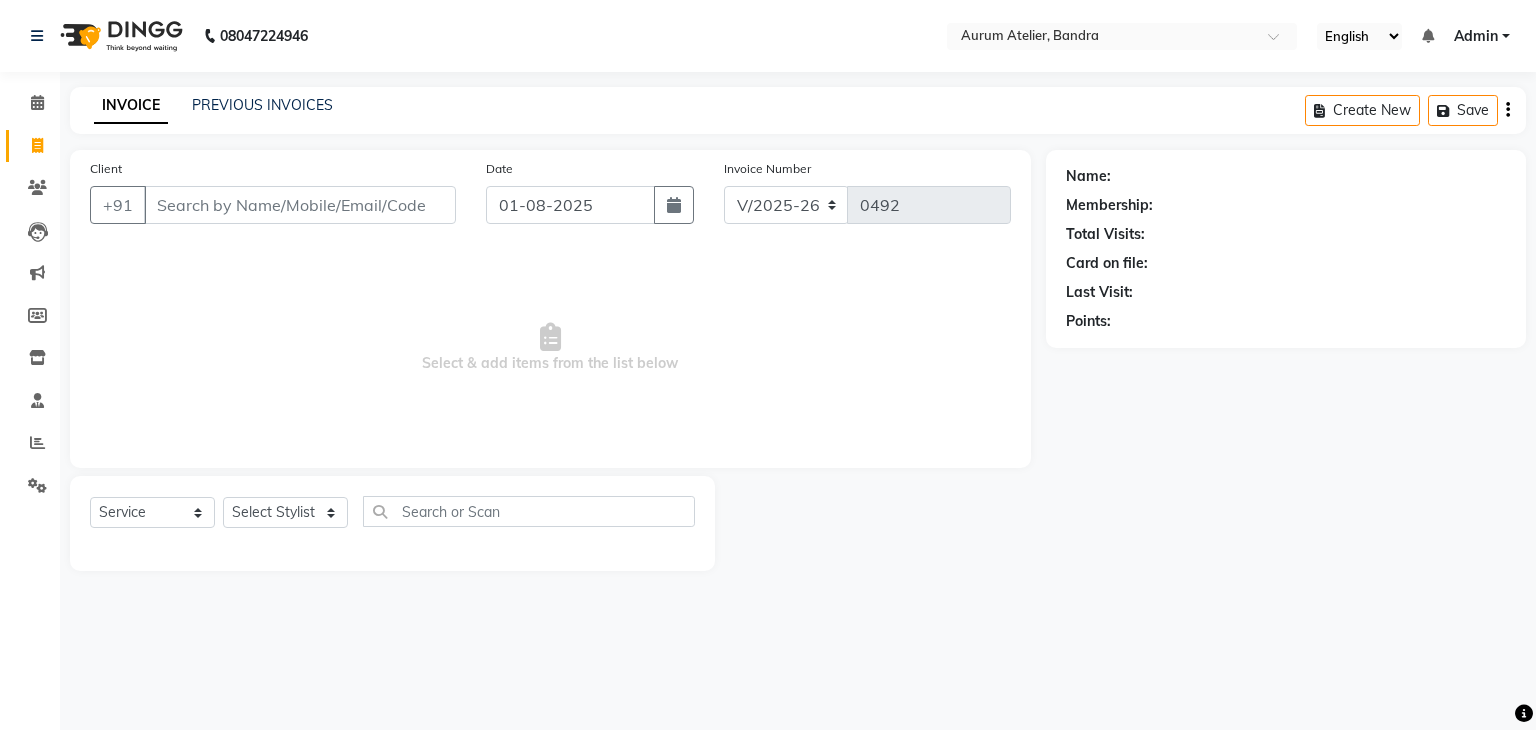 click on "Client" at bounding box center [300, 205] 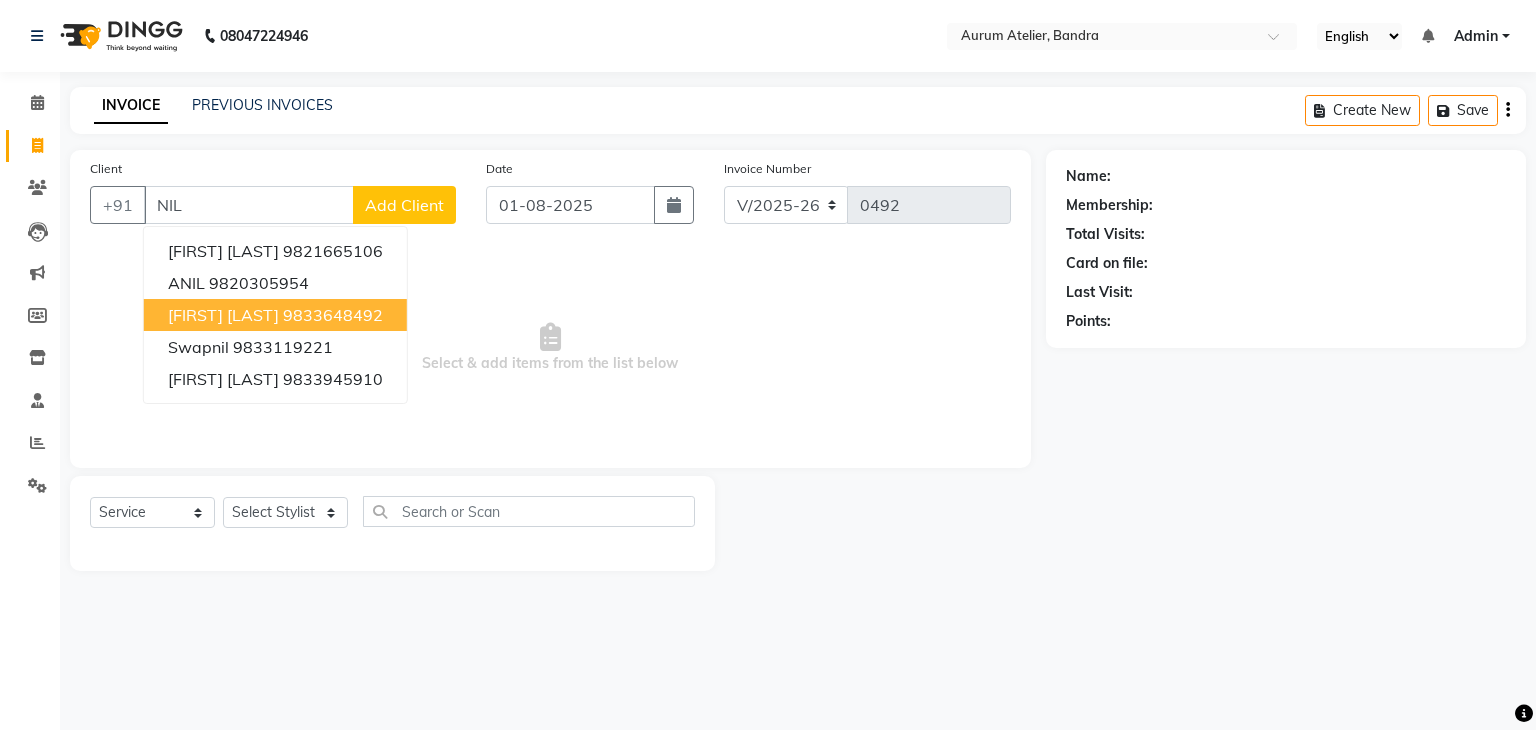 click on "[FIRST] [LAST] [PHONE]" at bounding box center [275, 315] 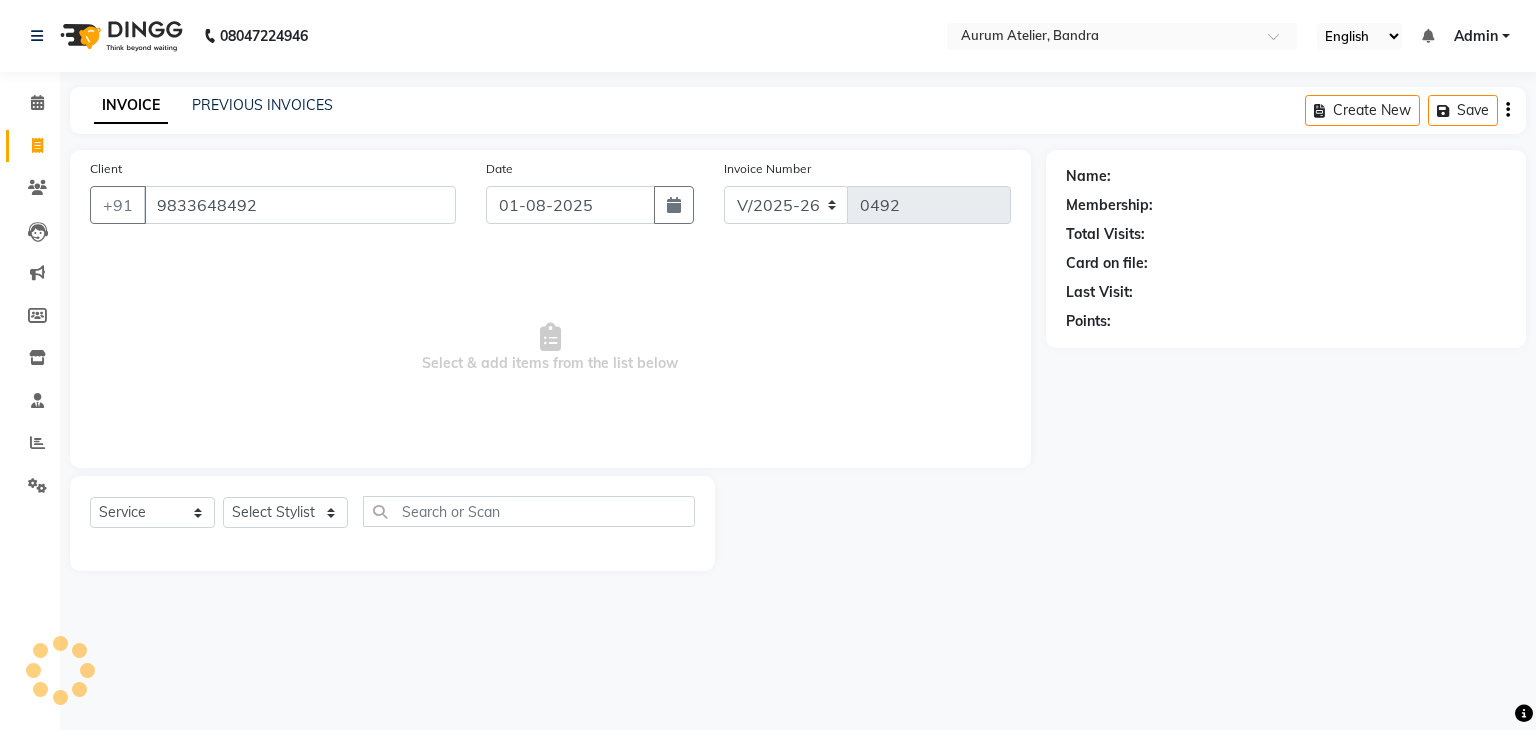 type on "9833648492" 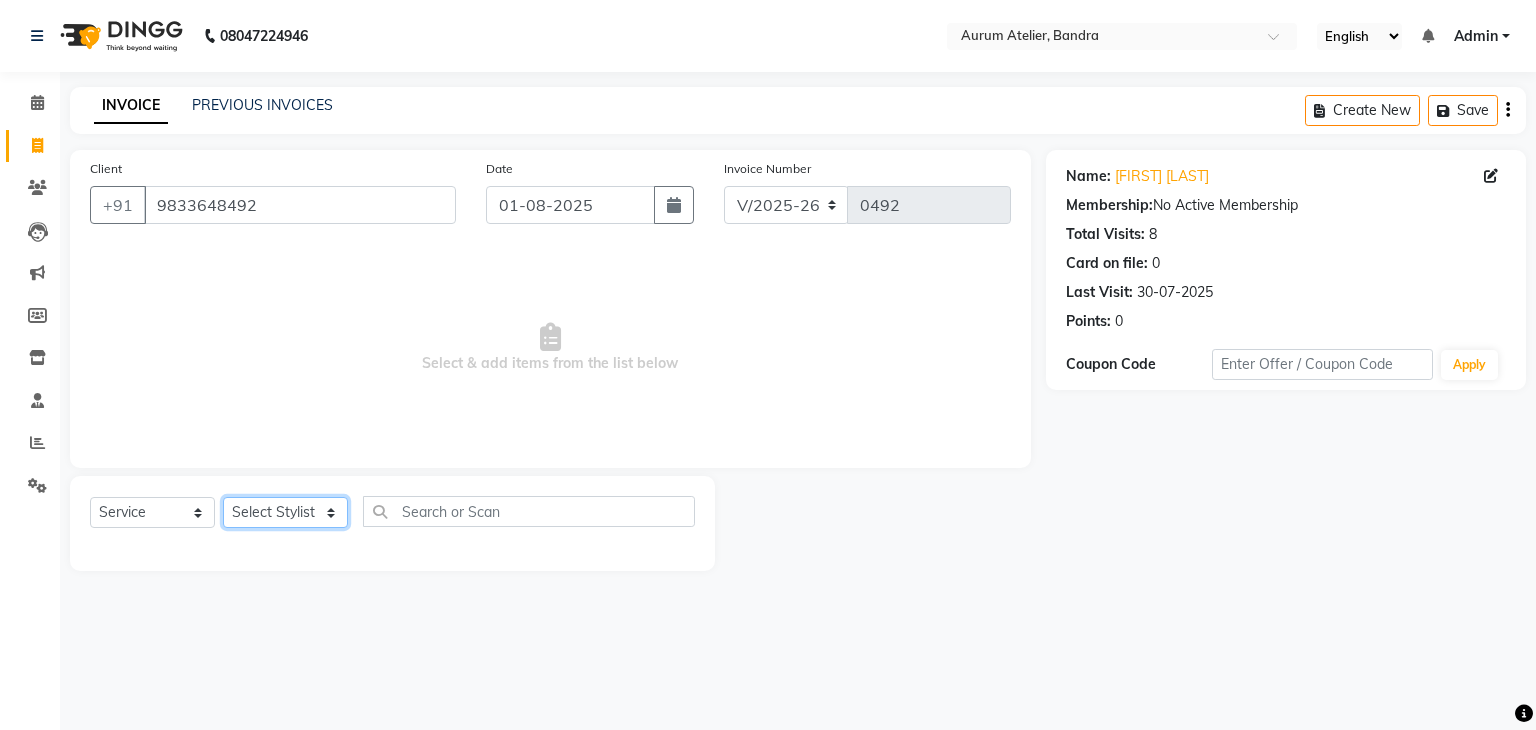 click on "Select Stylist AHSAN [FIRST] [LAST] [FIRST] Kaleem salmani Praveen bhandari Preet sanjay Sultan hawari TEHSIN vishes" 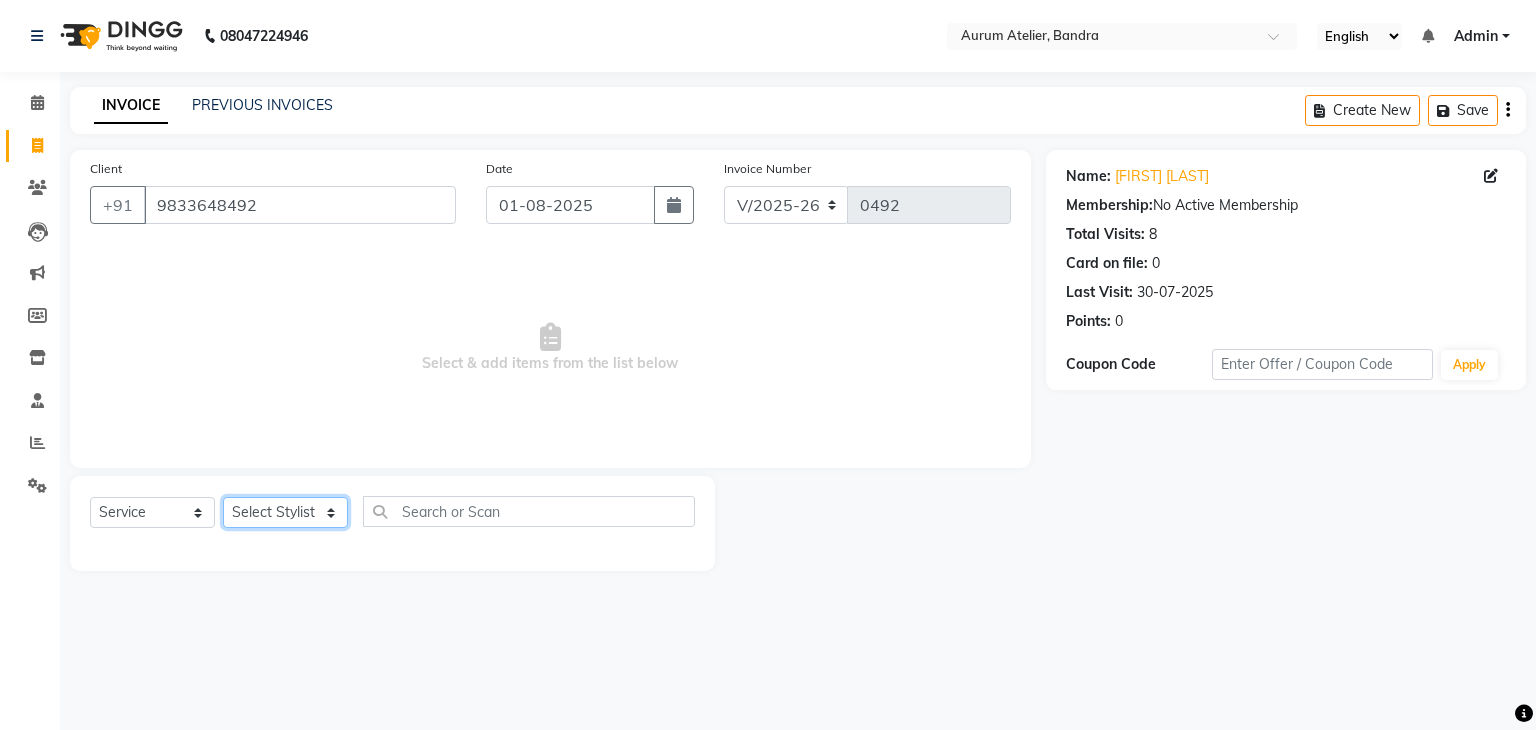 select on "66080" 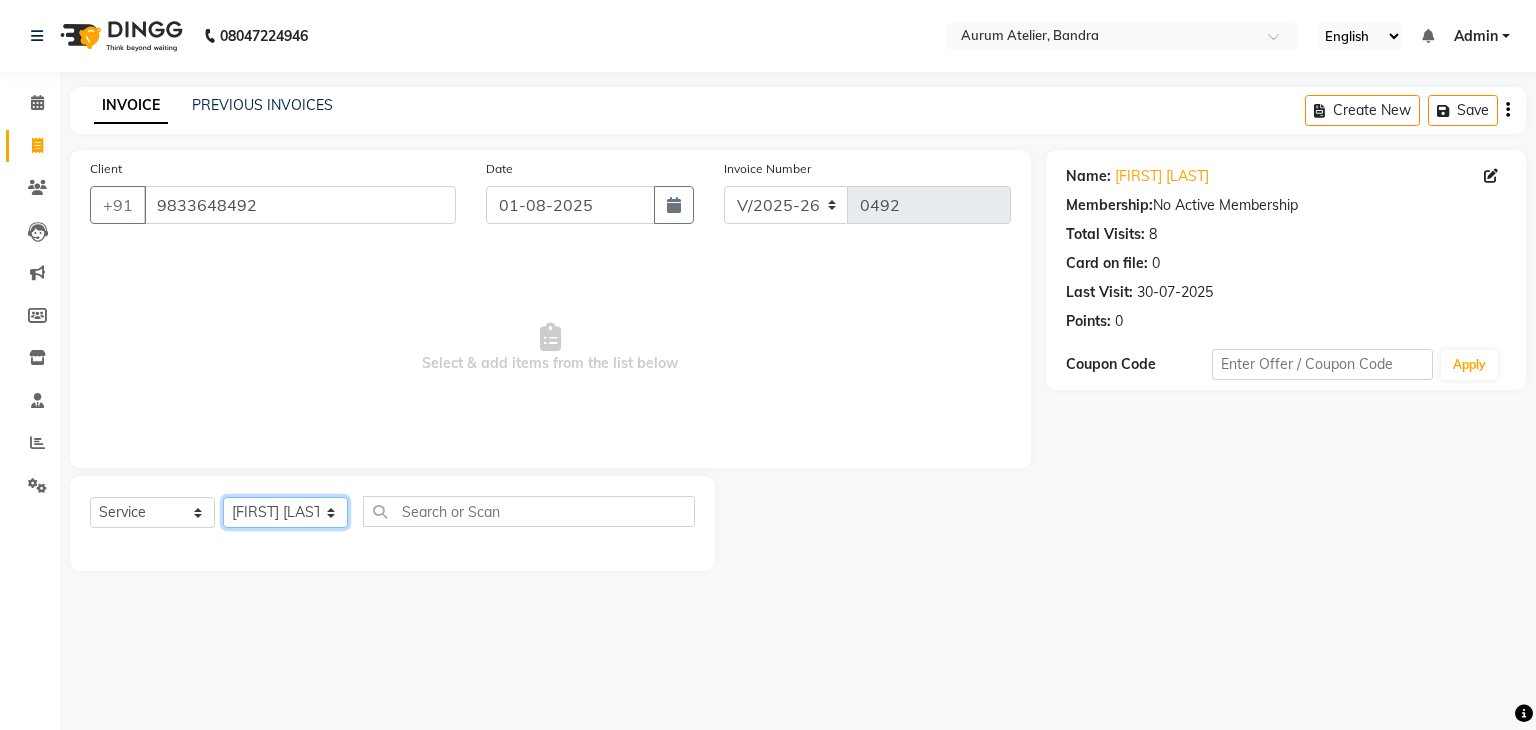 click on "Select Stylist AHSAN [FIRST] [LAST] [FIRST] Kaleem salmani Praveen bhandari Preet sanjay Sultan hawari TEHSIN vishes" 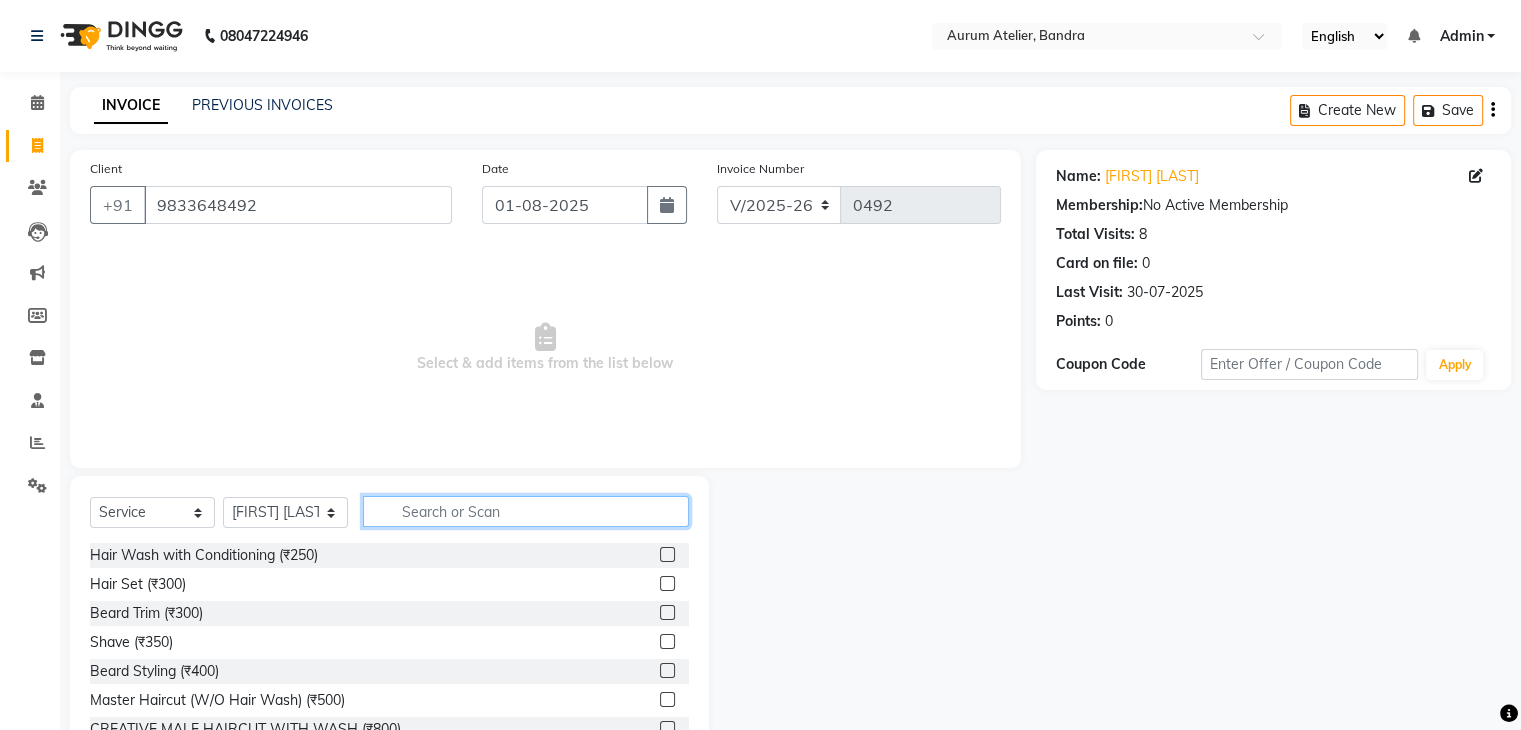 click 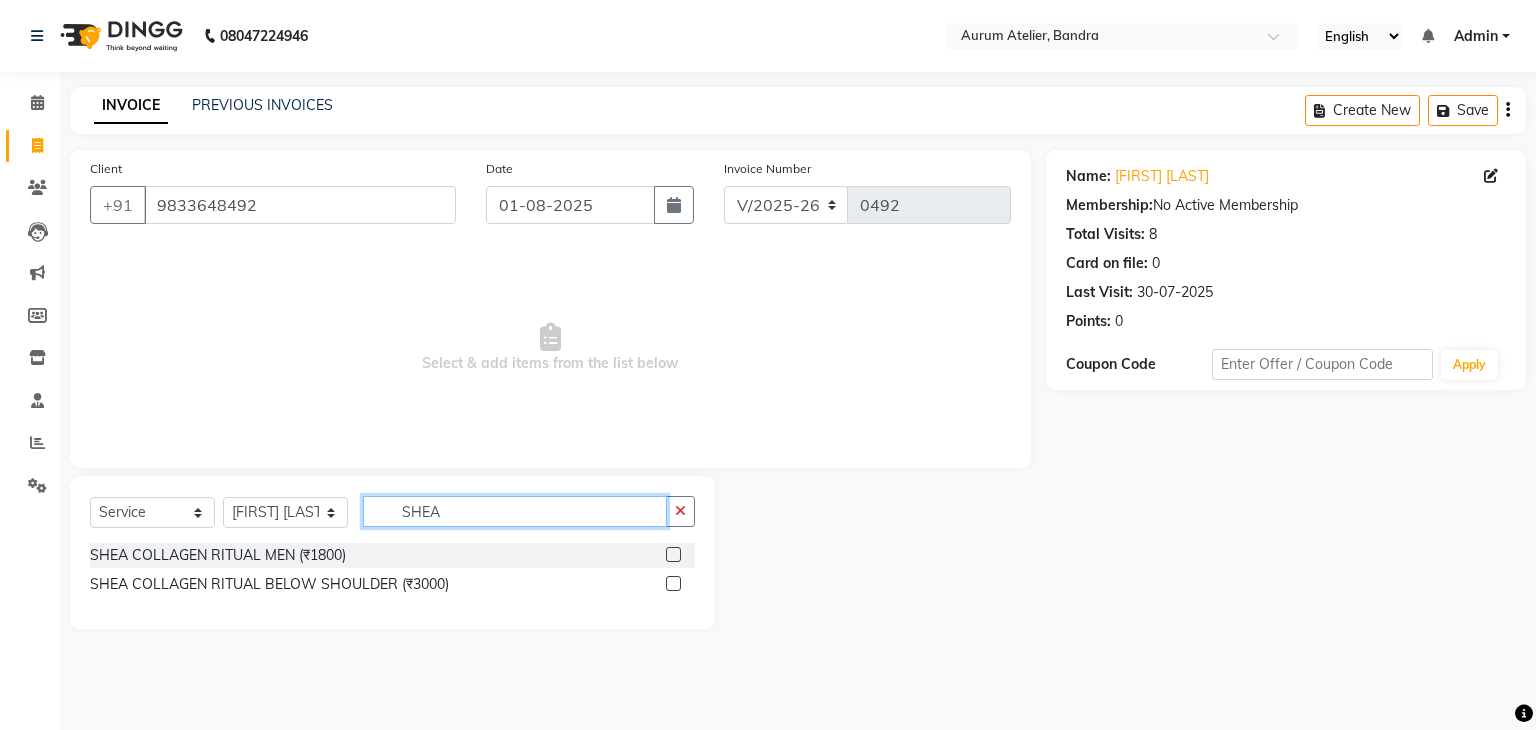 type on "SHEA" 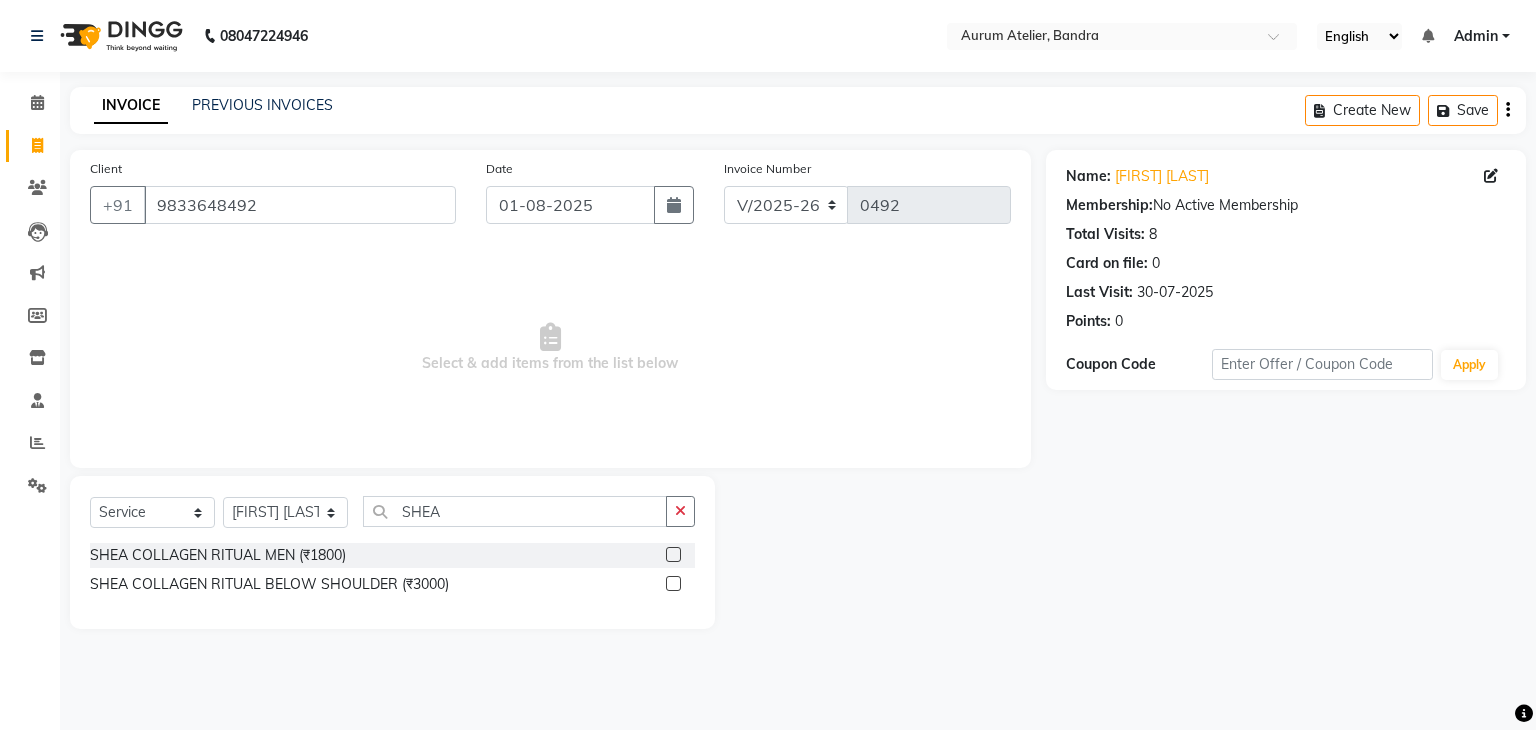 click 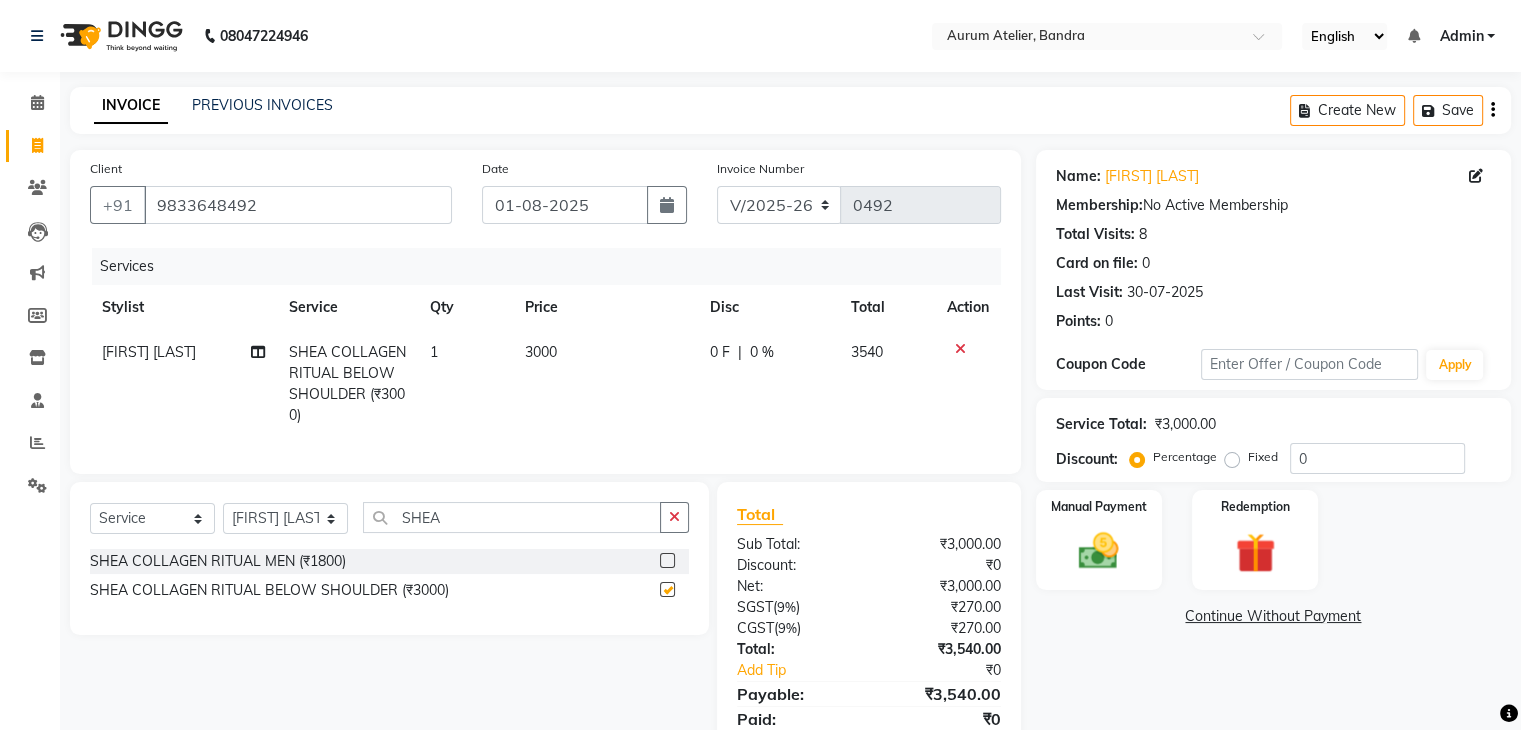 checkbox on "false" 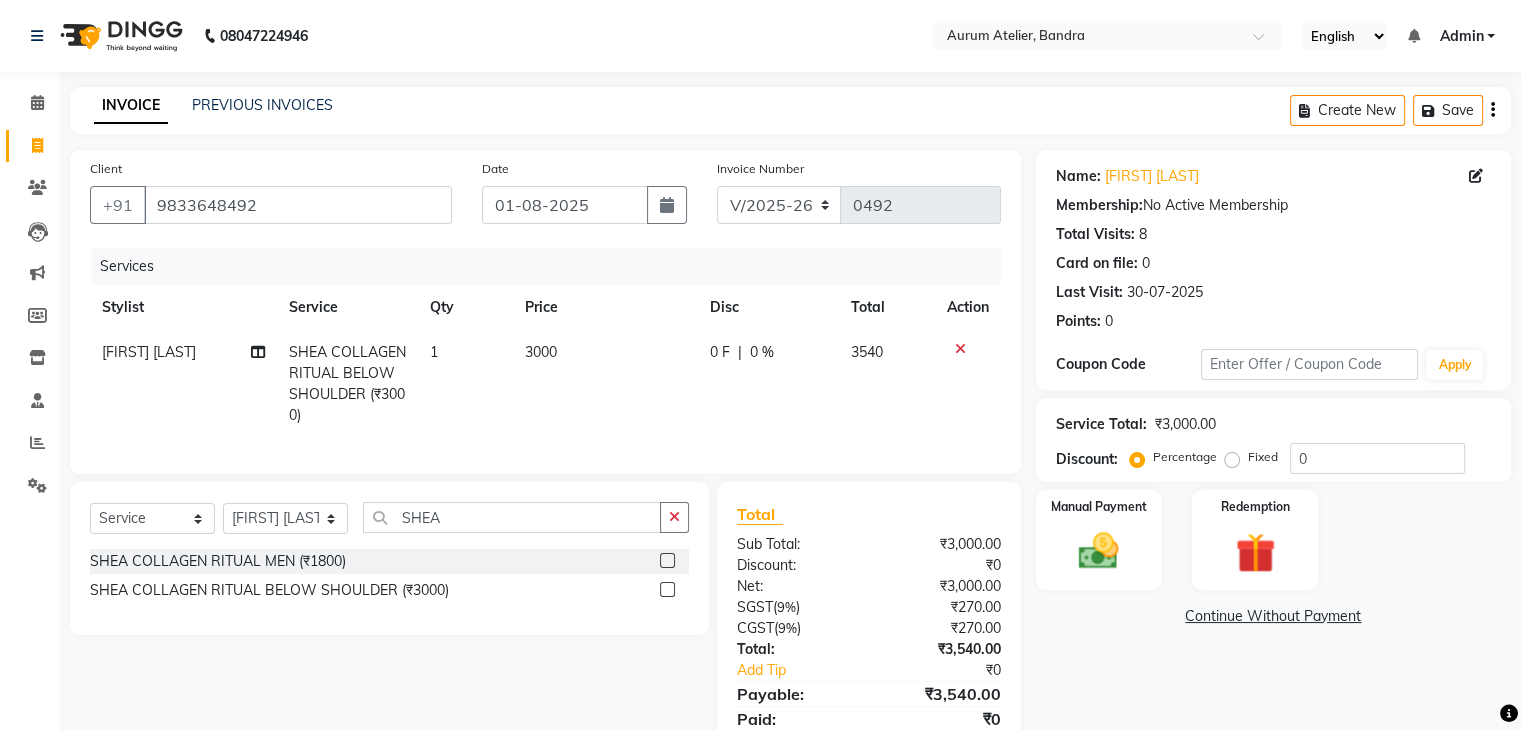 click on "3000" 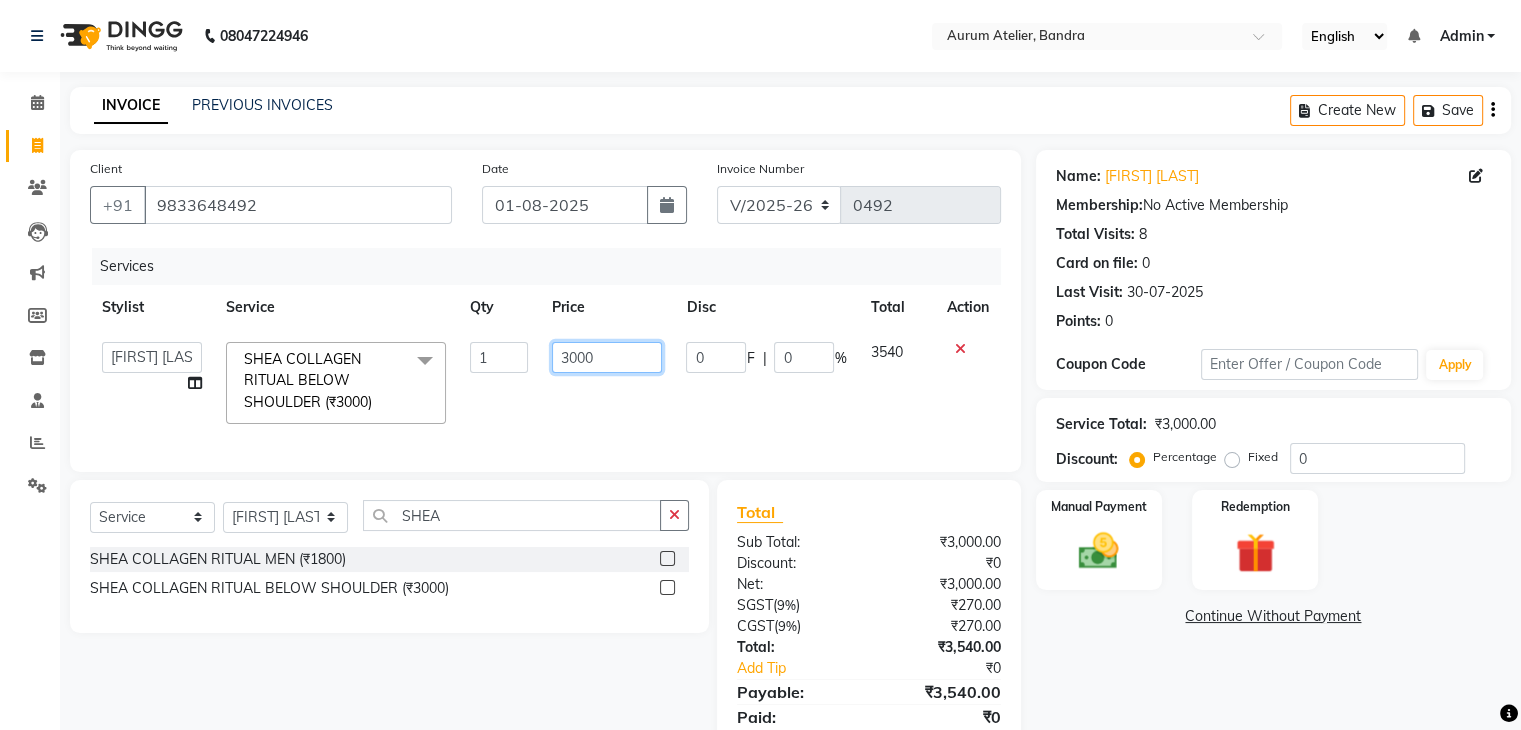click on "3000" 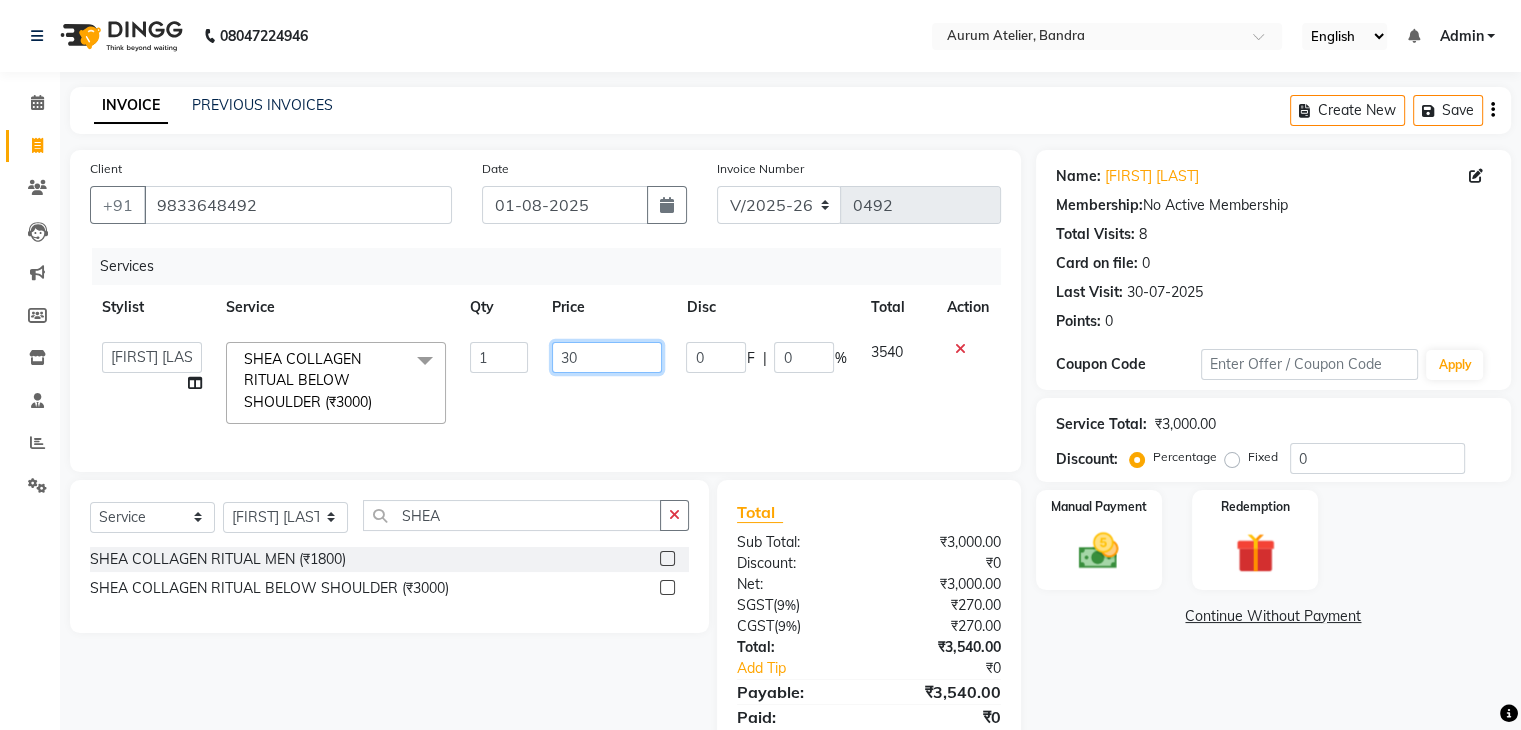 type on "3" 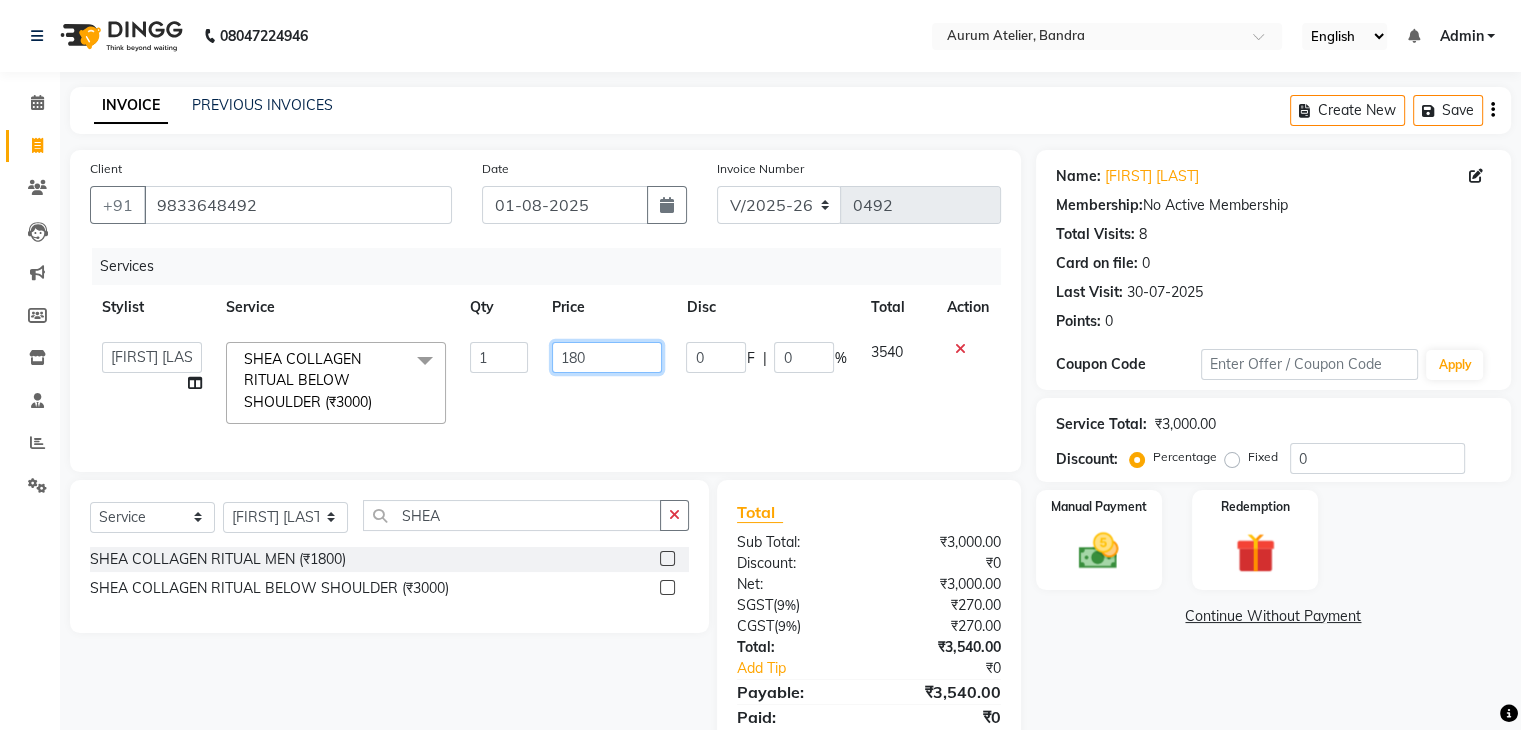 type on "1800" 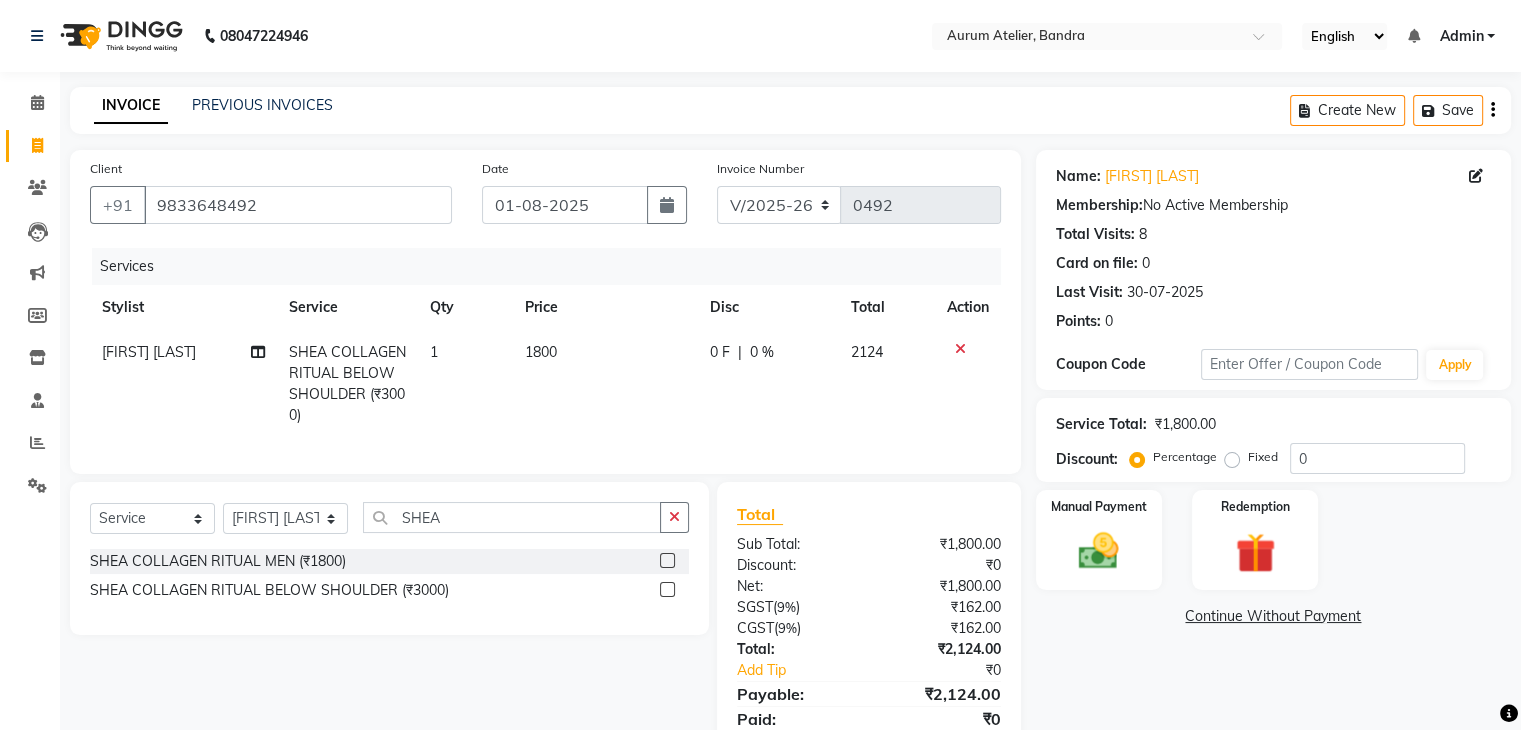 click on "1800" 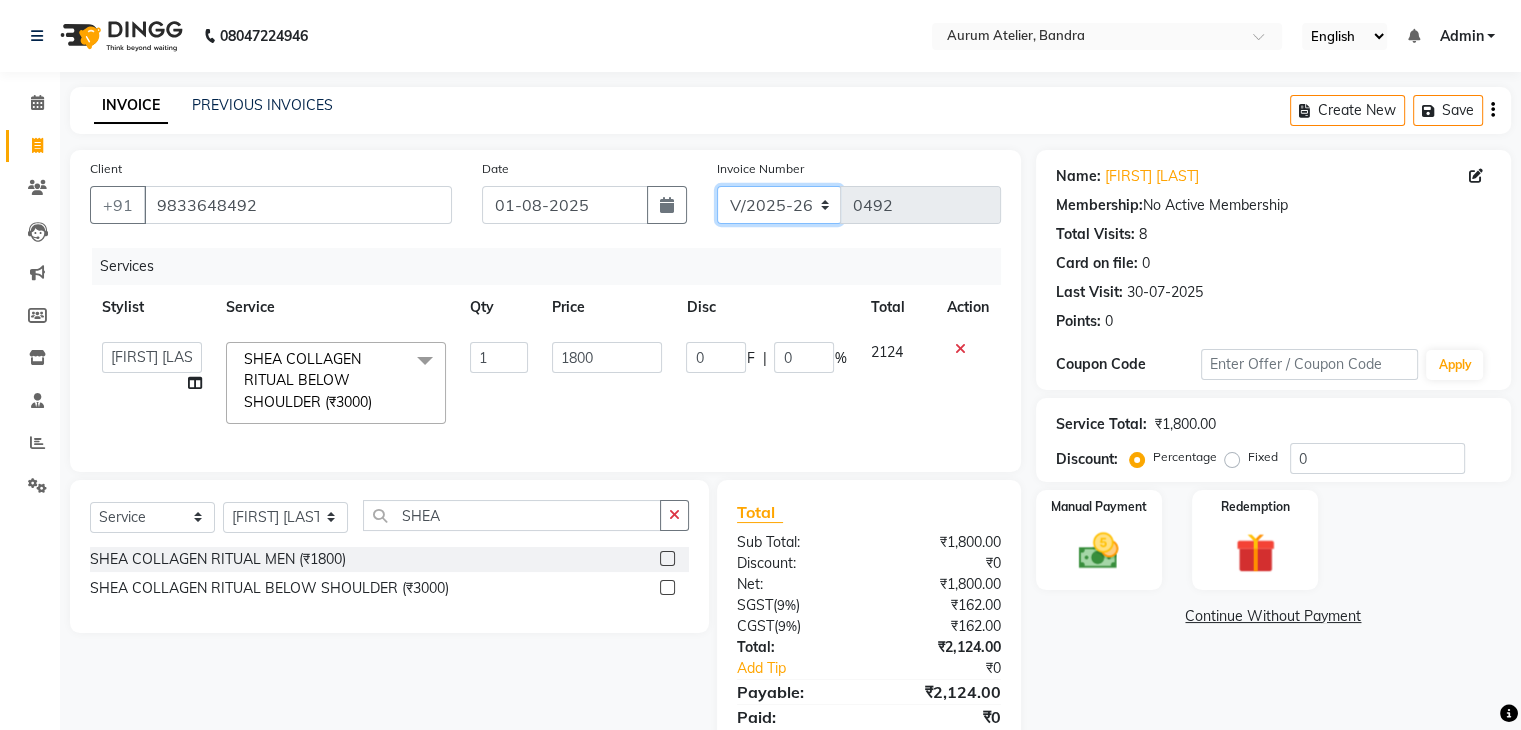 click on "C/2025-26 V/2025 V/2025-26" 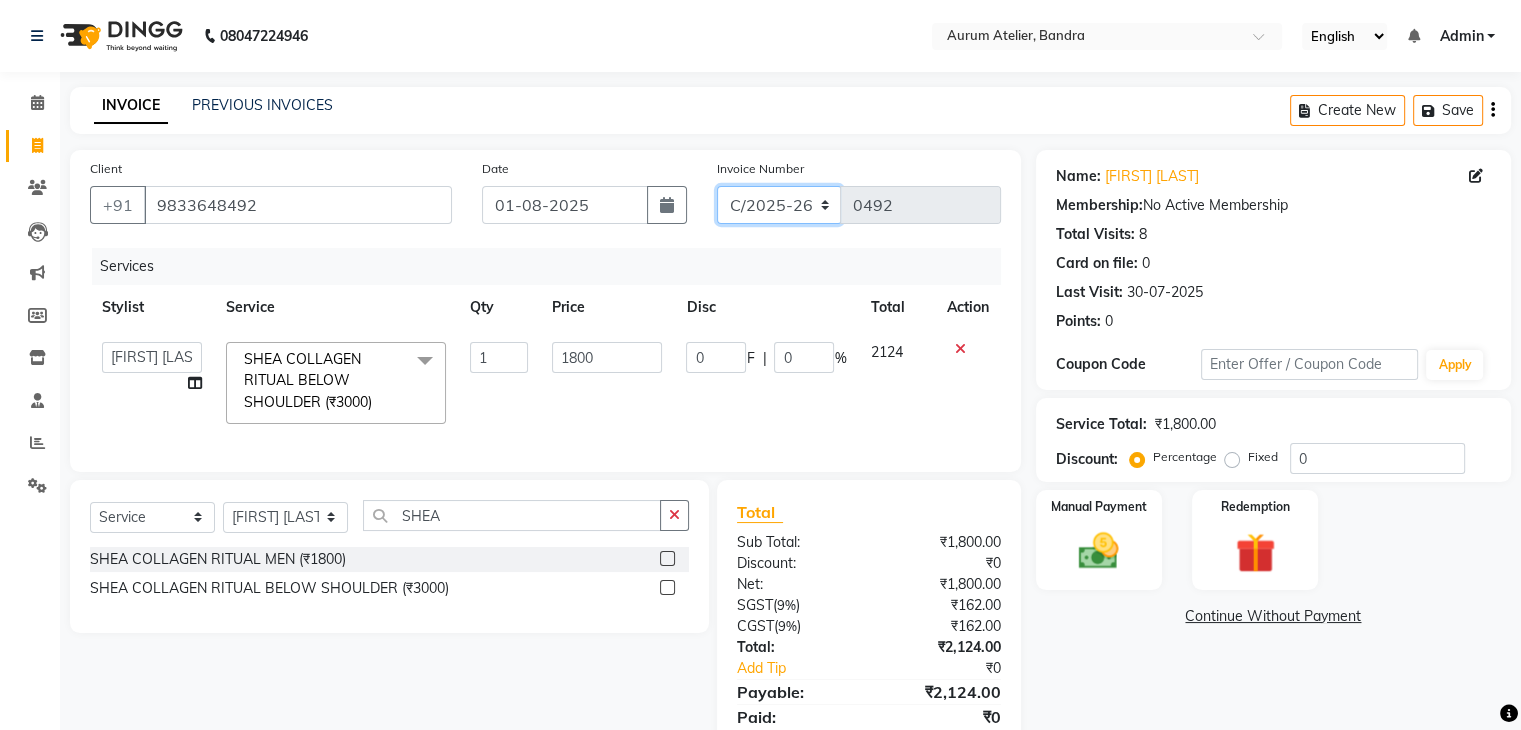 click on "C/2025-26 V/2025 V/2025-26" 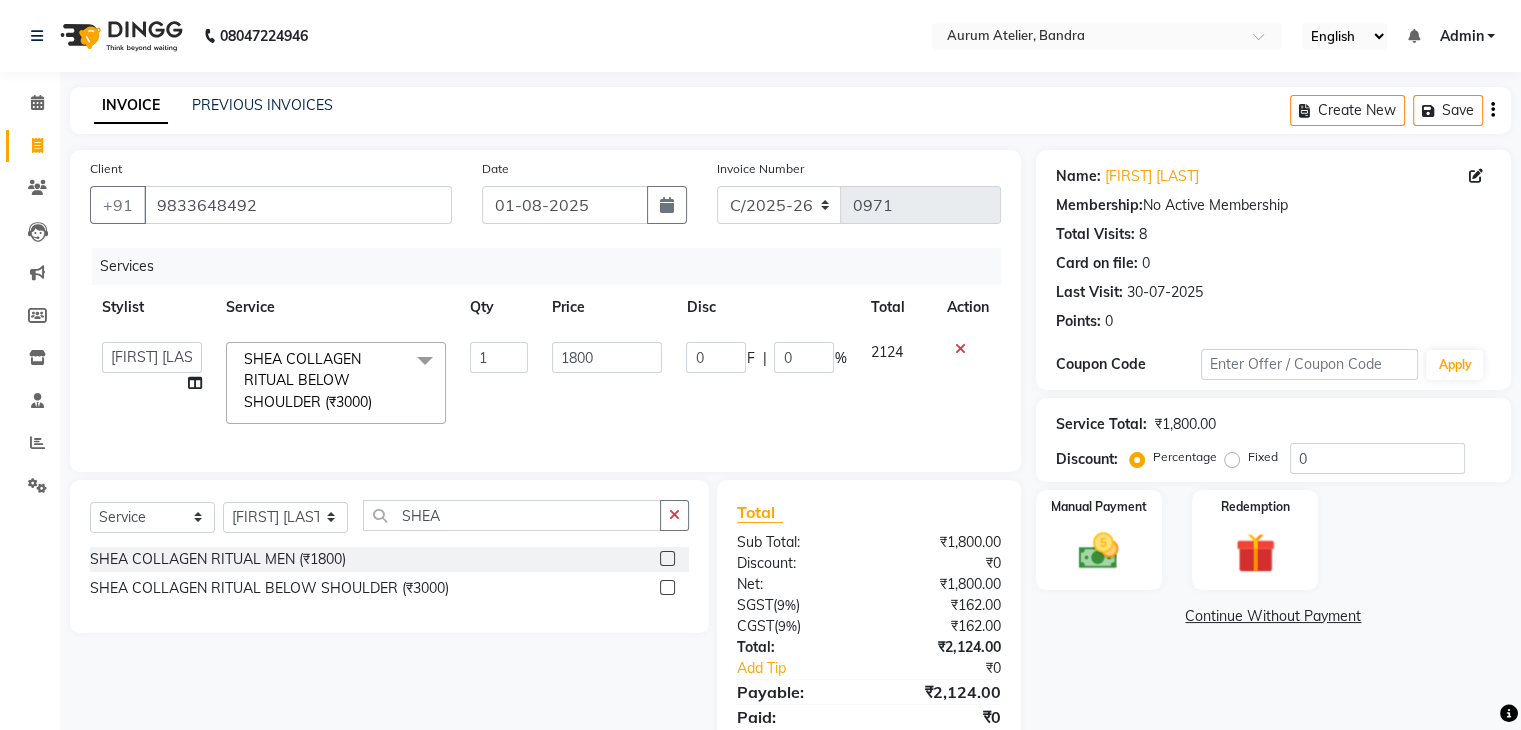 click 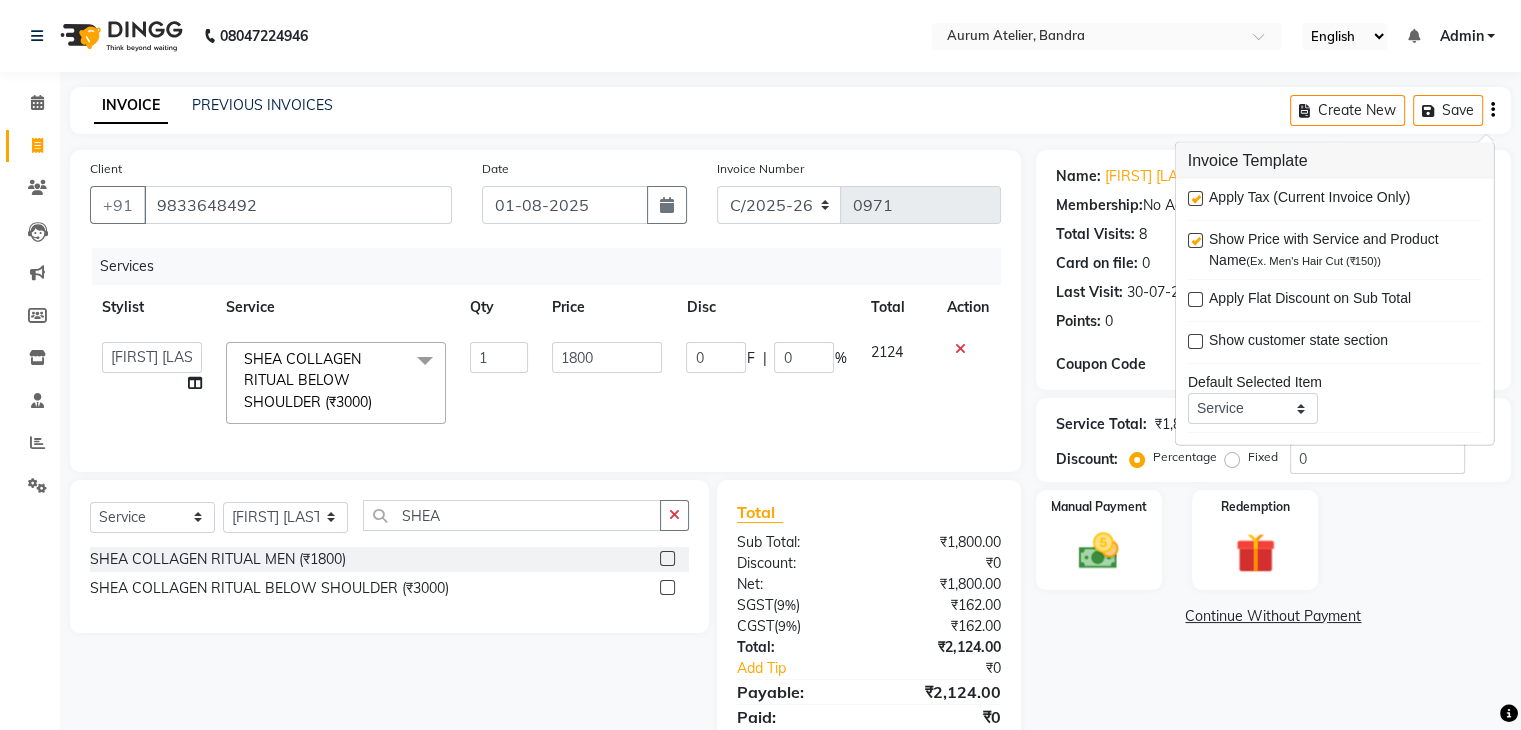 click at bounding box center (1195, 198) 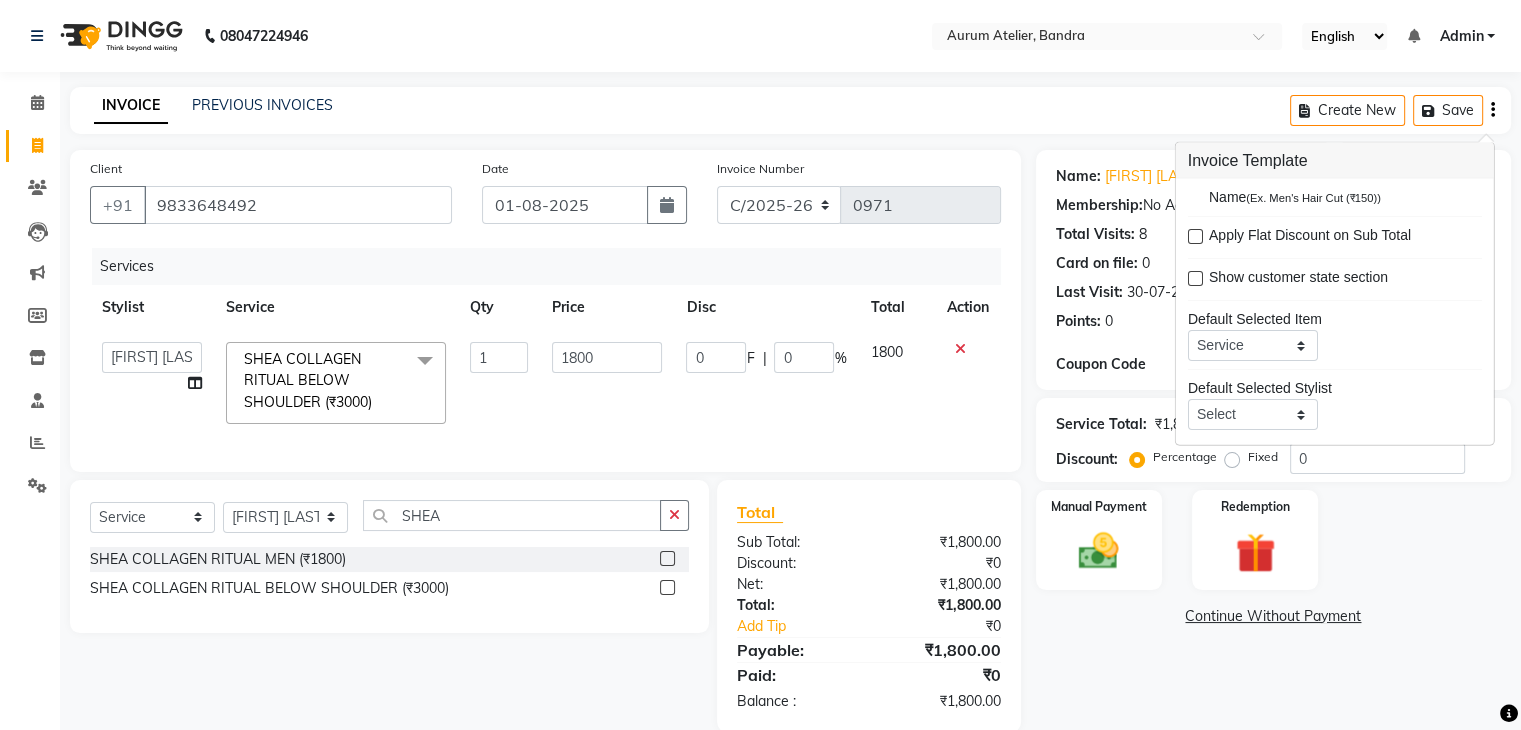 scroll, scrollTop: 96, scrollLeft: 0, axis: vertical 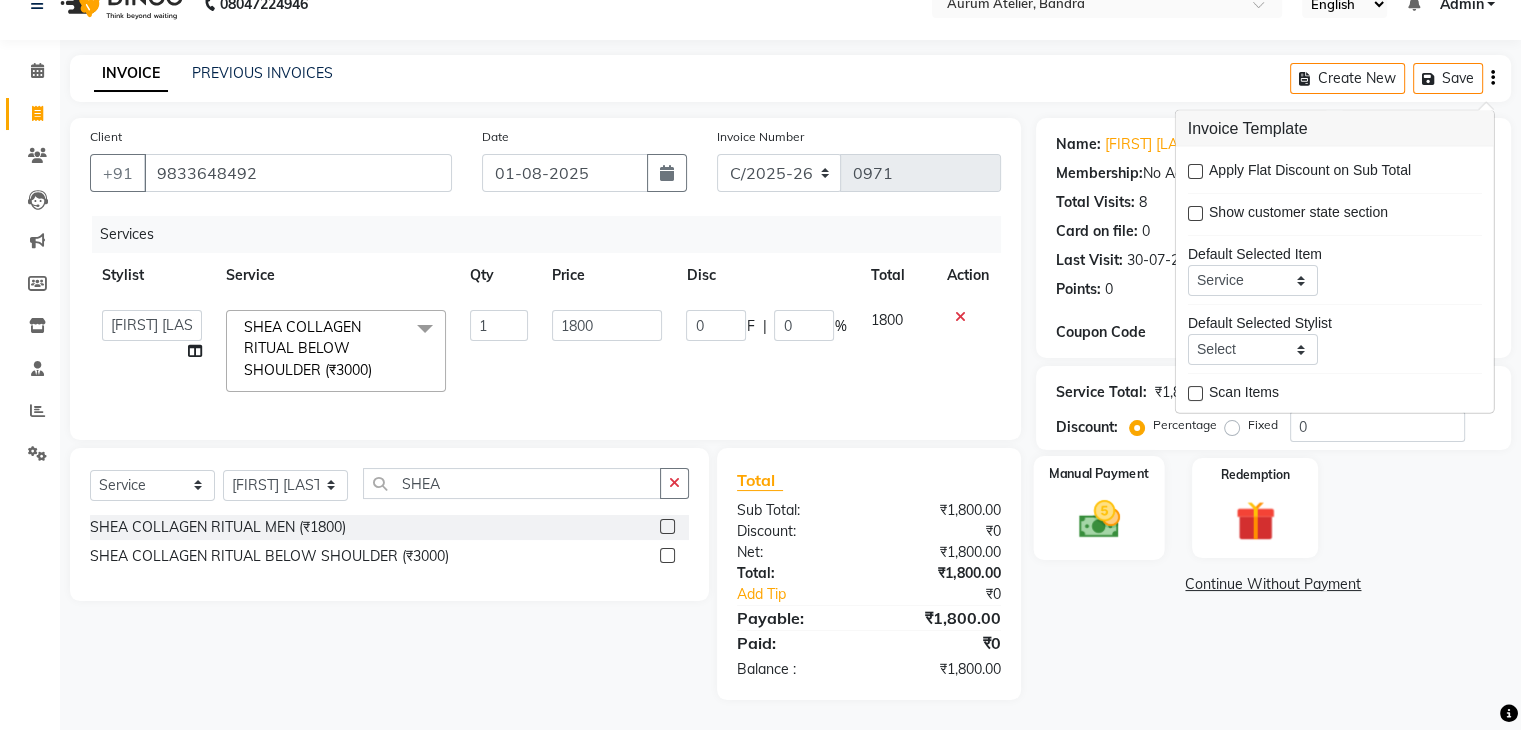 click 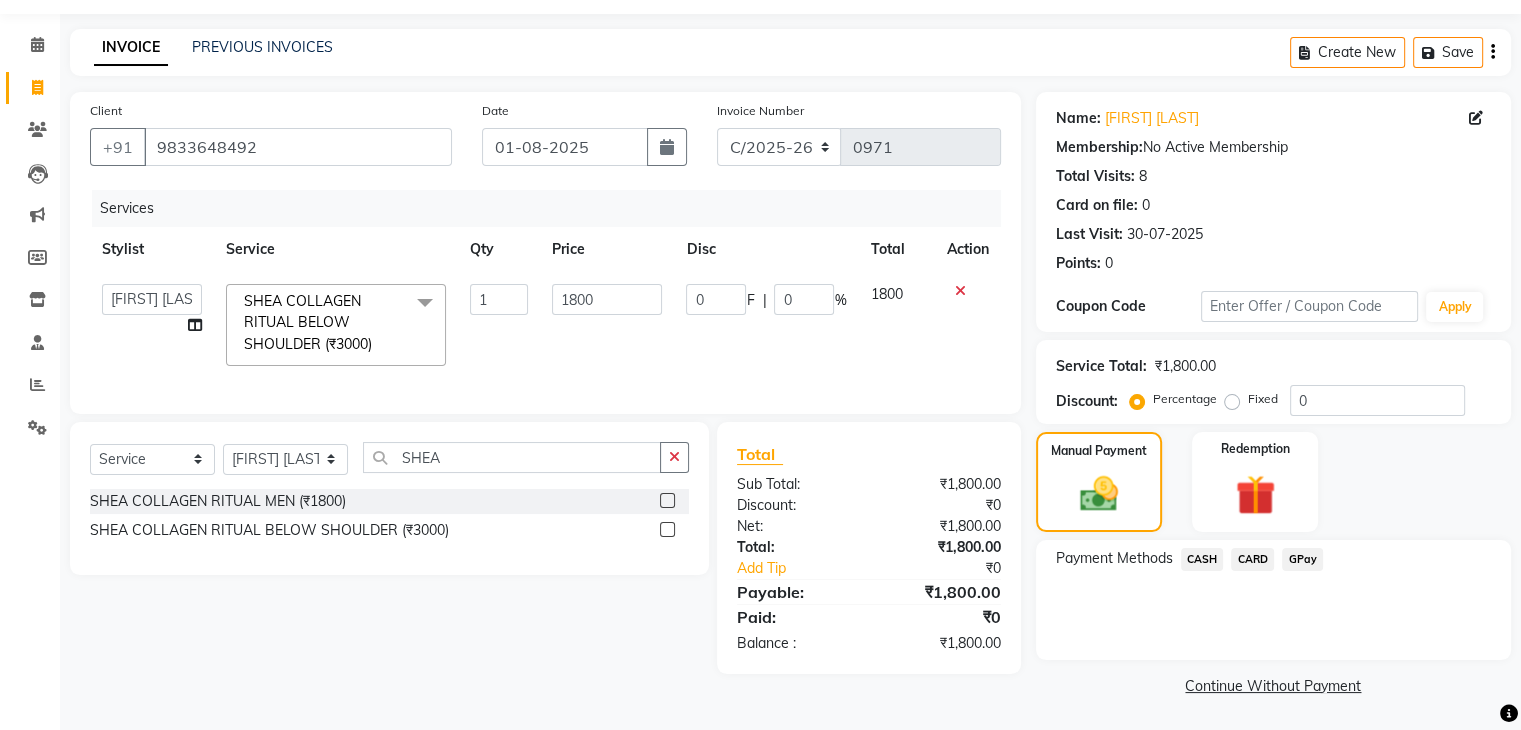 click on "CASH" 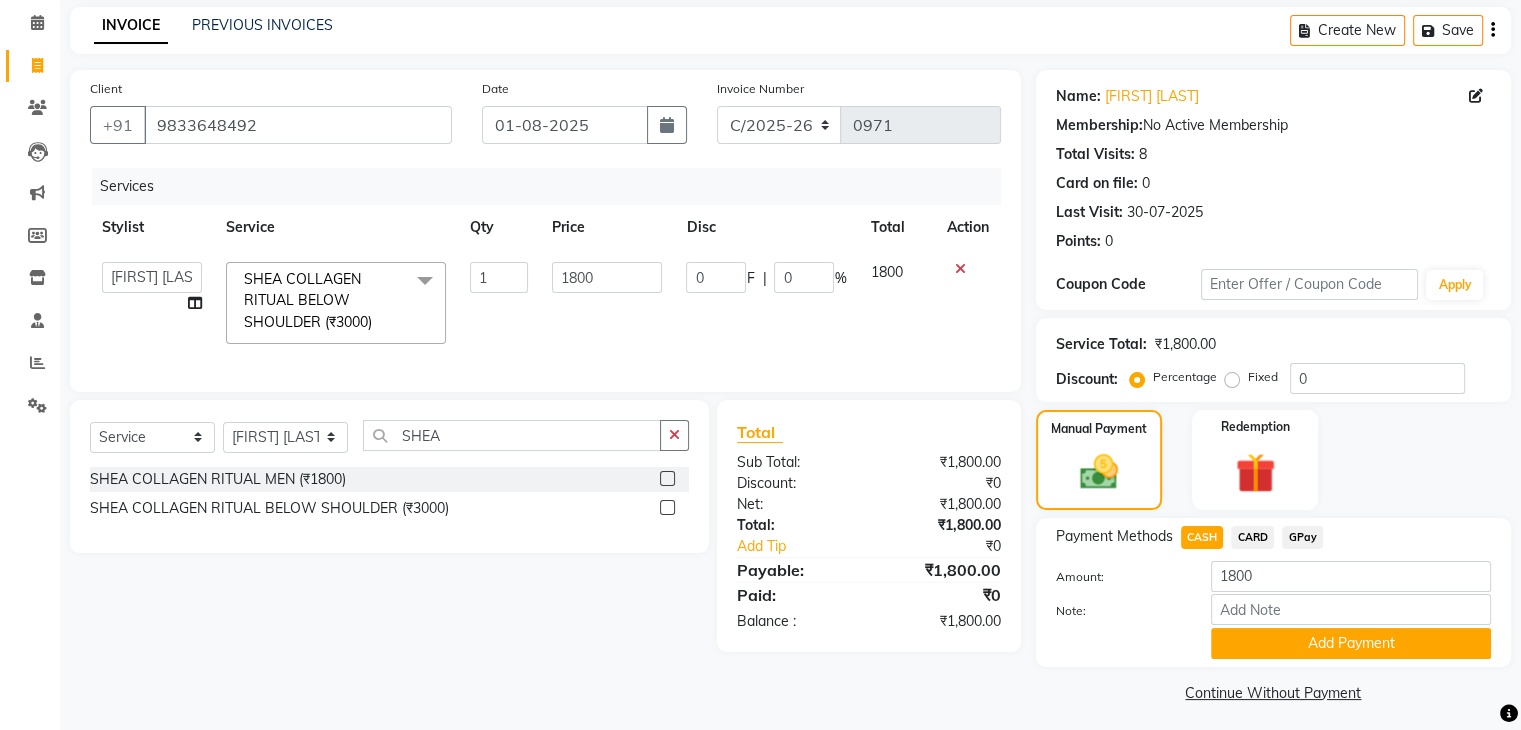 scroll, scrollTop: 89, scrollLeft: 0, axis: vertical 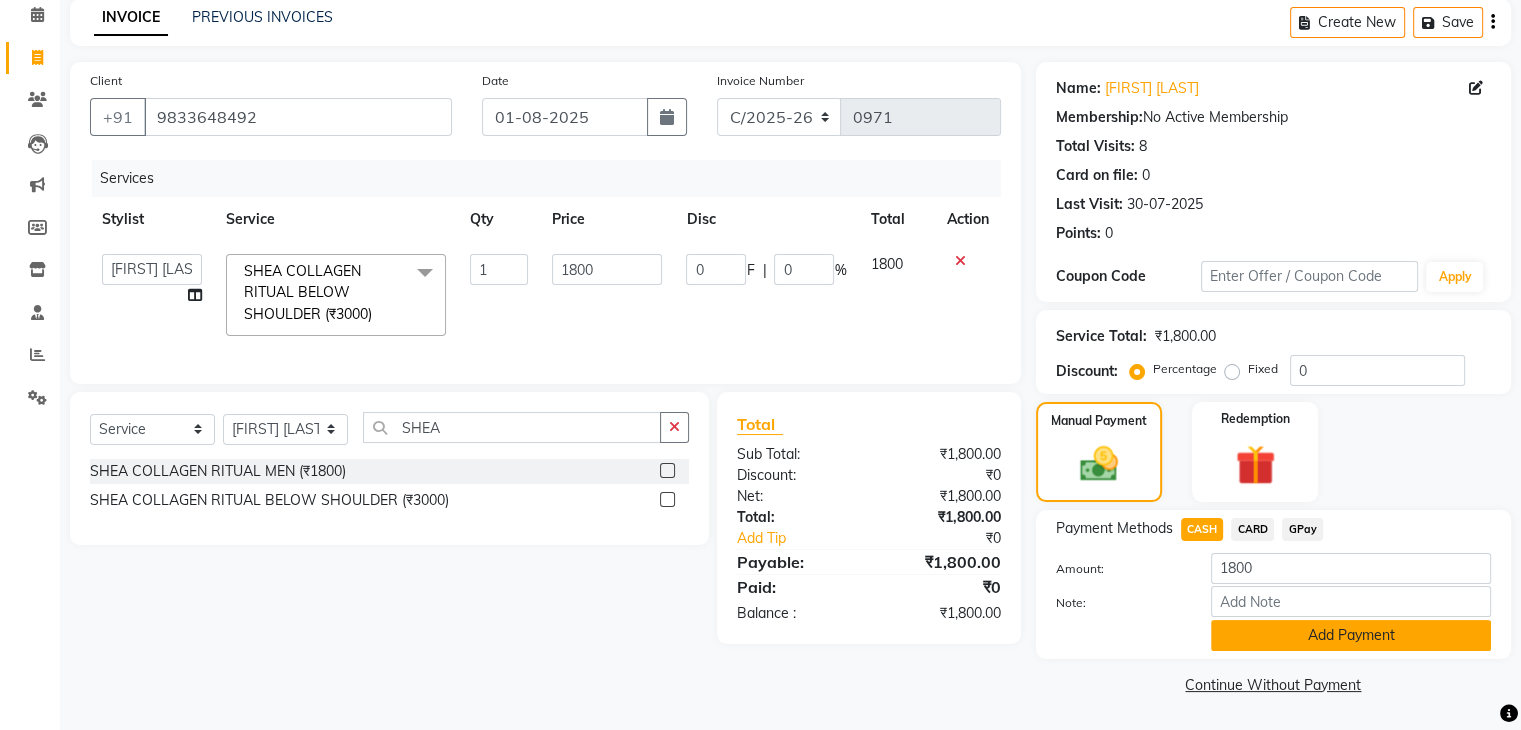 click on "Add Payment" 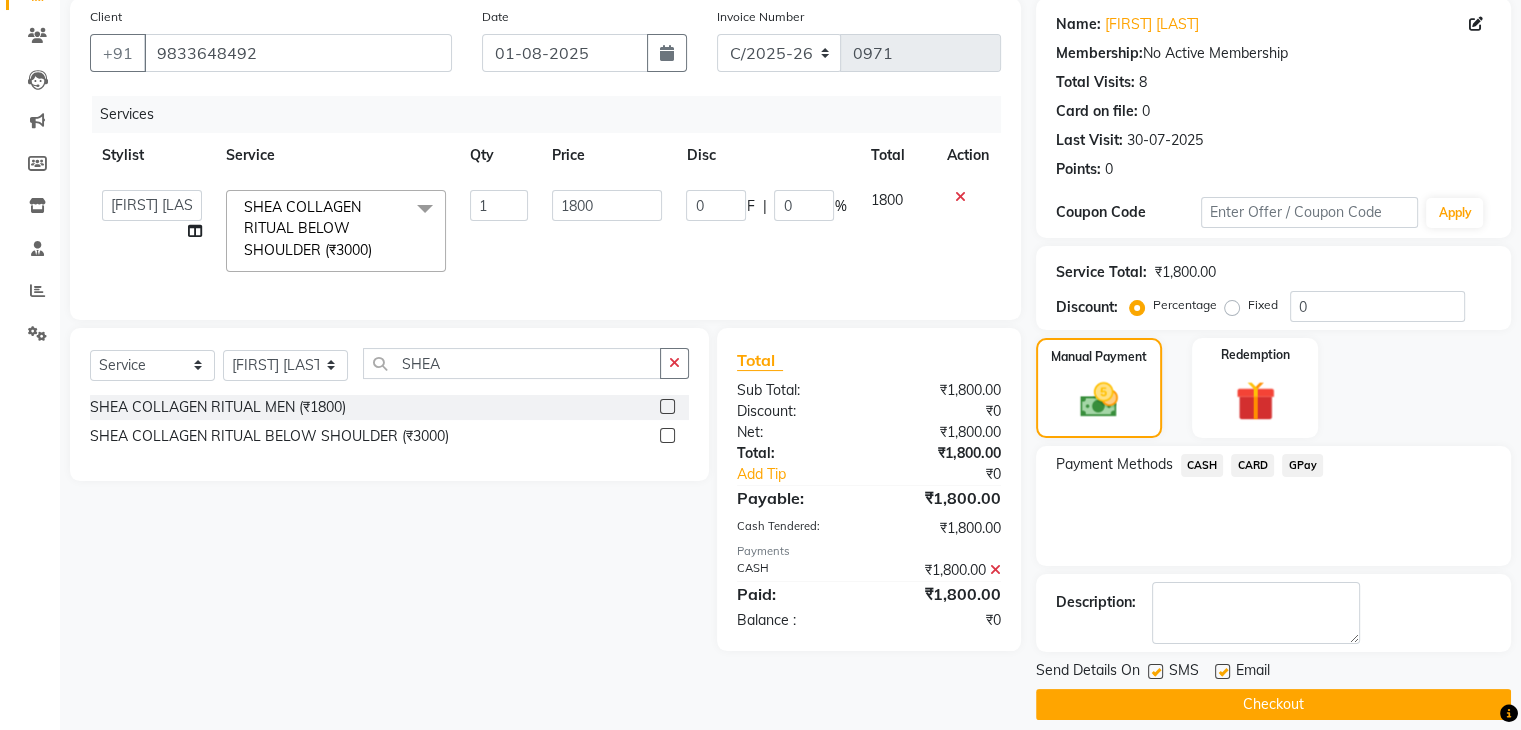 scroll, scrollTop: 171, scrollLeft: 0, axis: vertical 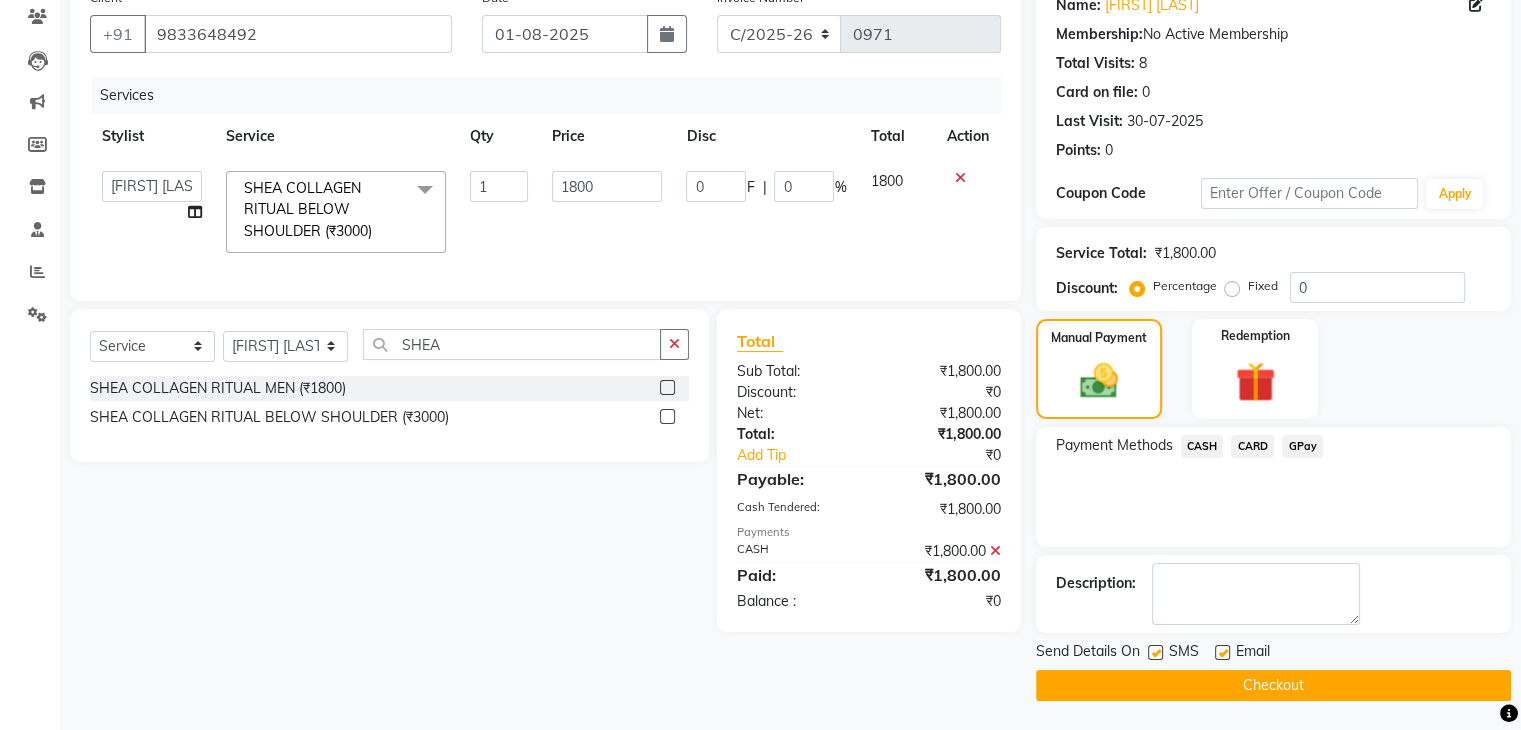 click on "Checkout" 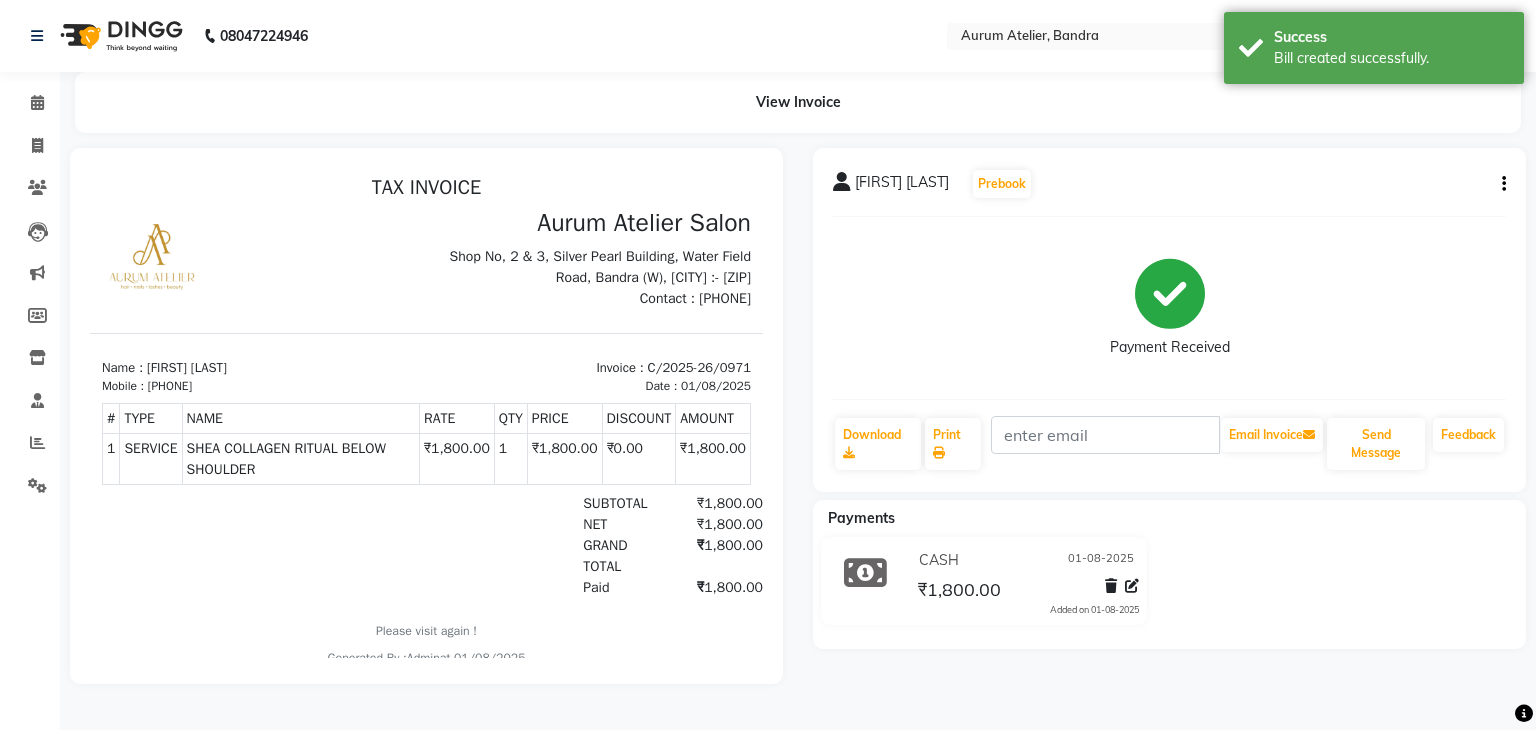 scroll, scrollTop: 0, scrollLeft: 0, axis: both 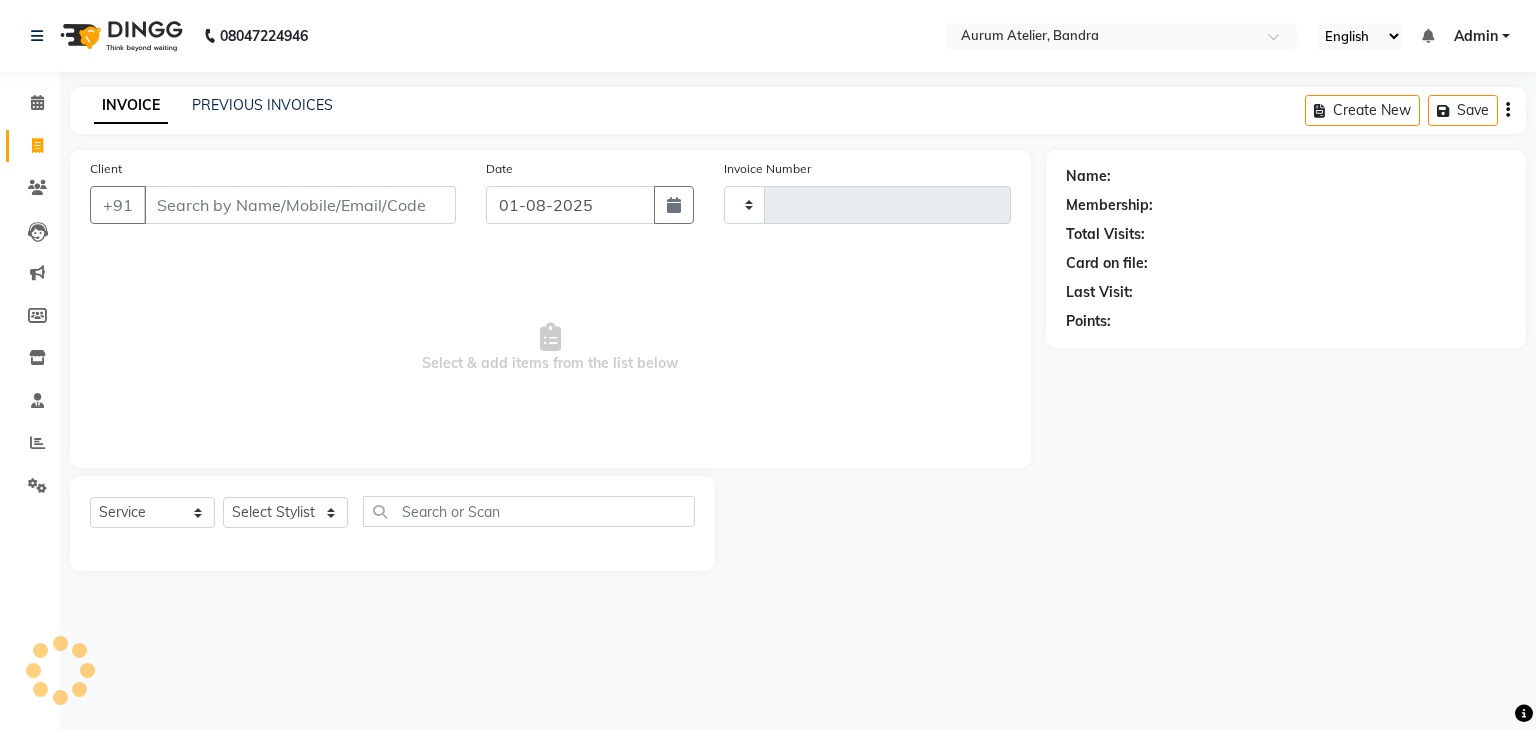 type on "0492" 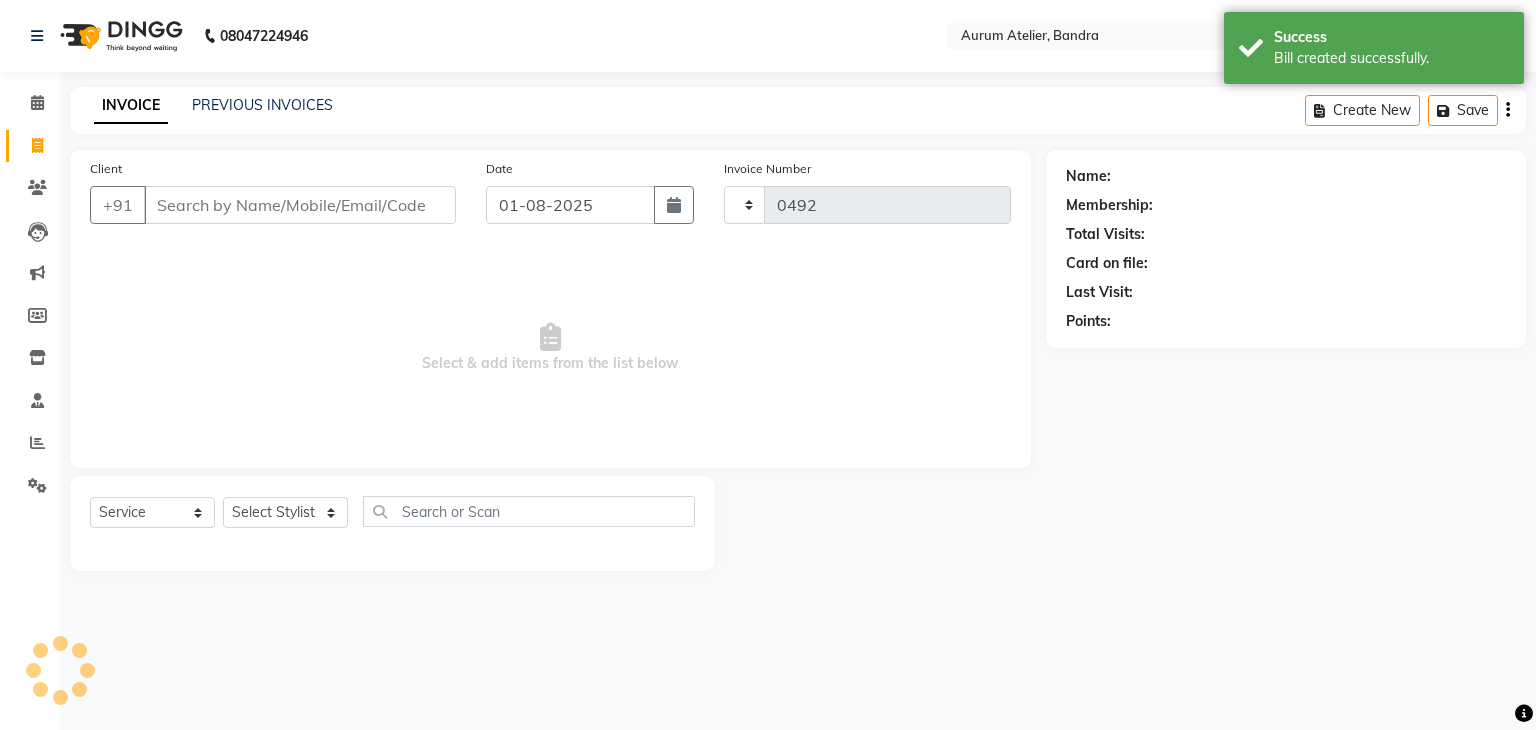 select on "7410" 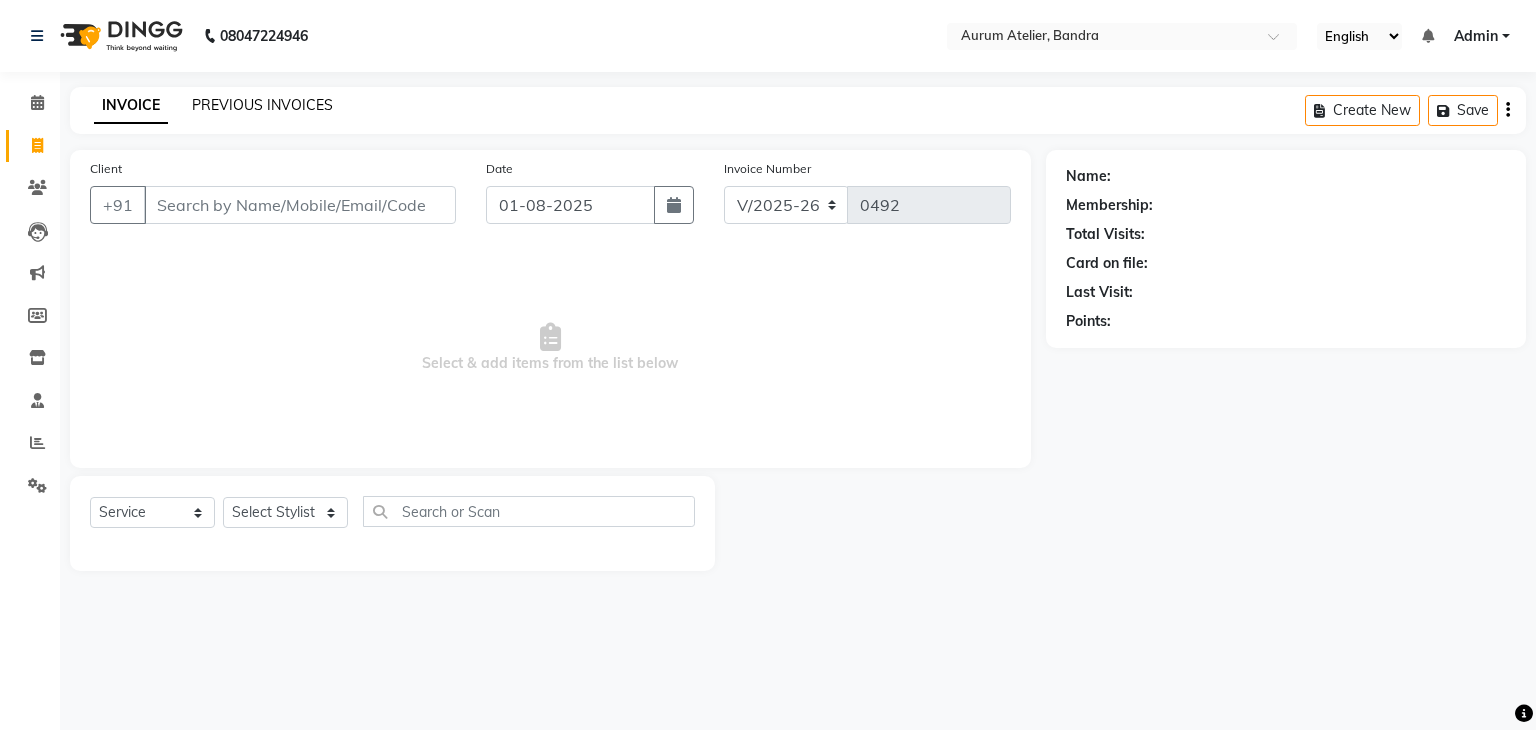click on "PREVIOUS INVOICES" 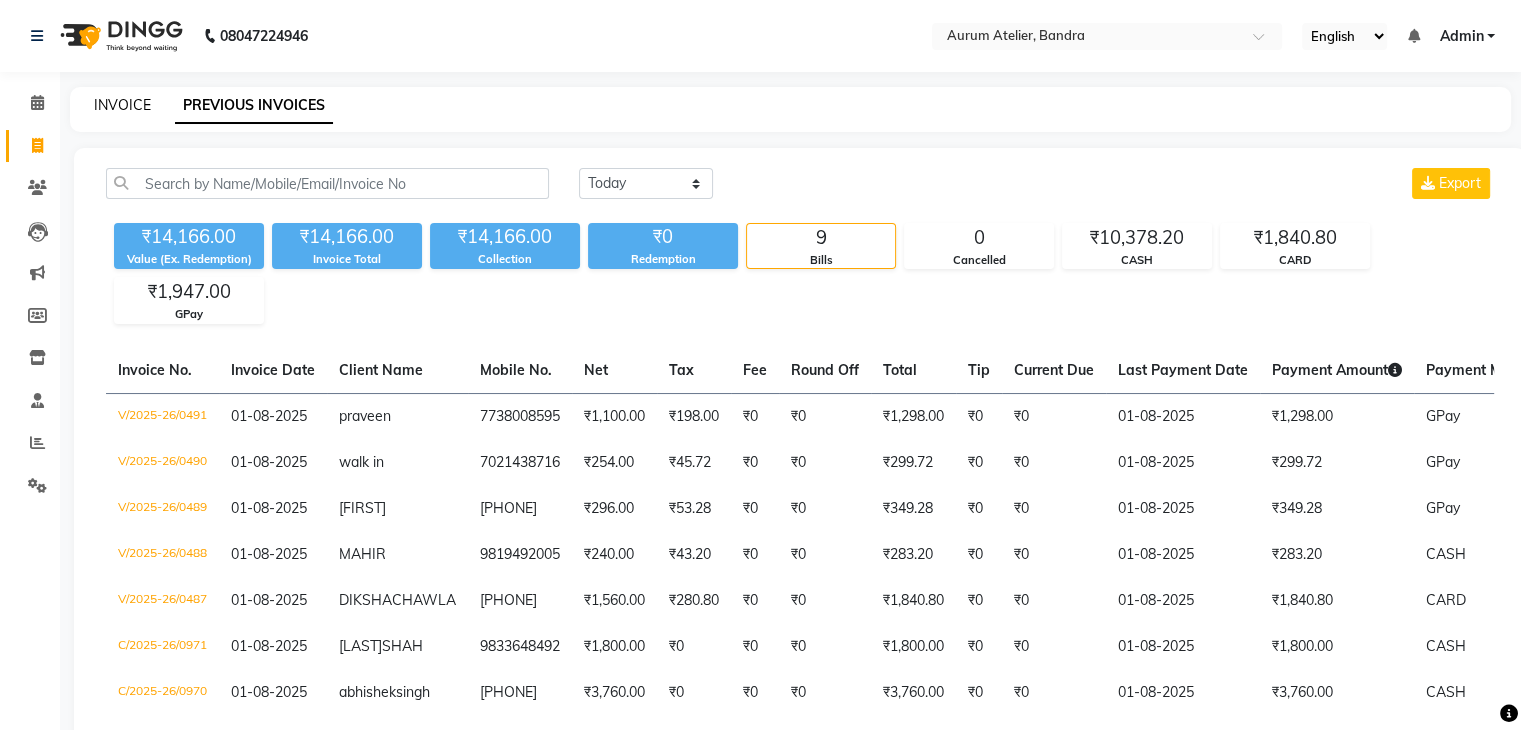 click on "INVOICE" 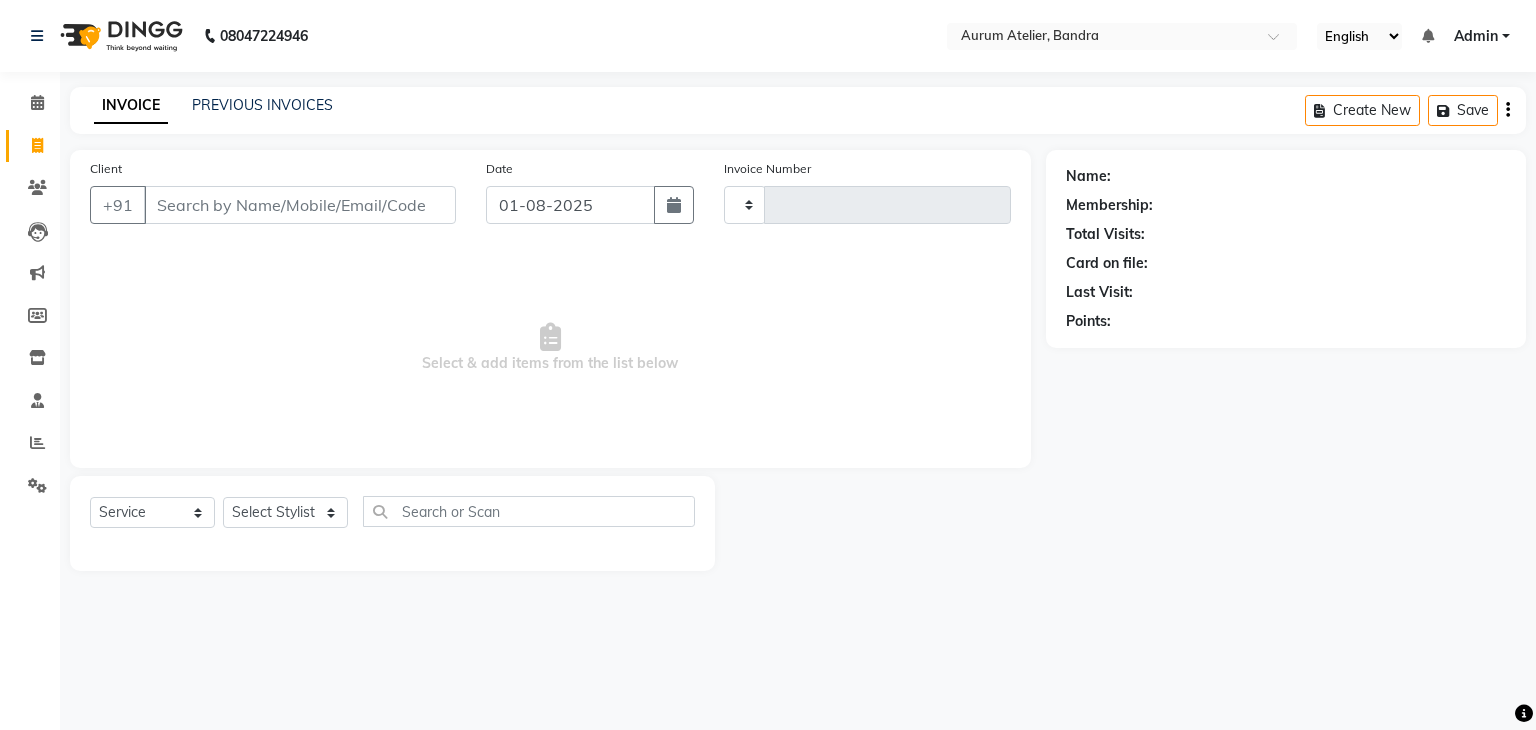type on "0492" 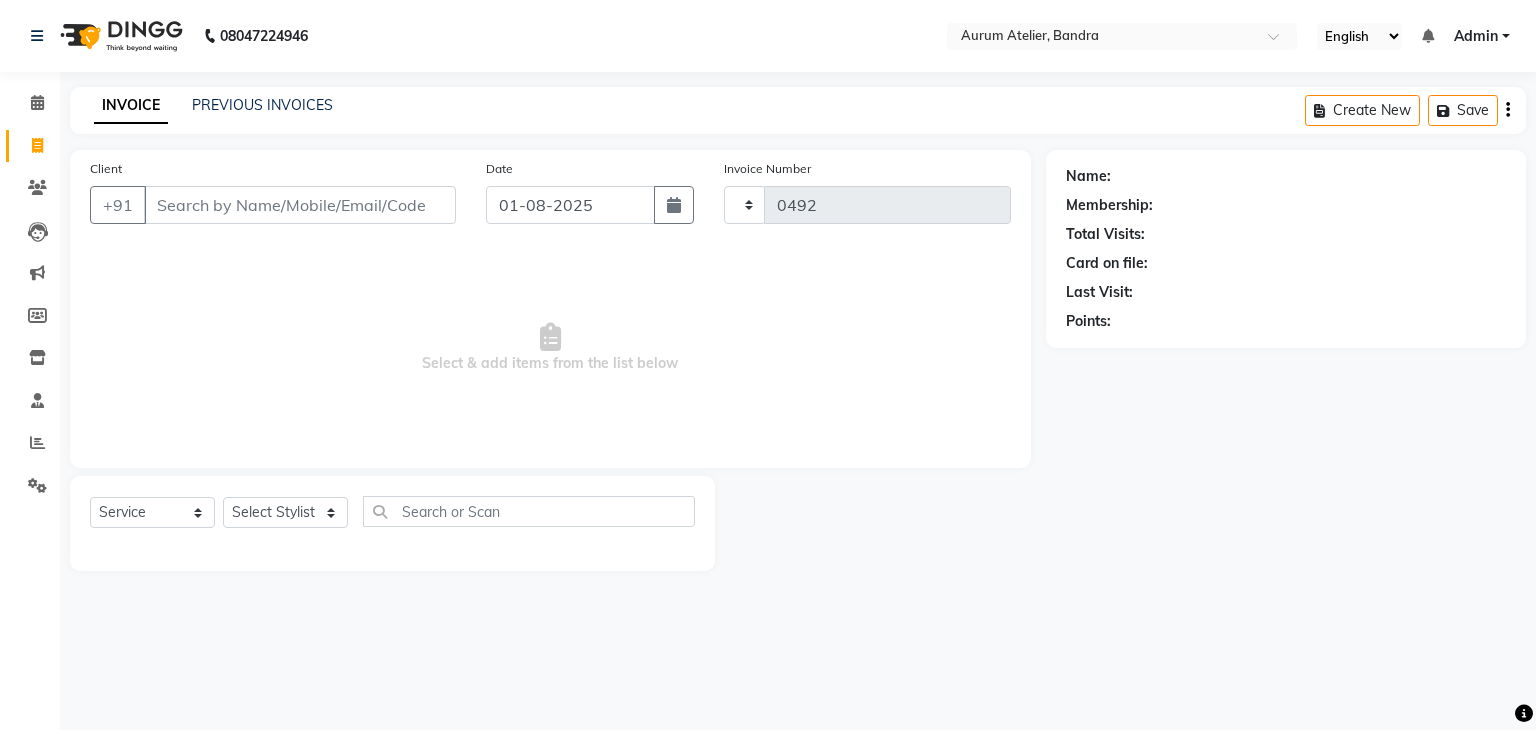 select on "7410" 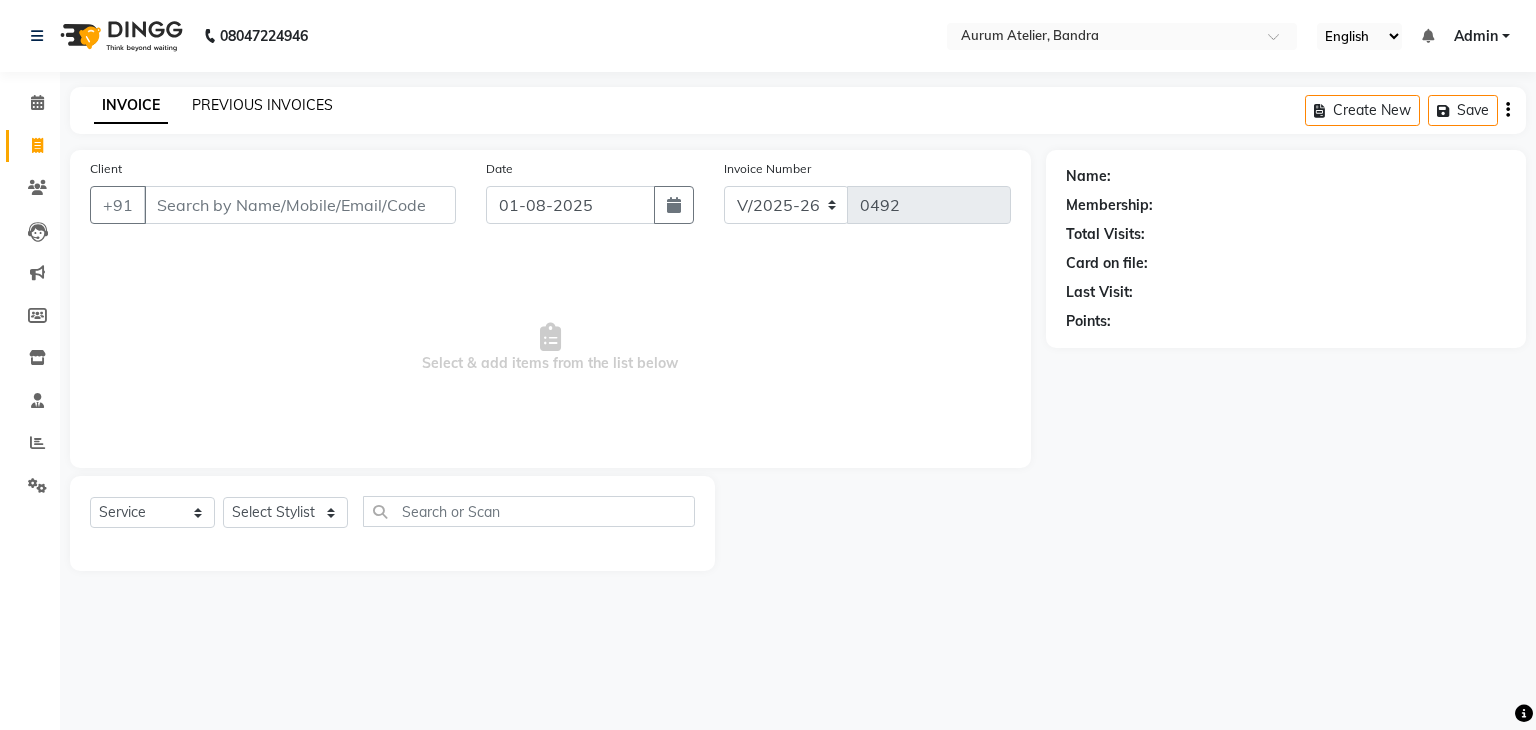 click on "PREVIOUS INVOICES" 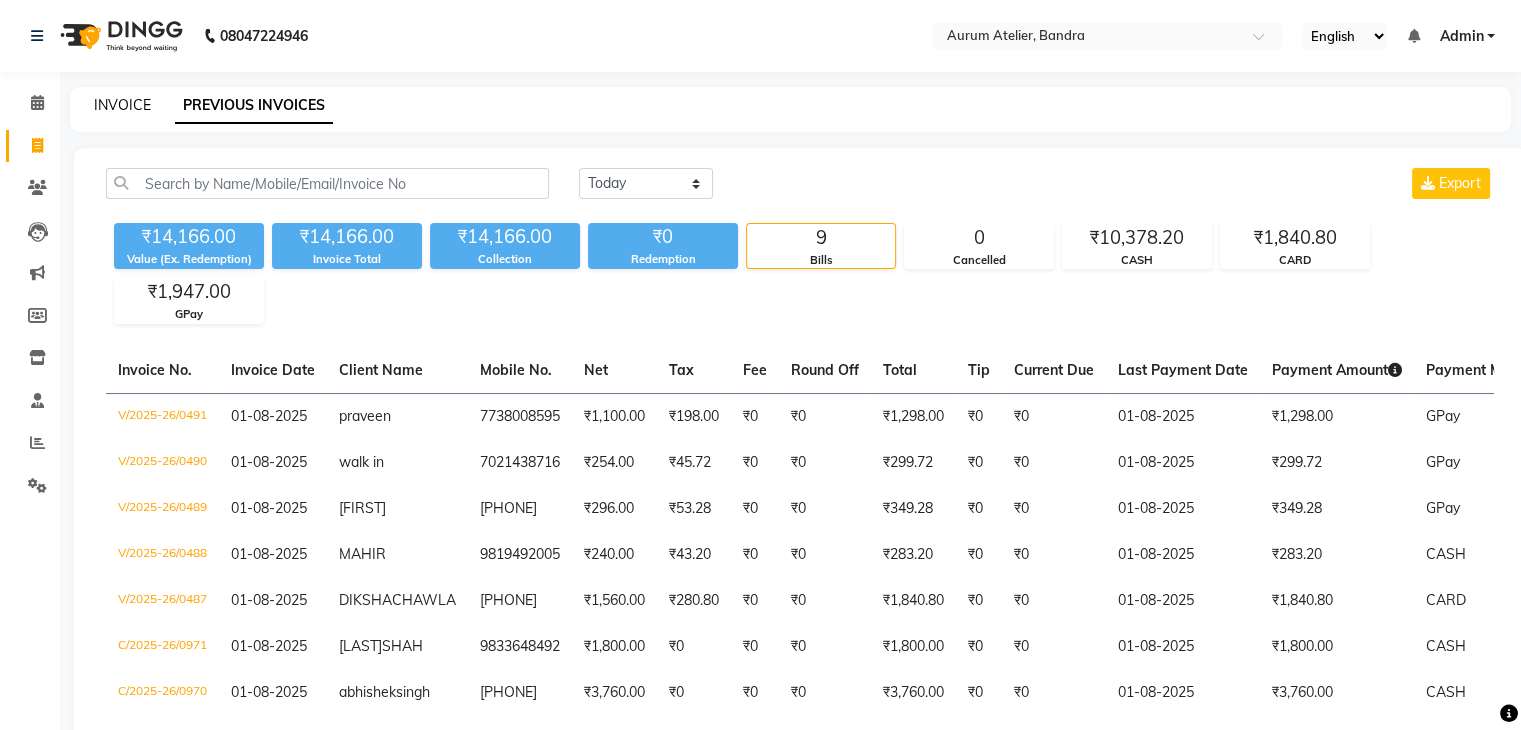 click on "INVOICE" 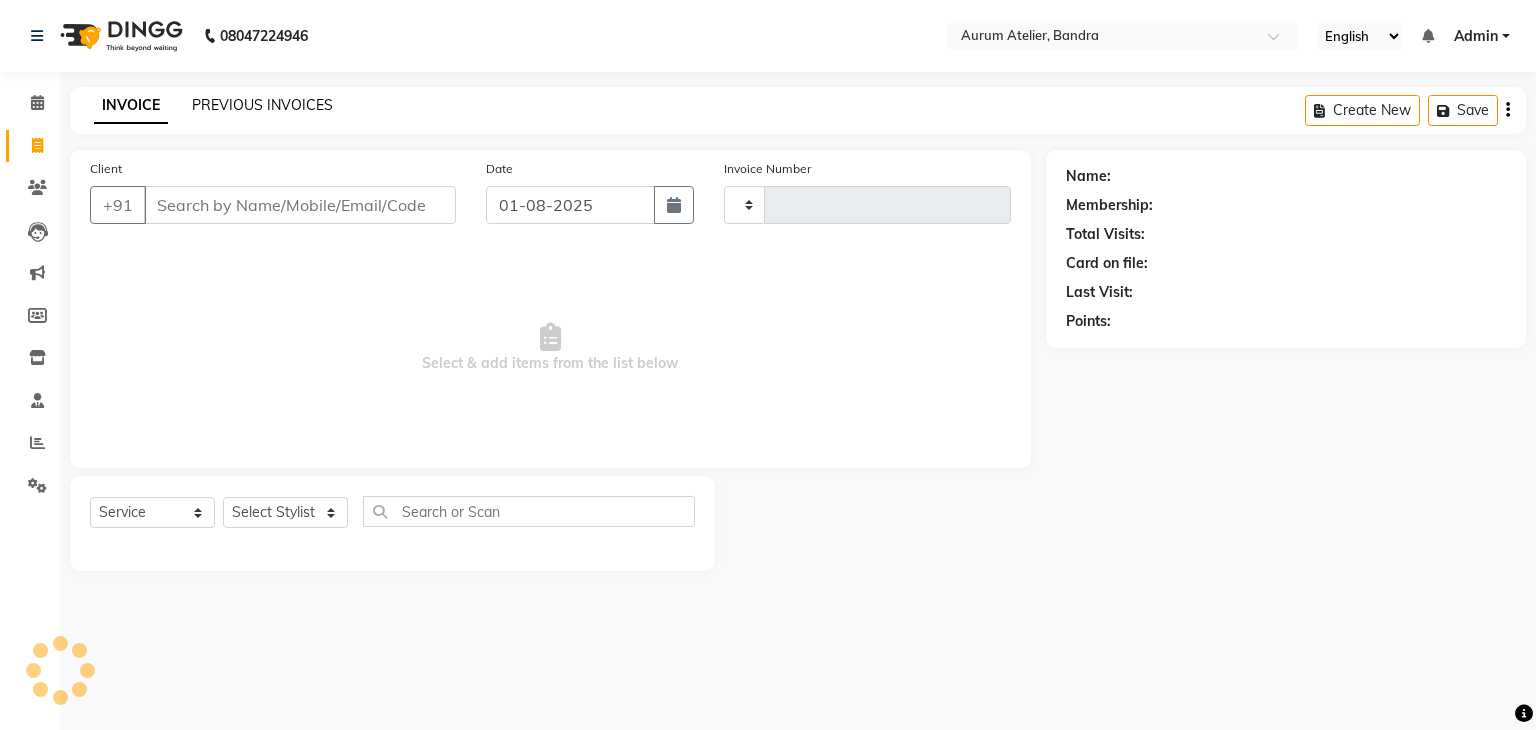 click on "PREVIOUS INVOICES" 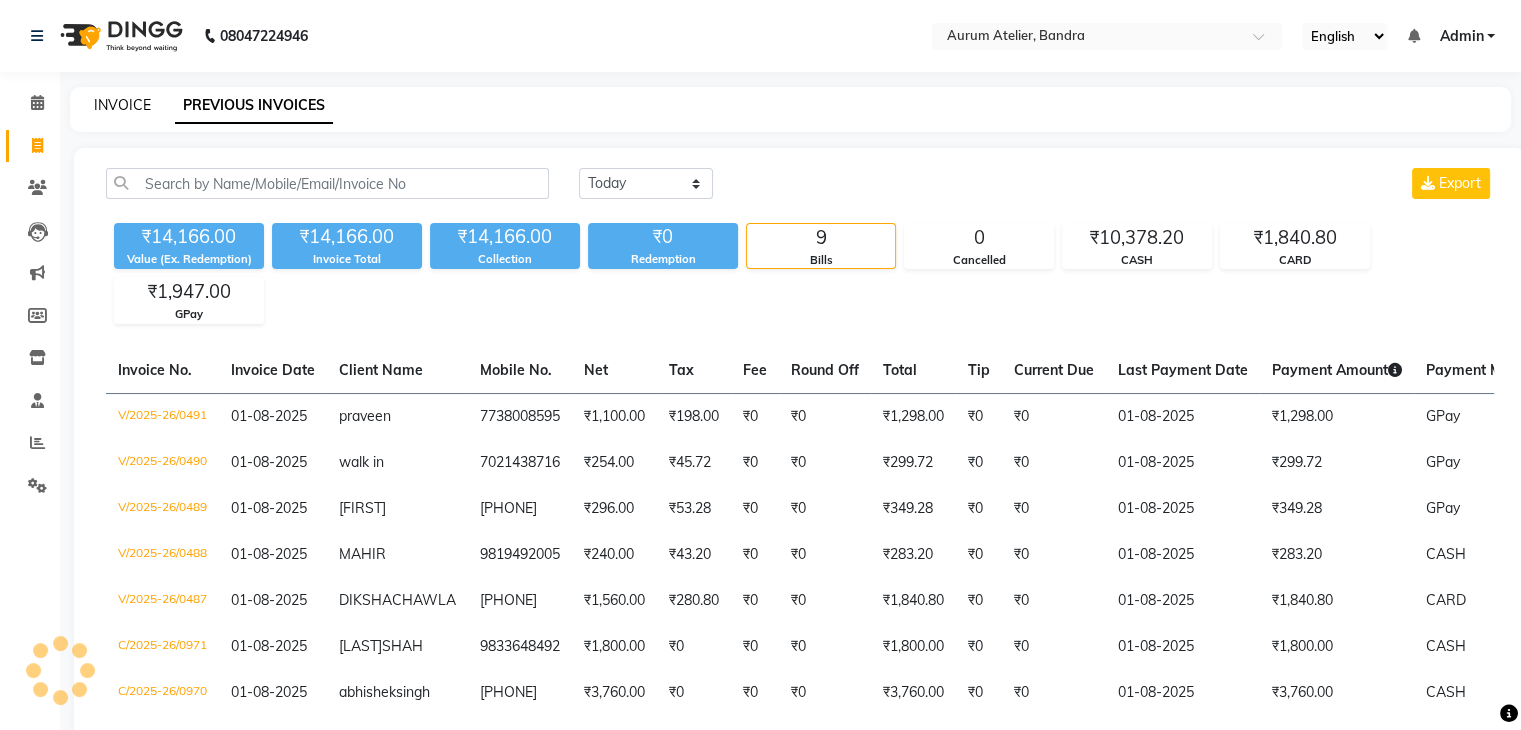click on "INVOICE" 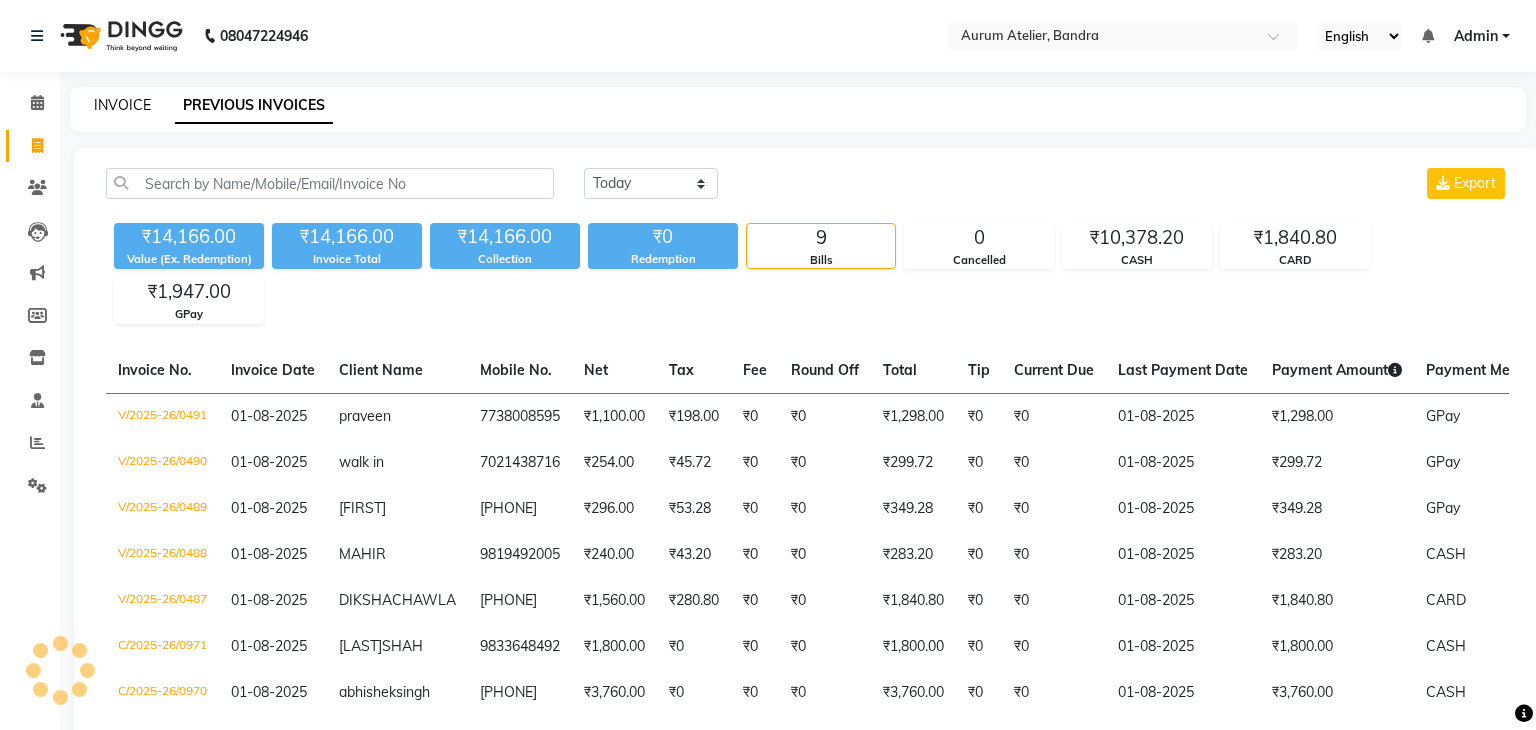 select on "7410" 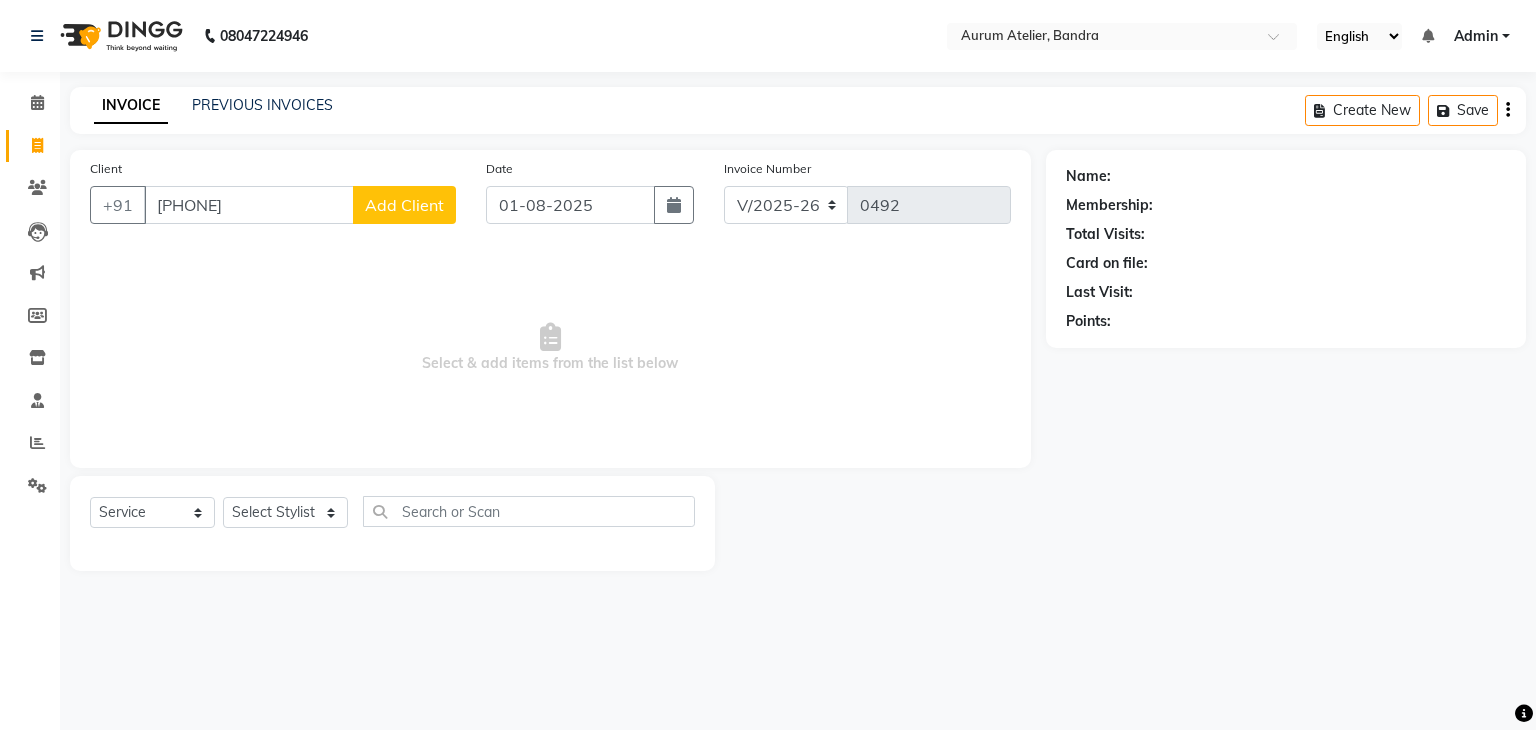 type on "[PHONE]" 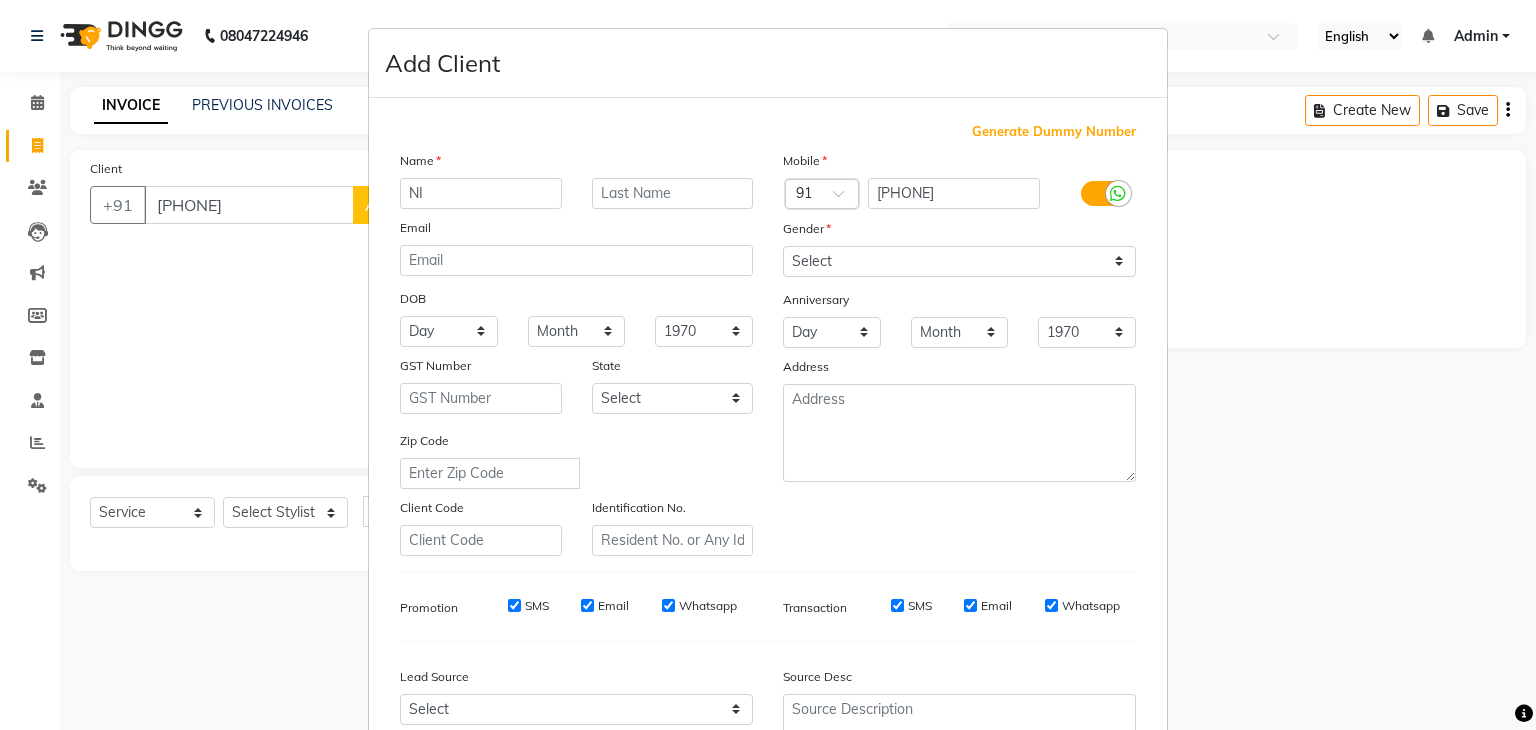 type on "N" 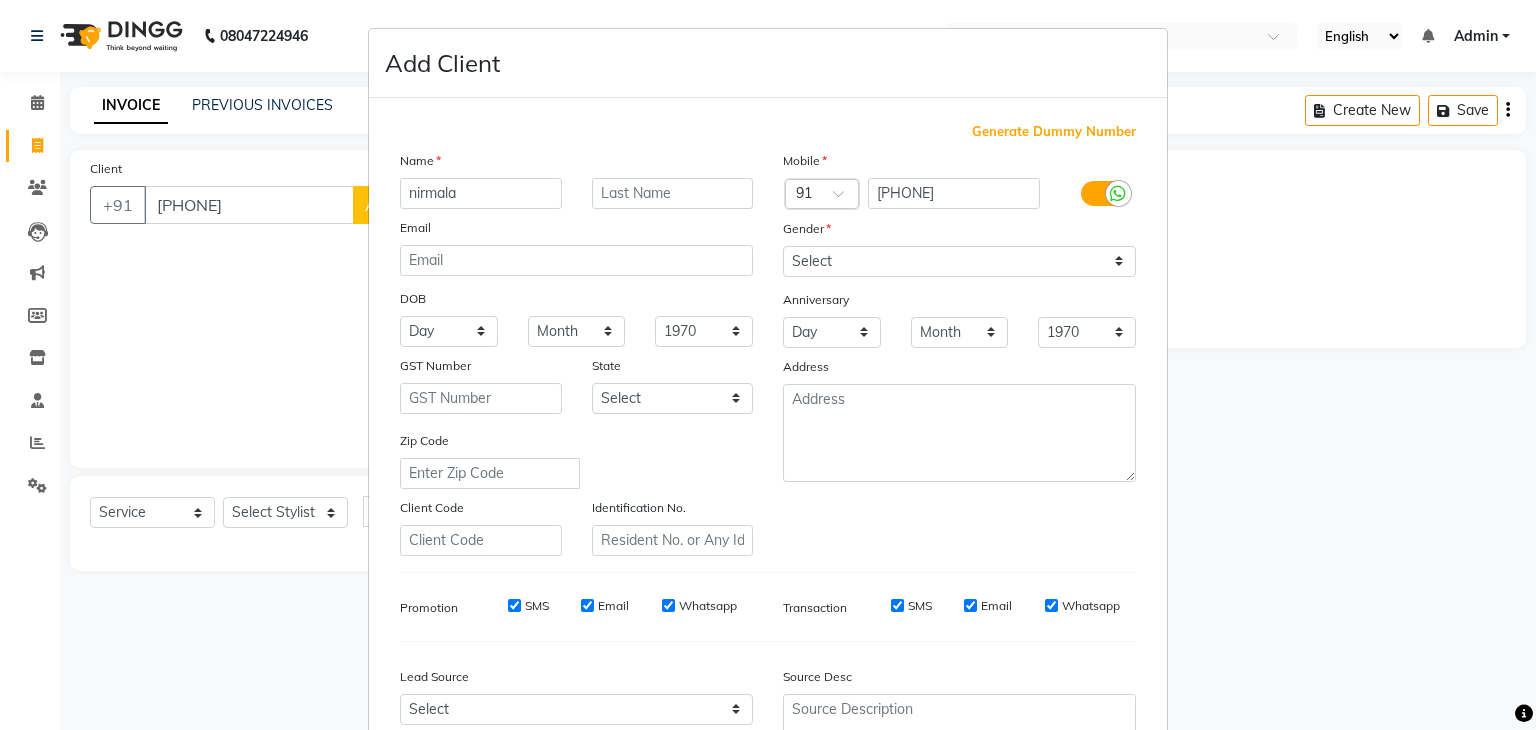 type on "nirmala" 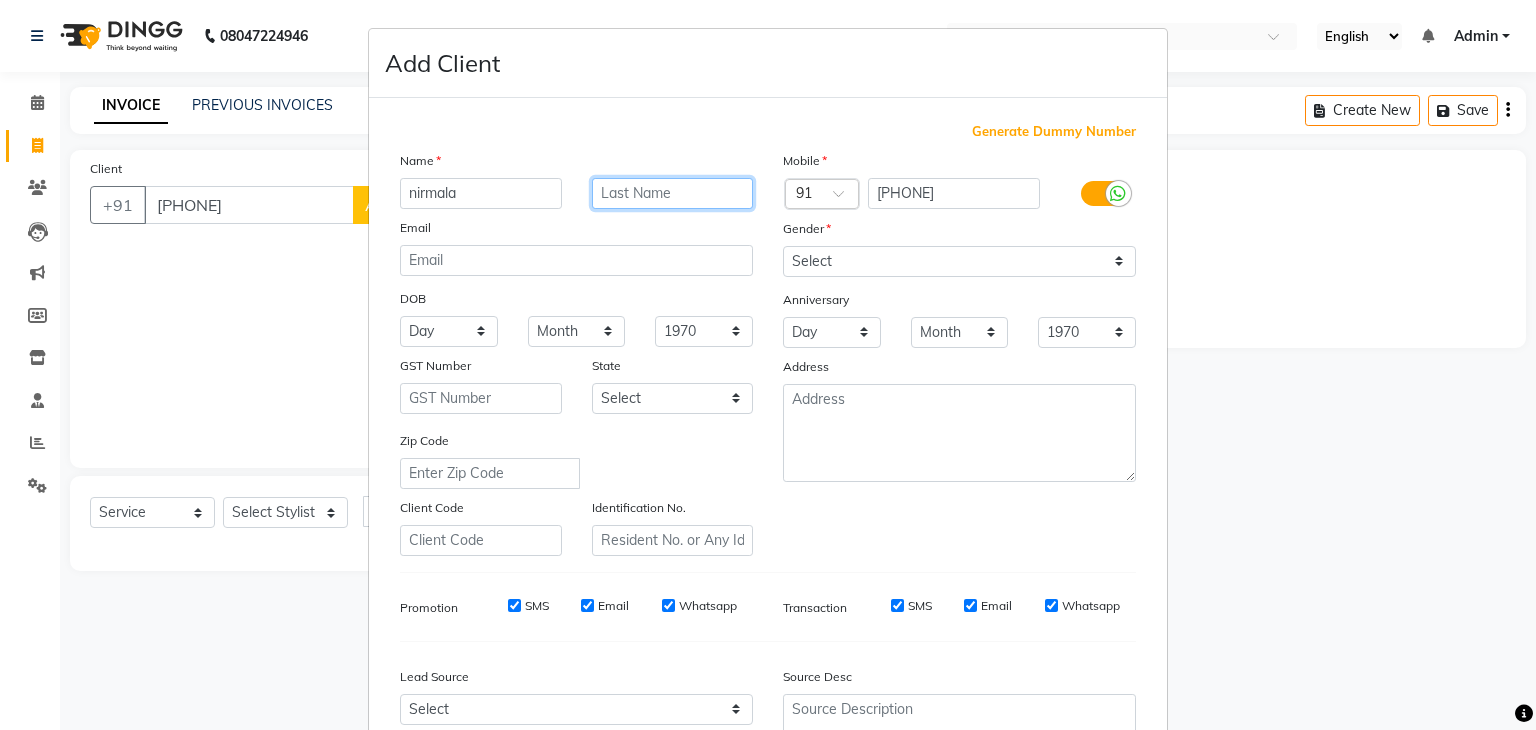 click at bounding box center [673, 193] 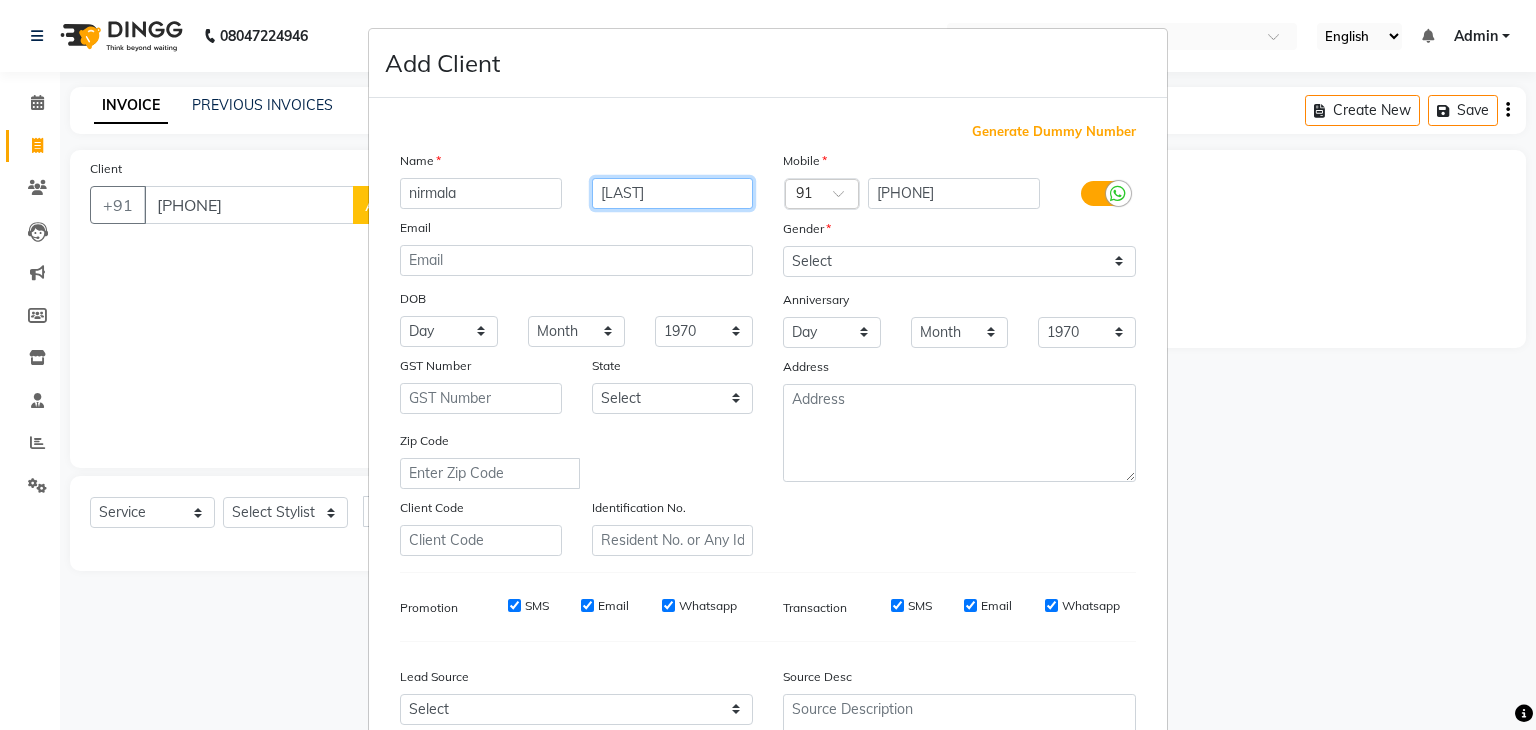 type on "[LAST]" 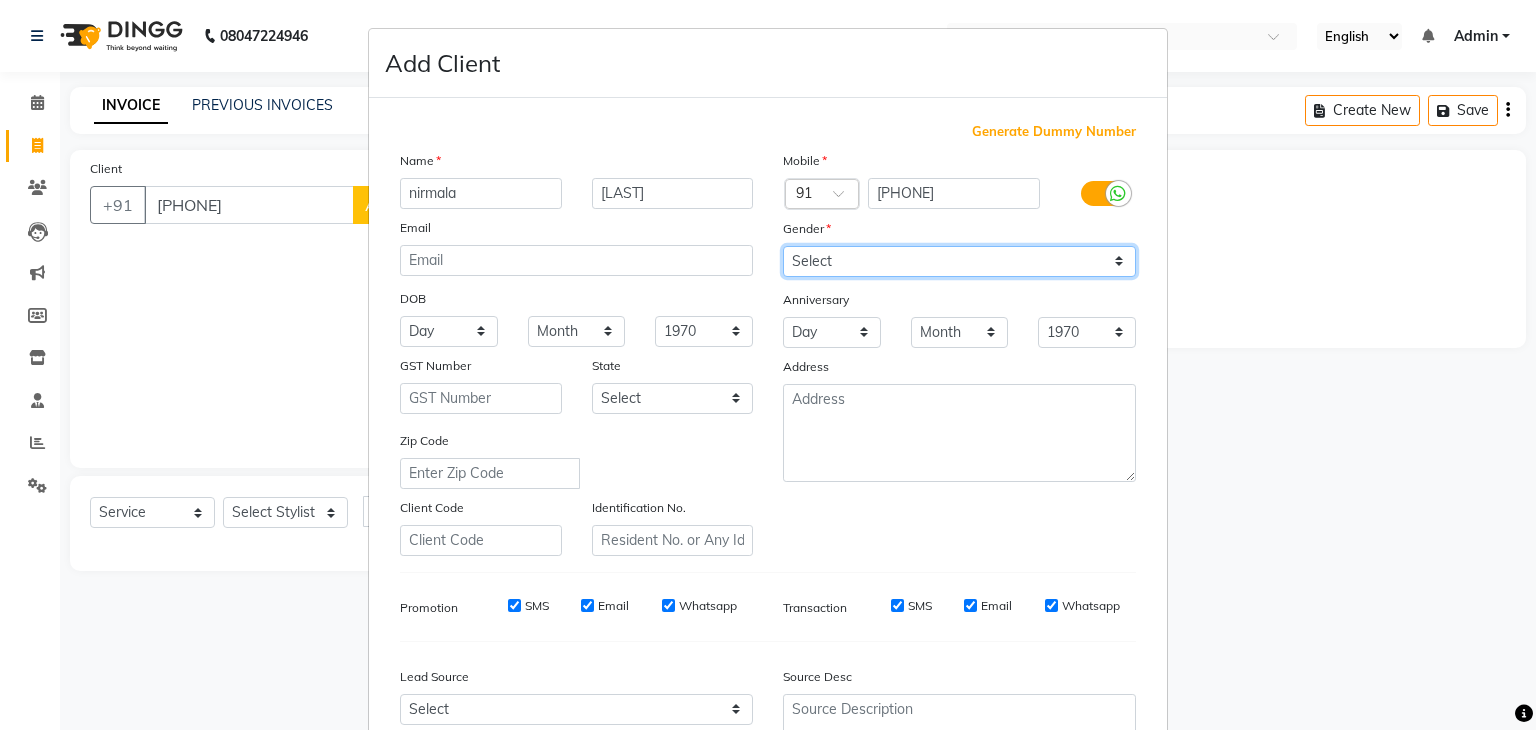 click on "Select Male Female Other Prefer Not To Say" at bounding box center (959, 261) 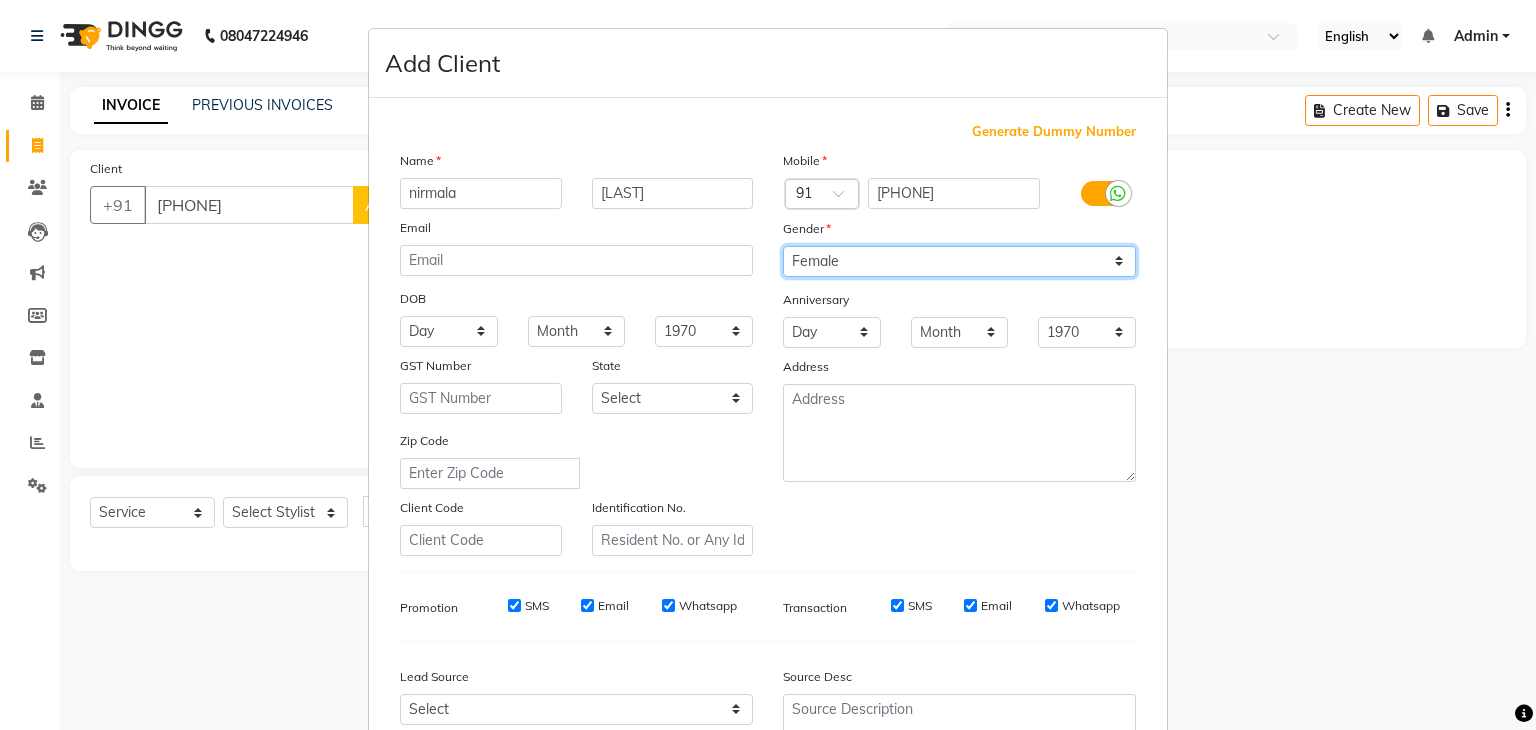click on "Select Male Female Other Prefer Not To Say" at bounding box center (959, 261) 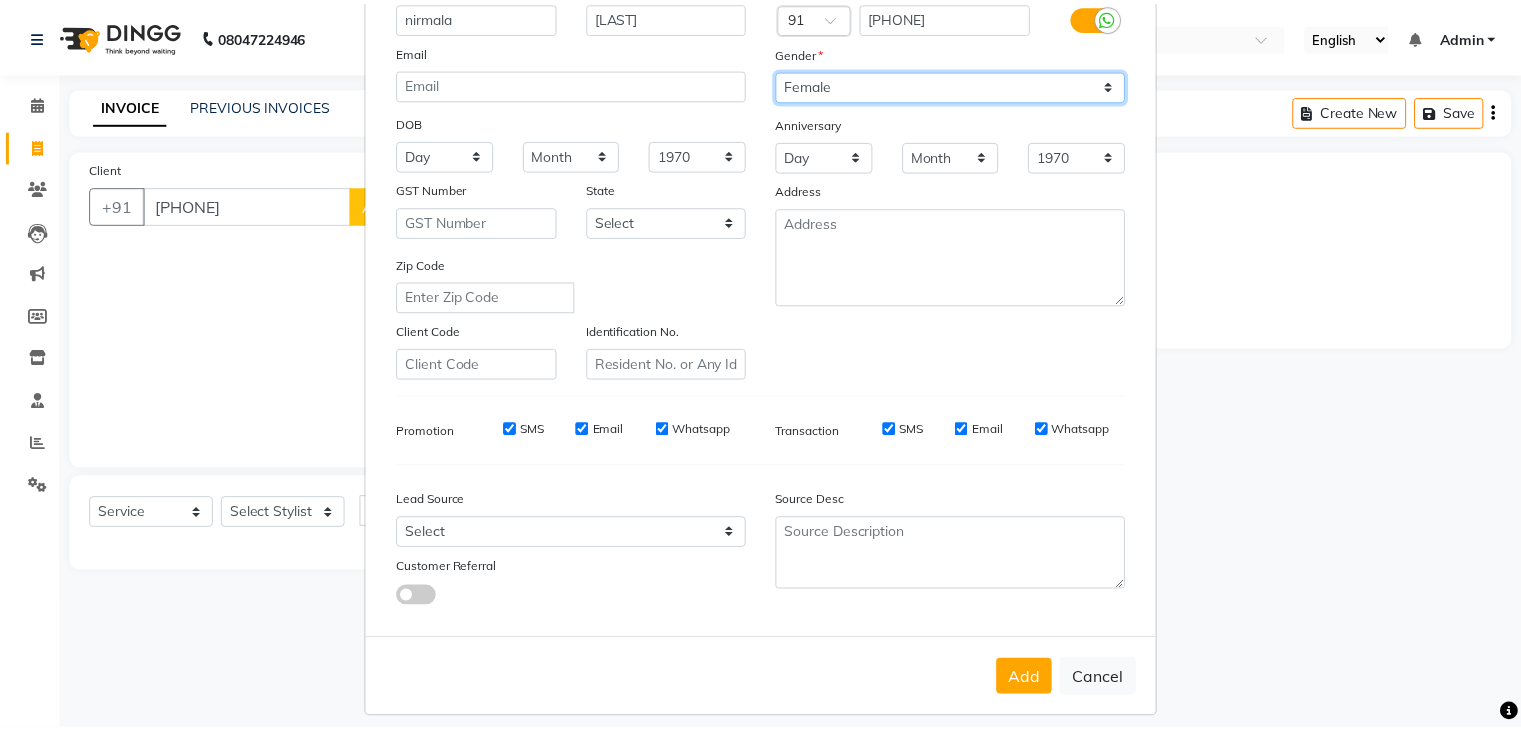 scroll, scrollTop: 203, scrollLeft: 0, axis: vertical 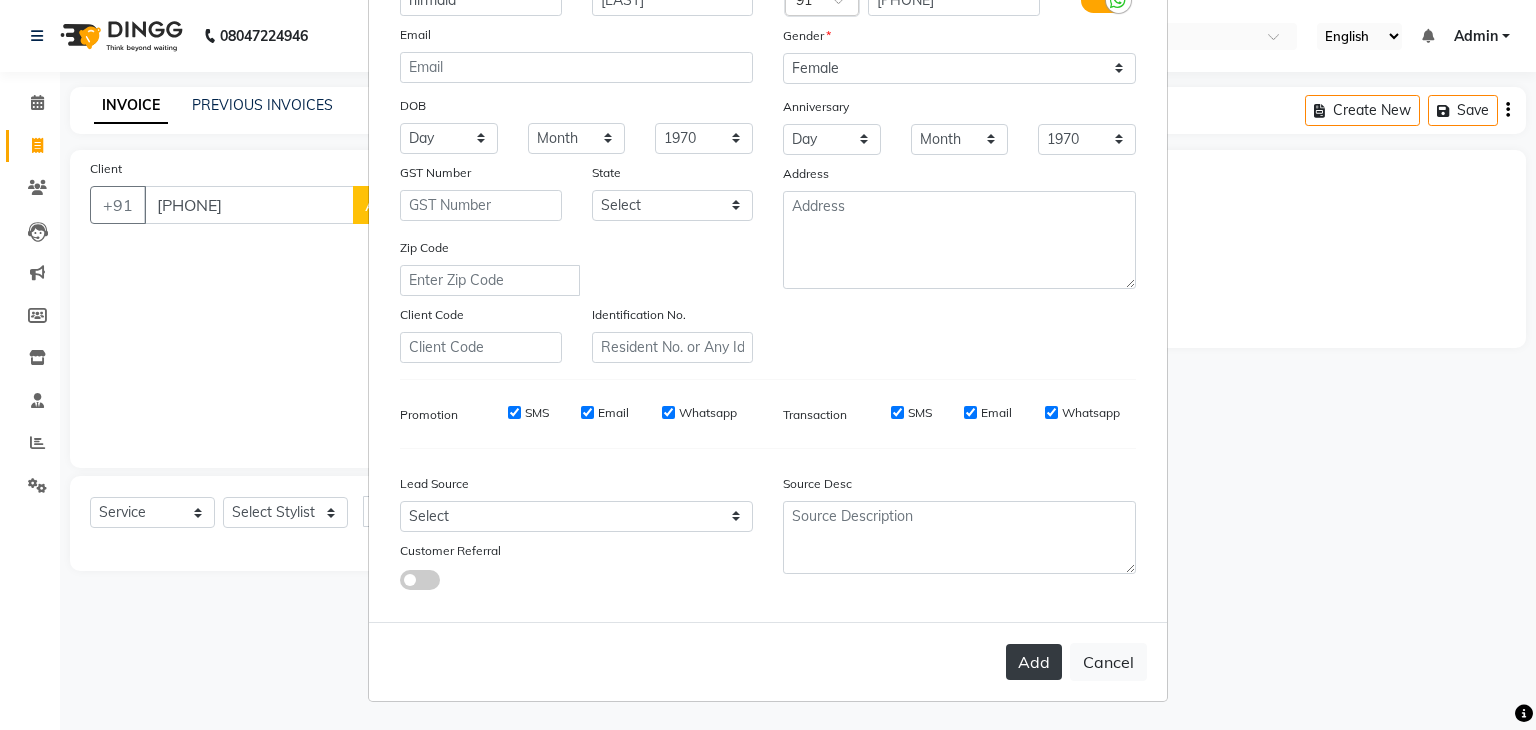 click on "Add" at bounding box center (1034, 662) 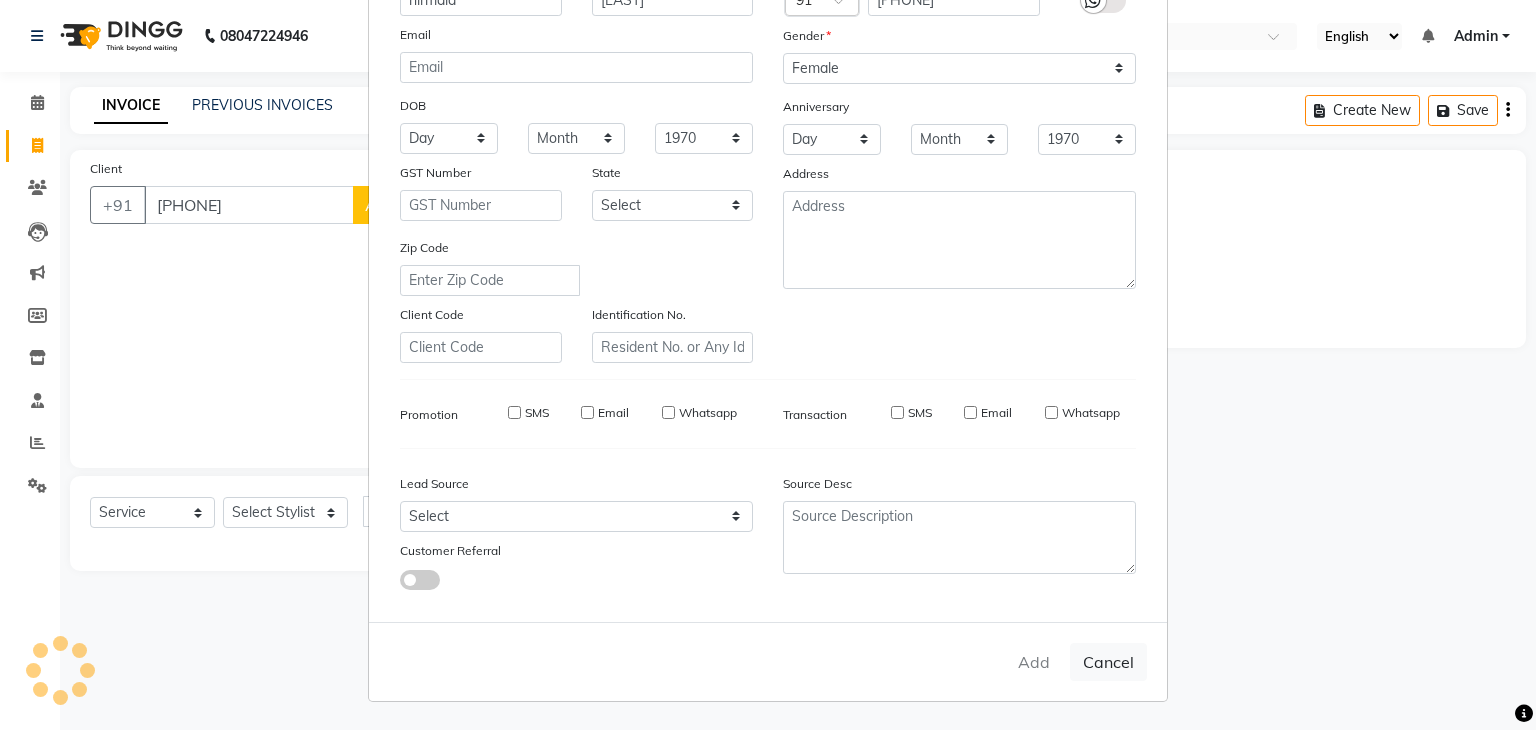 type 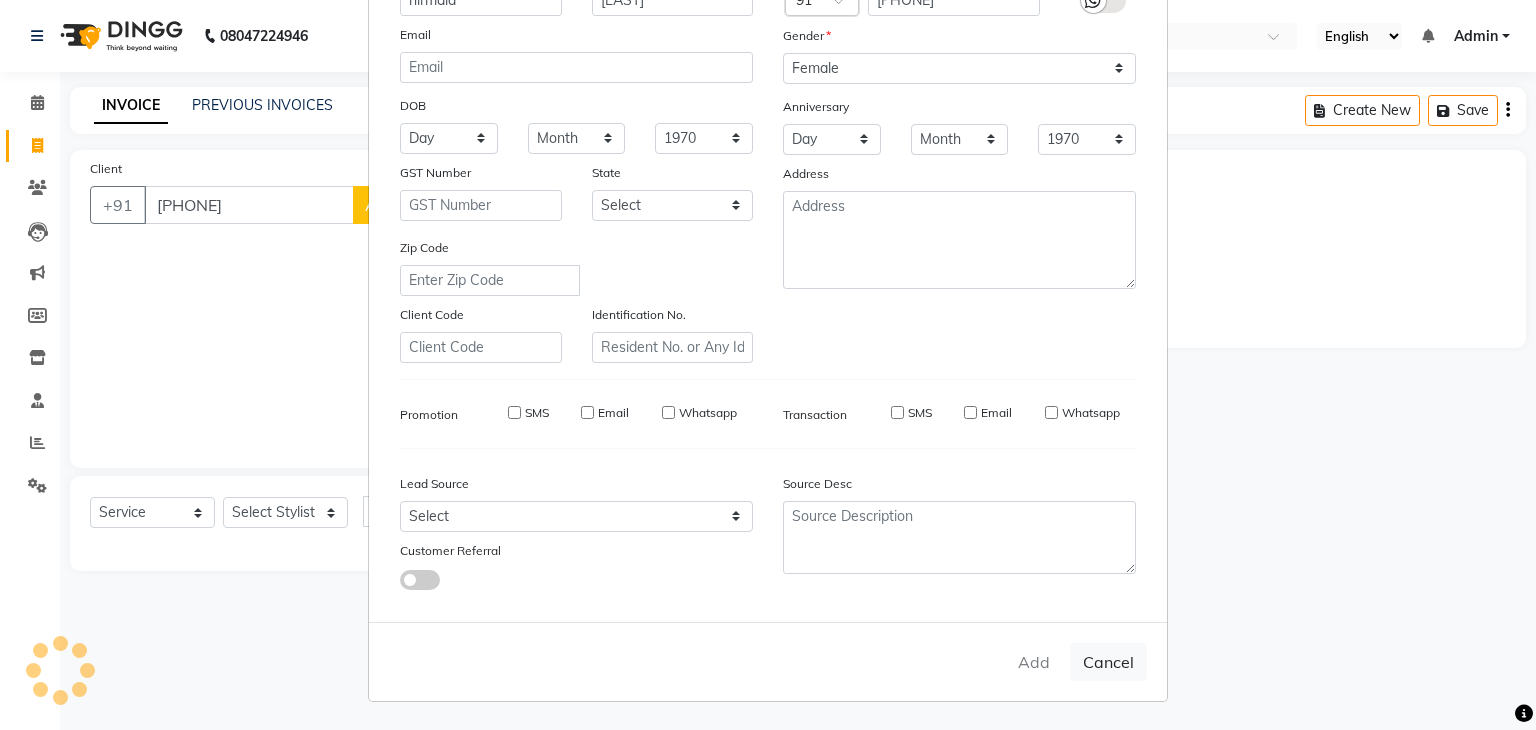 type 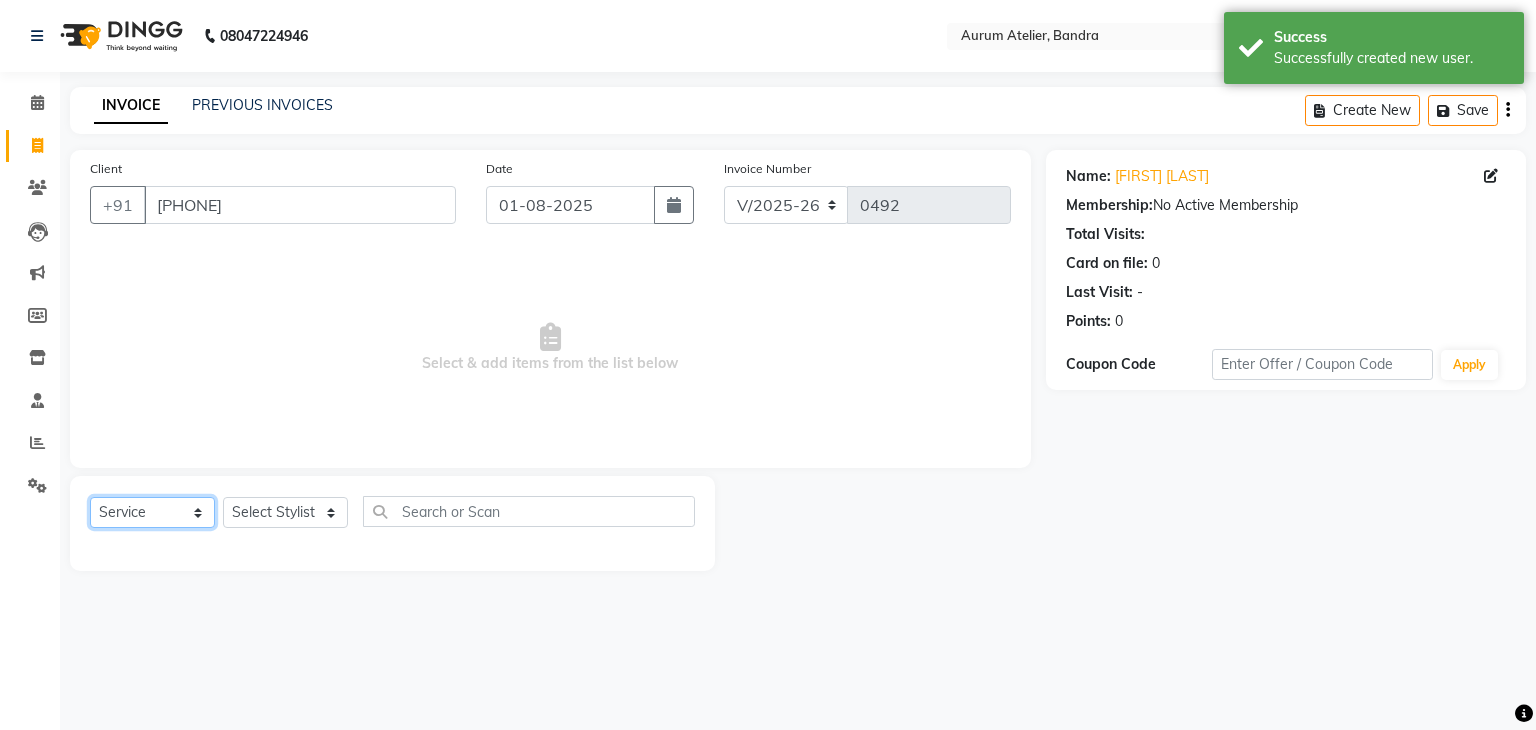 click on "Select  Service  Product  Membership  Package Voucher Prepaid Gift Card" 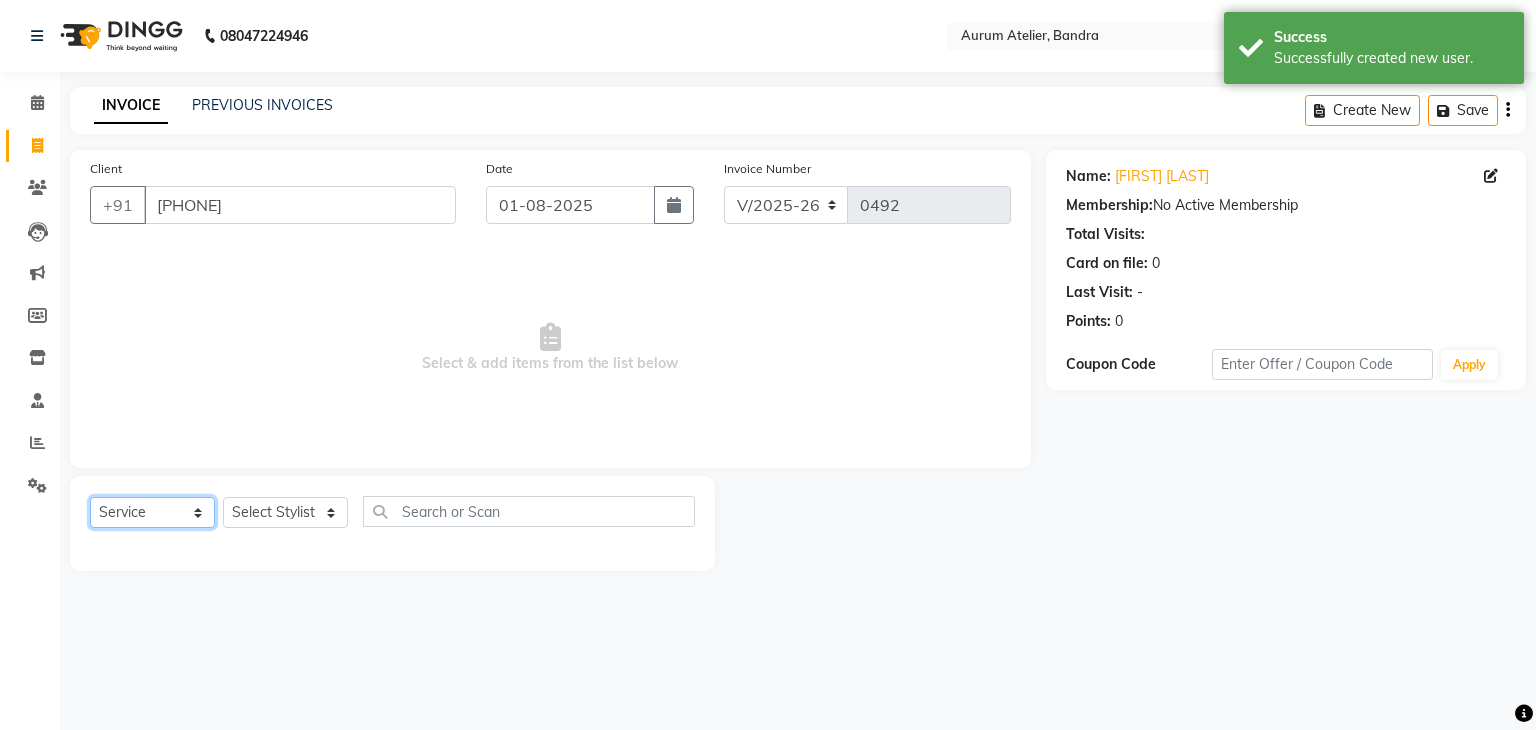 select on "membership" 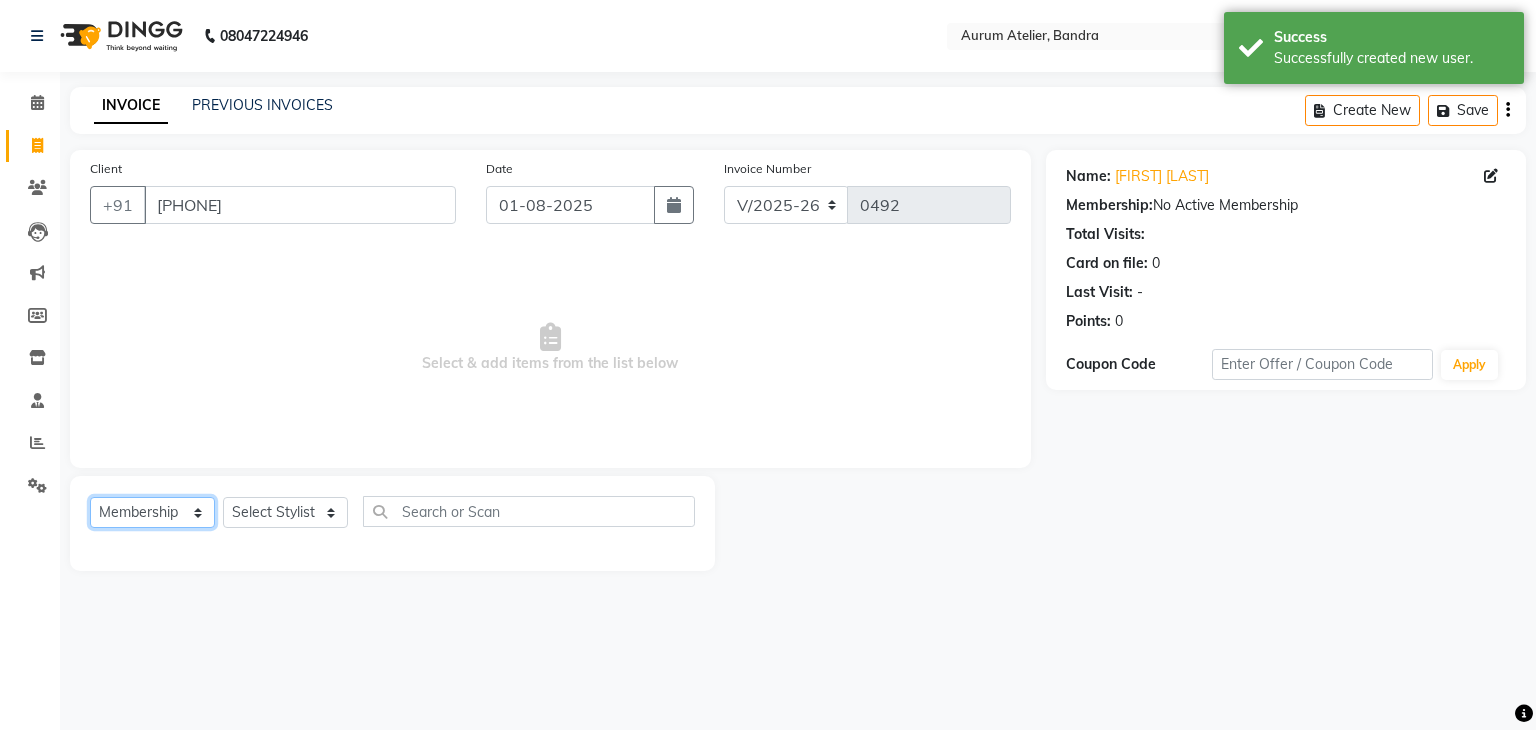 click on "Select  Service  Product  Membership  Package Voucher Prepaid Gift Card" 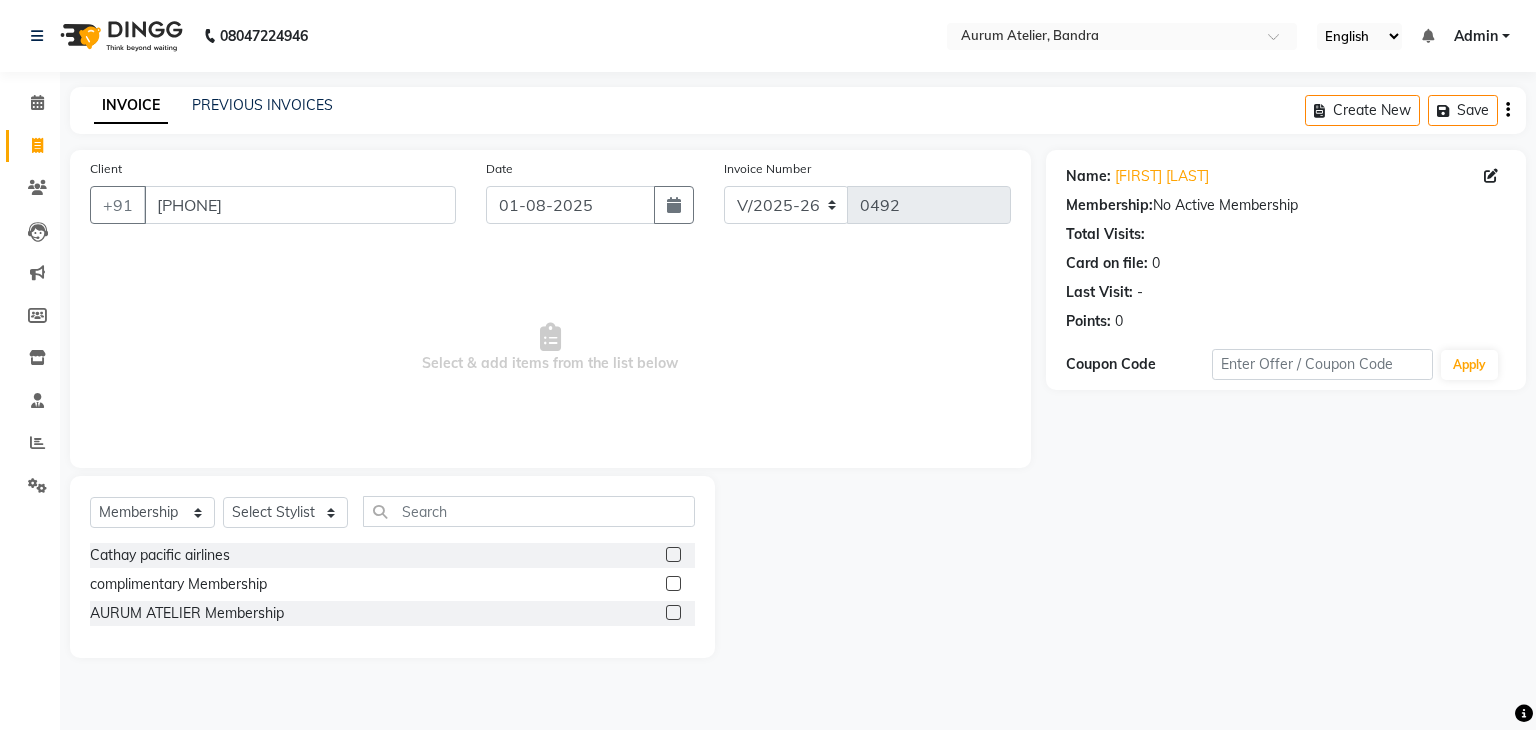click 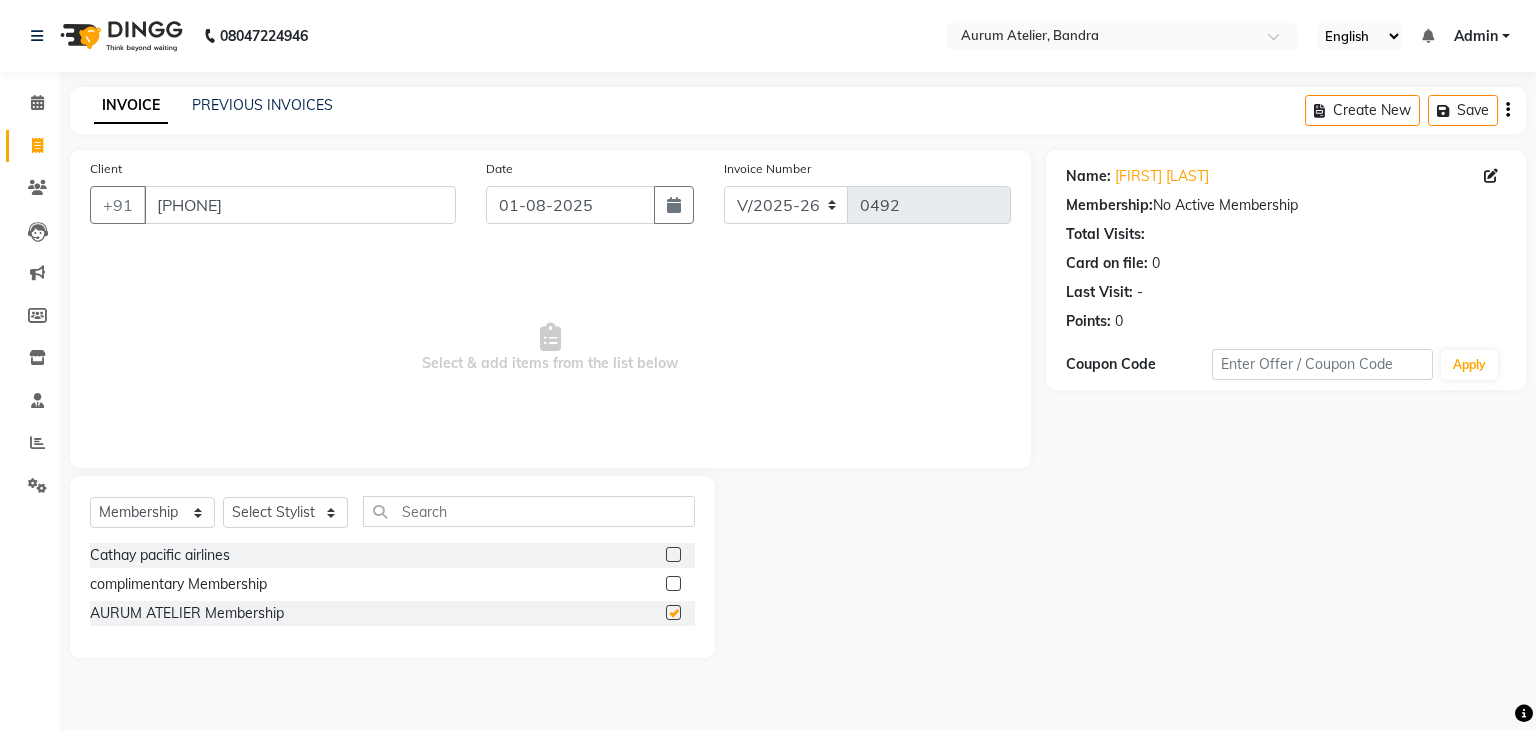 checkbox on "false" 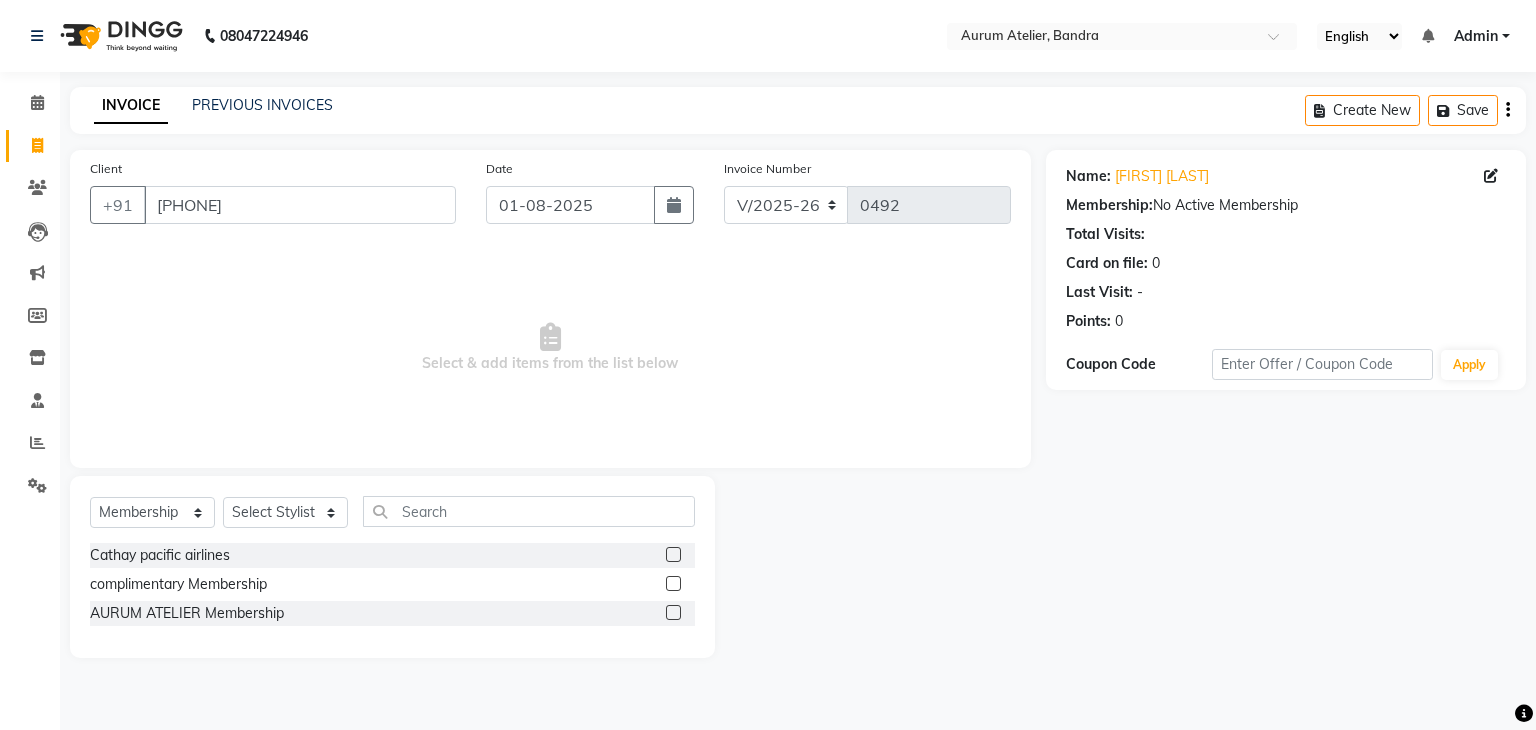 click on "Select  Service  Product  Membership  Package Voucher Prepaid Gift Card  Select Stylist AHSAN [FIRST] [LAST] [FIRST] [LAST] Kaleem salmani Praveen bhandari Preet sanjay Sultan hawari TEHSIN vishes Cathay pacific airlines  complimentary Membership  AURUM ATELIER Membership" 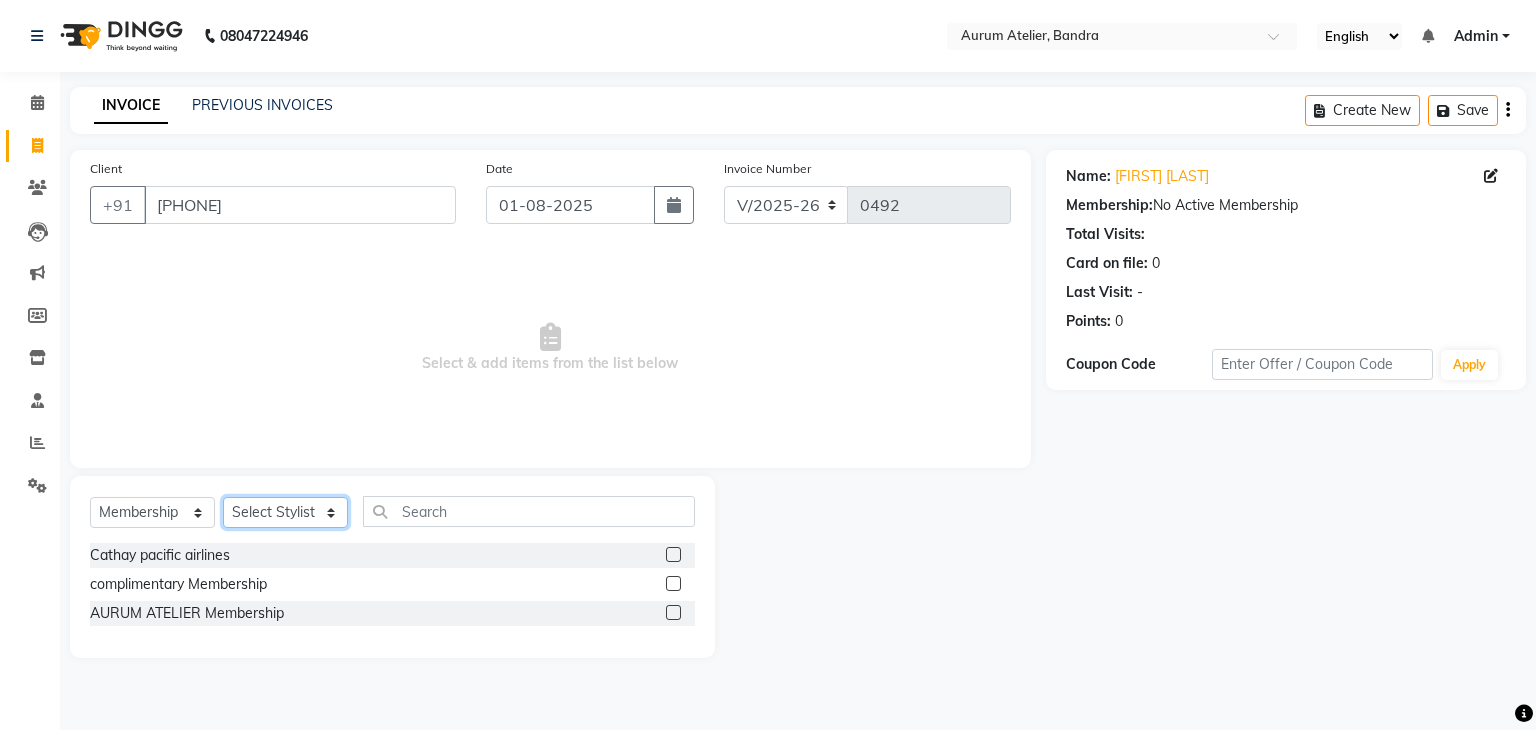 click on "Select Stylist AHSAN [FIRST] [LAST] [FIRST] Kaleem salmani Praveen bhandari Preet sanjay Sultan hawari TEHSIN vishes" 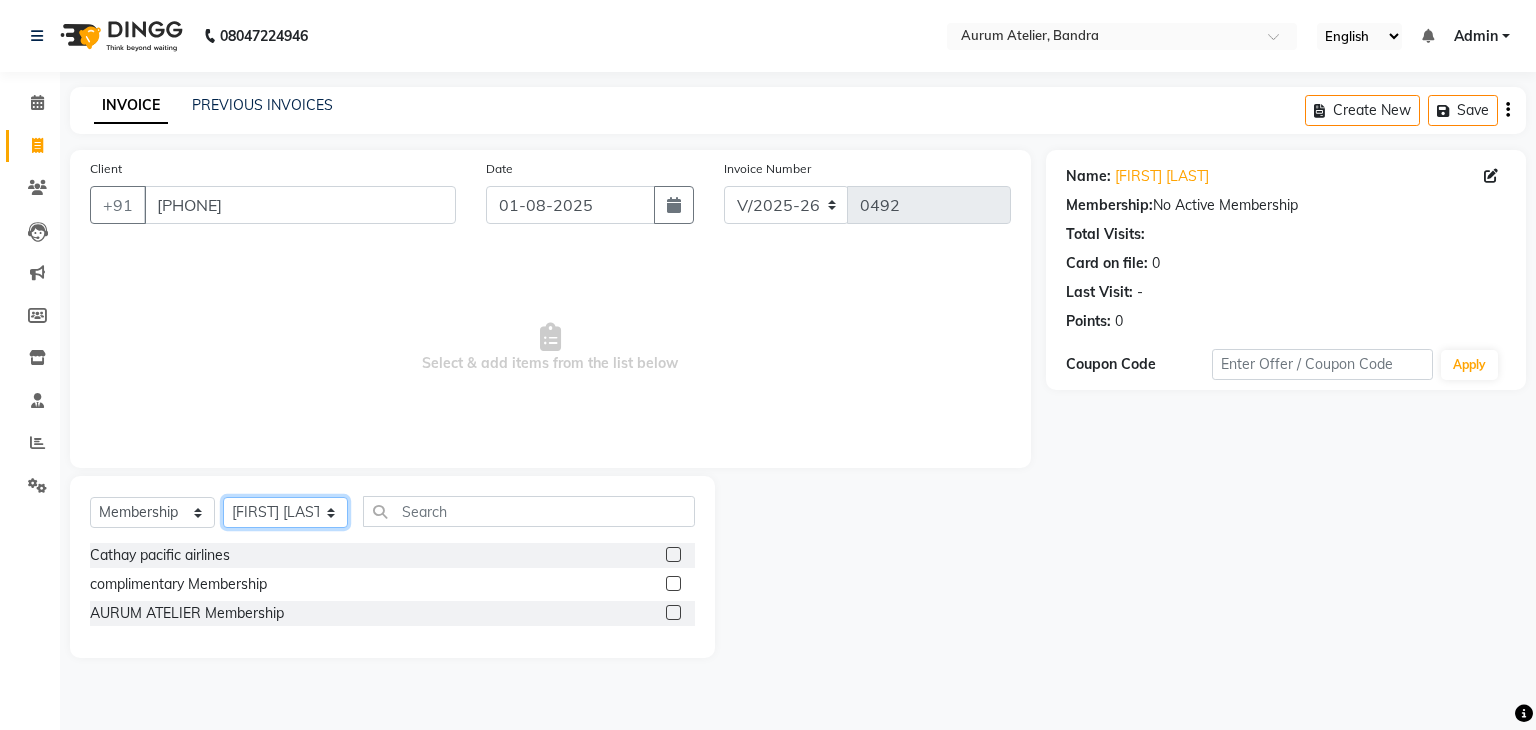 click on "Select Stylist AHSAN [FIRST] [LAST] [FIRST] Kaleem salmani Praveen bhandari Preet sanjay Sultan hawari TEHSIN vishes" 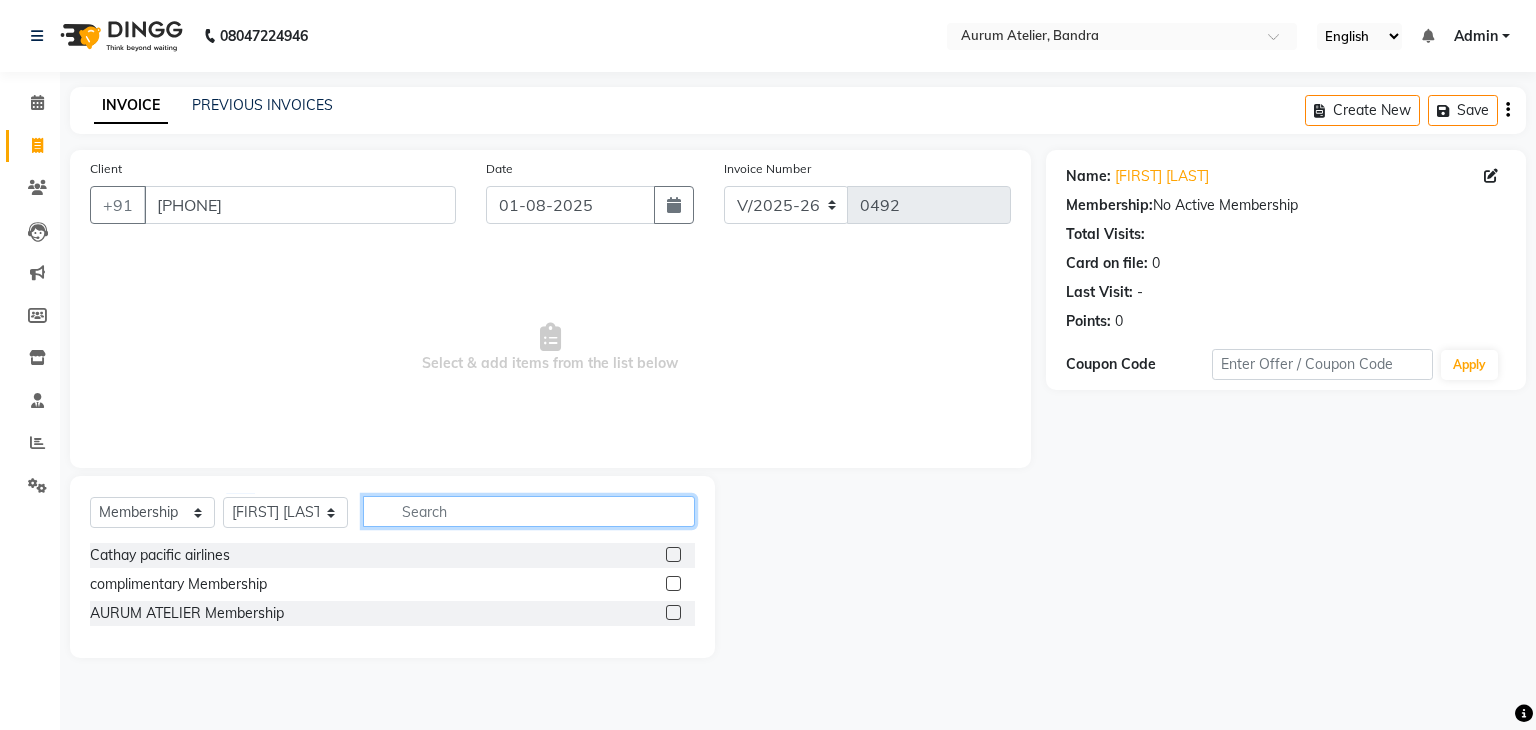 click 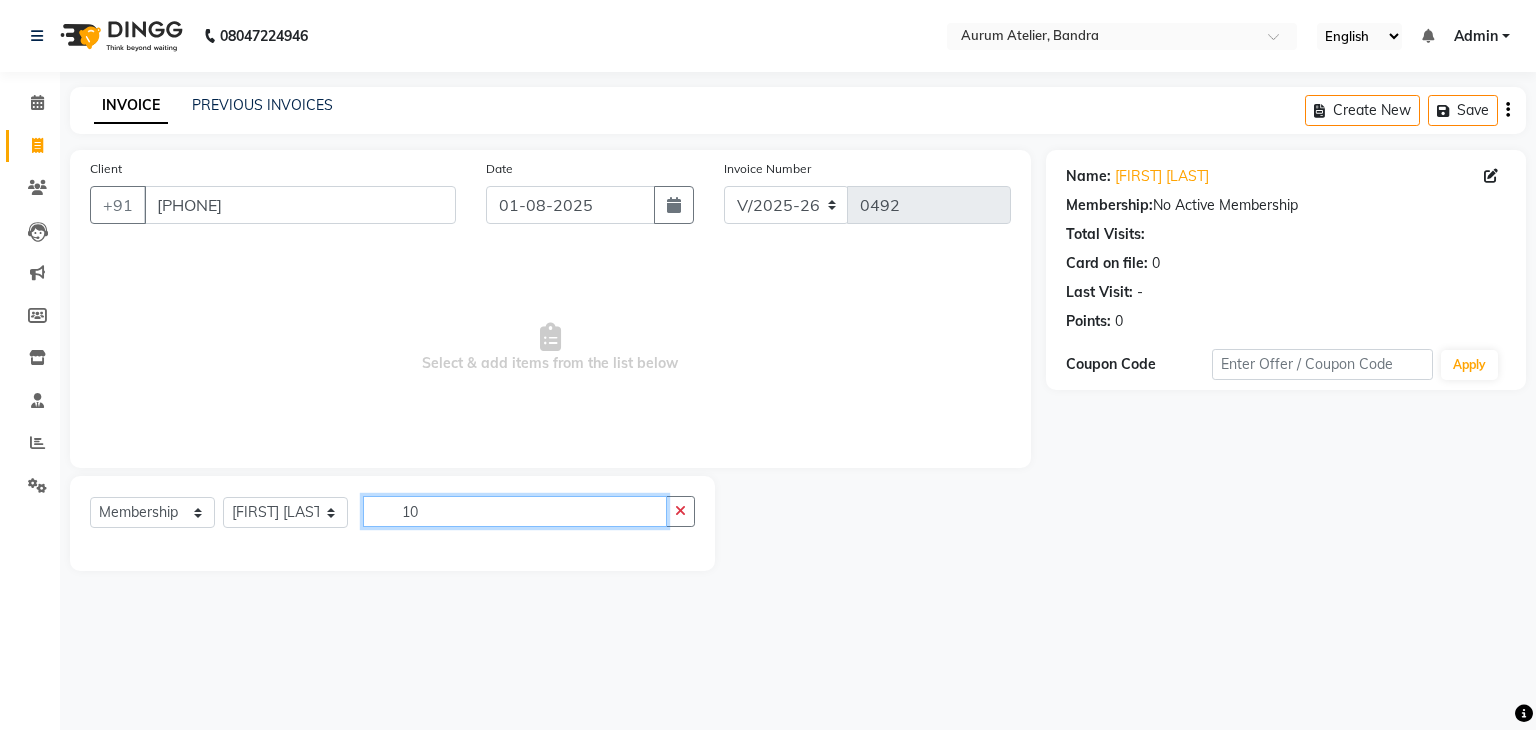 type on "1" 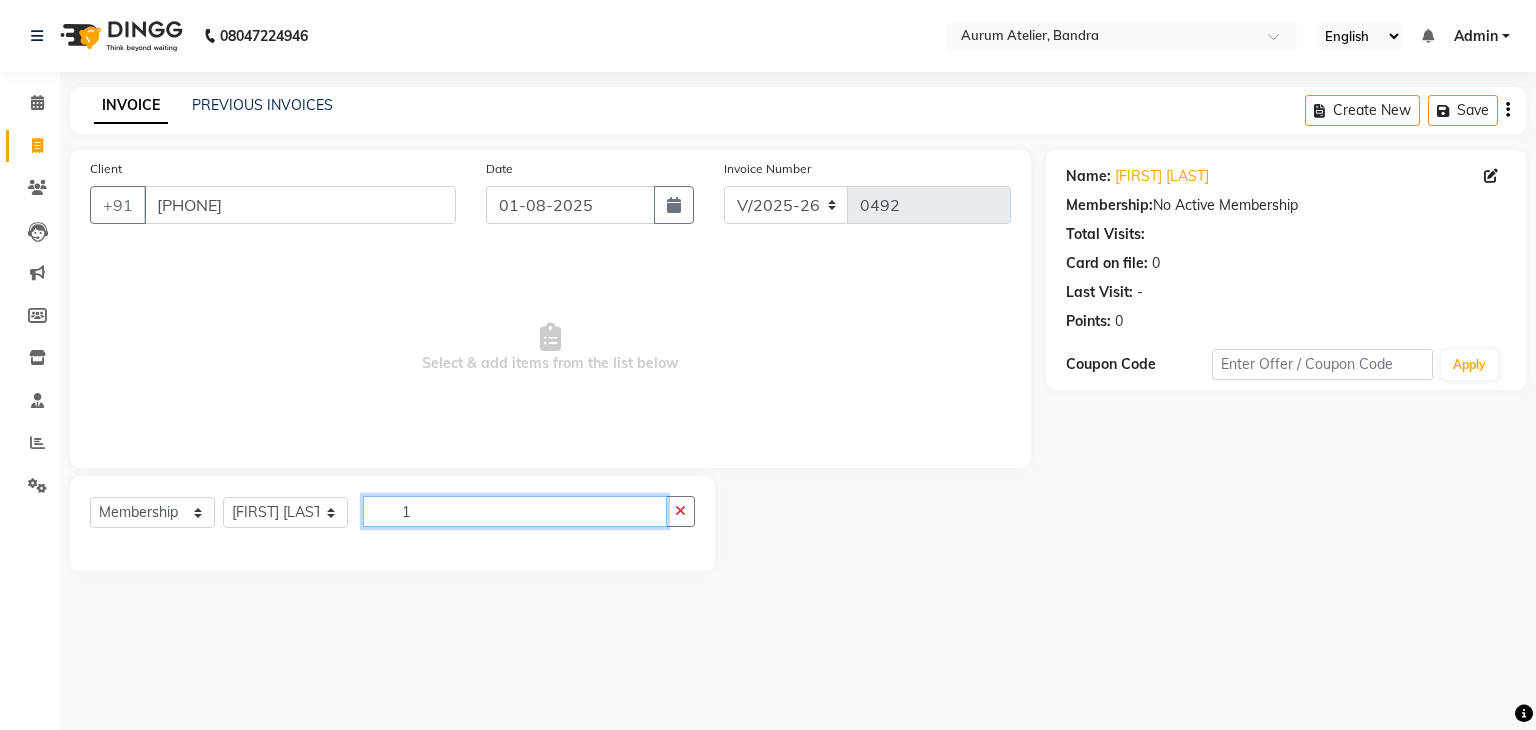 type 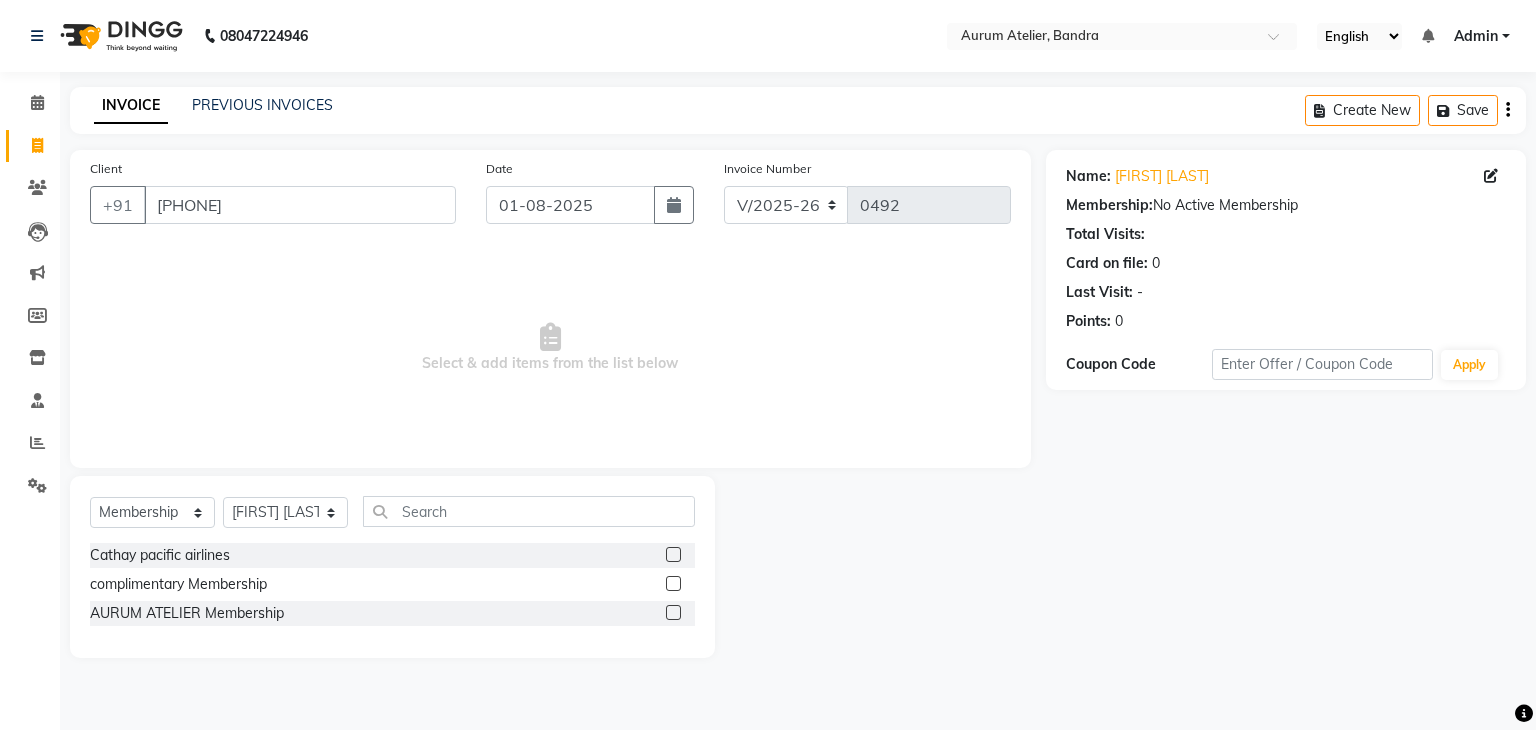 click 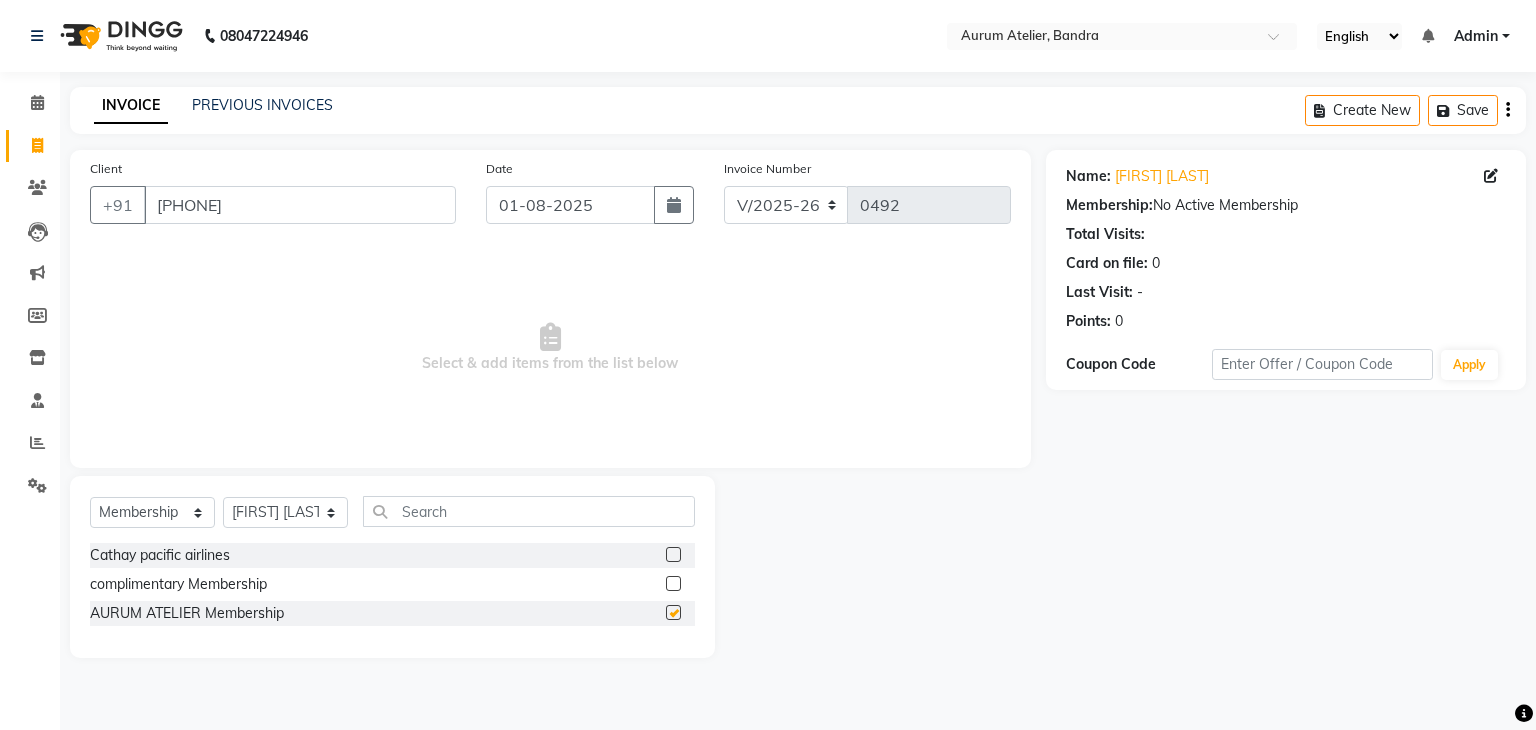 select on "select" 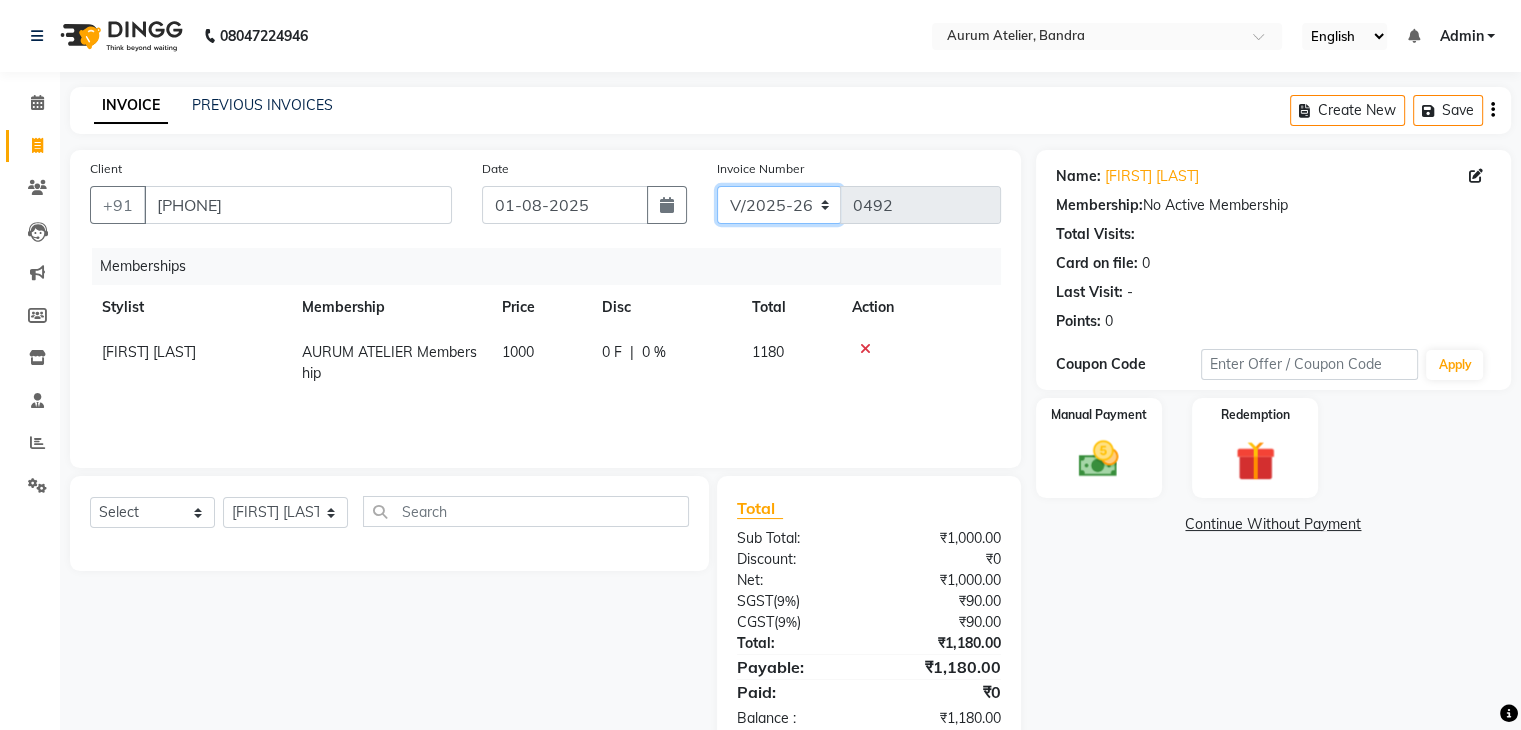click on "C/2025-26 V/2025 V/2025-26" 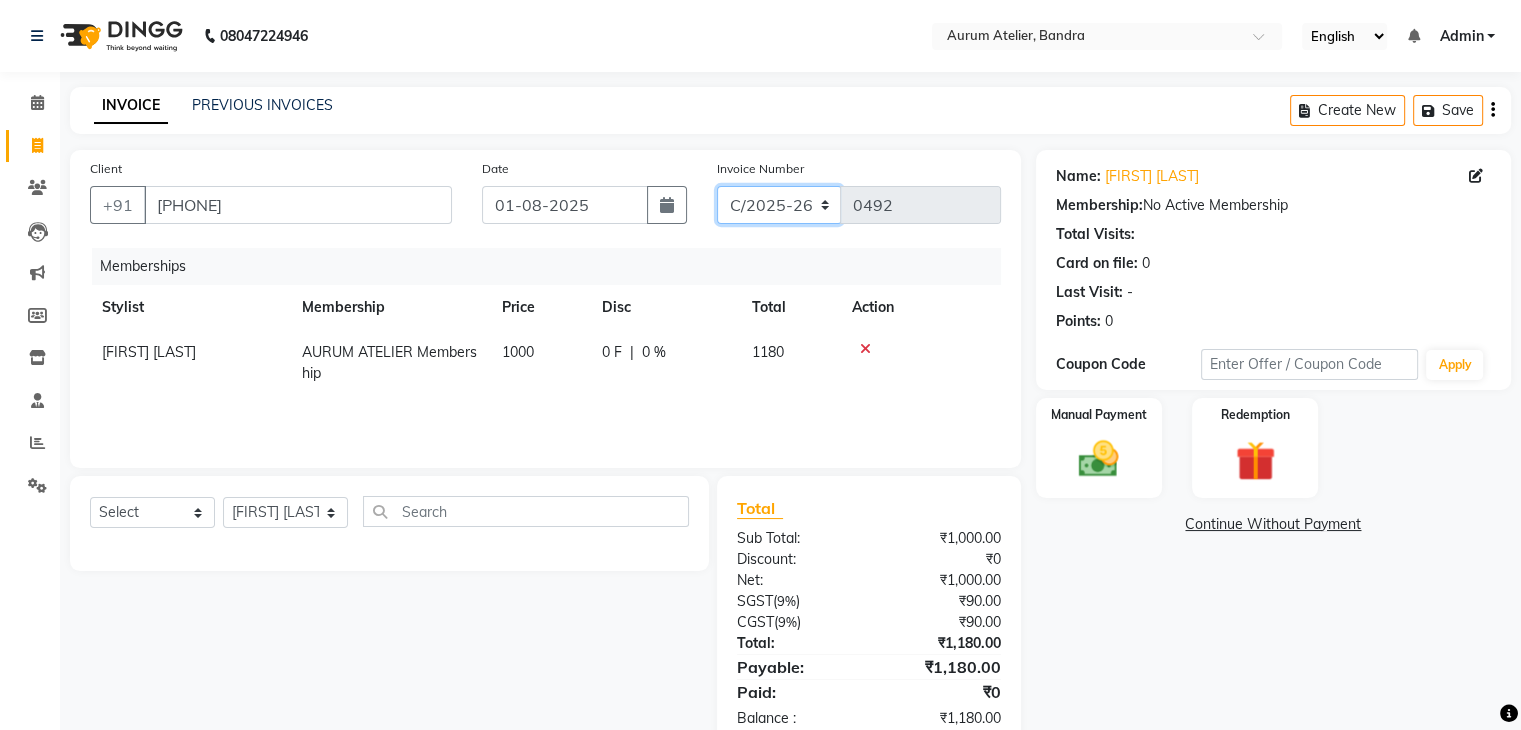 click on "C/2025-26 V/2025 V/2025-26" 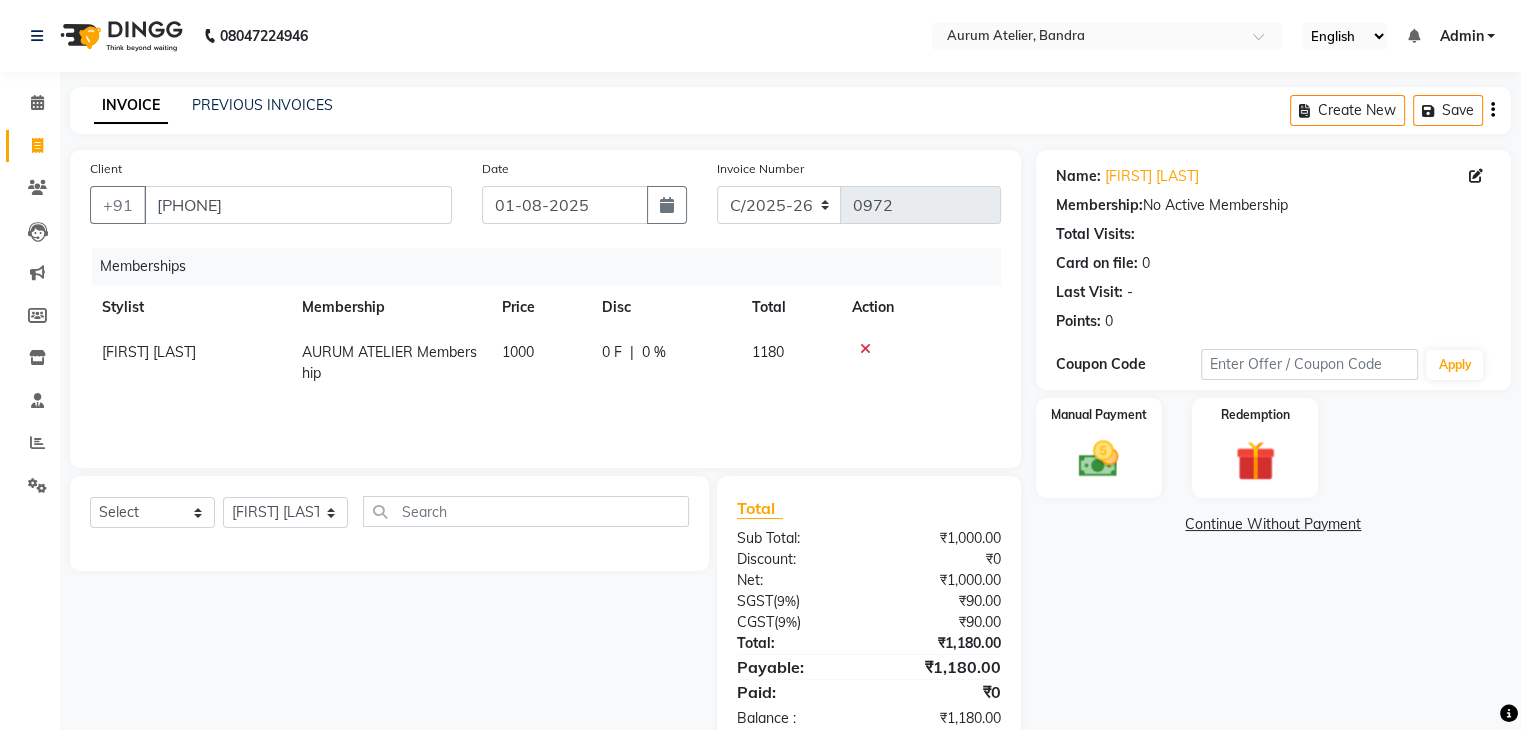 click 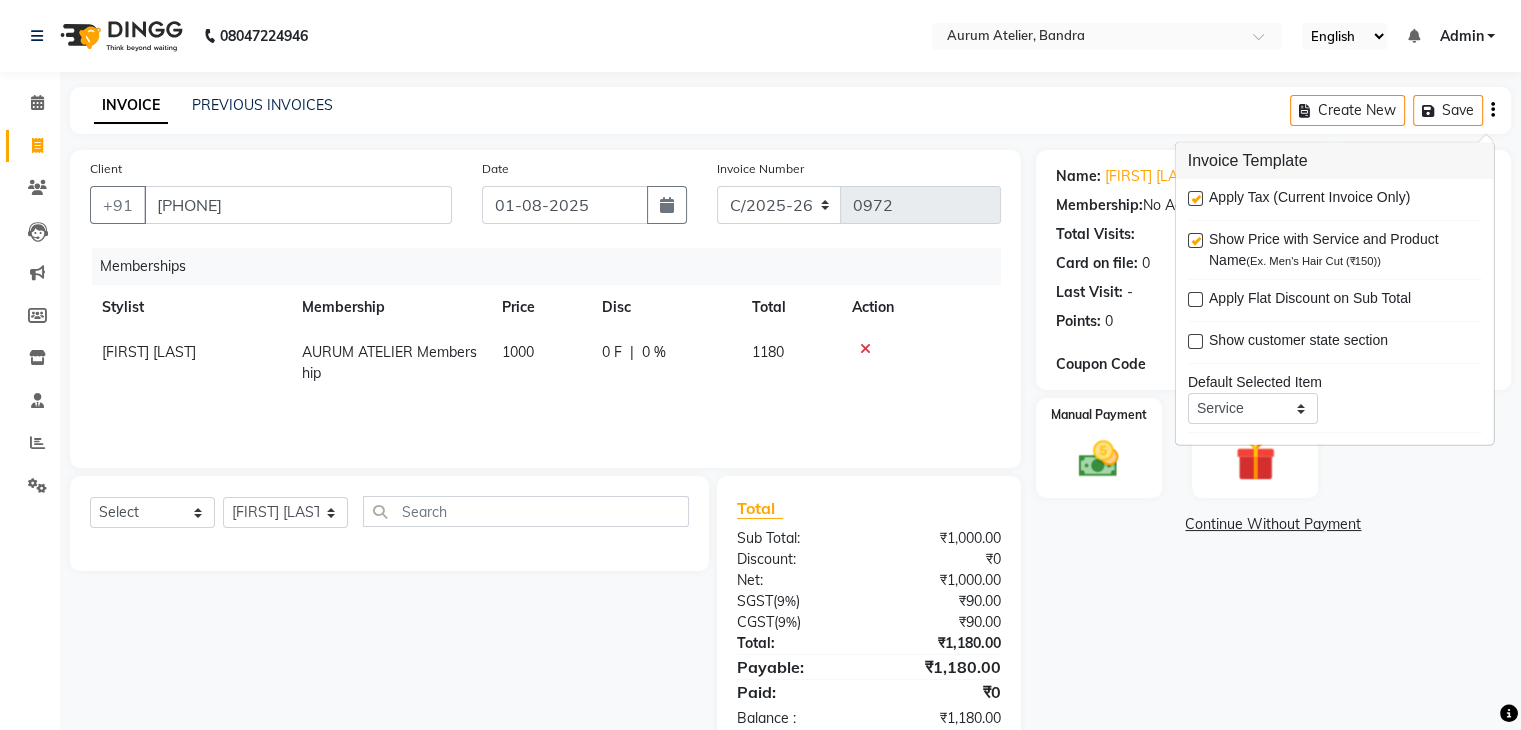 click at bounding box center [1195, 198] 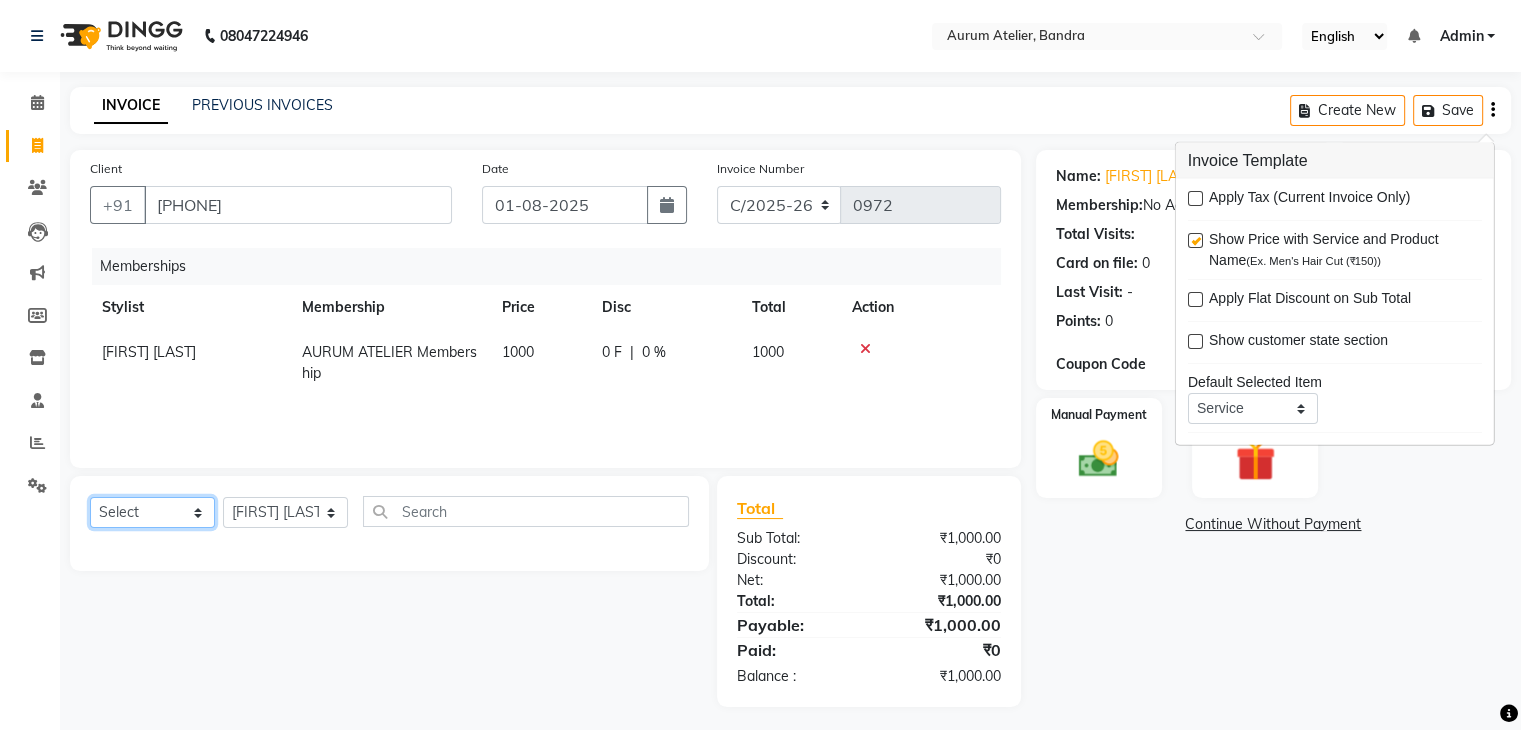 click on "Select  Service  Product  Package Voucher Prepaid Gift Card" 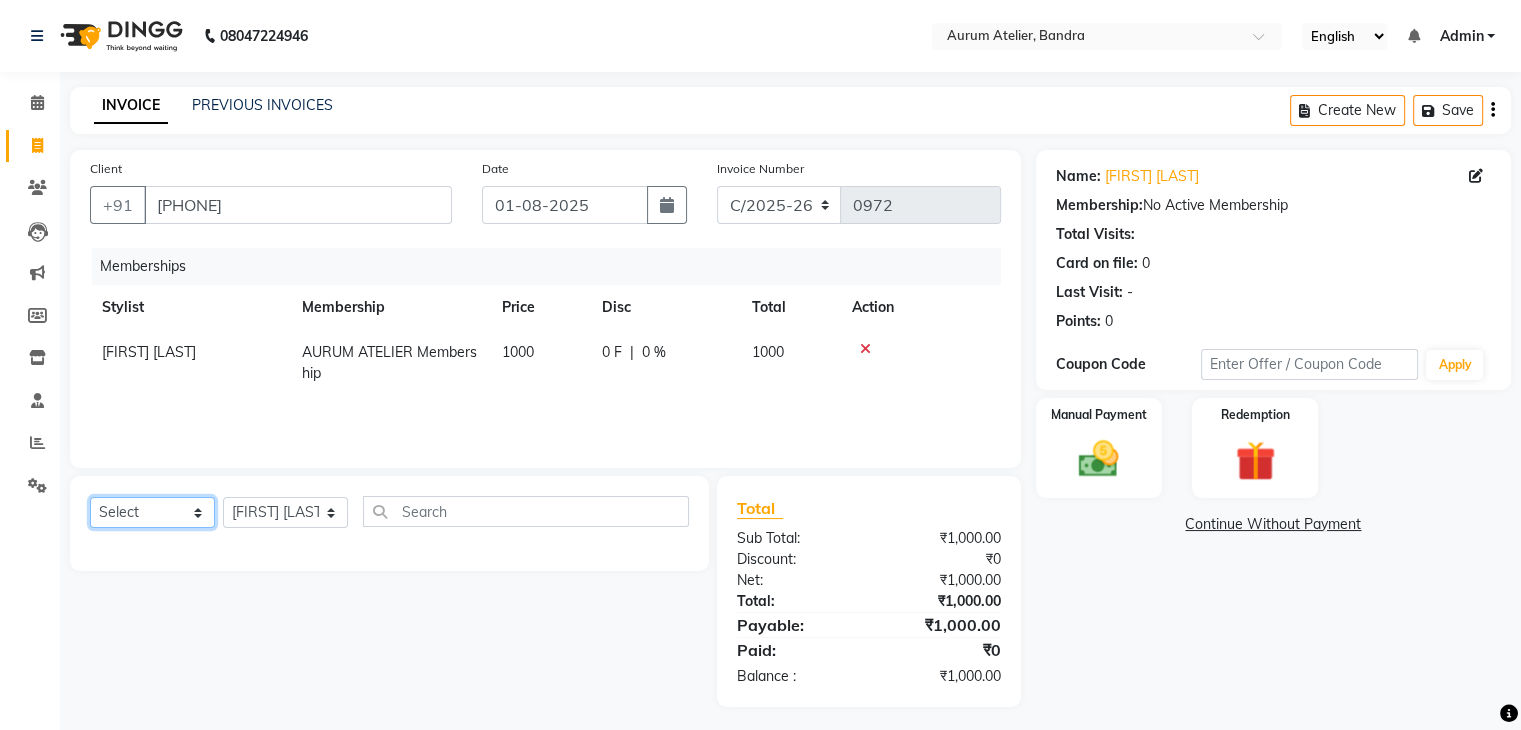 select on "service" 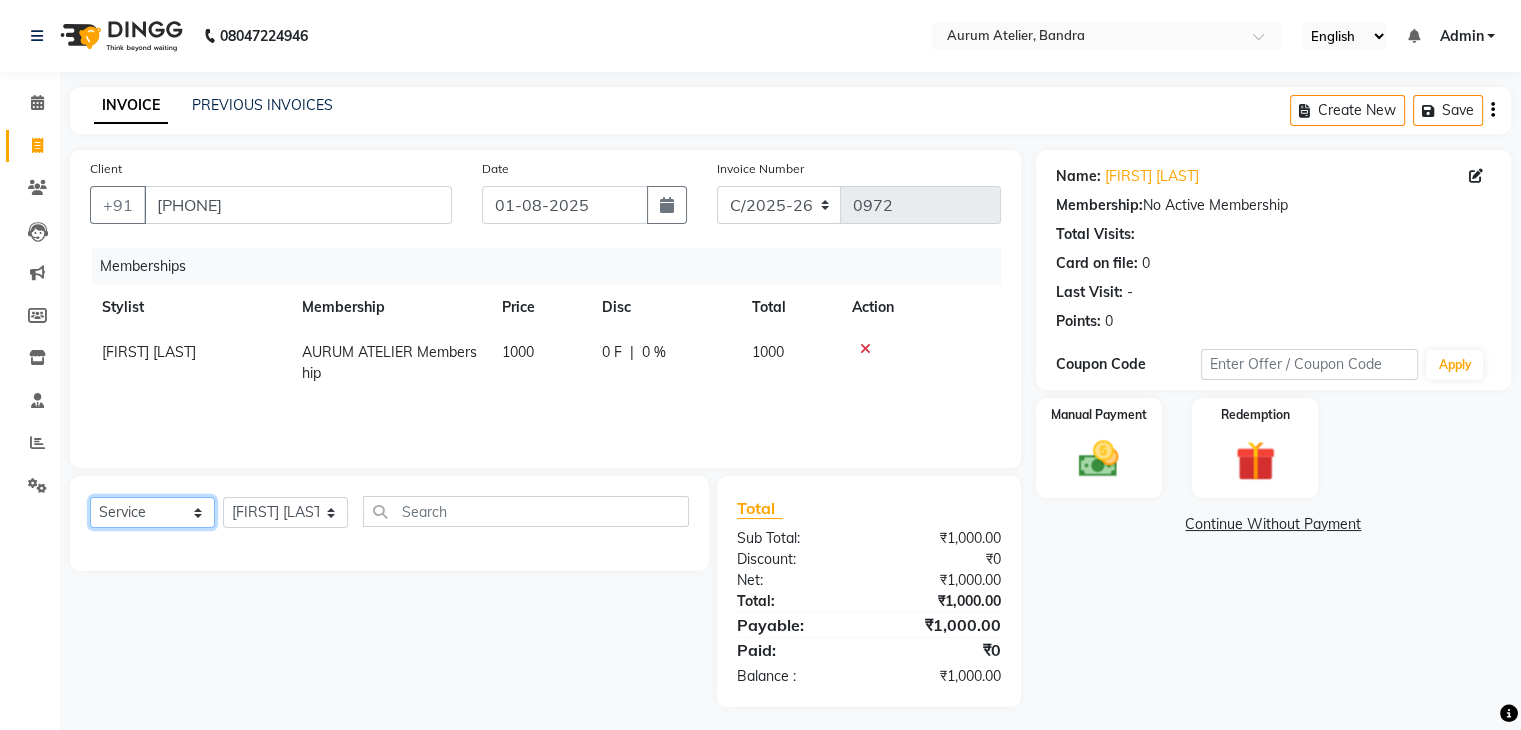 click on "Select  Service  Product  Package Voucher Prepaid Gift Card" 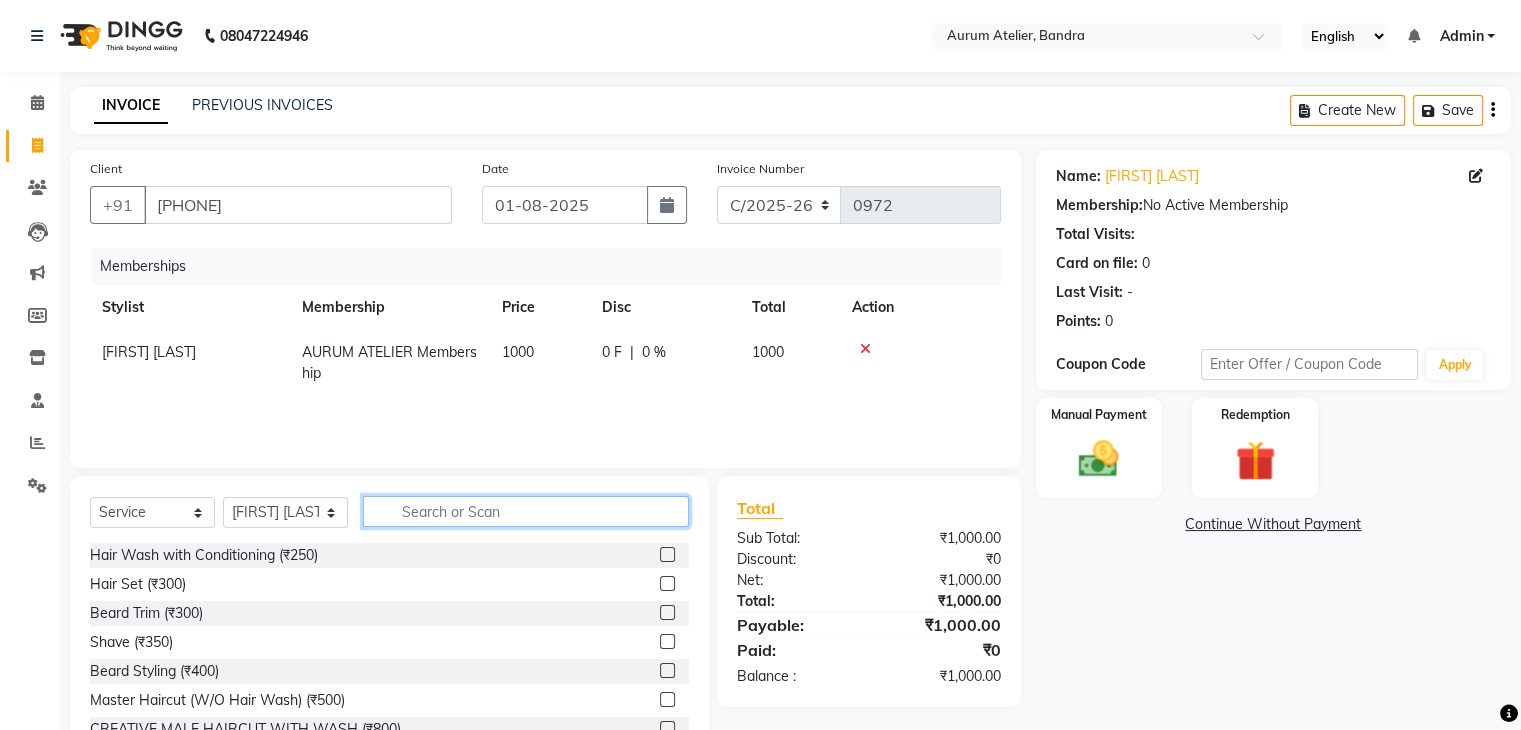 click 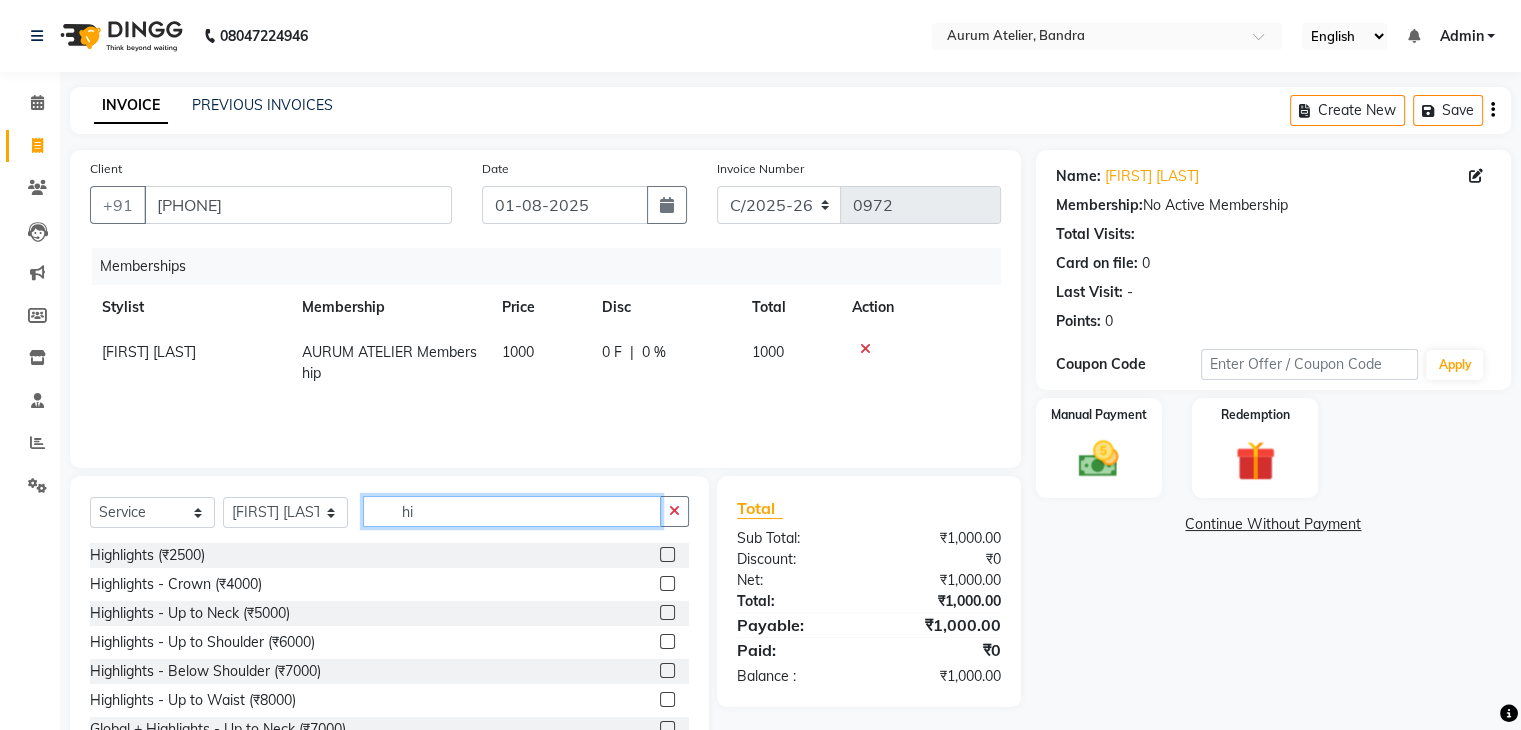 type on "h" 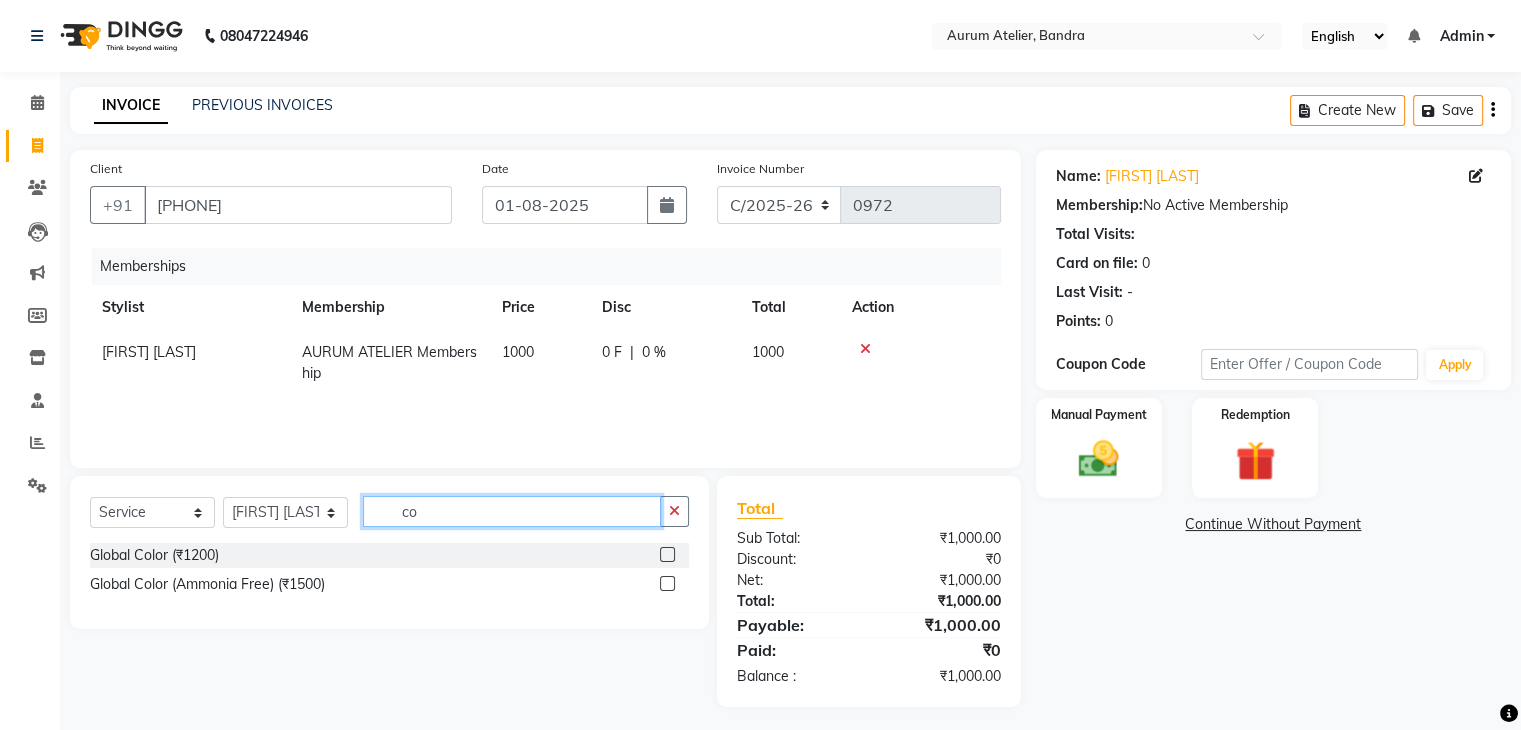 type on "c" 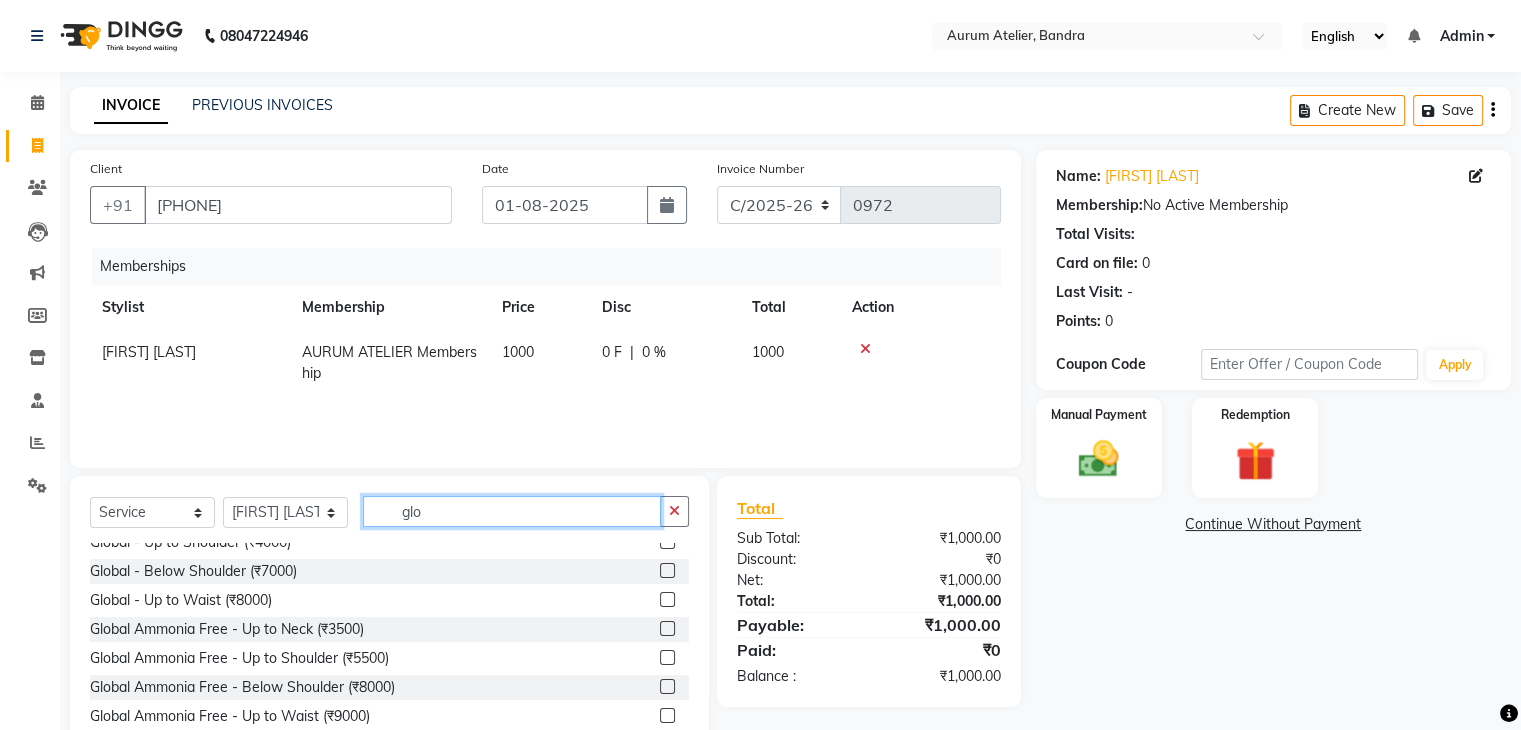 scroll, scrollTop: 0, scrollLeft: 0, axis: both 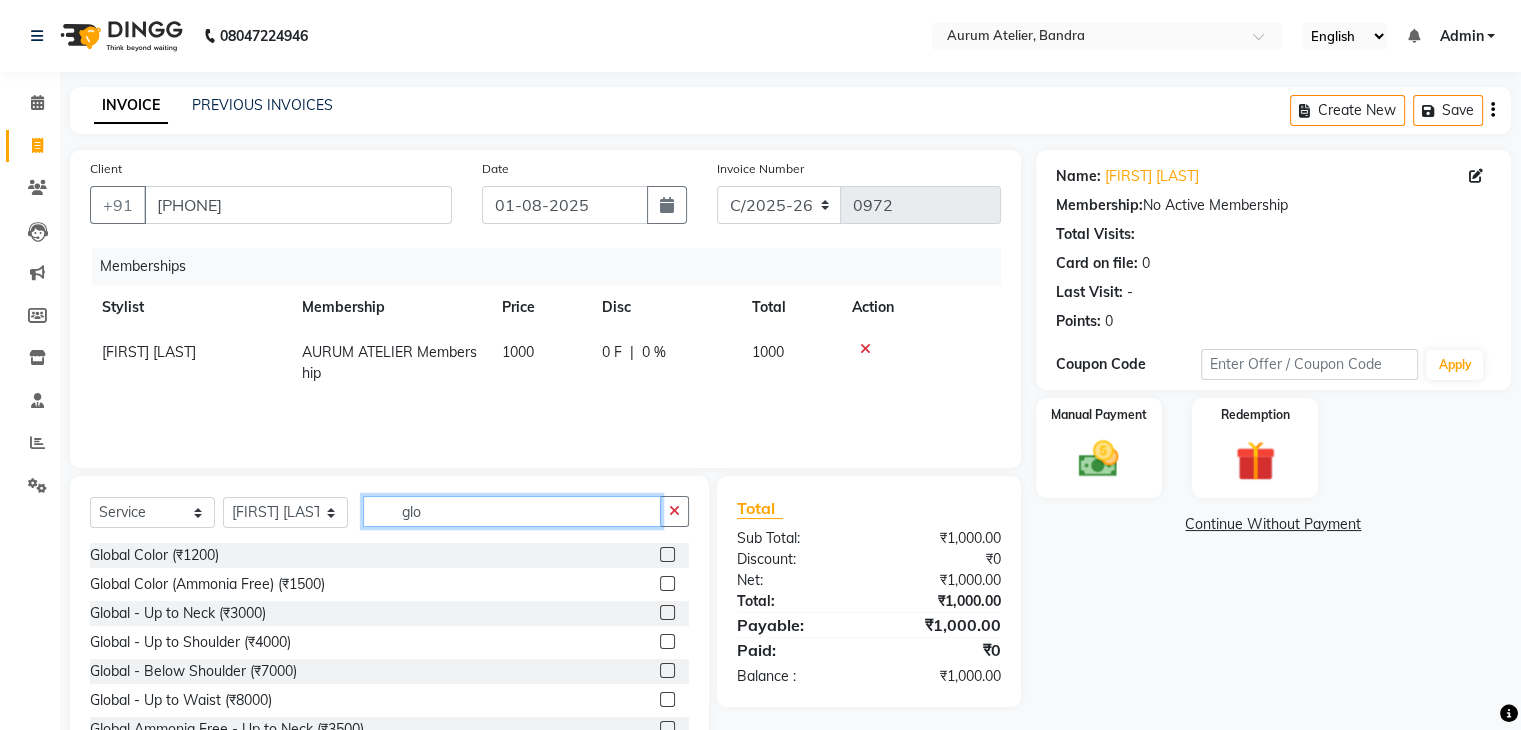 type on "glo" 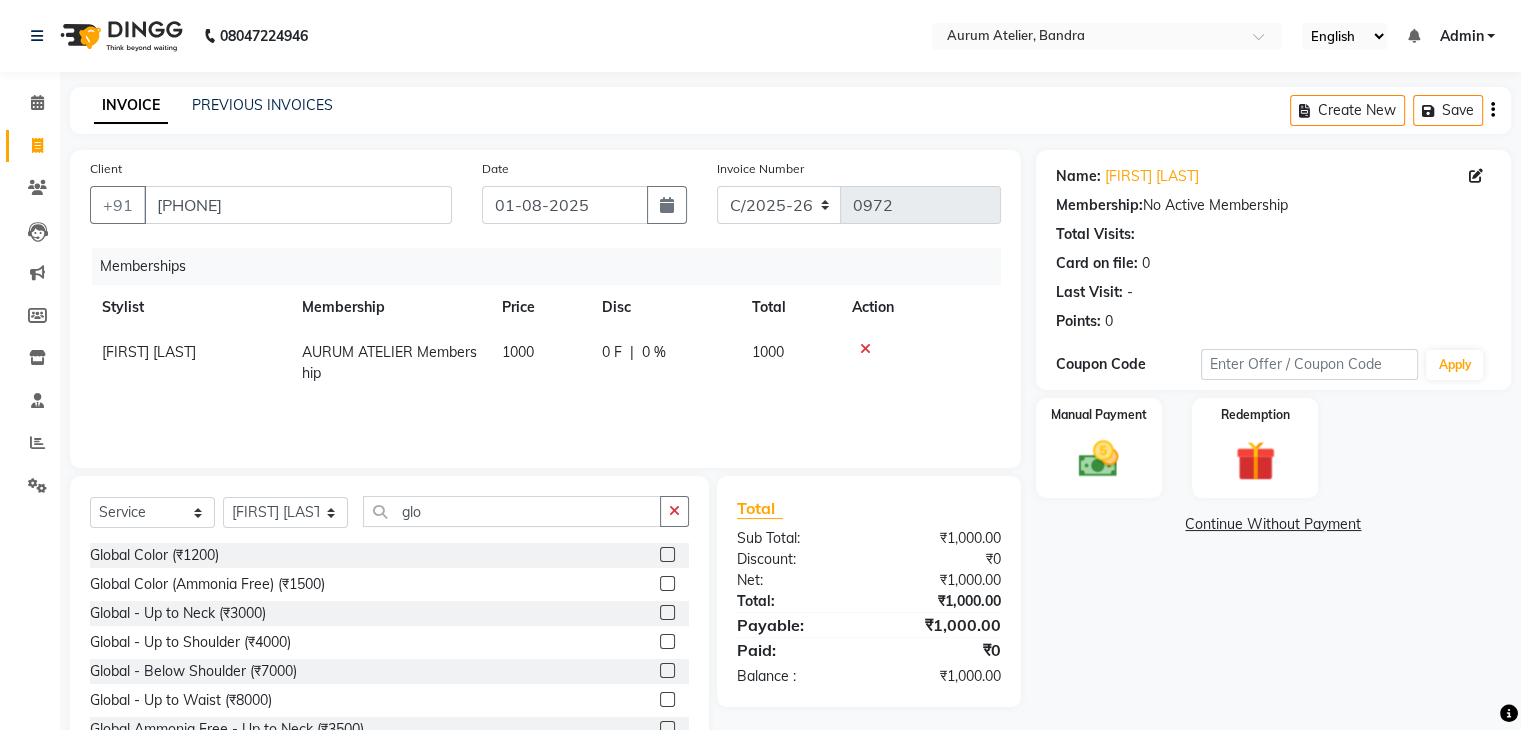 click 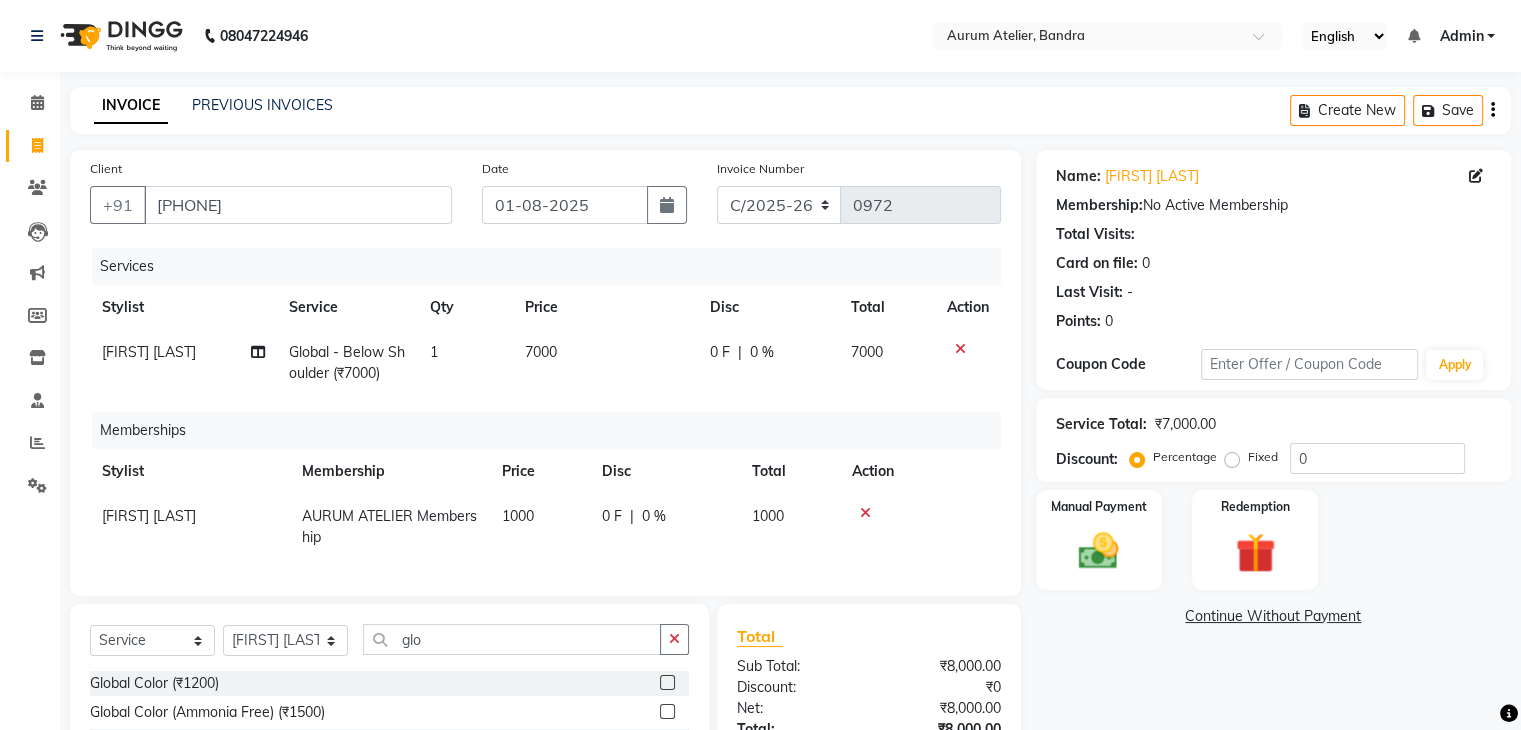 checkbox on "false" 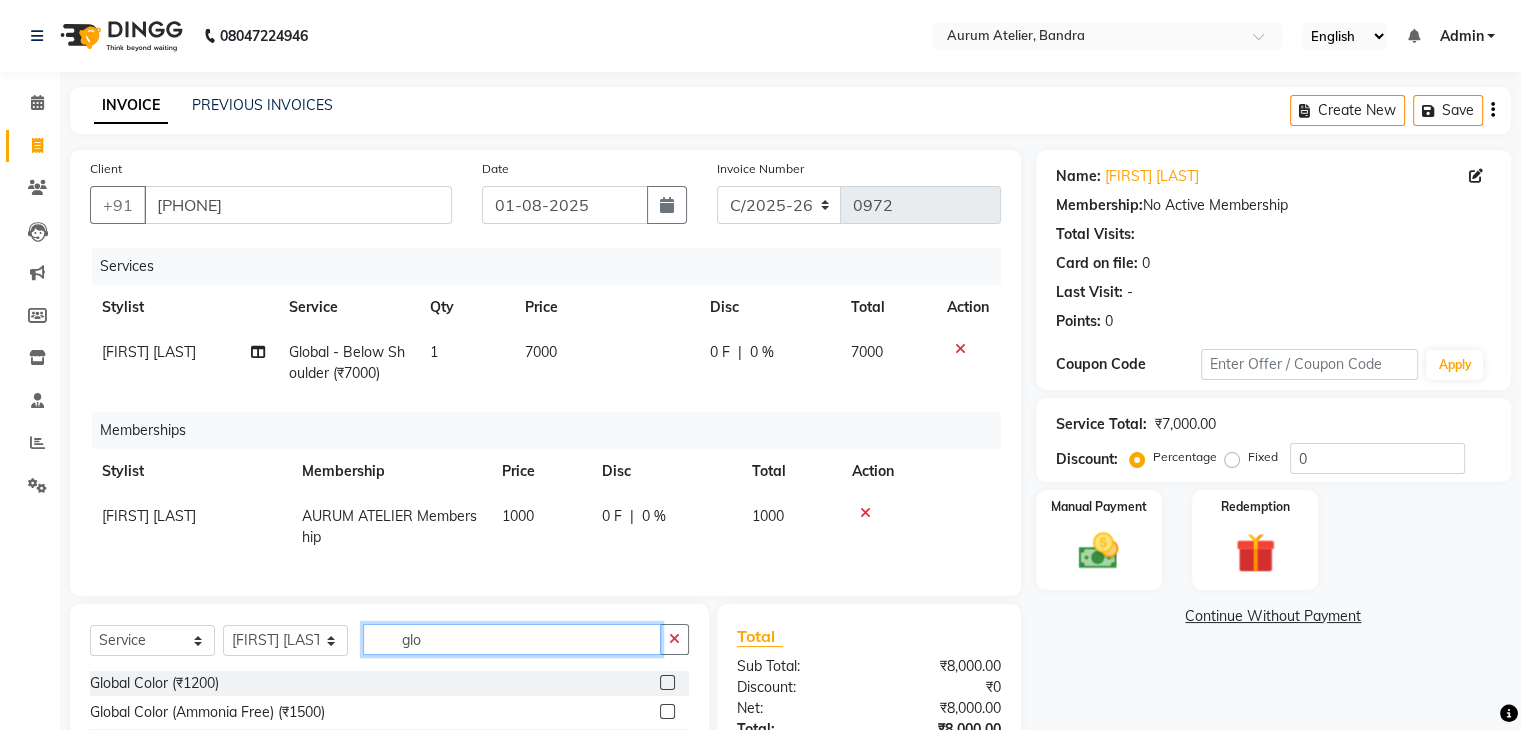click on "glo" 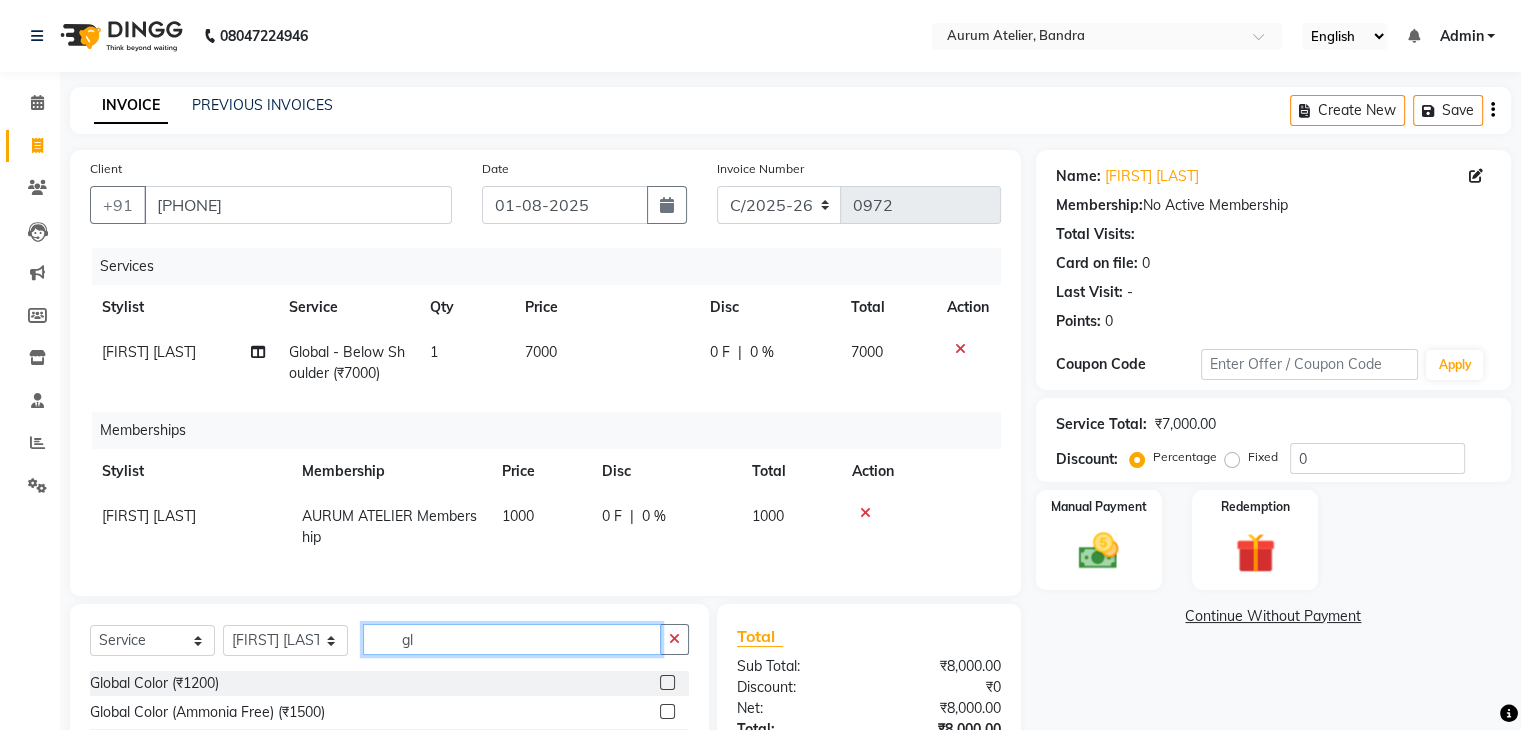 type on "g" 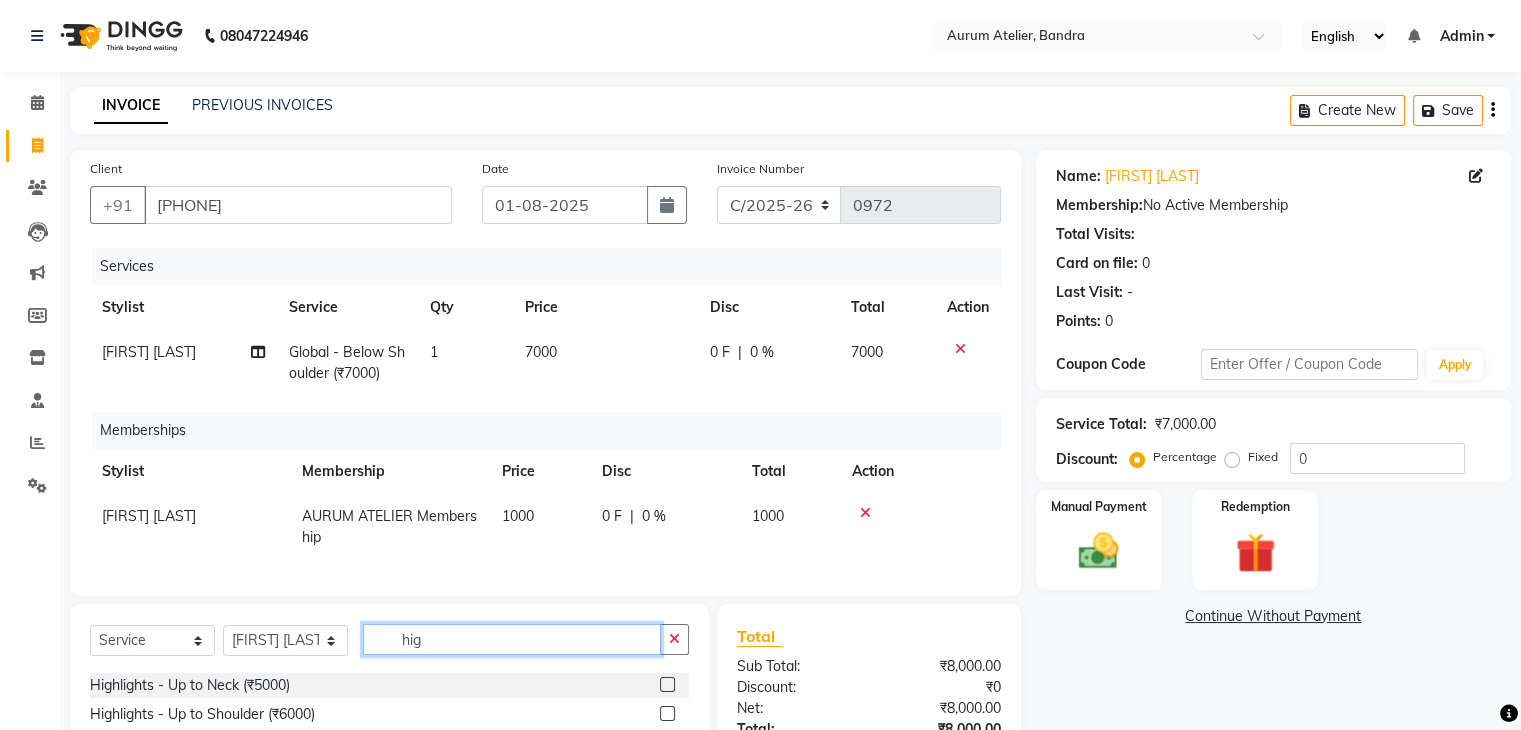 scroll, scrollTop: 100, scrollLeft: 0, axis: vertical 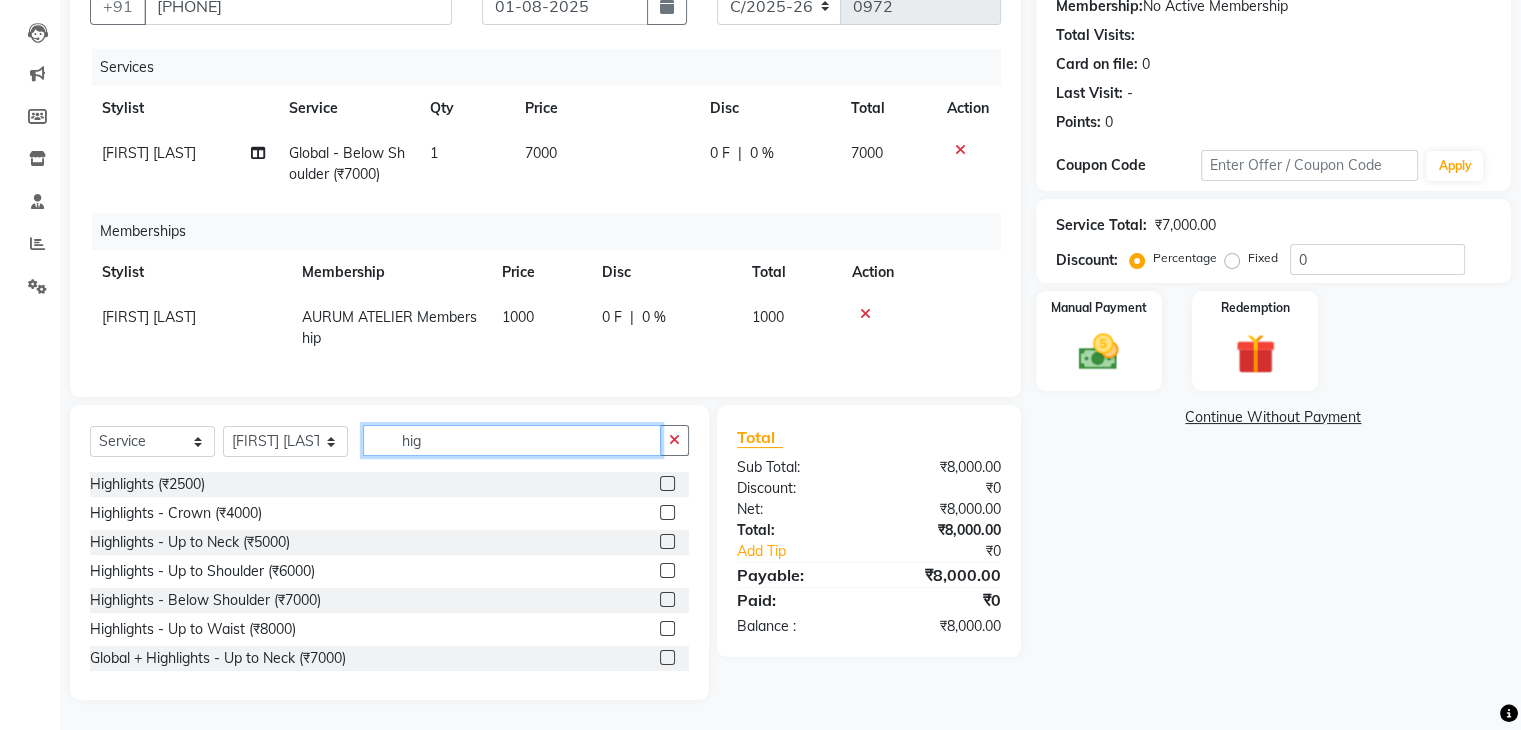 type on "hig" 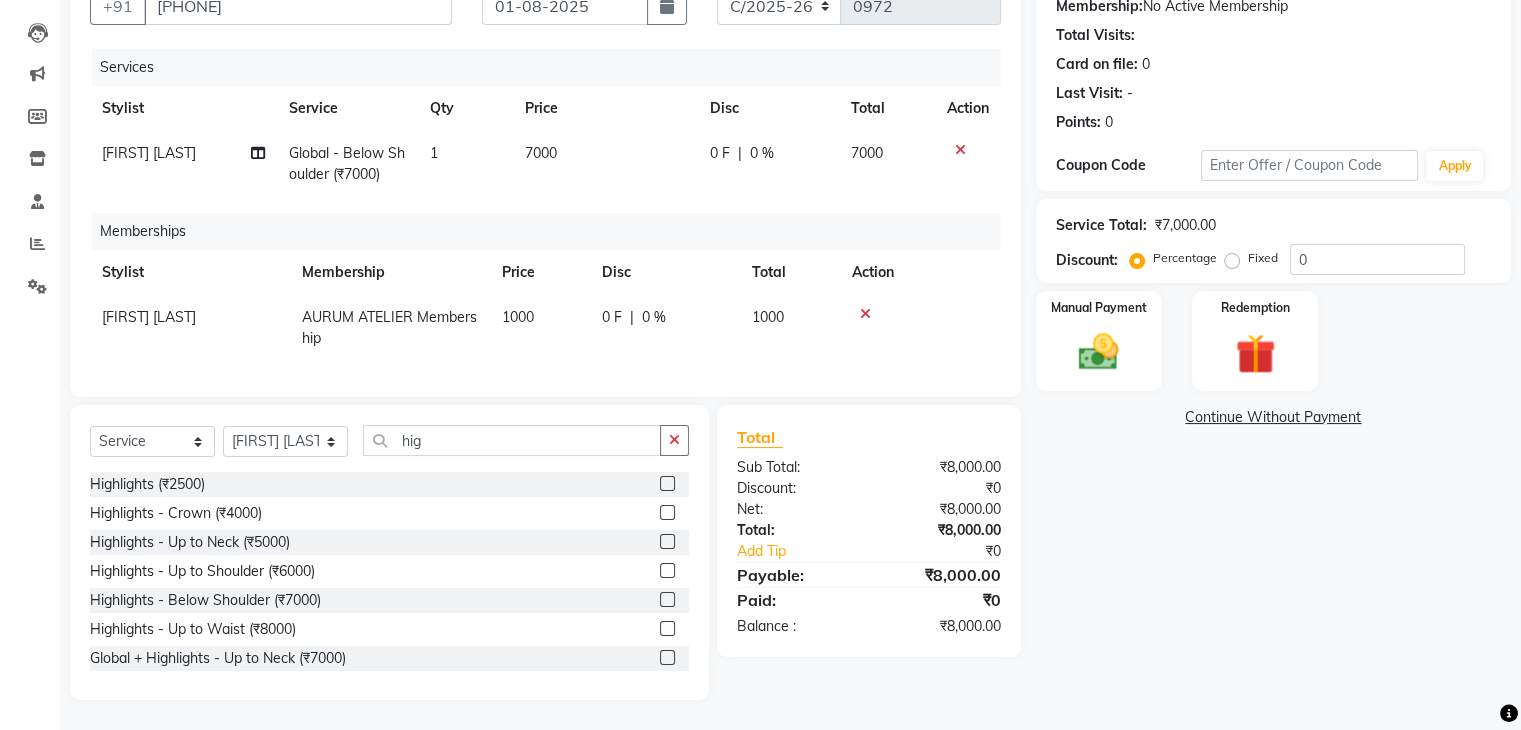 click 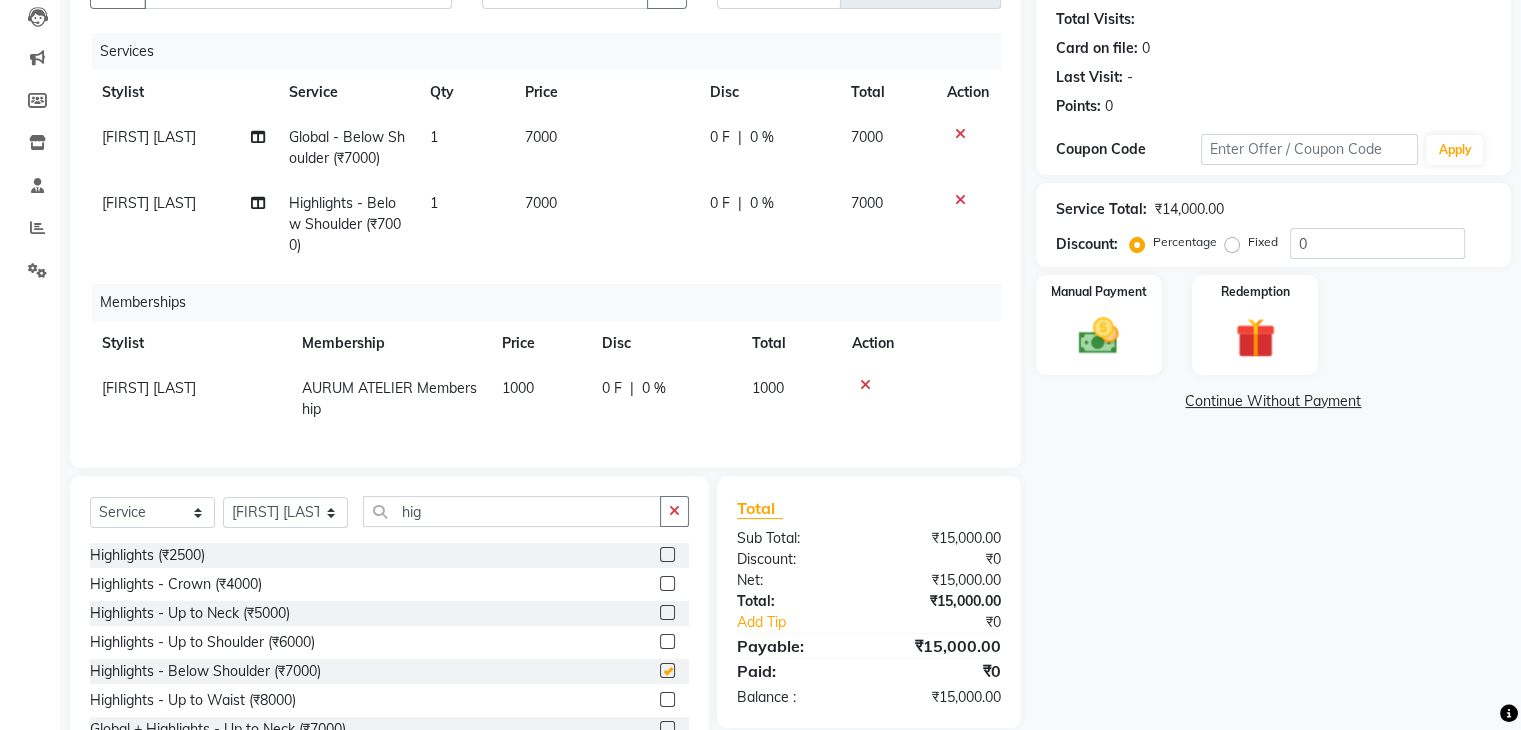 checkbox on "false" 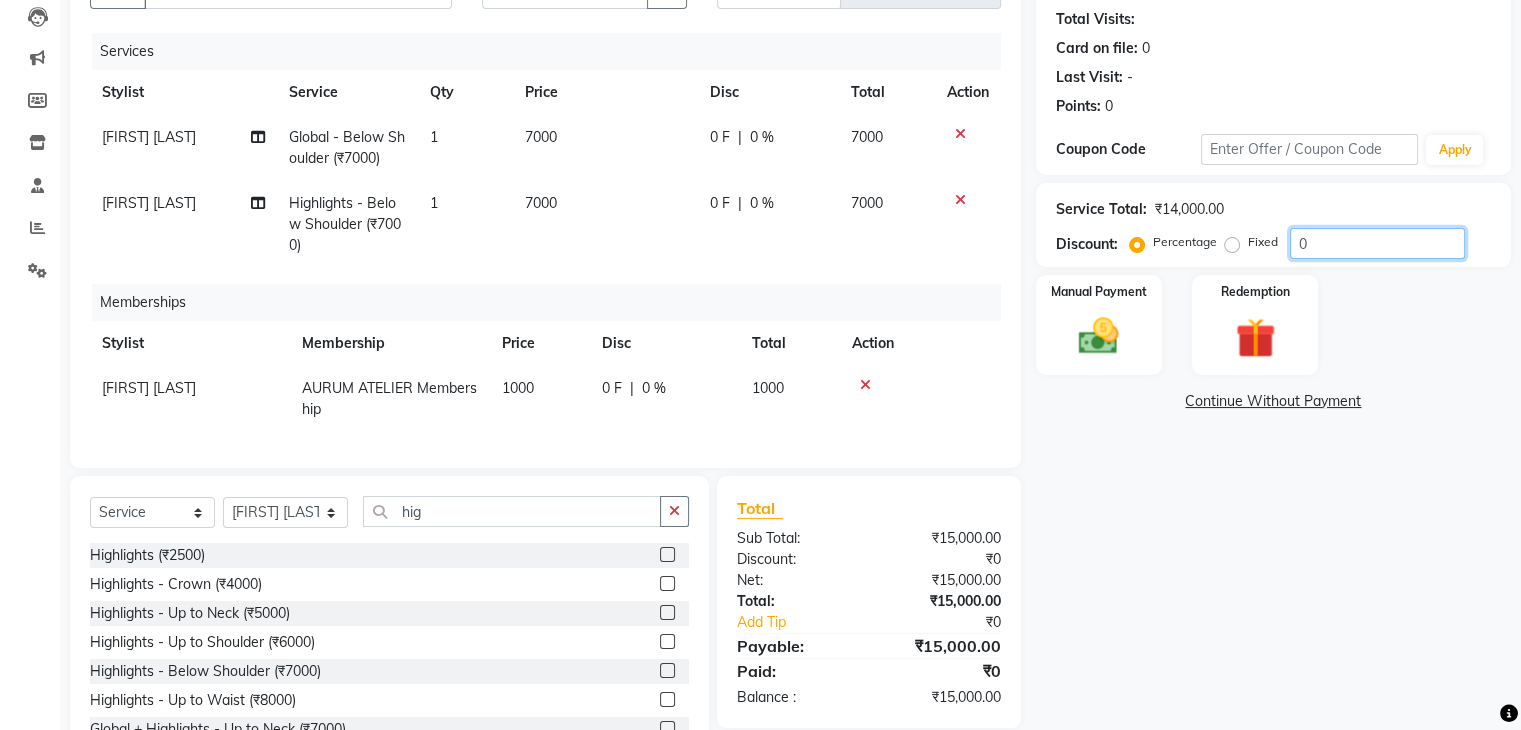 click on "0" 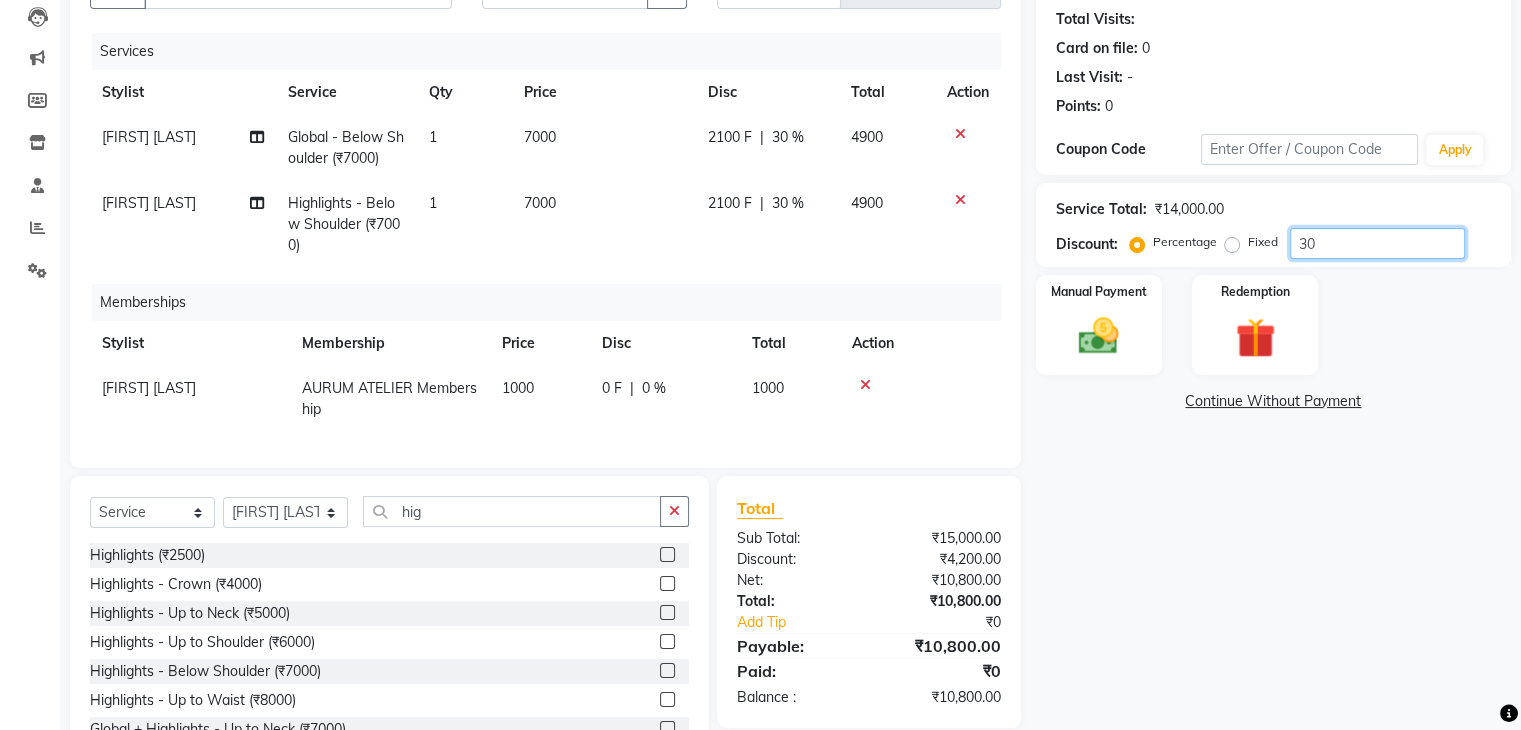 type on "30" 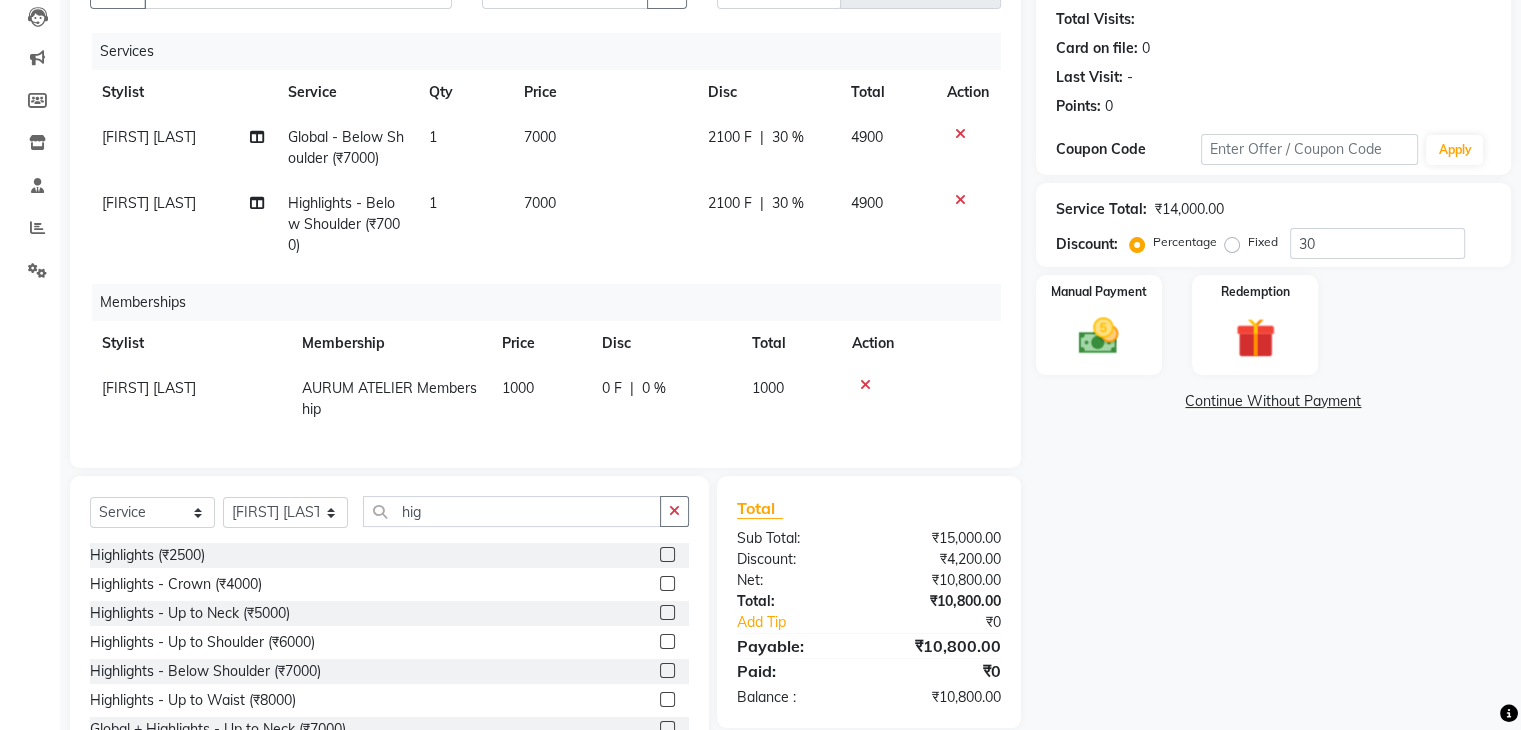 click 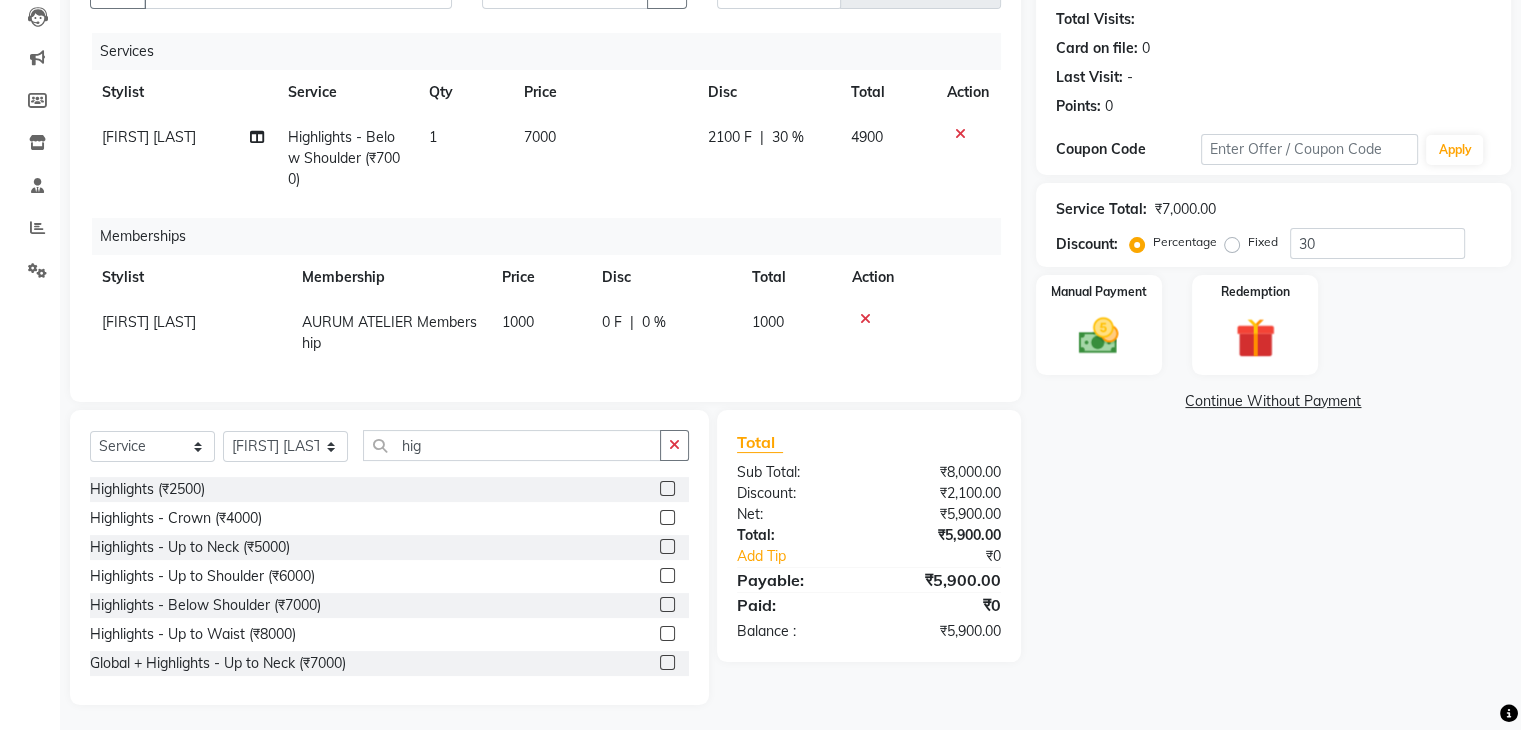 click 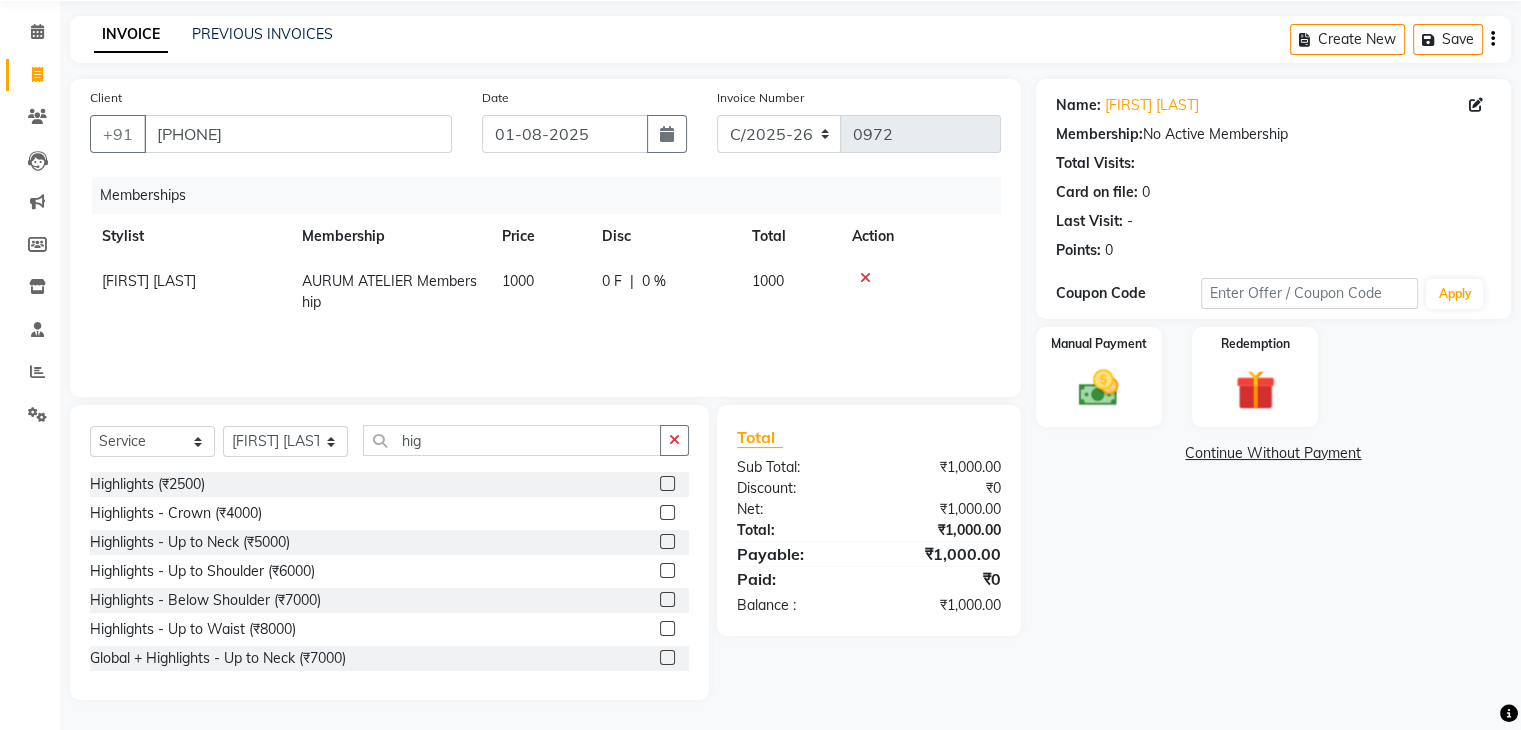 click 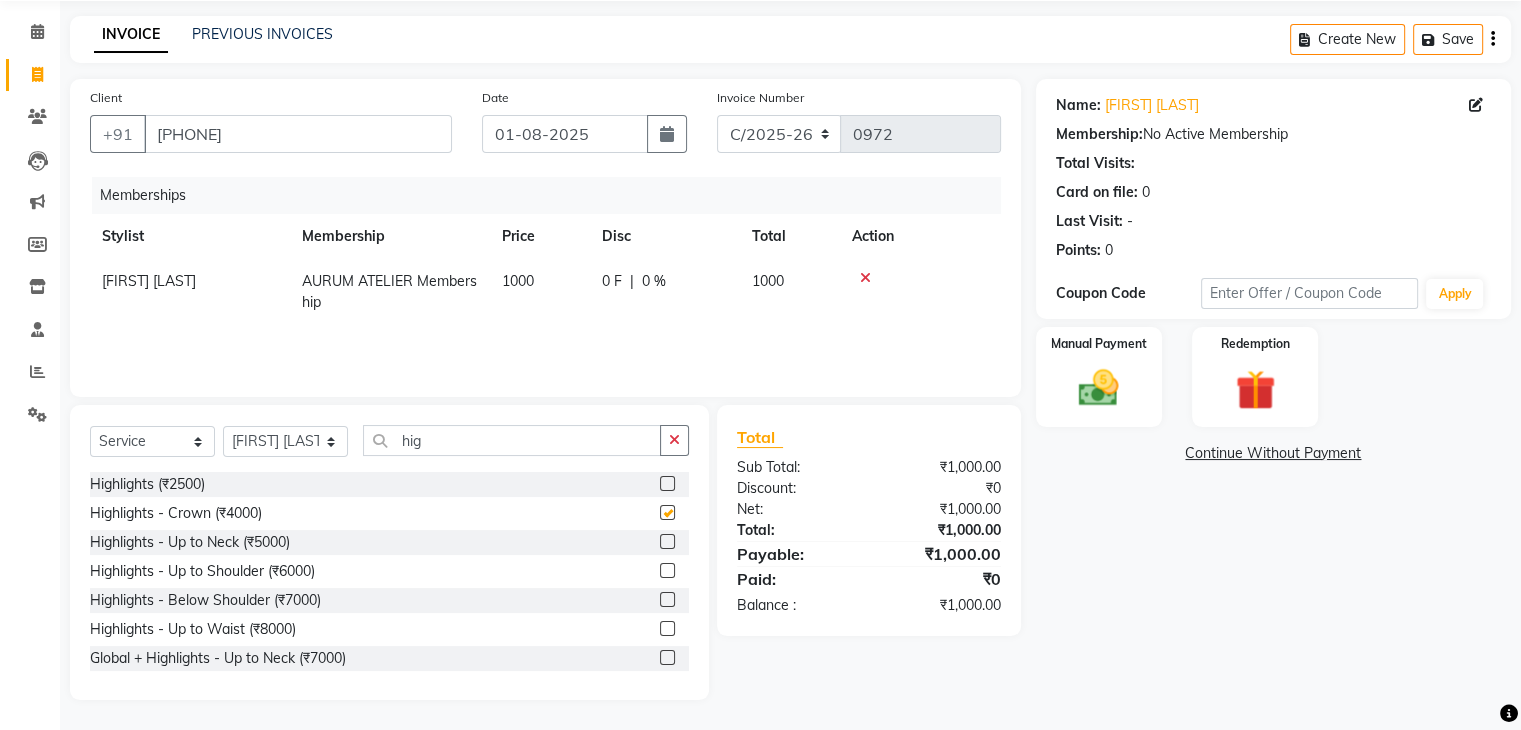 scroll, scrollTop: 215, scrollLeft: 0, axis: vertical 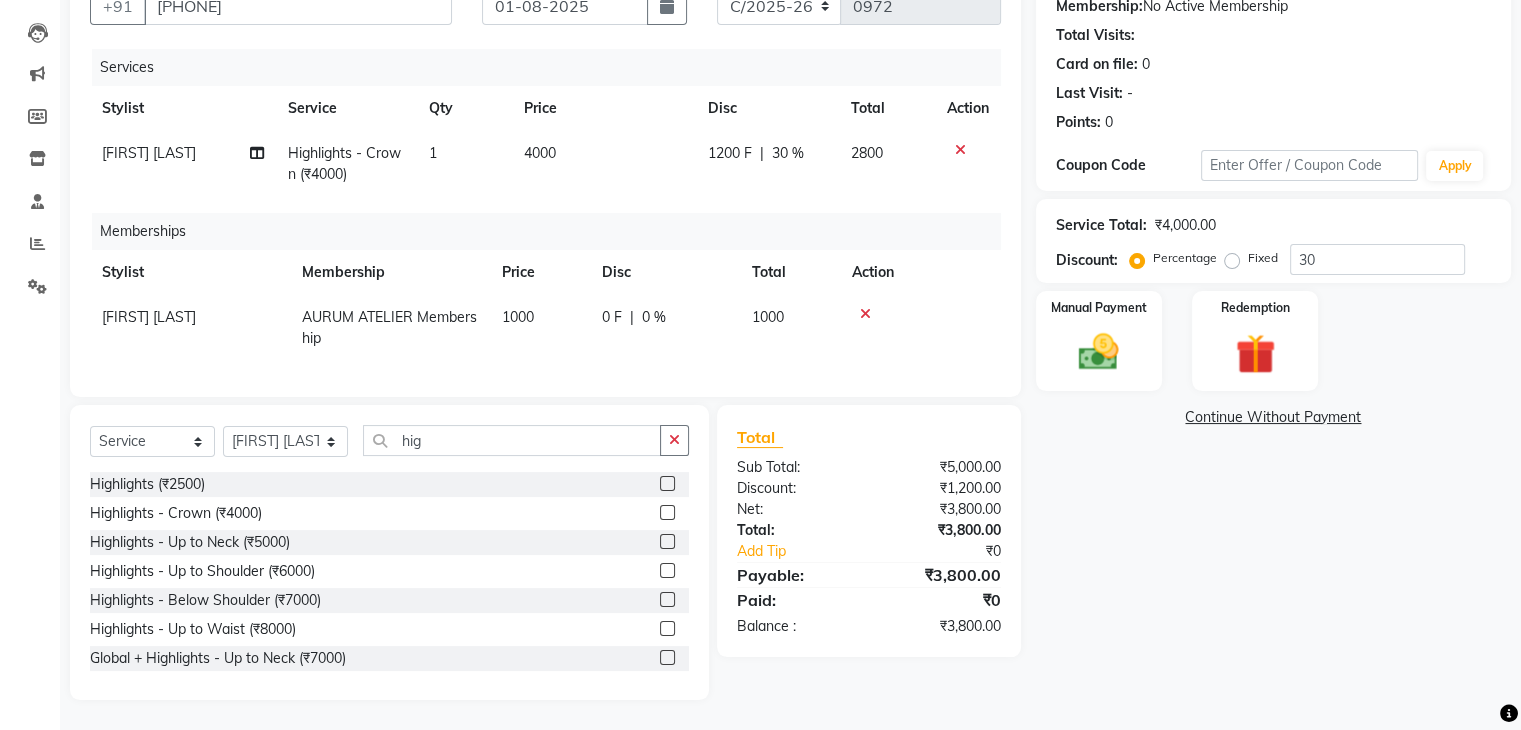 checkbox on "false" 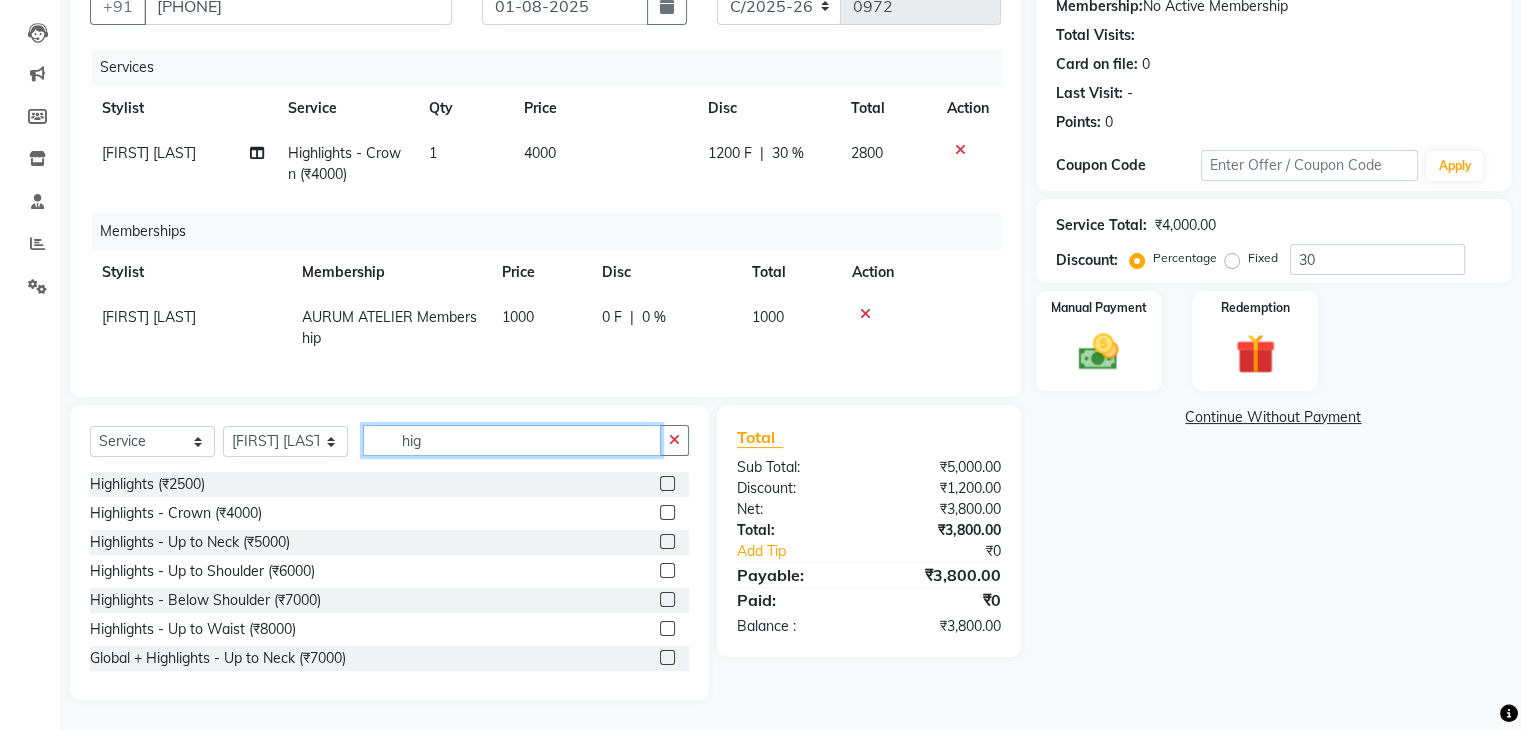 click on "hig" 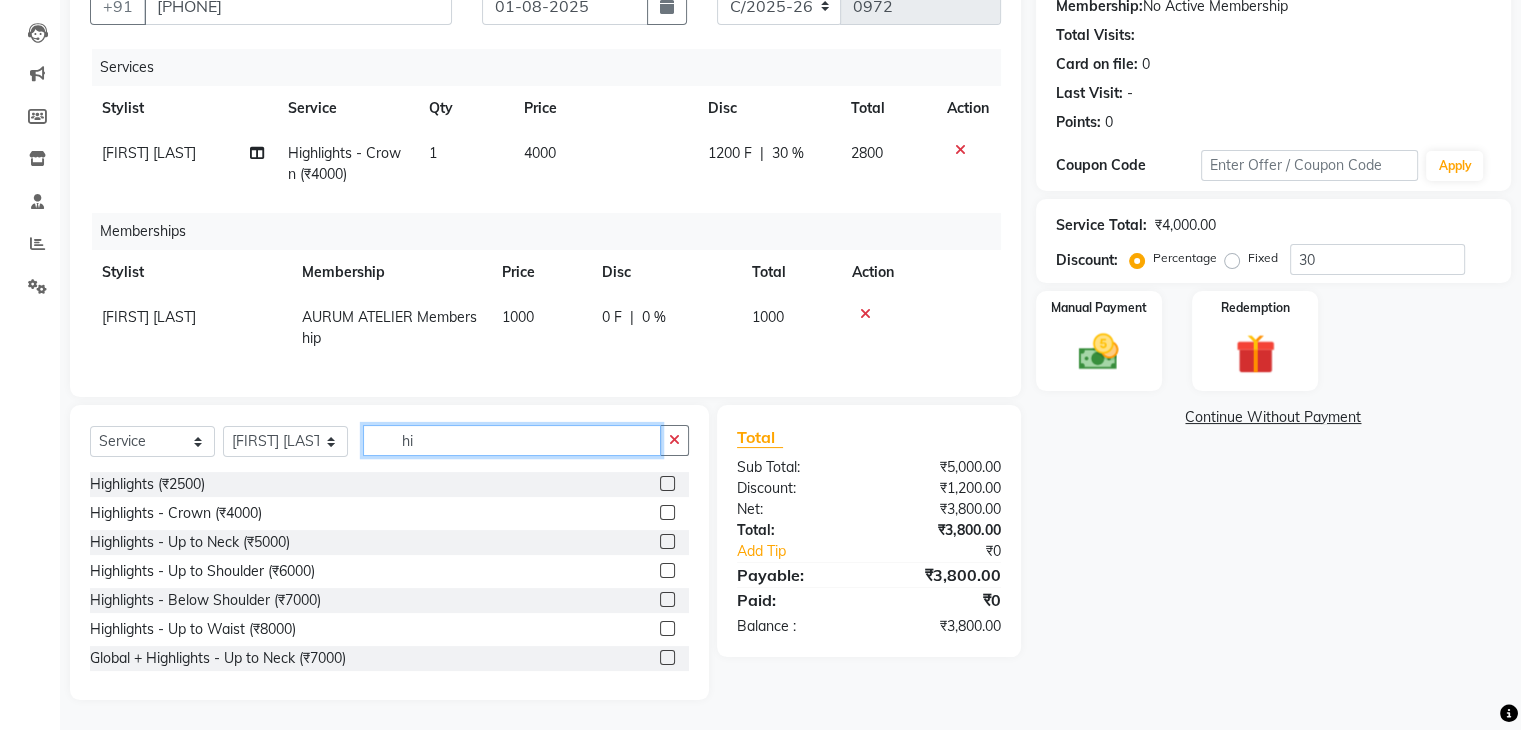 type on "h" 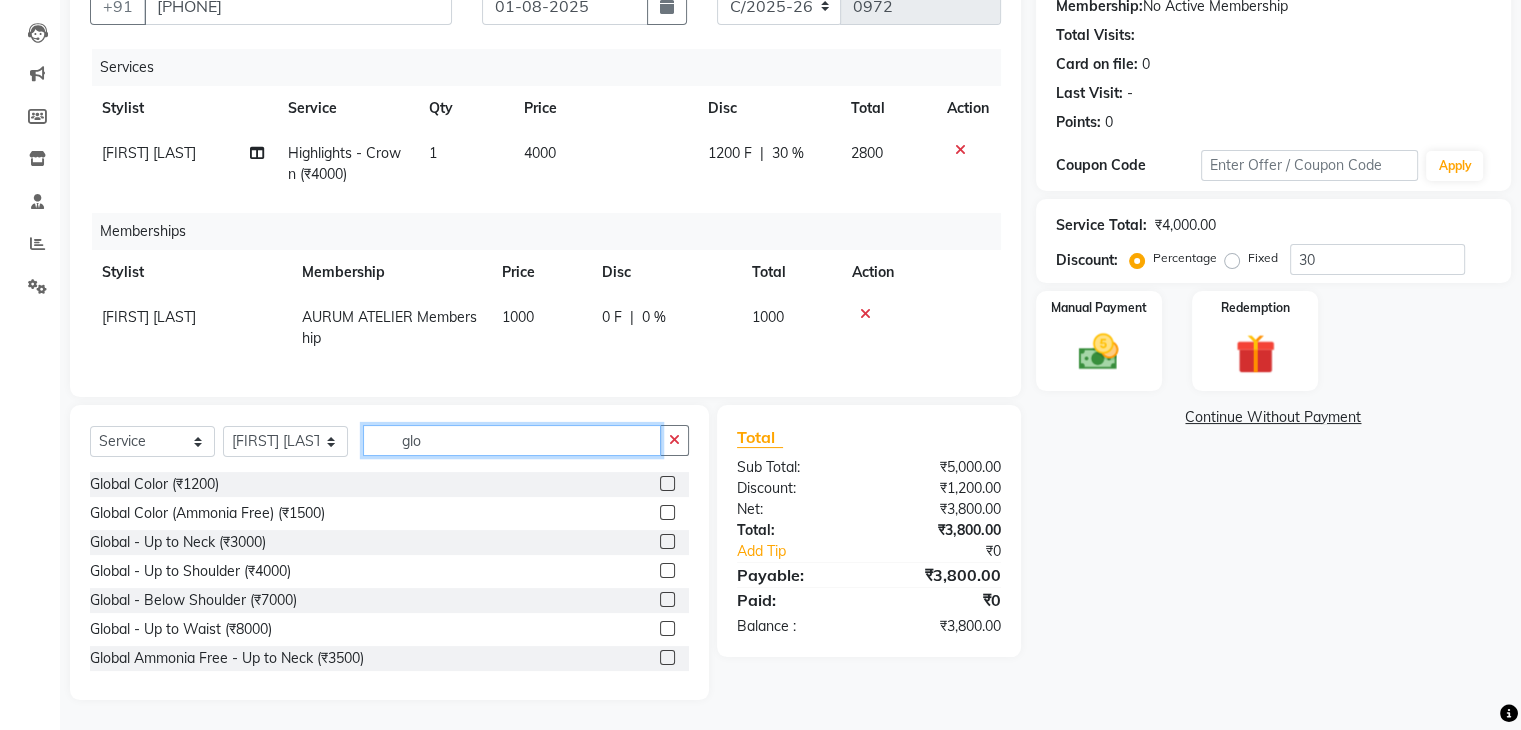 type on "glo" 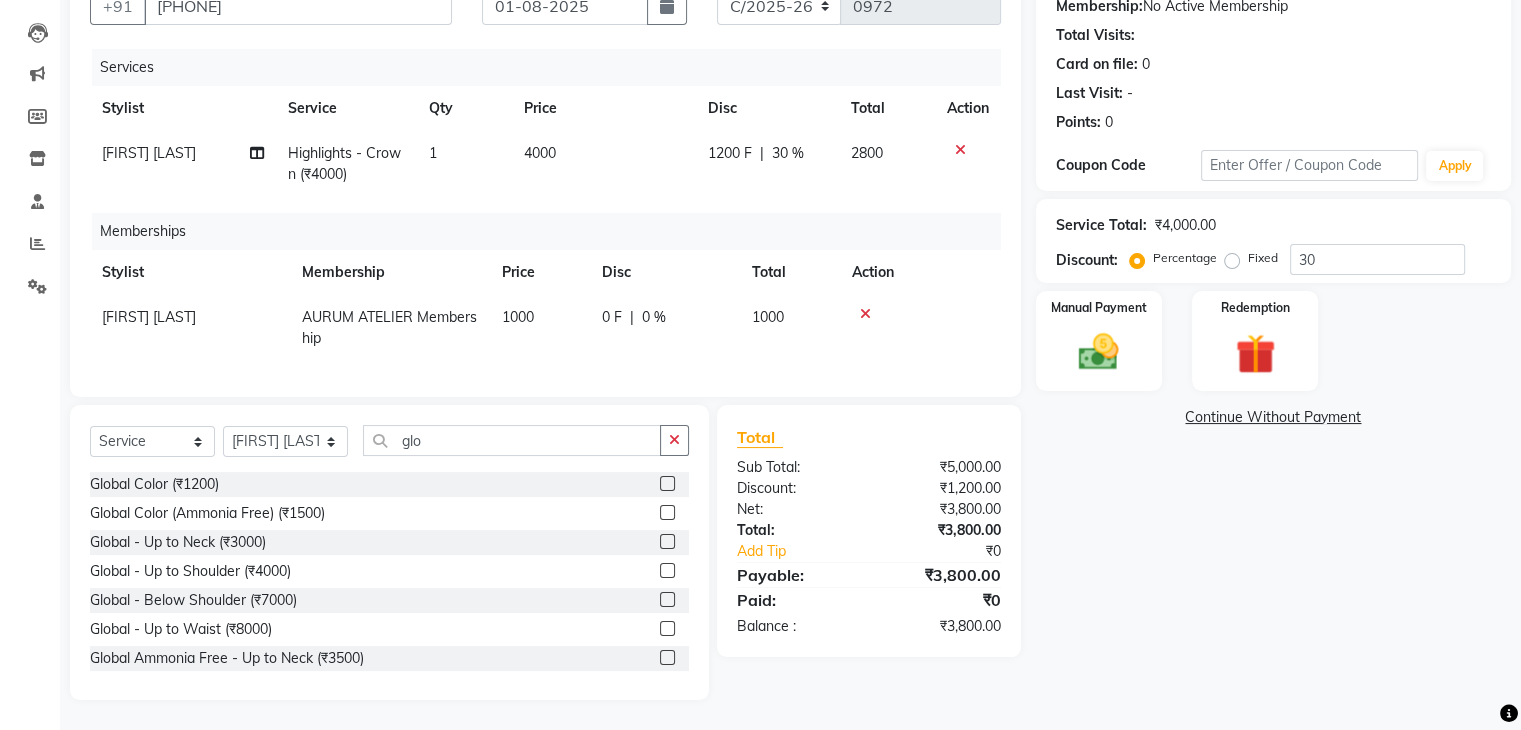 click 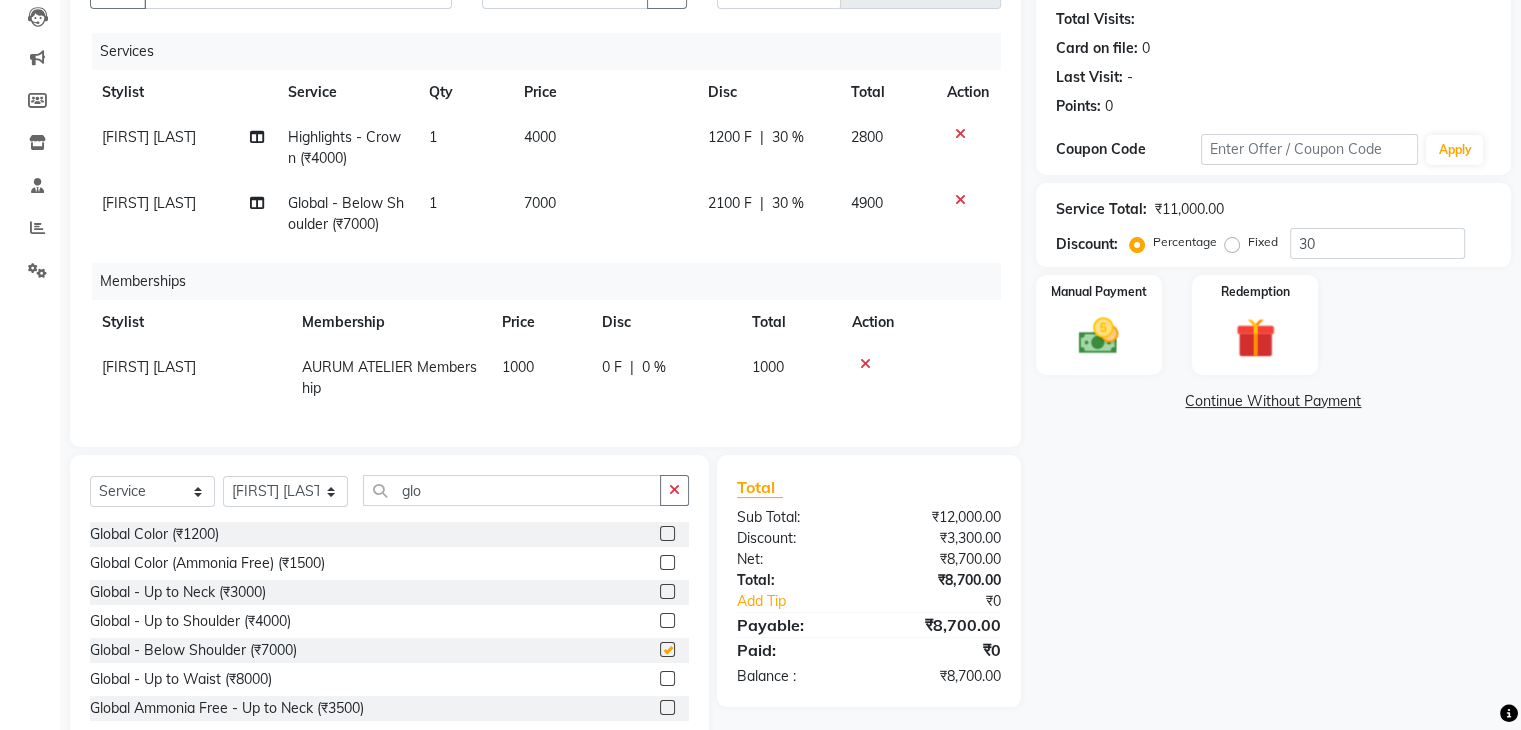 checkbox on "false" 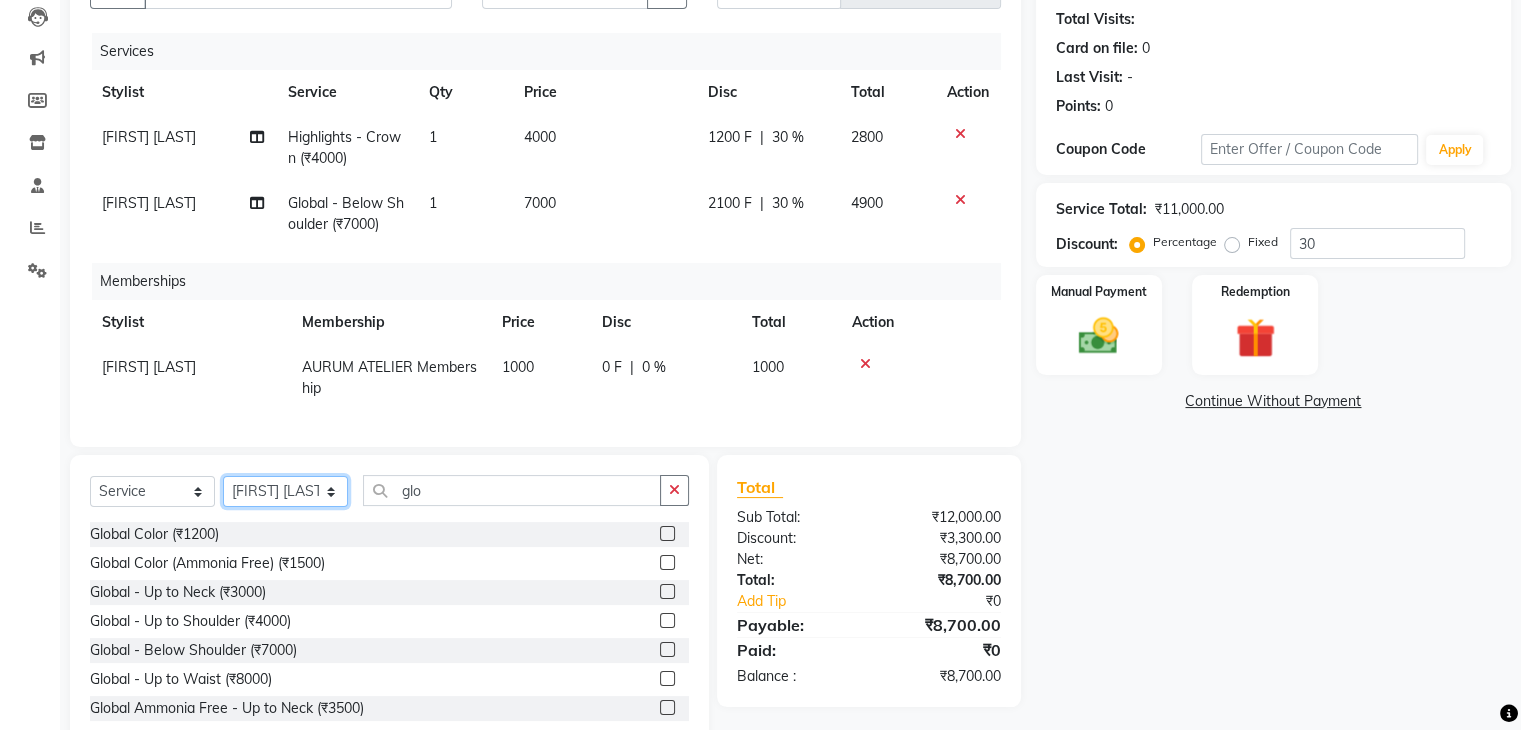 click on "Select Stylist AHSAN [FIRST] [LAST] [FIRST] Kaleem salmani Praveen bhandari Preet sanjay Sultan hawari TEHSIN vishes" 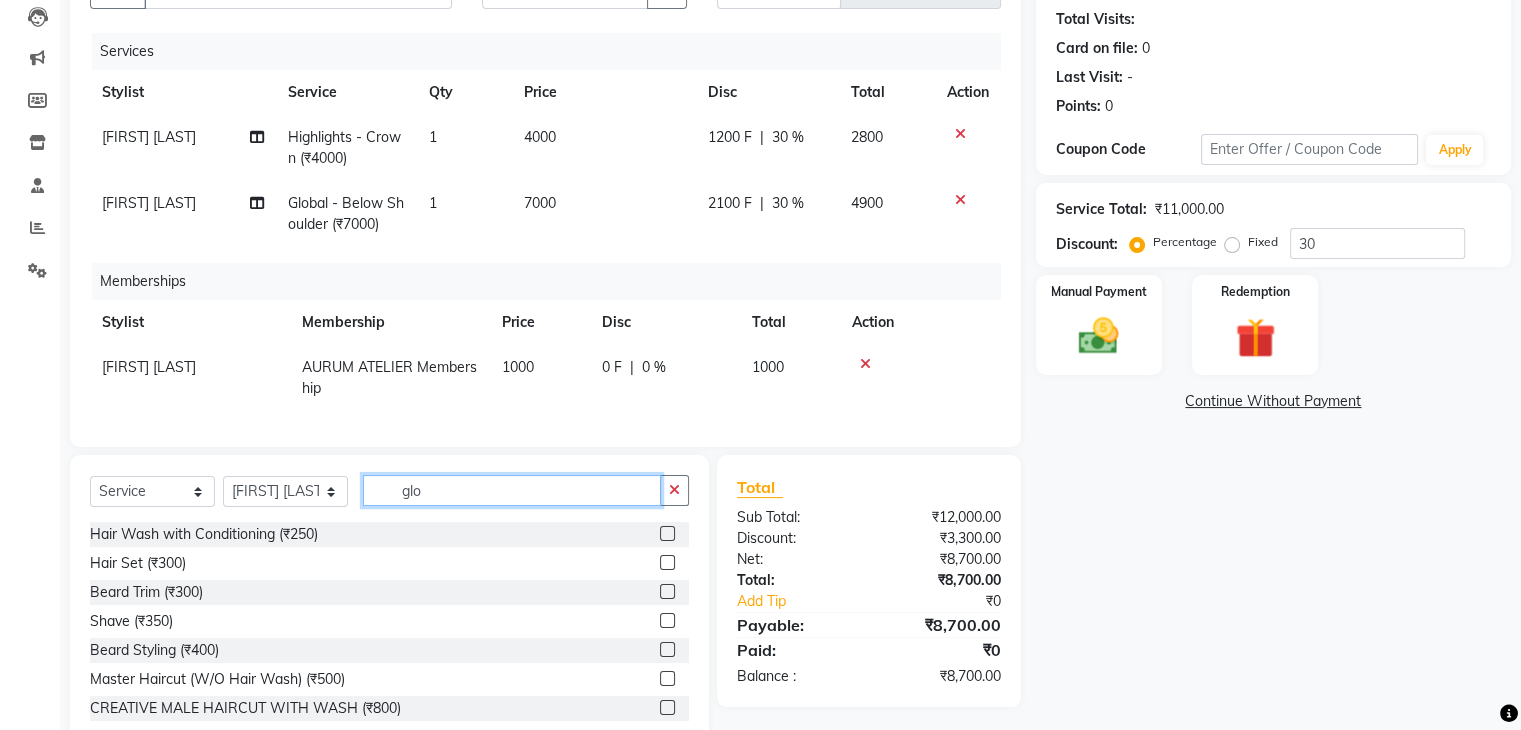 click on "glo" 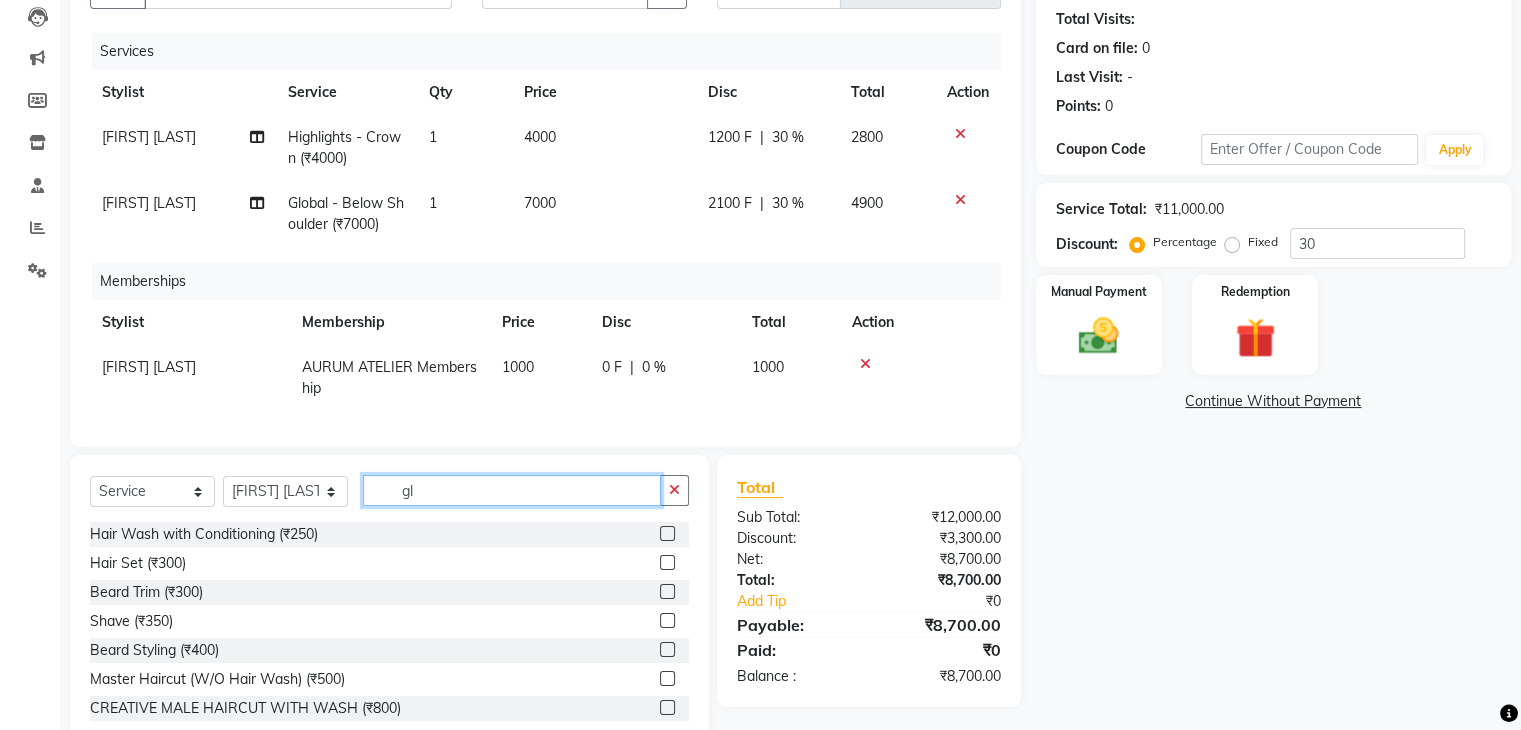 type on "g" 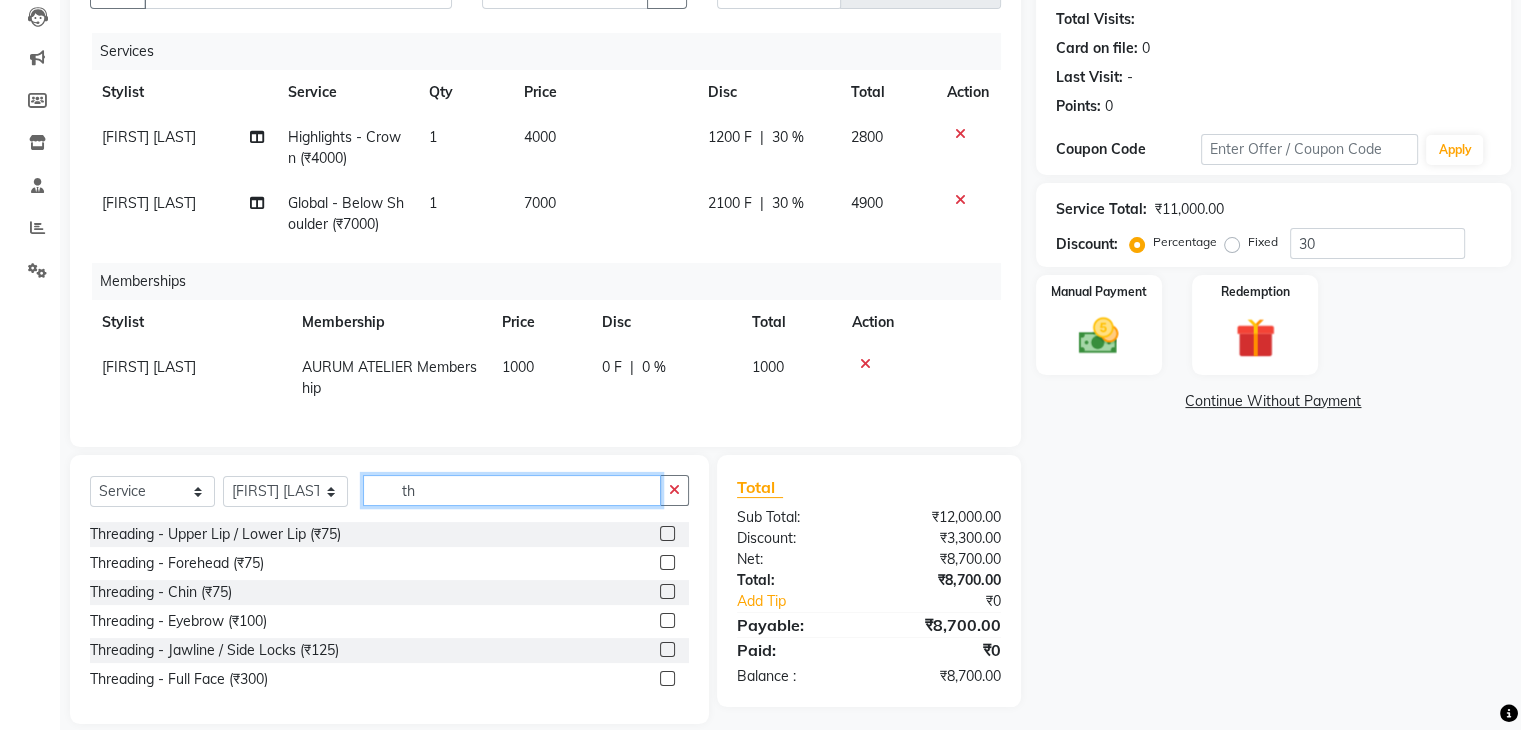 type on "t" 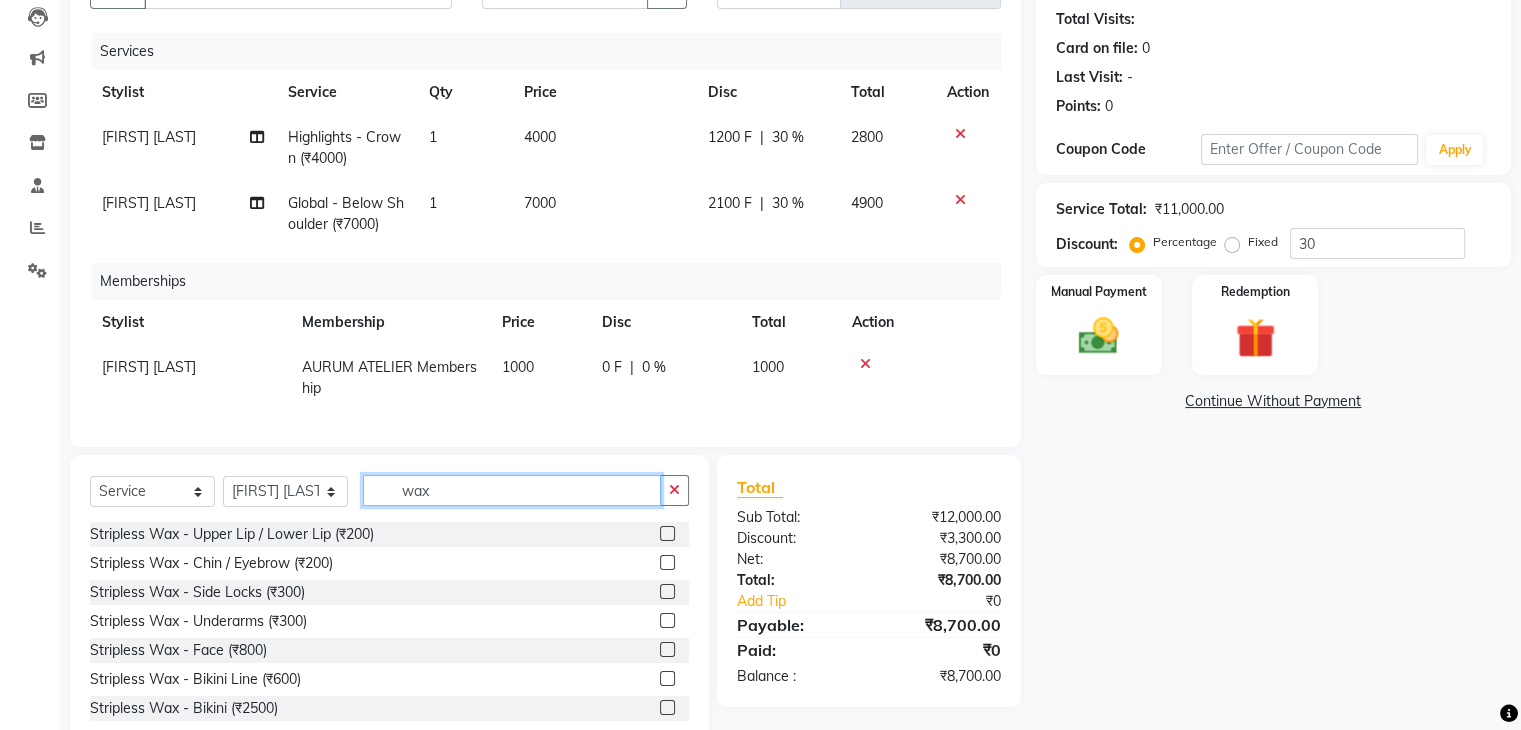 type on "wax" 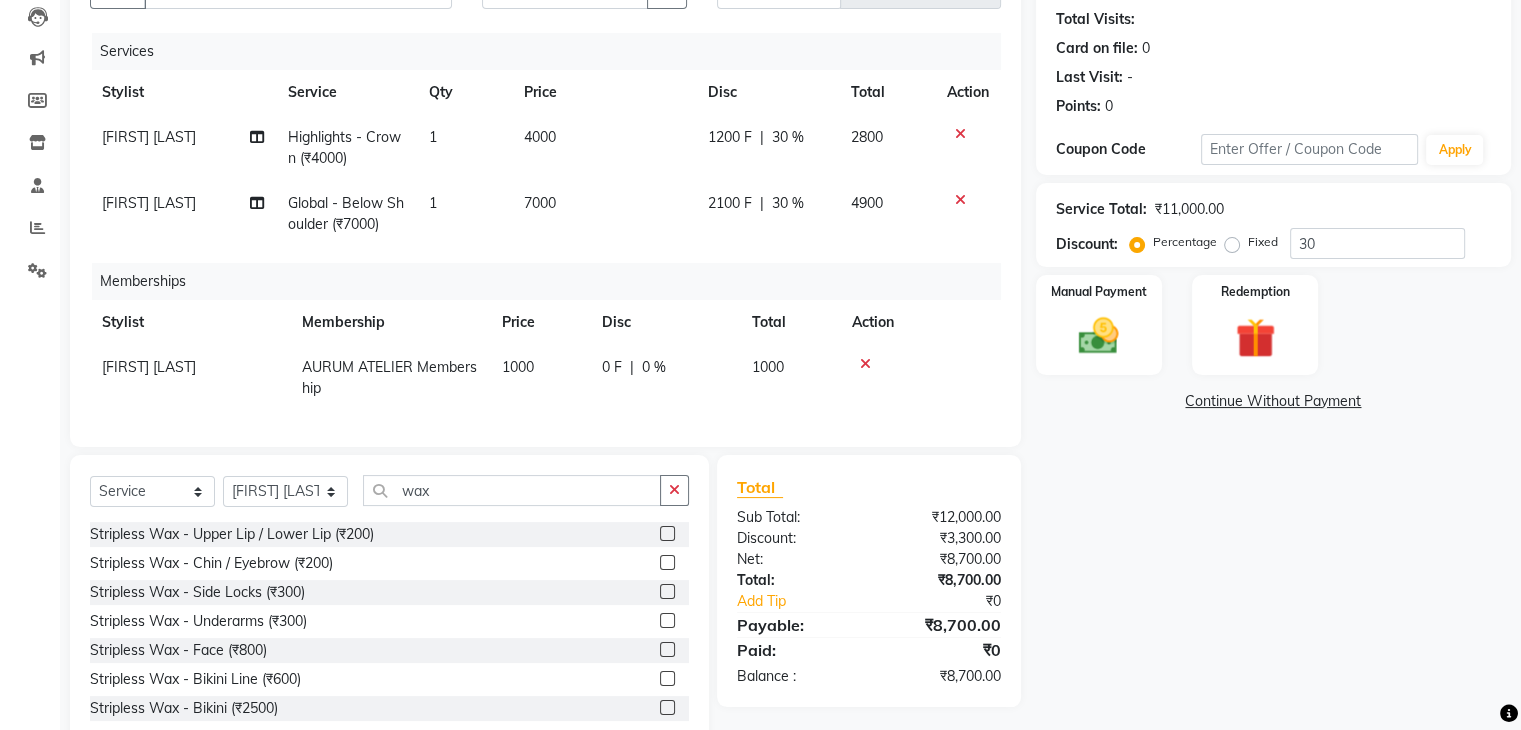 click 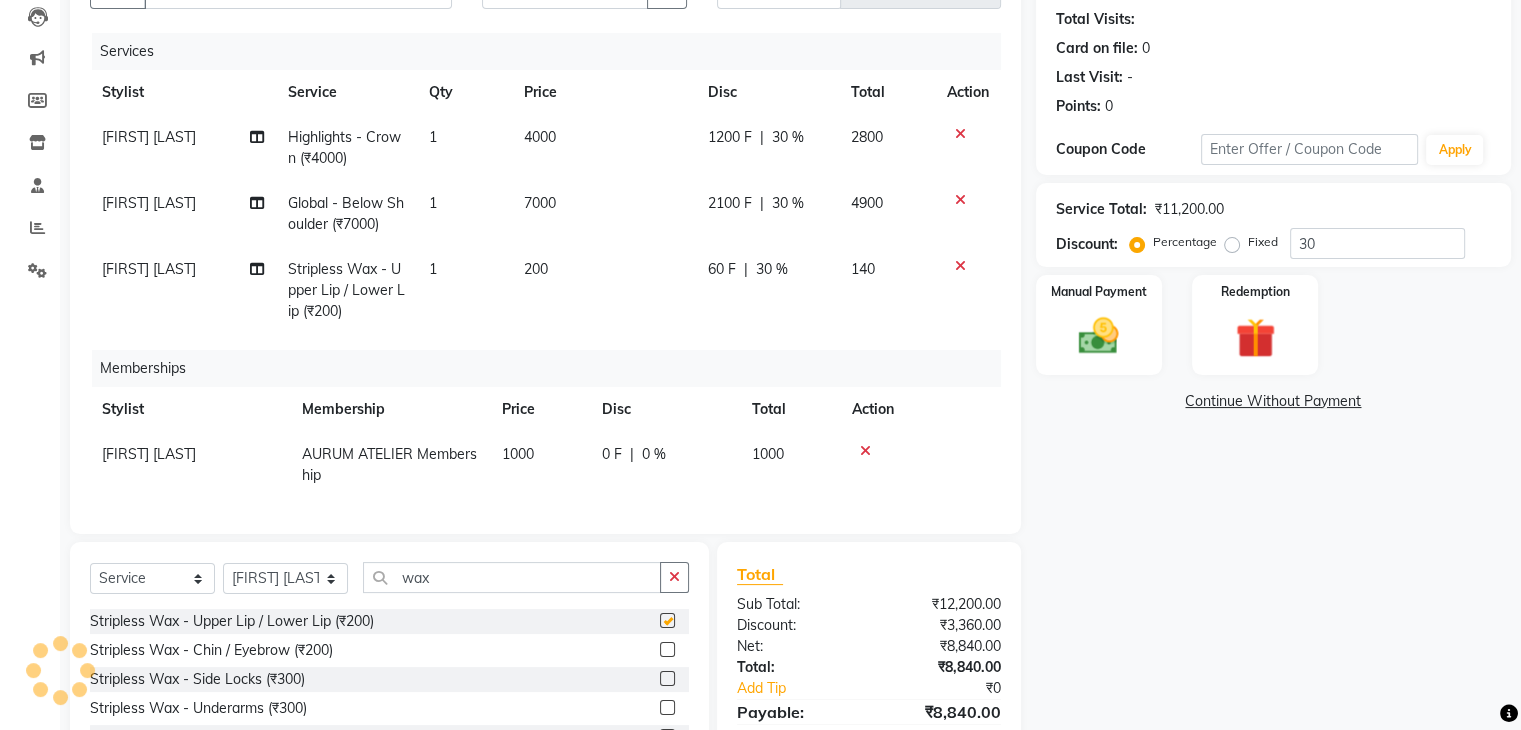 checkbox on "false" 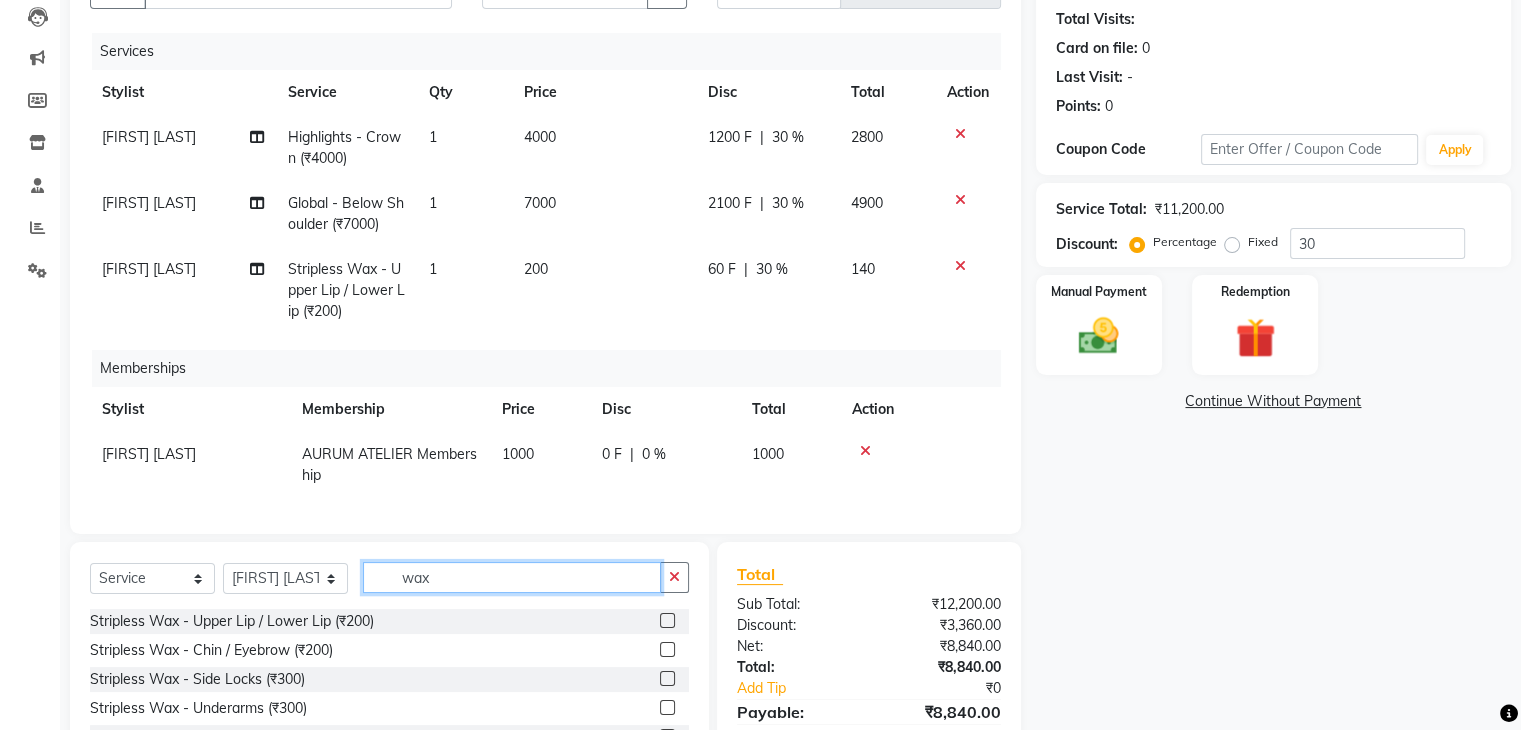click on "wax" 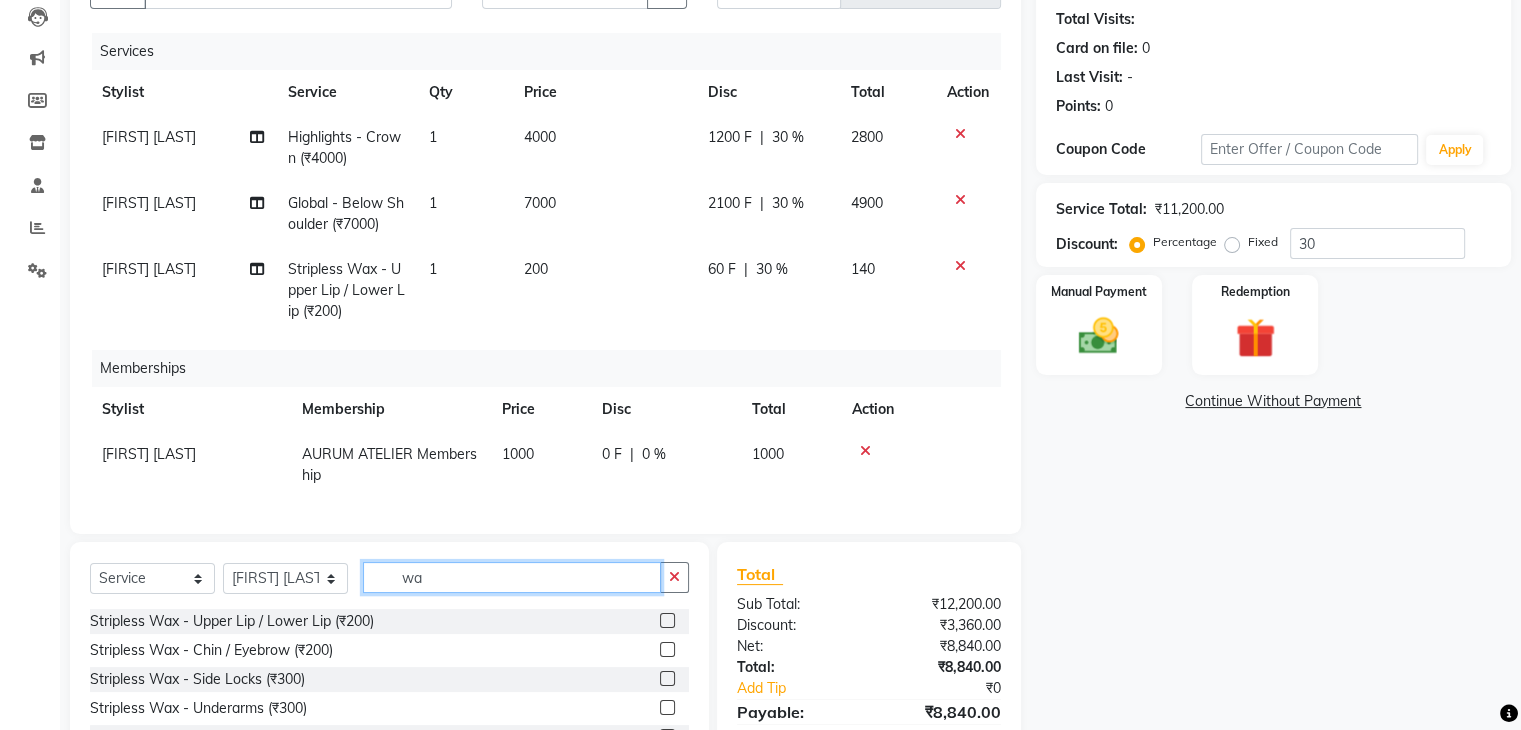 type on "w" 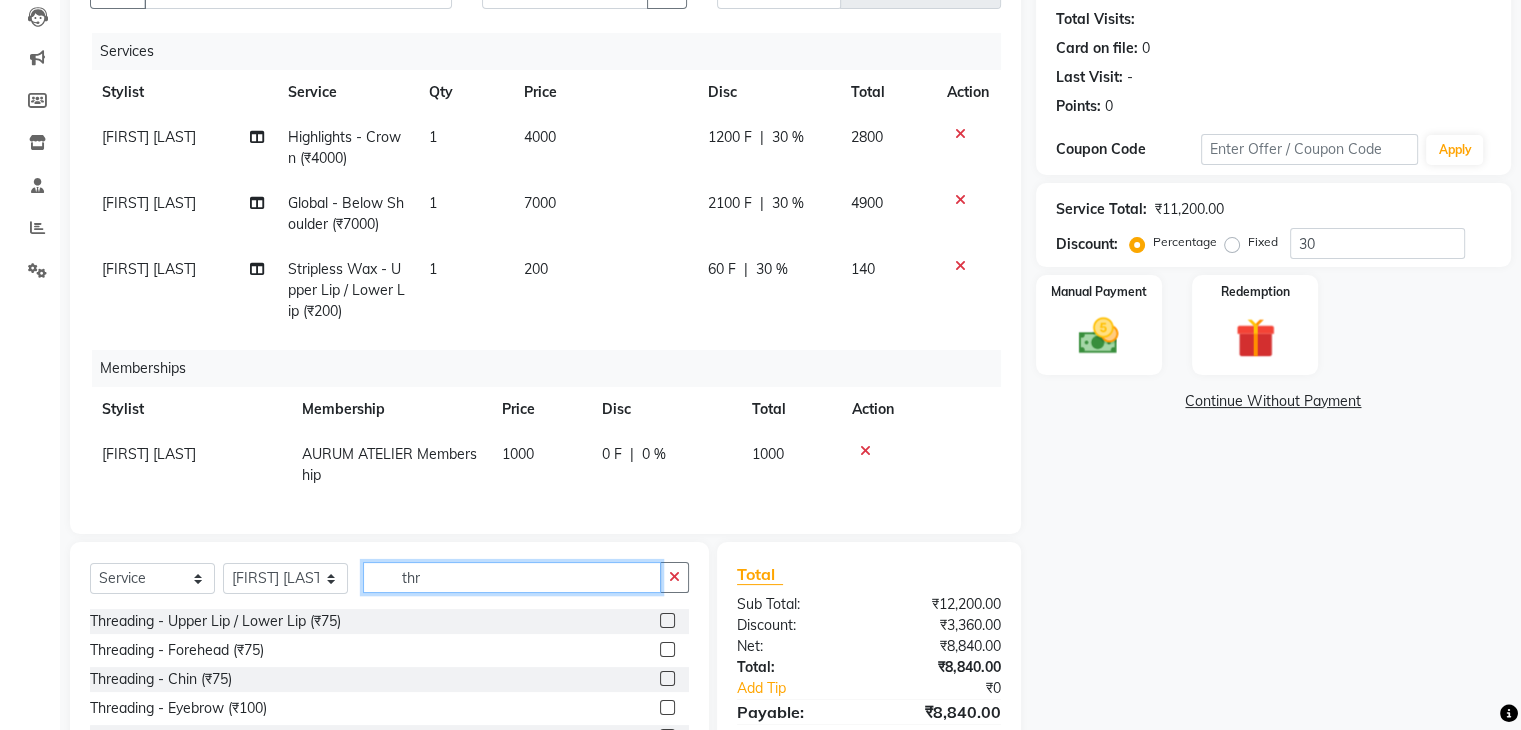 scroll, scrollTop: 315, scrollLeft: 0, axis: vertical 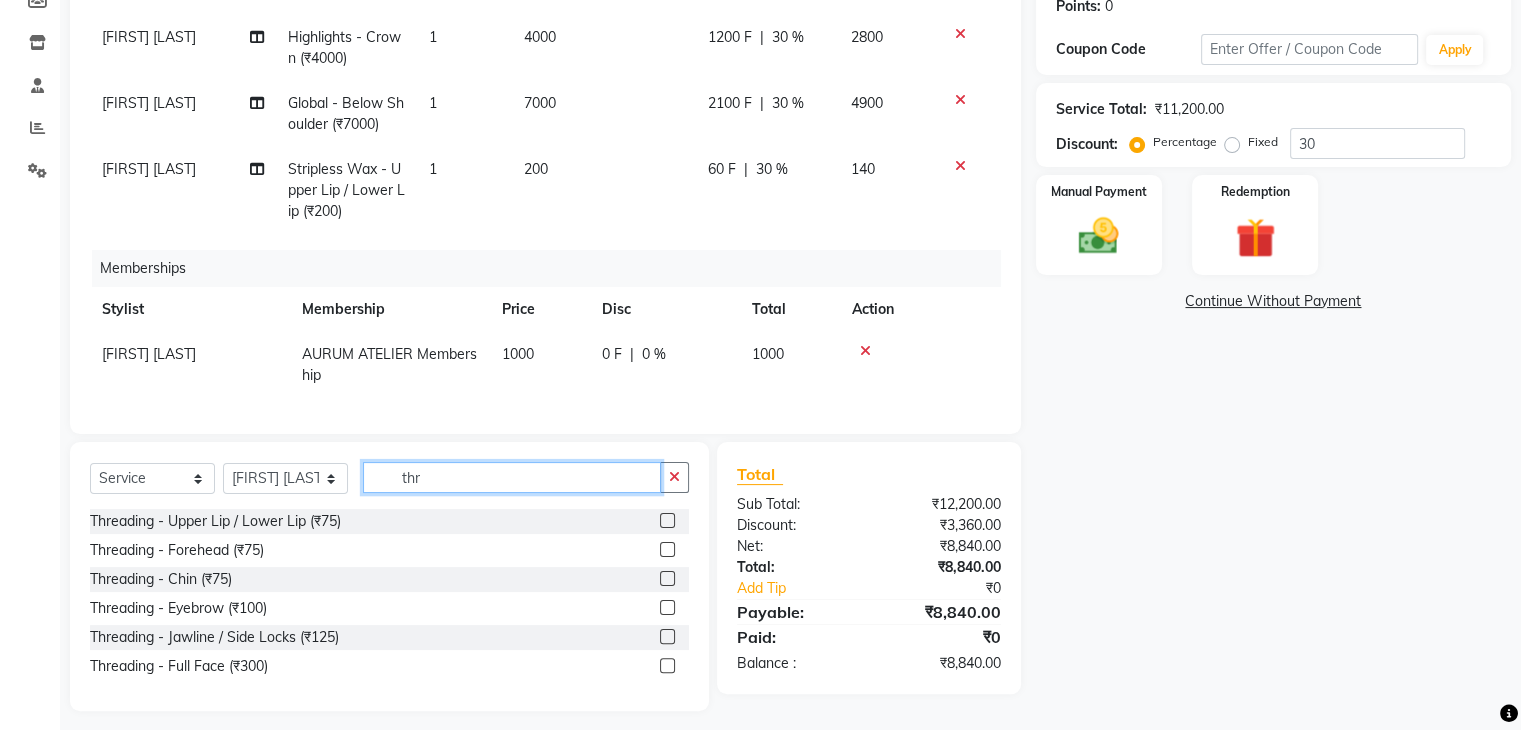 type on "thr" 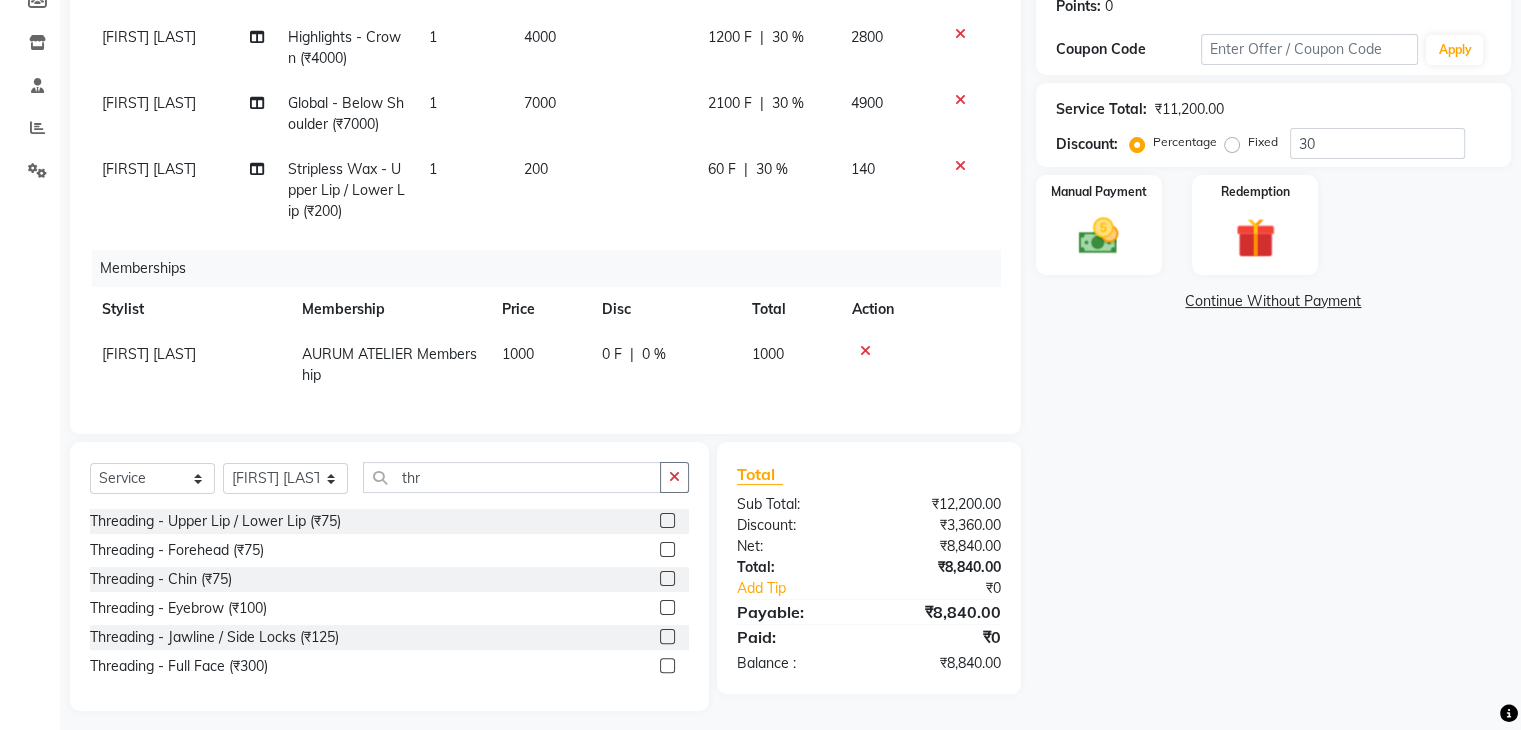 click 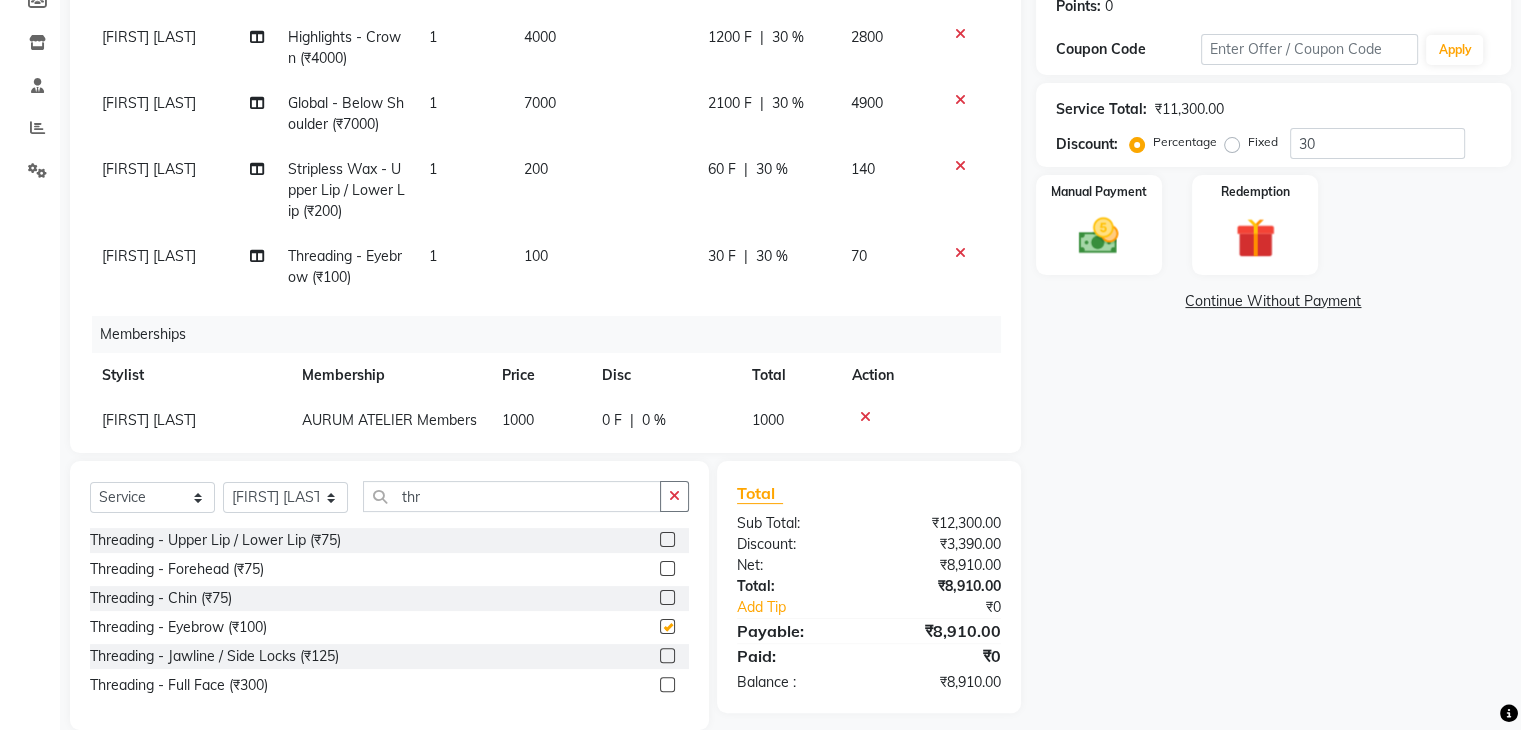 checkbox on "false" 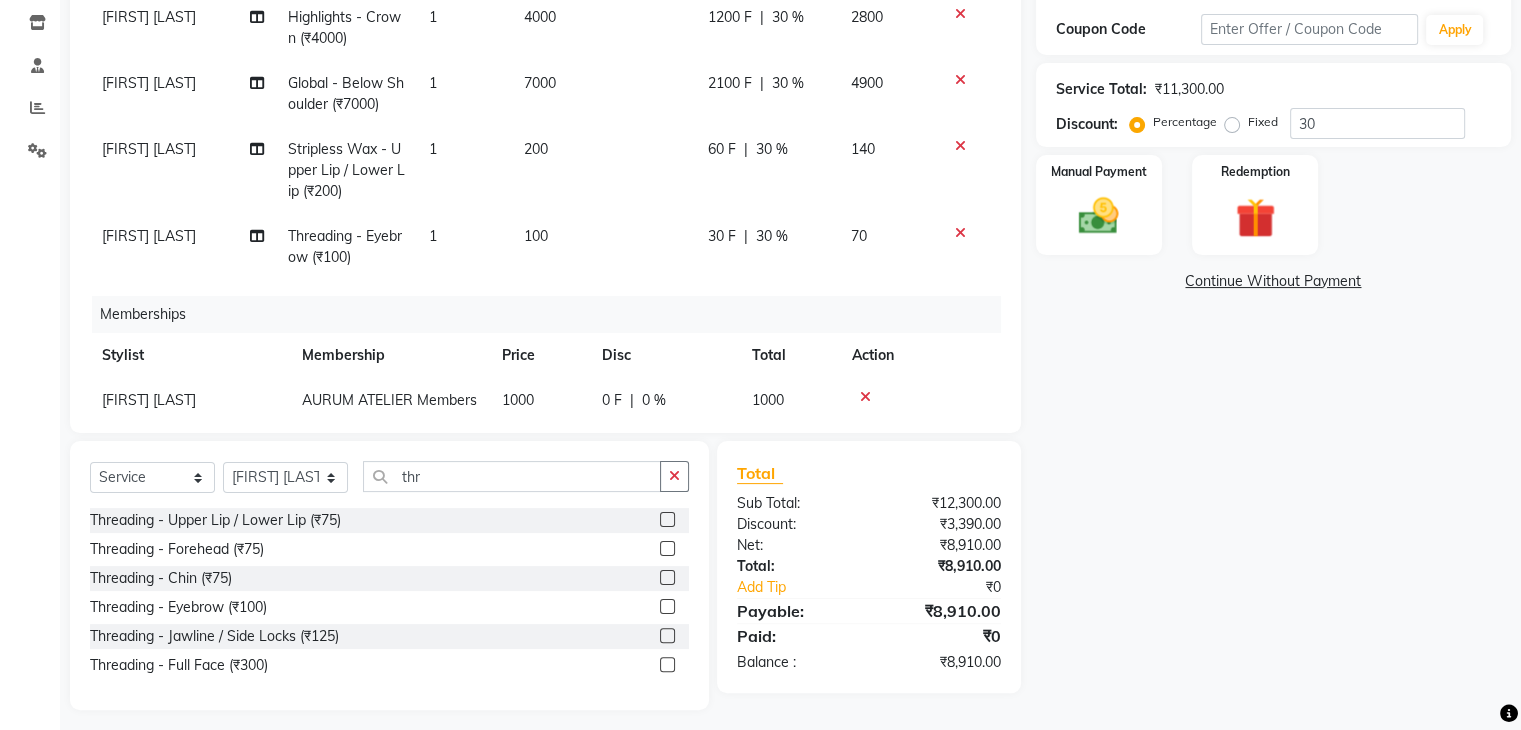 scroll, scrollTop: 346, scrollLeft: 0, axis: vertical 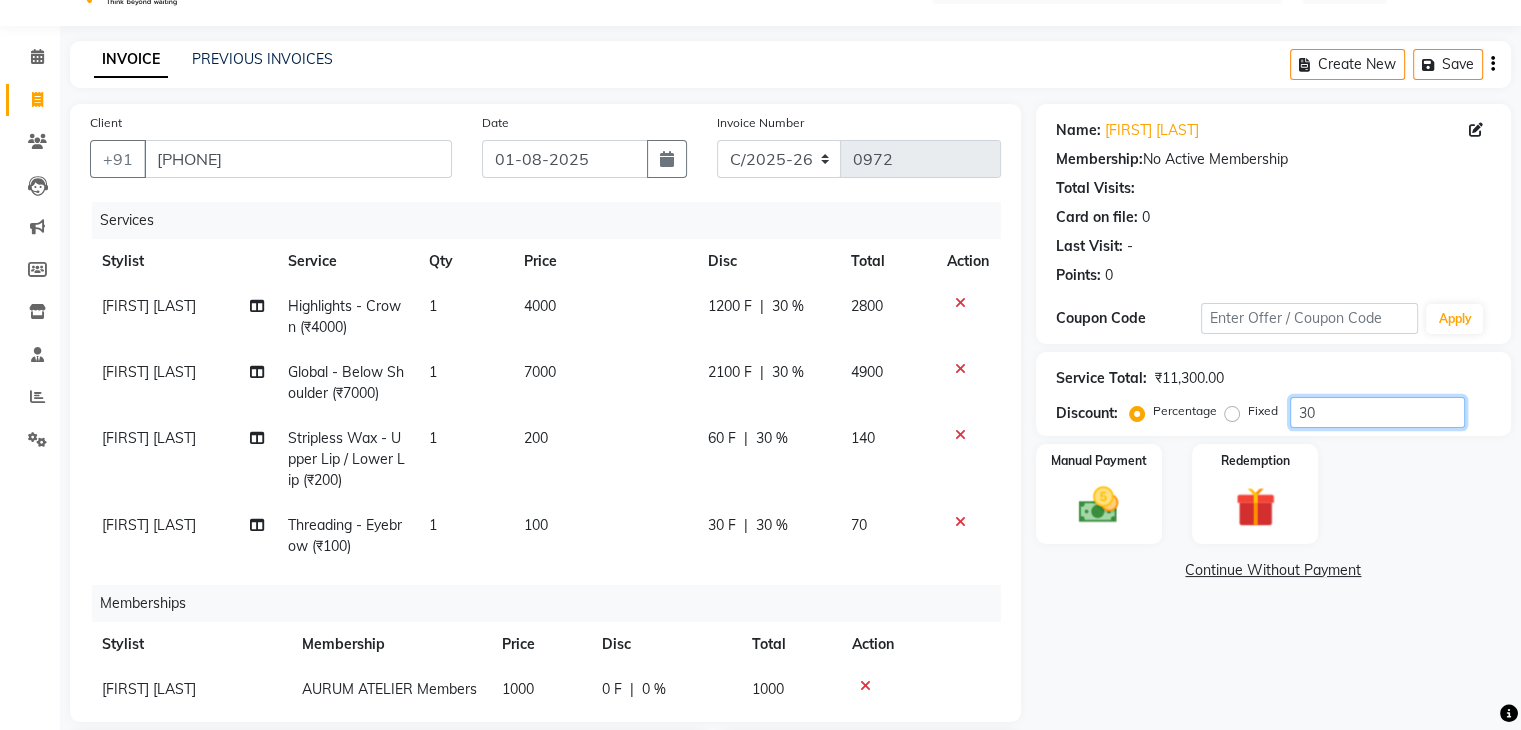 click on "30" 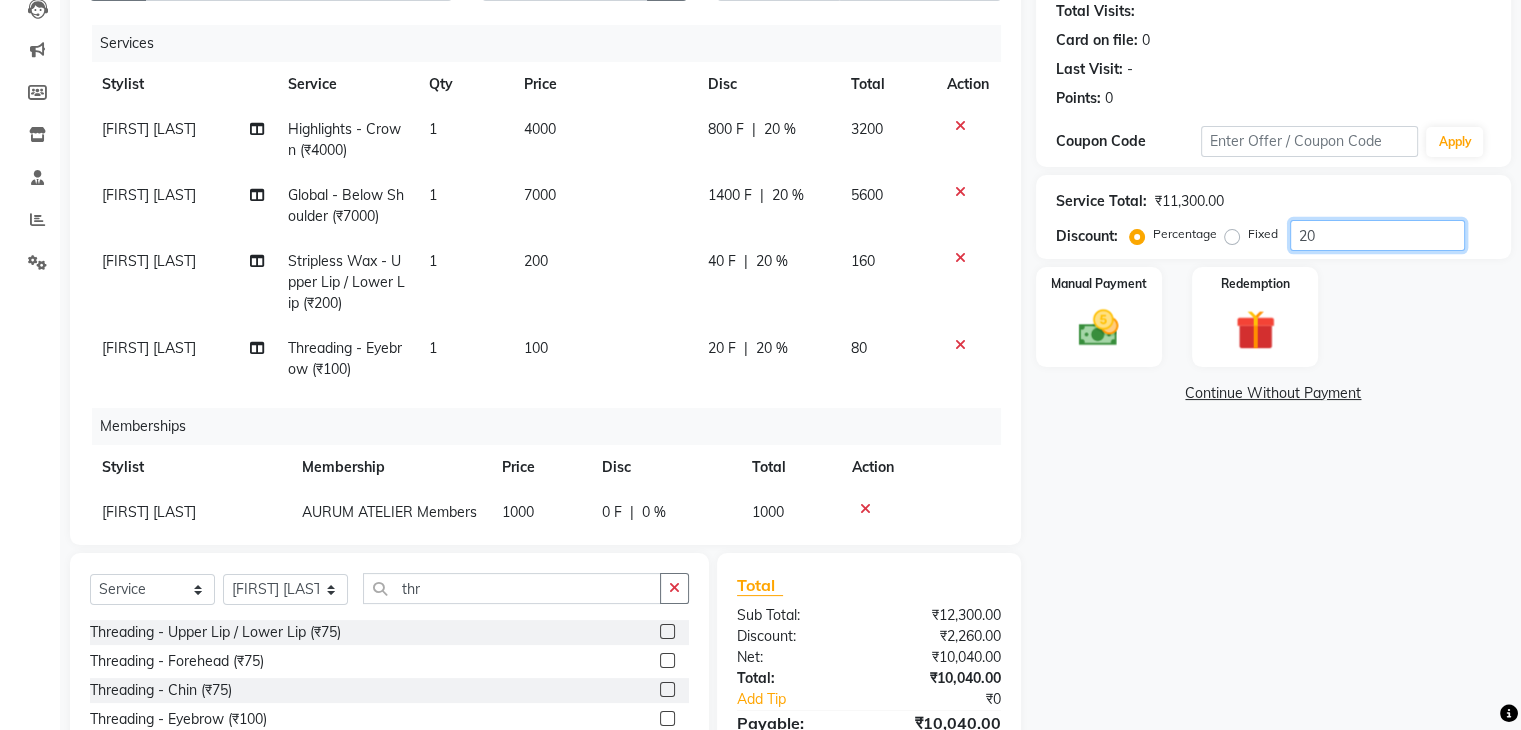 scroll, scrollTop: 346, scrollLeft: 0, axis: vertical 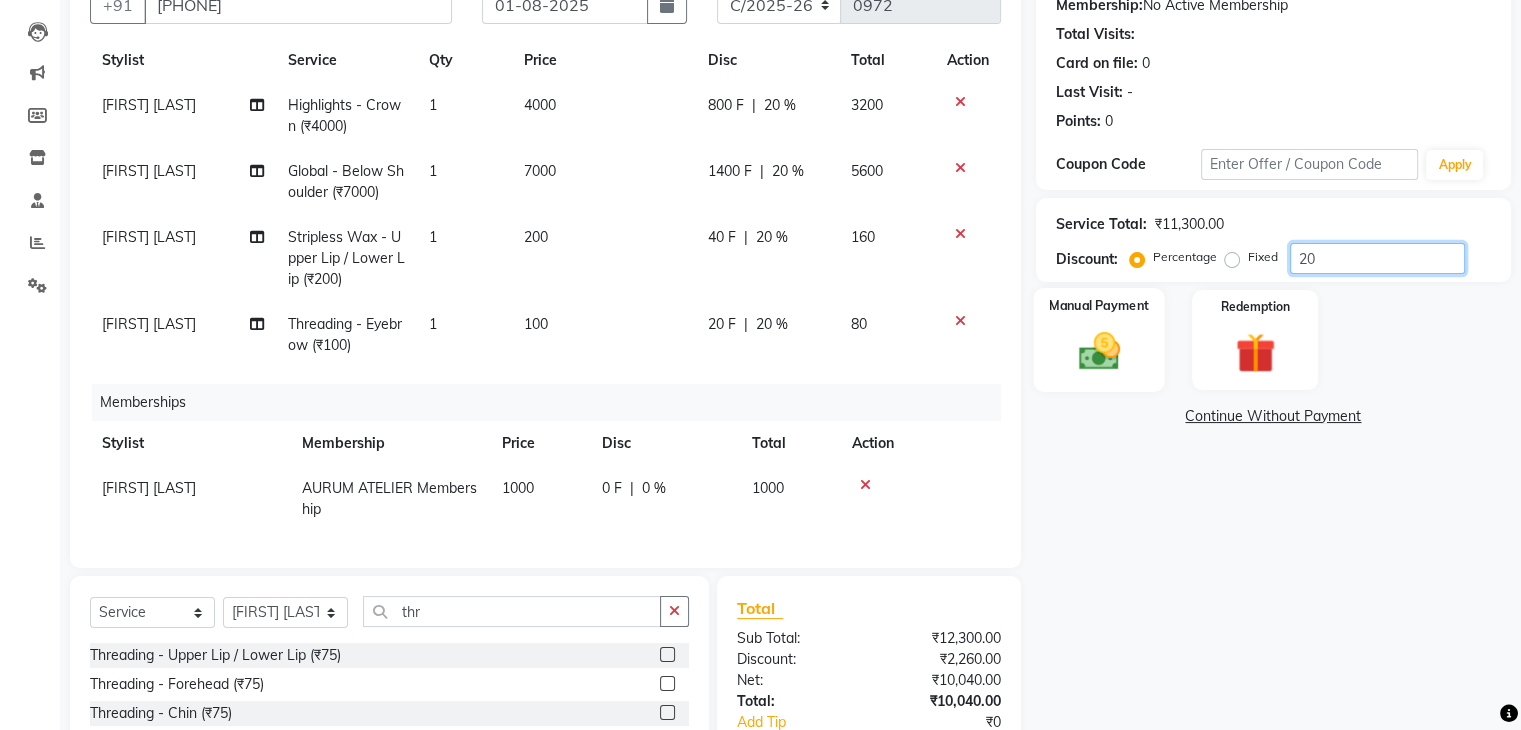 type on "20" 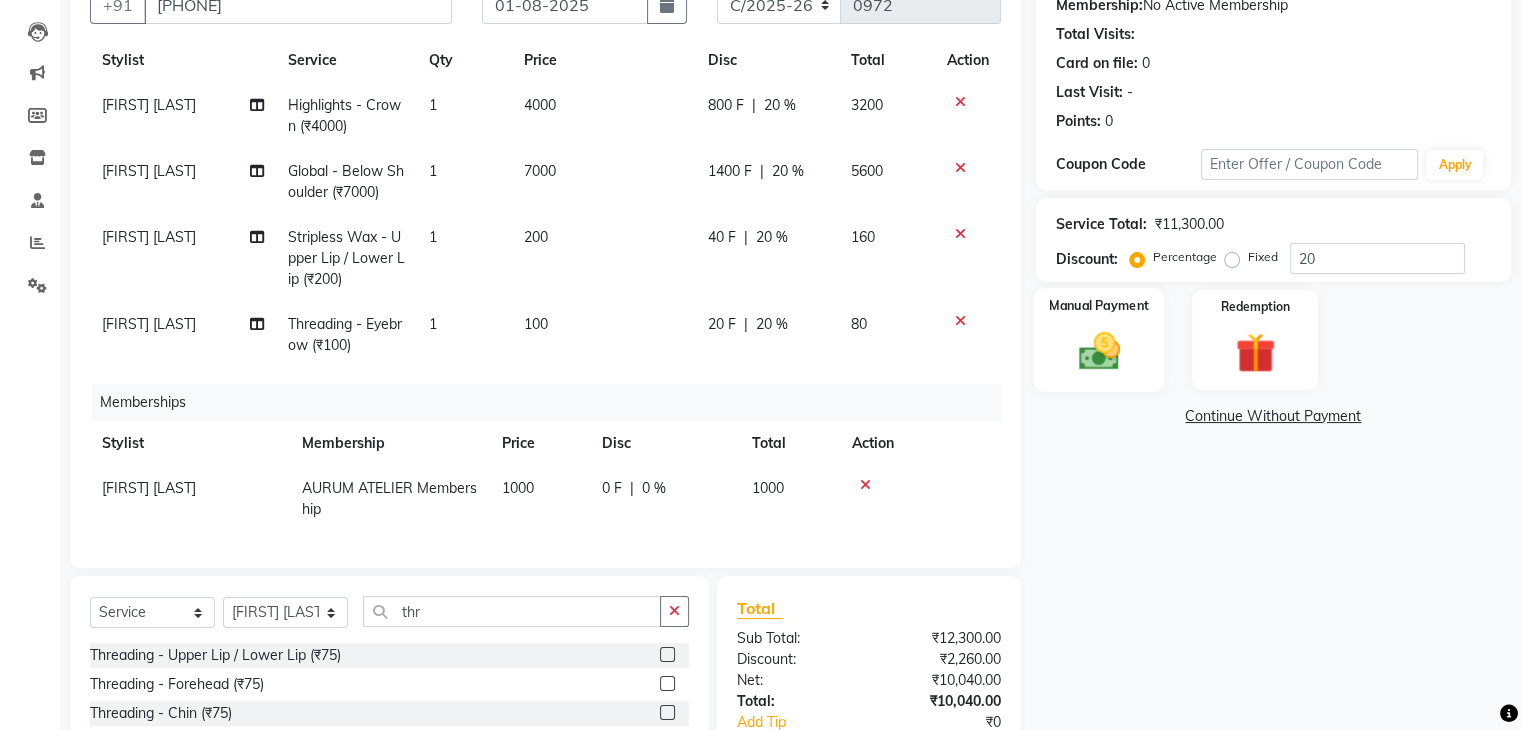 click 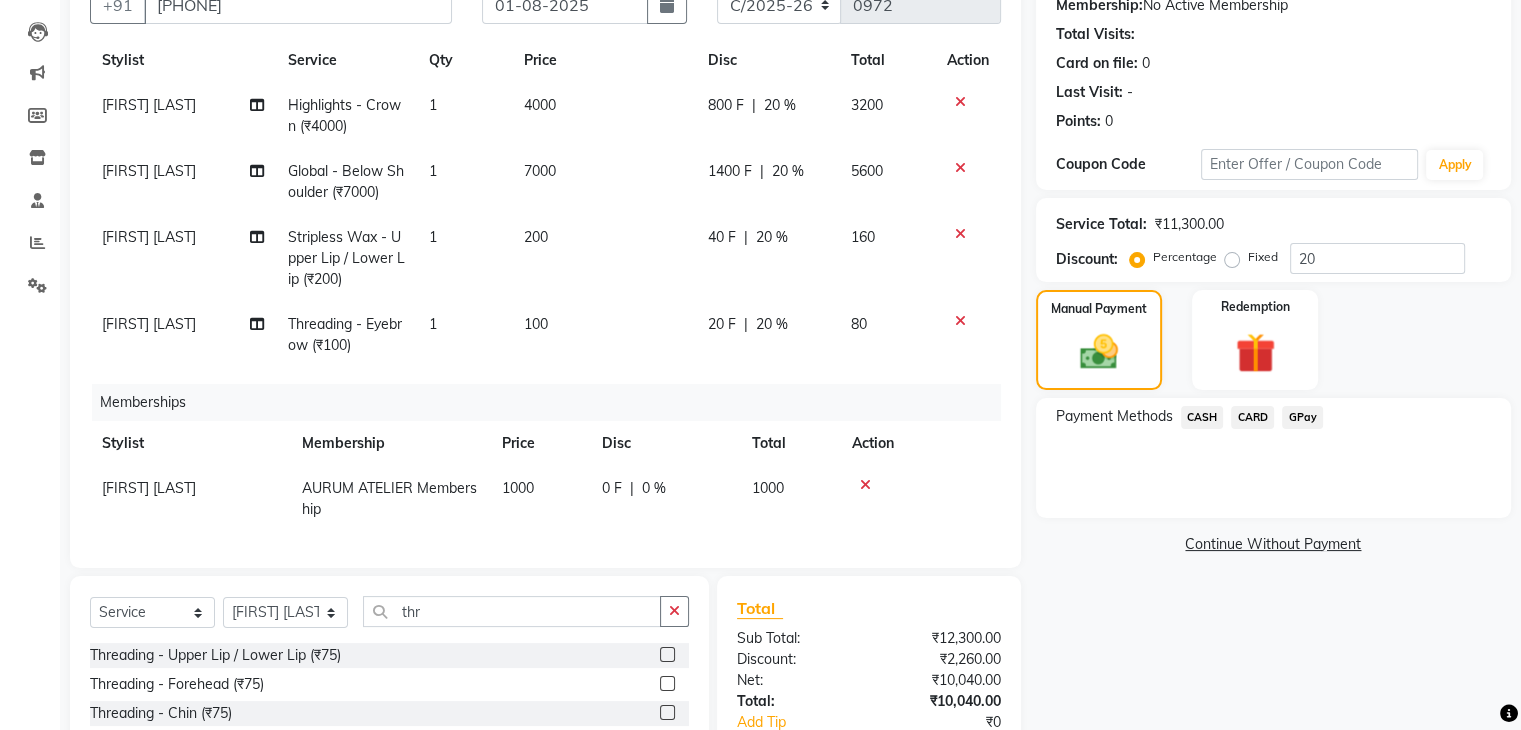 click on "CASH" 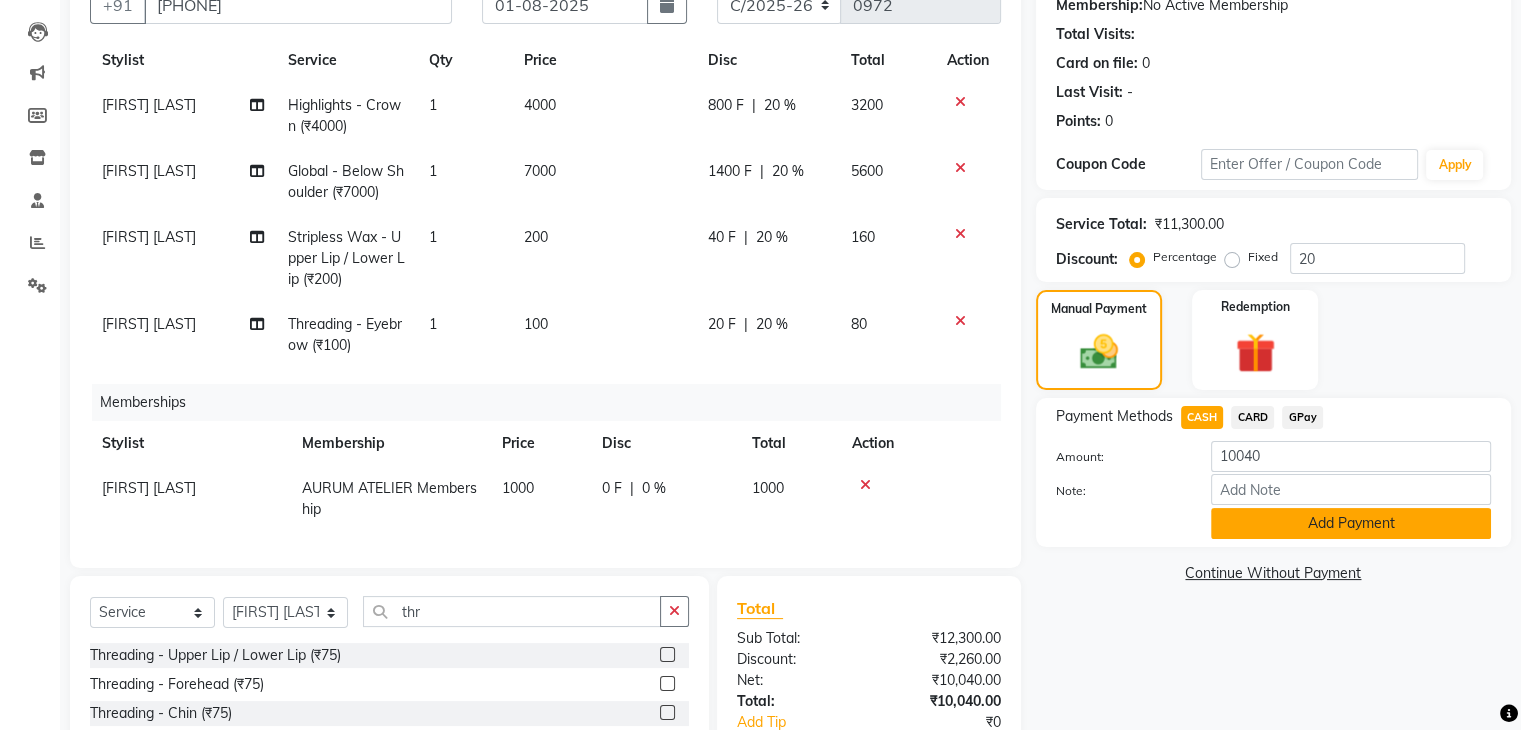 click on "Add Payment" 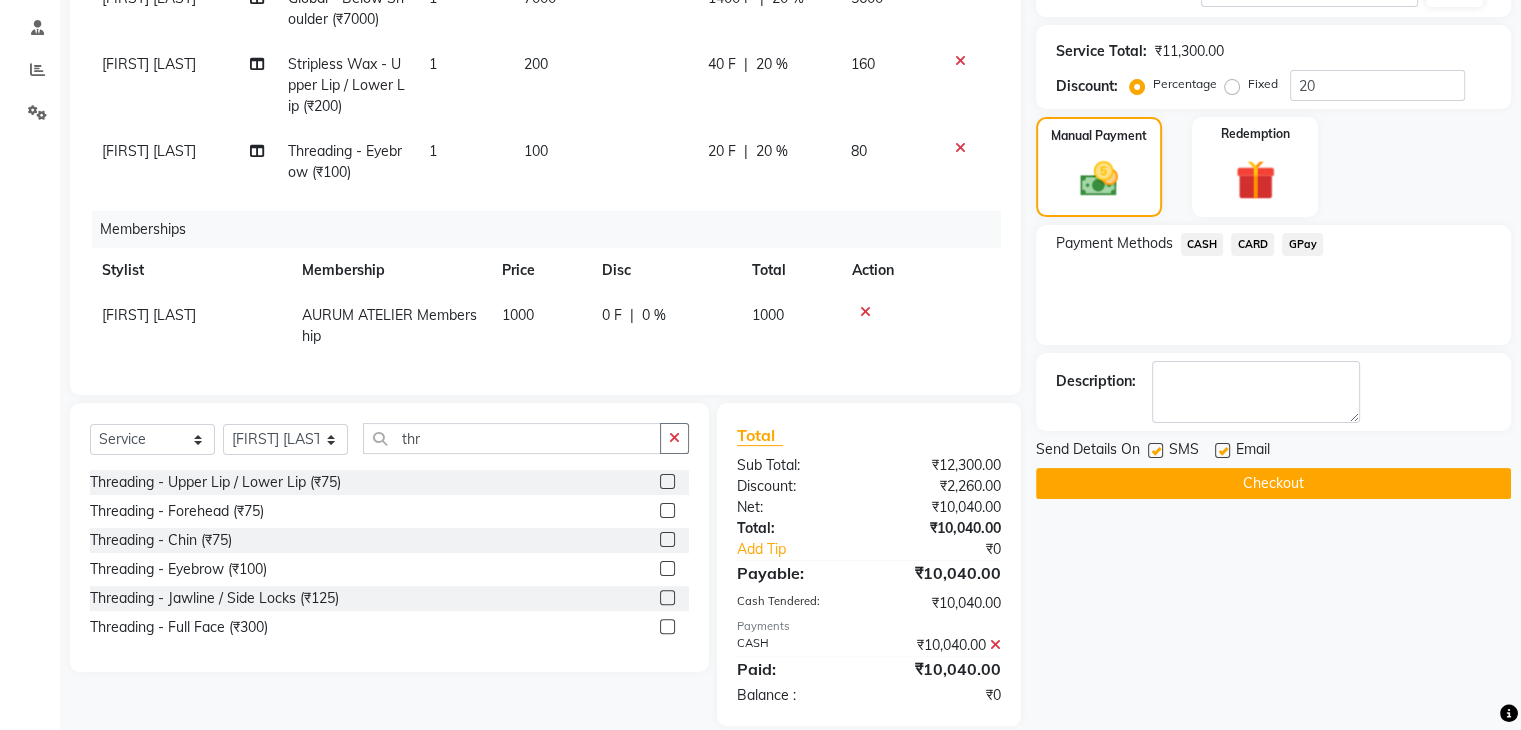 scroll, scrollTop: 400, scrollLeft: 0, axis: vertical 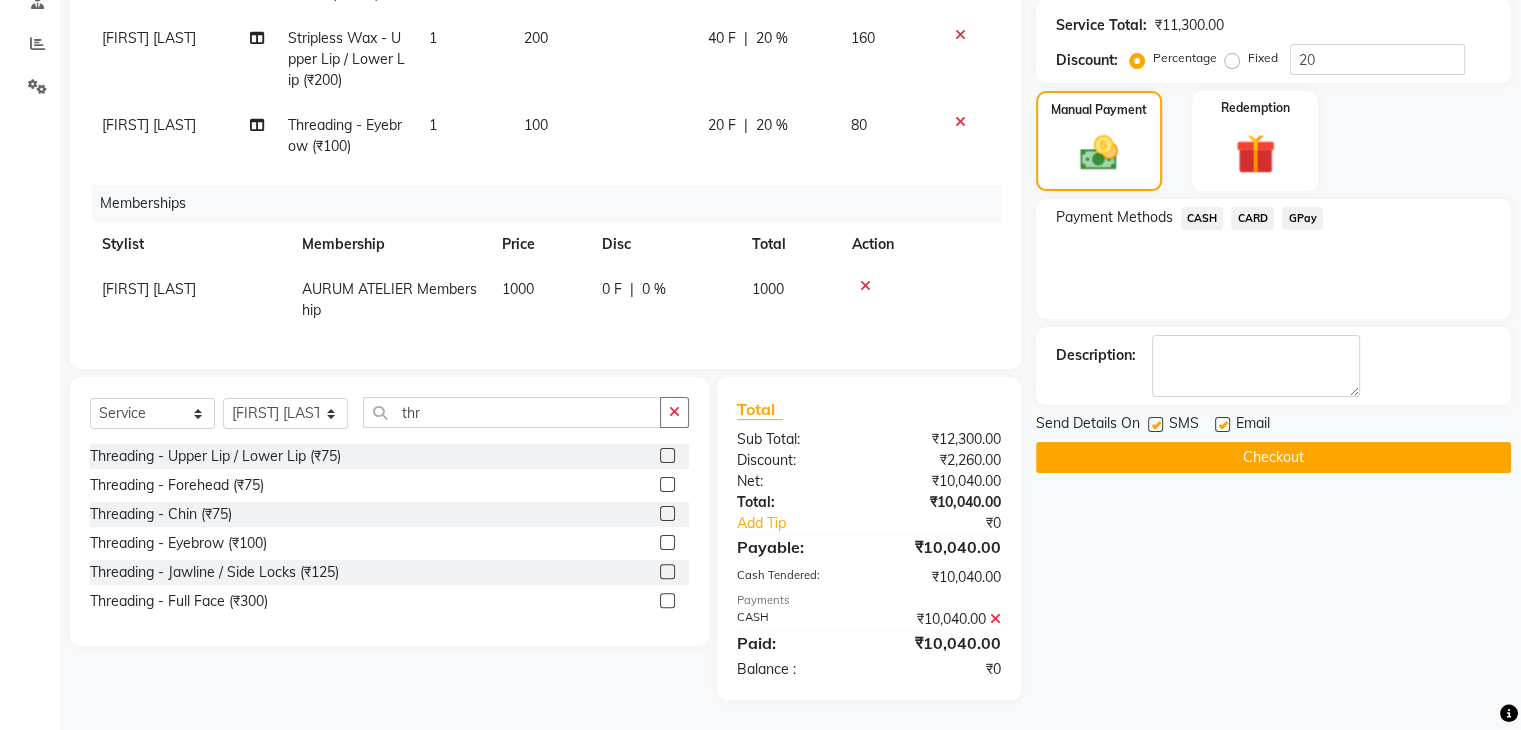 click on "Checkout" 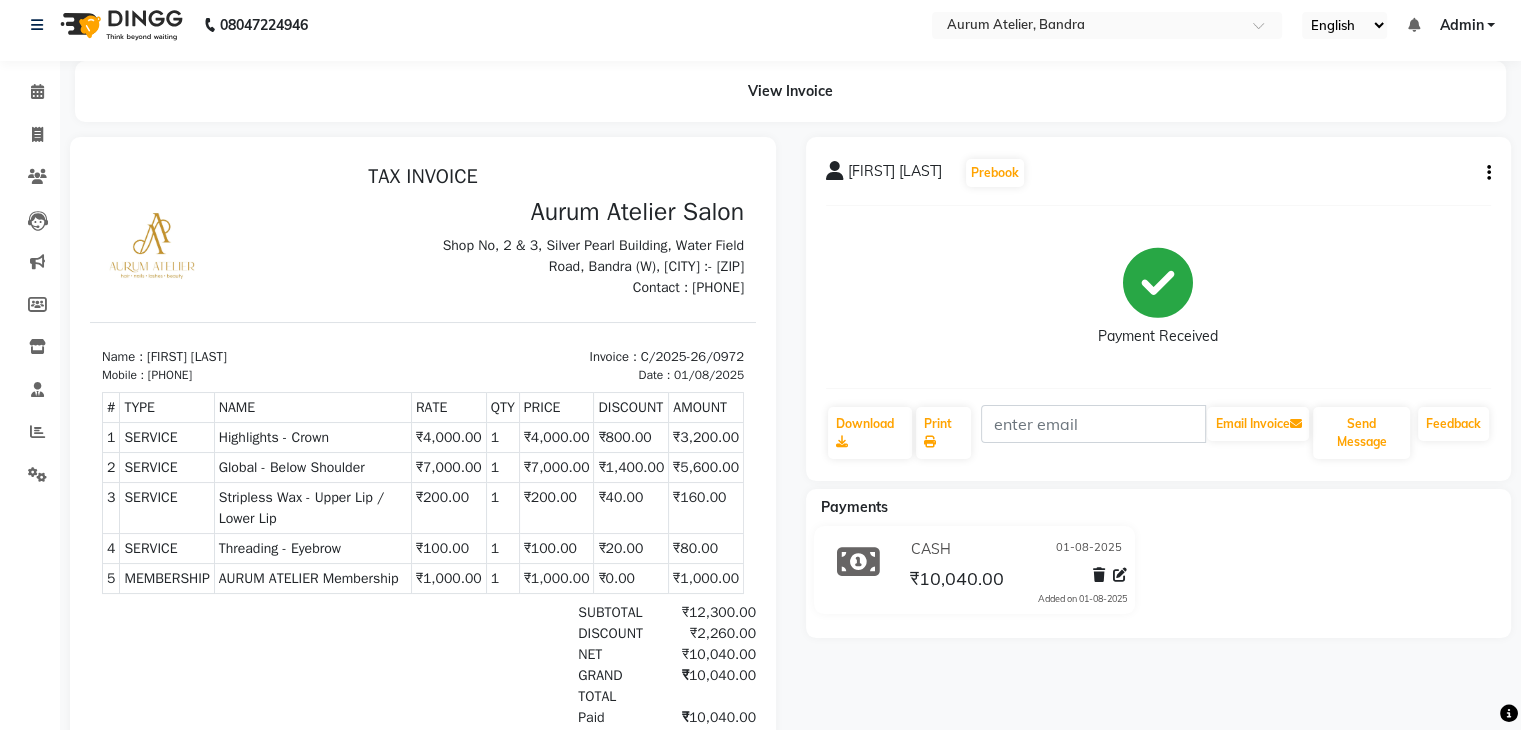 scroll, scrollTop: 0, scrollLeft: 0, axis: both 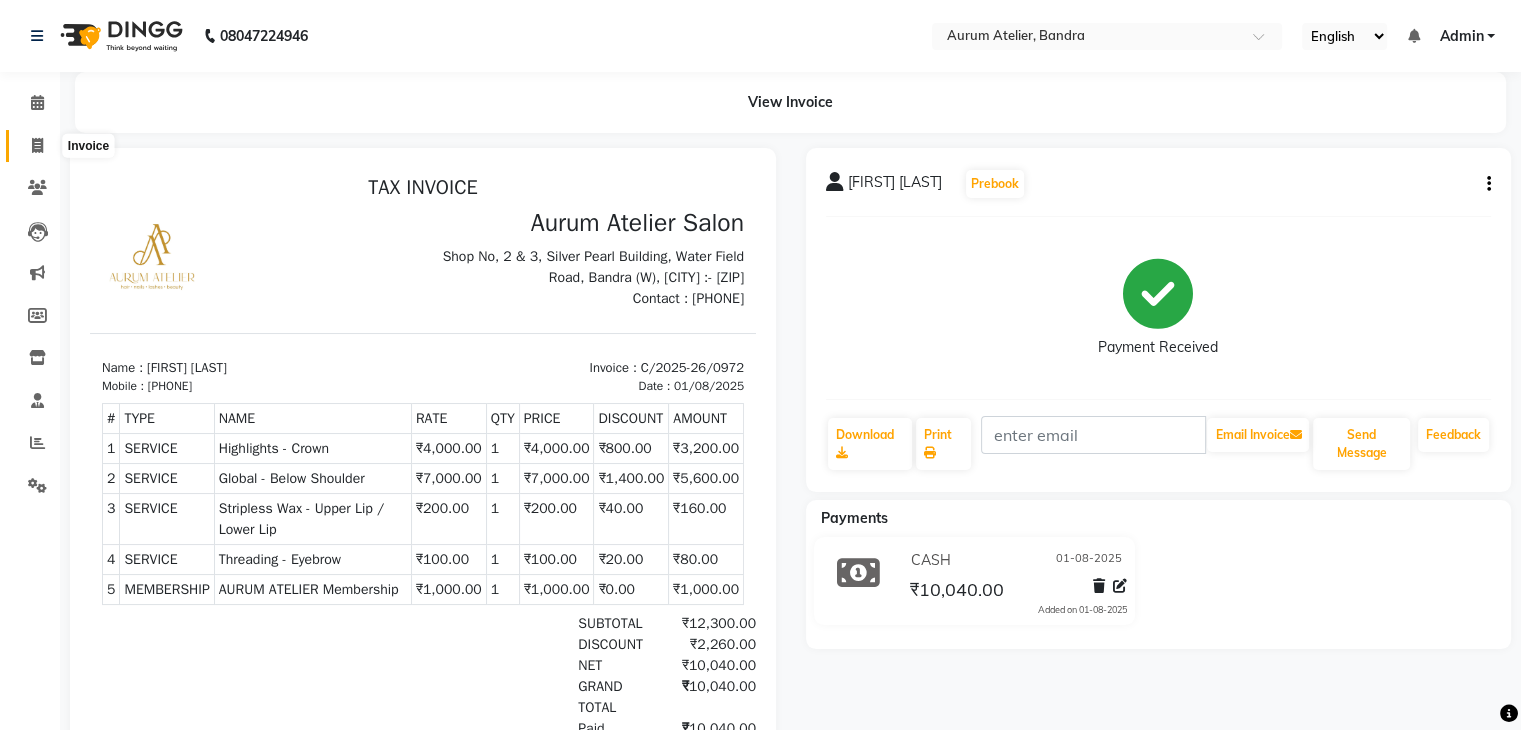 click 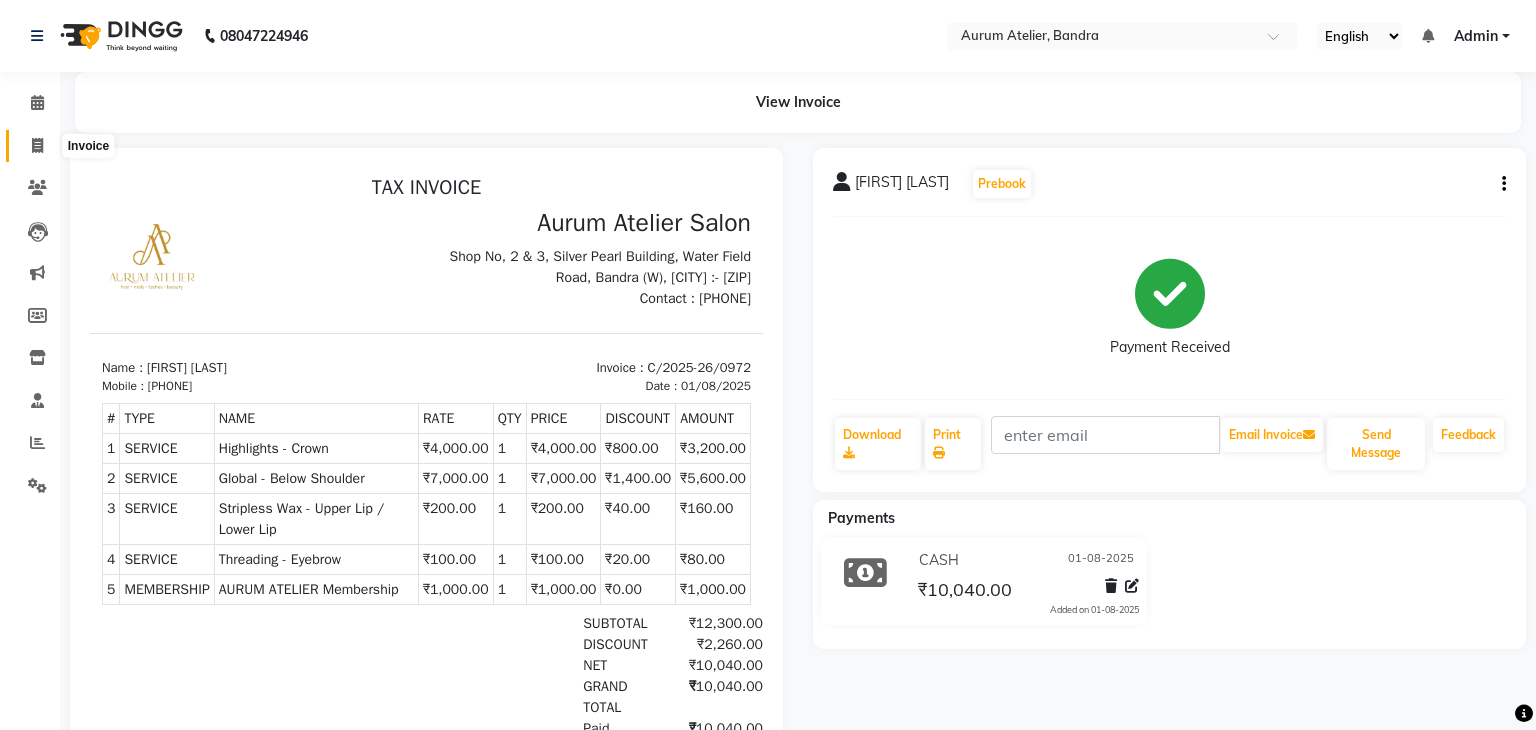 select on "service" 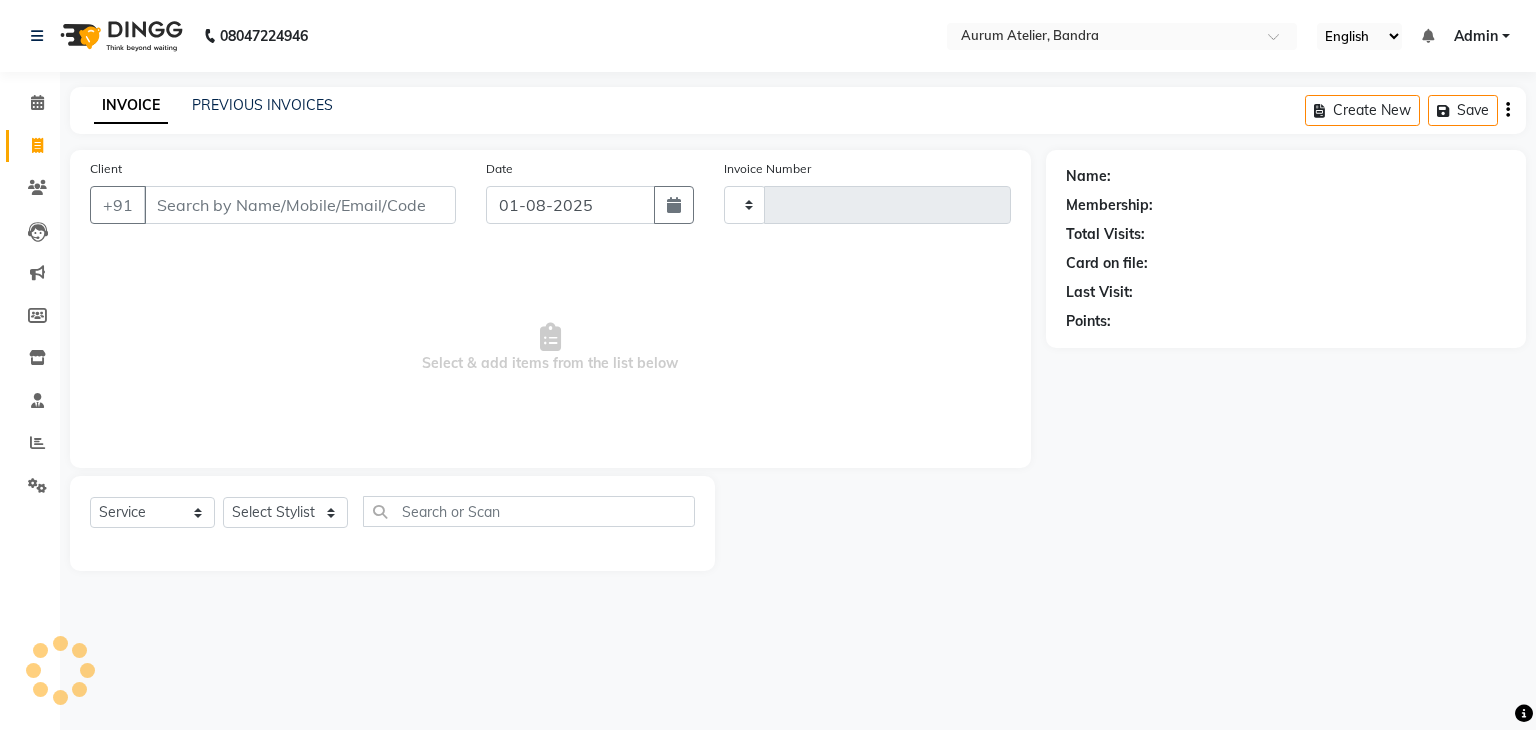 type on "0492" 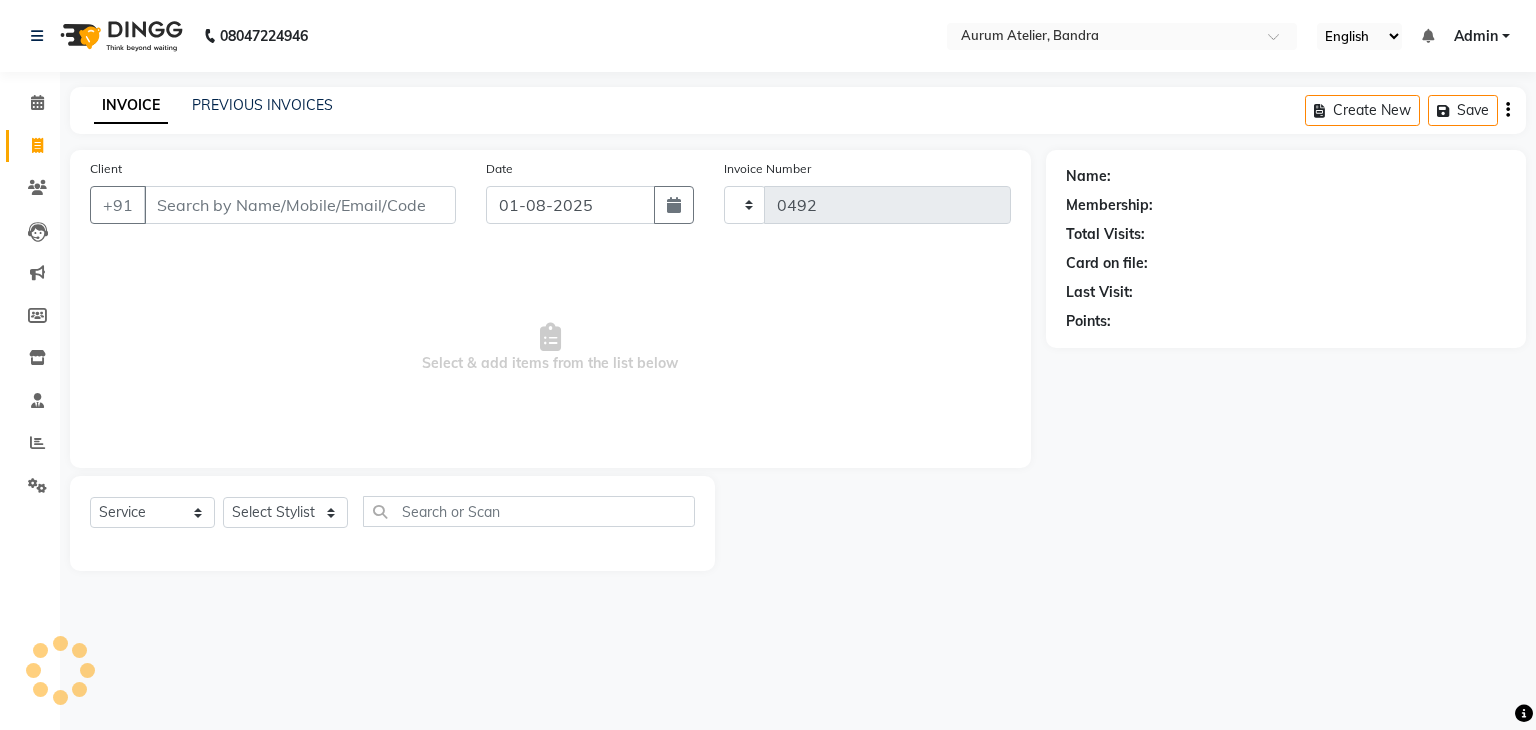 select on "7410" 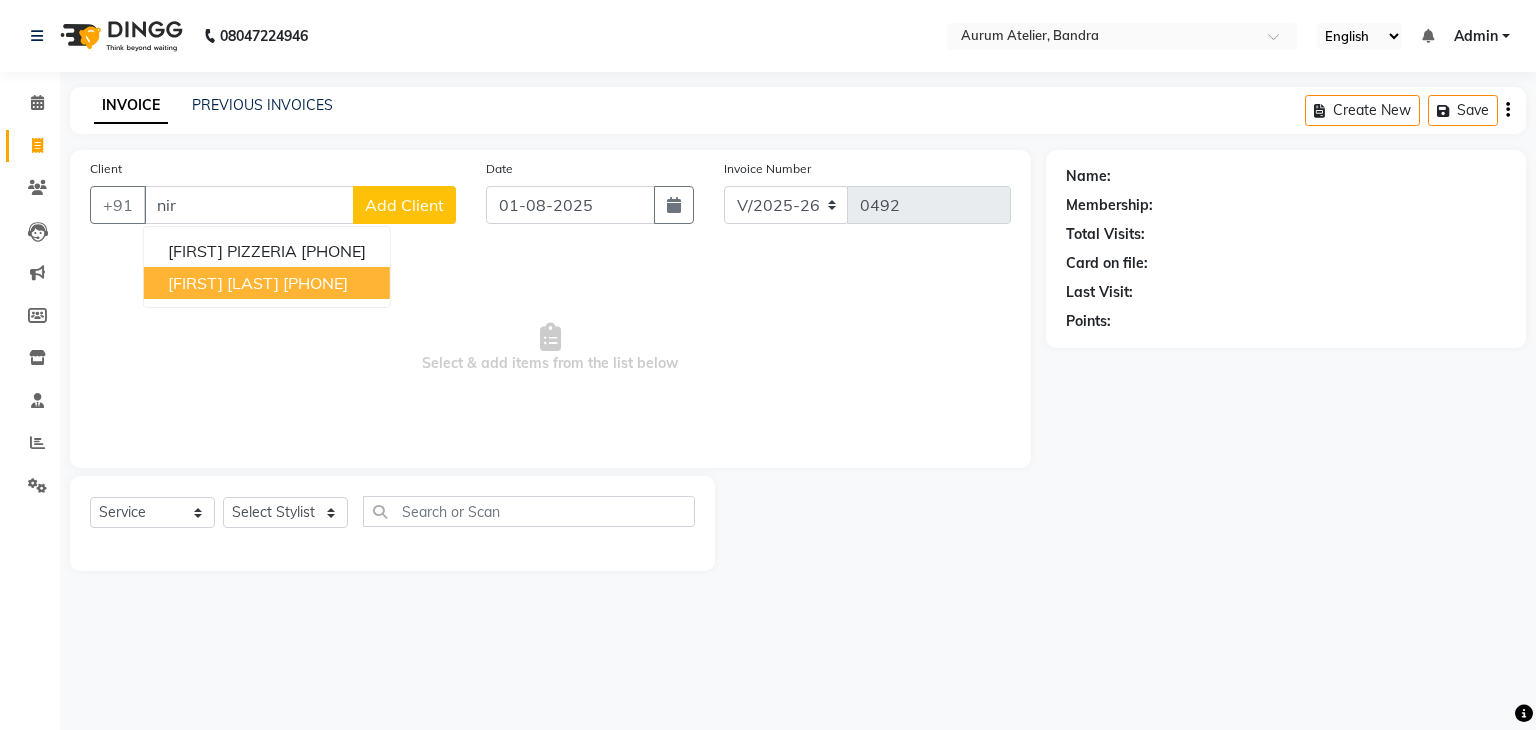 click on "[PHONE]" at bounding box center (315, 283) 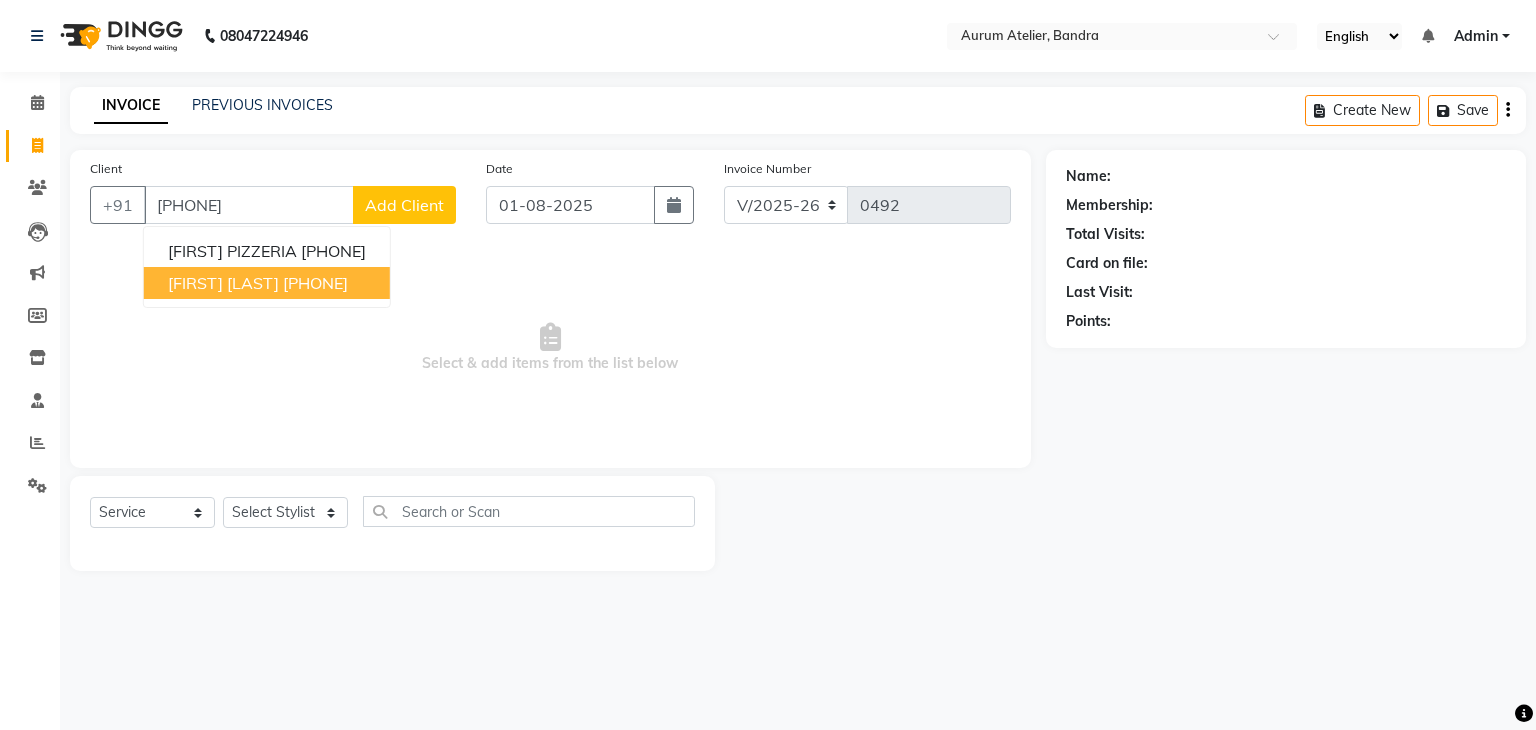 type on "[PHONE]" 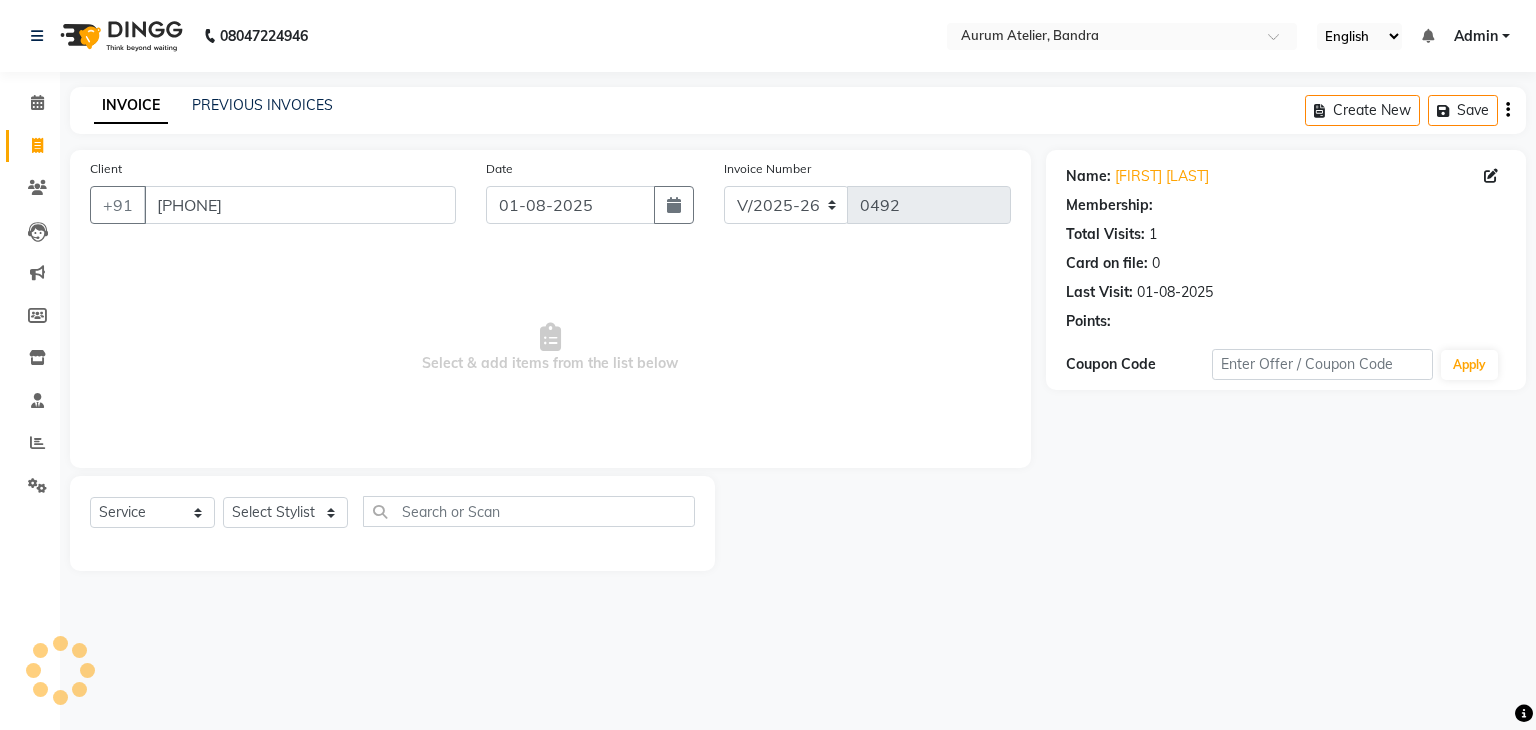 select on "1: Object" 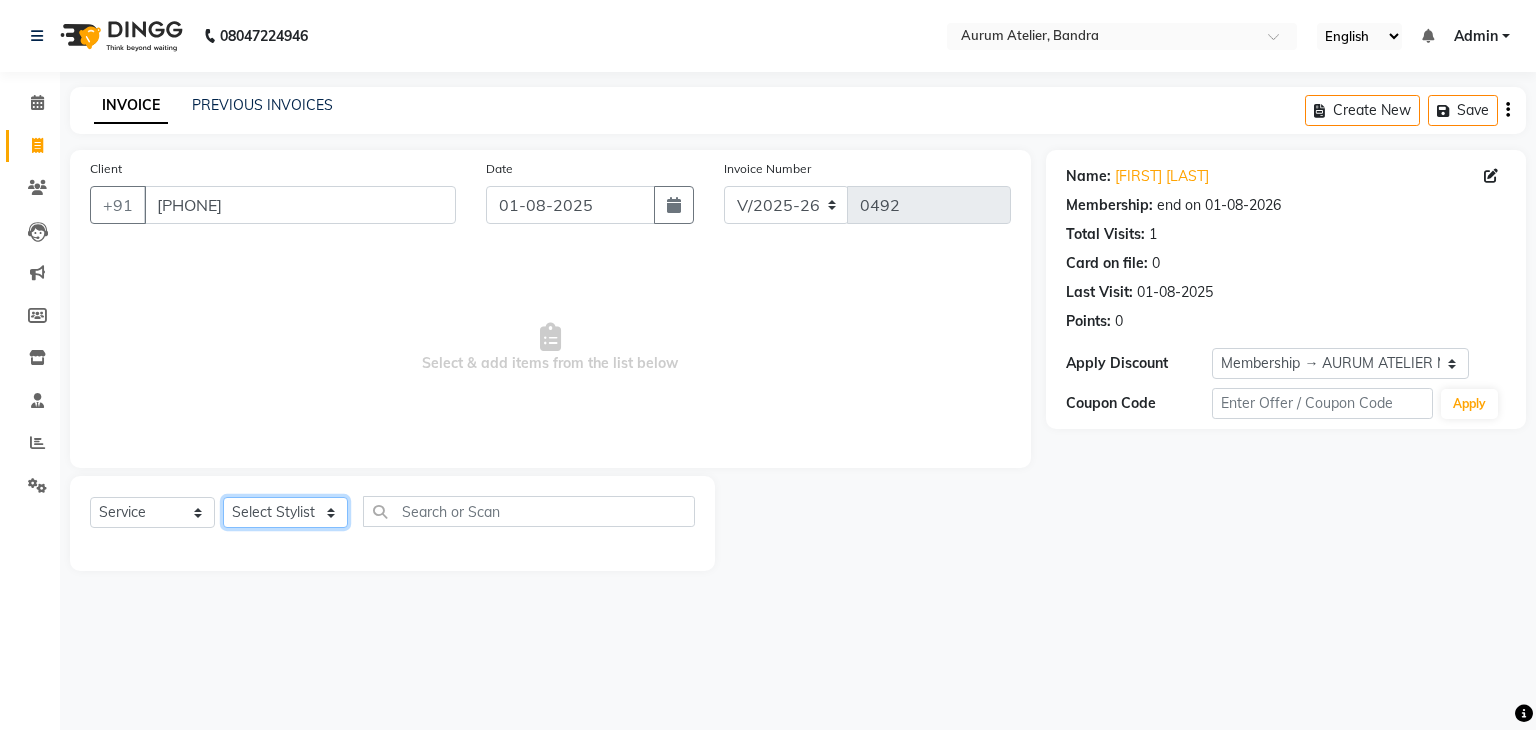 click on "Select Stylist AHSAN [FIRST] [LAST] [FIRST] Kaleem salmani Praveen bhandari Preet sanjay Sultan hawari TEHSIN vishes" 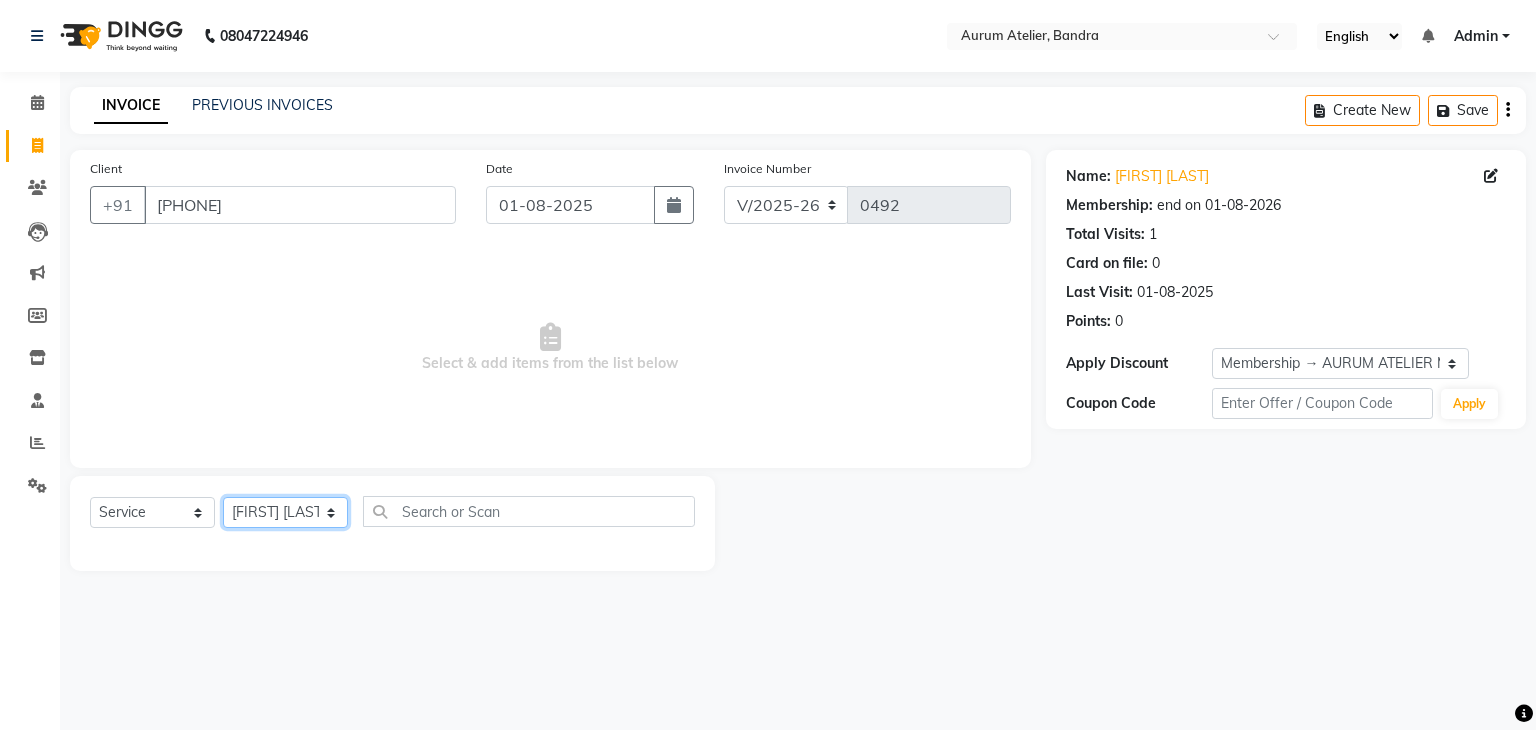 click on "Select Stylist AHSAN [FIRST] [LAST] [FIRST] Kaleem salmani Praveen bhandari Preet sanjay Sultan hawari TEHSIN vishes" 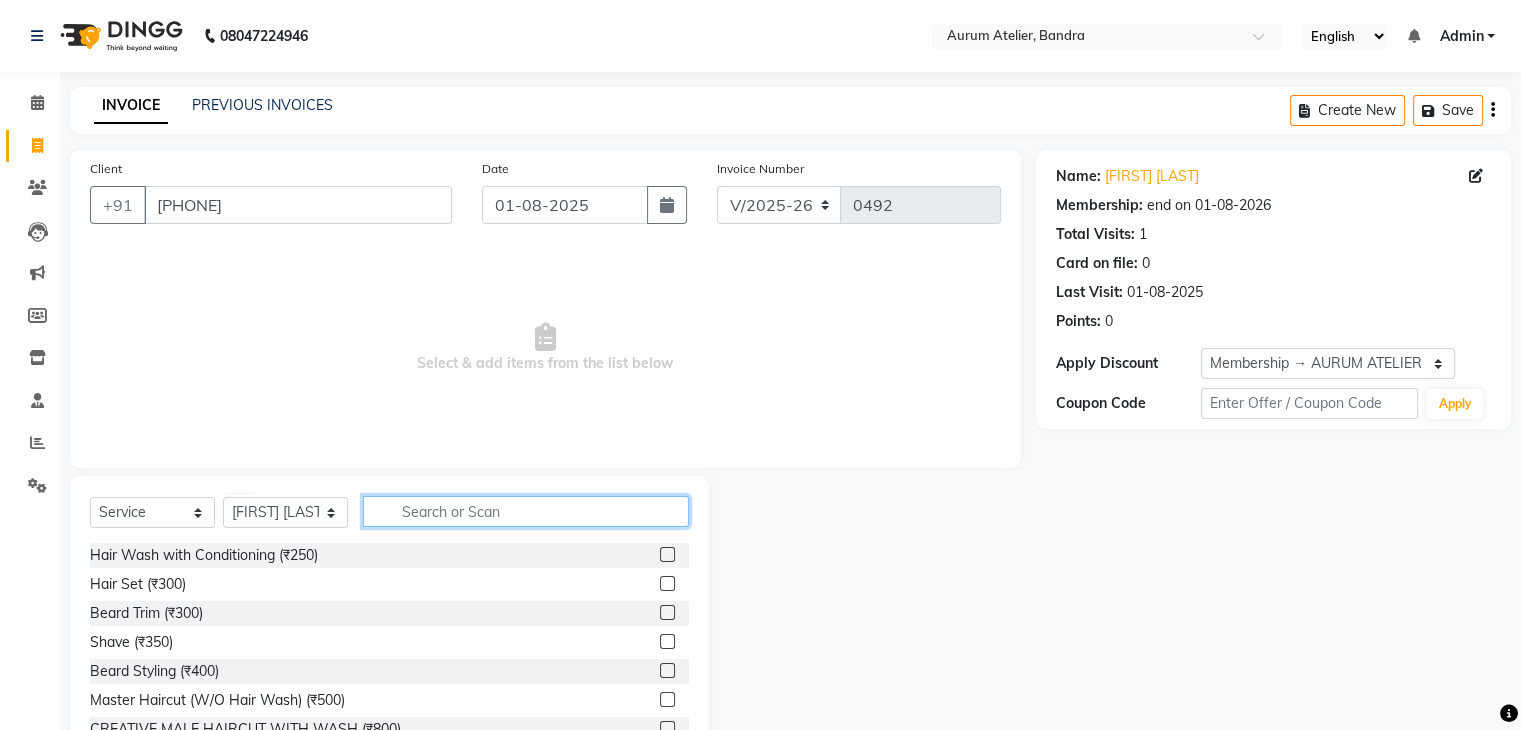 click 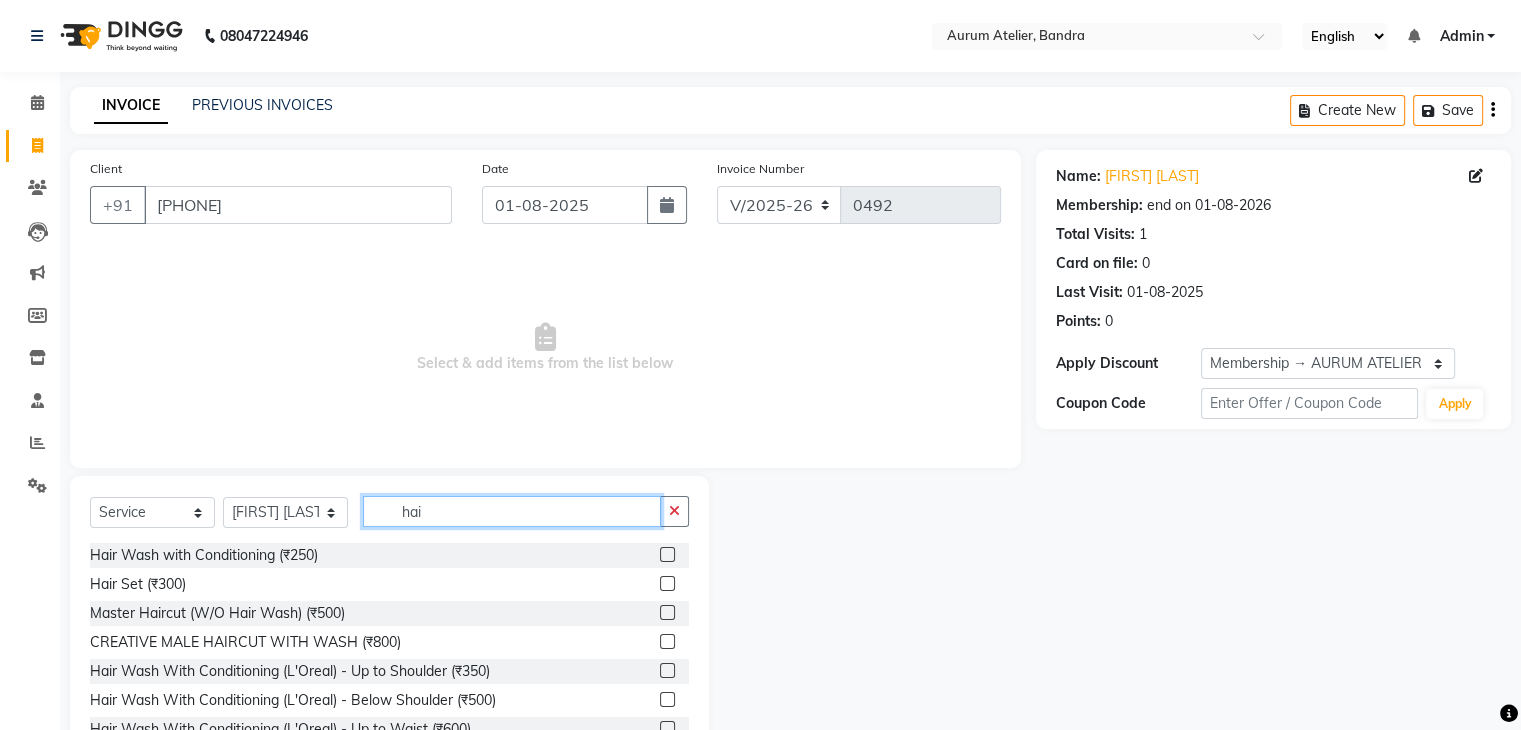 type on "hai" 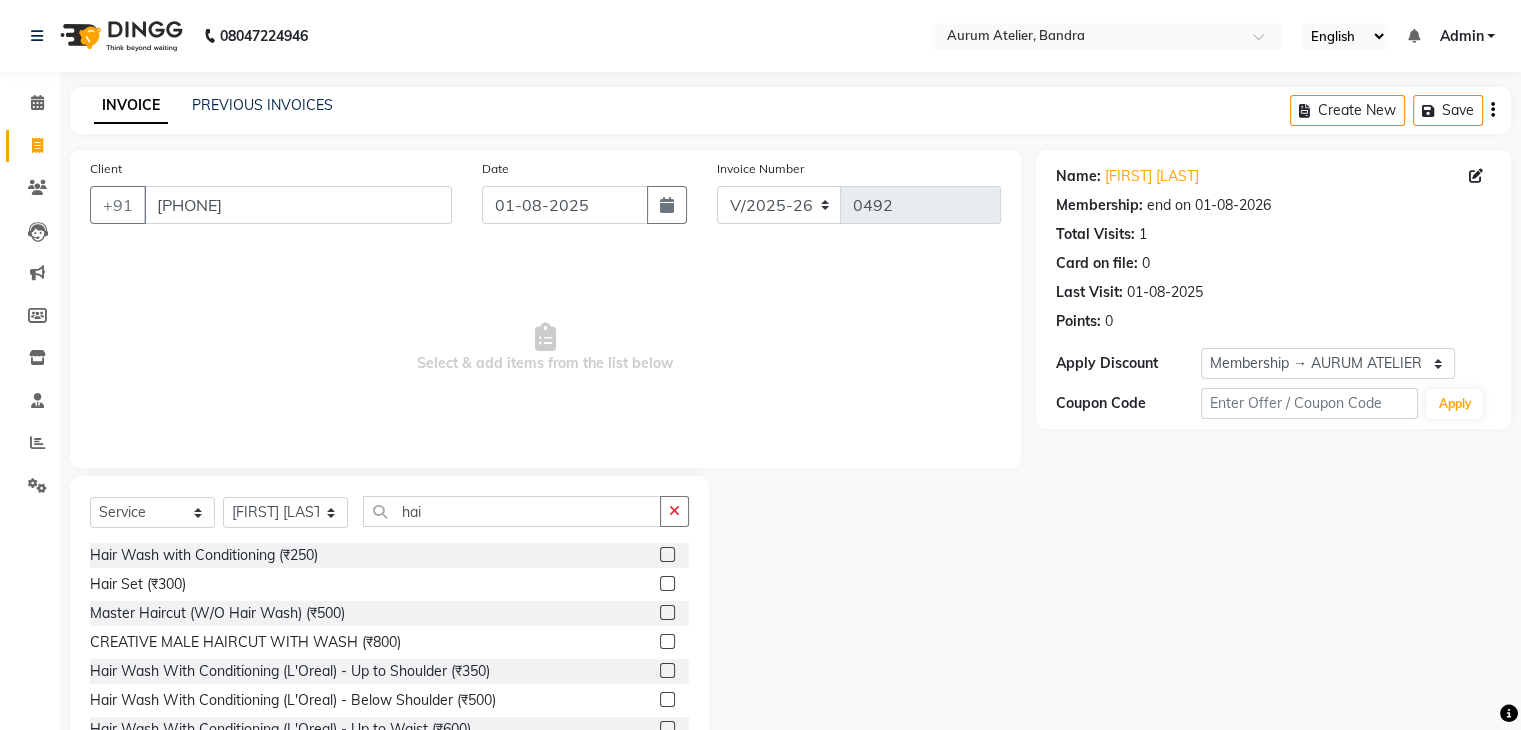 click 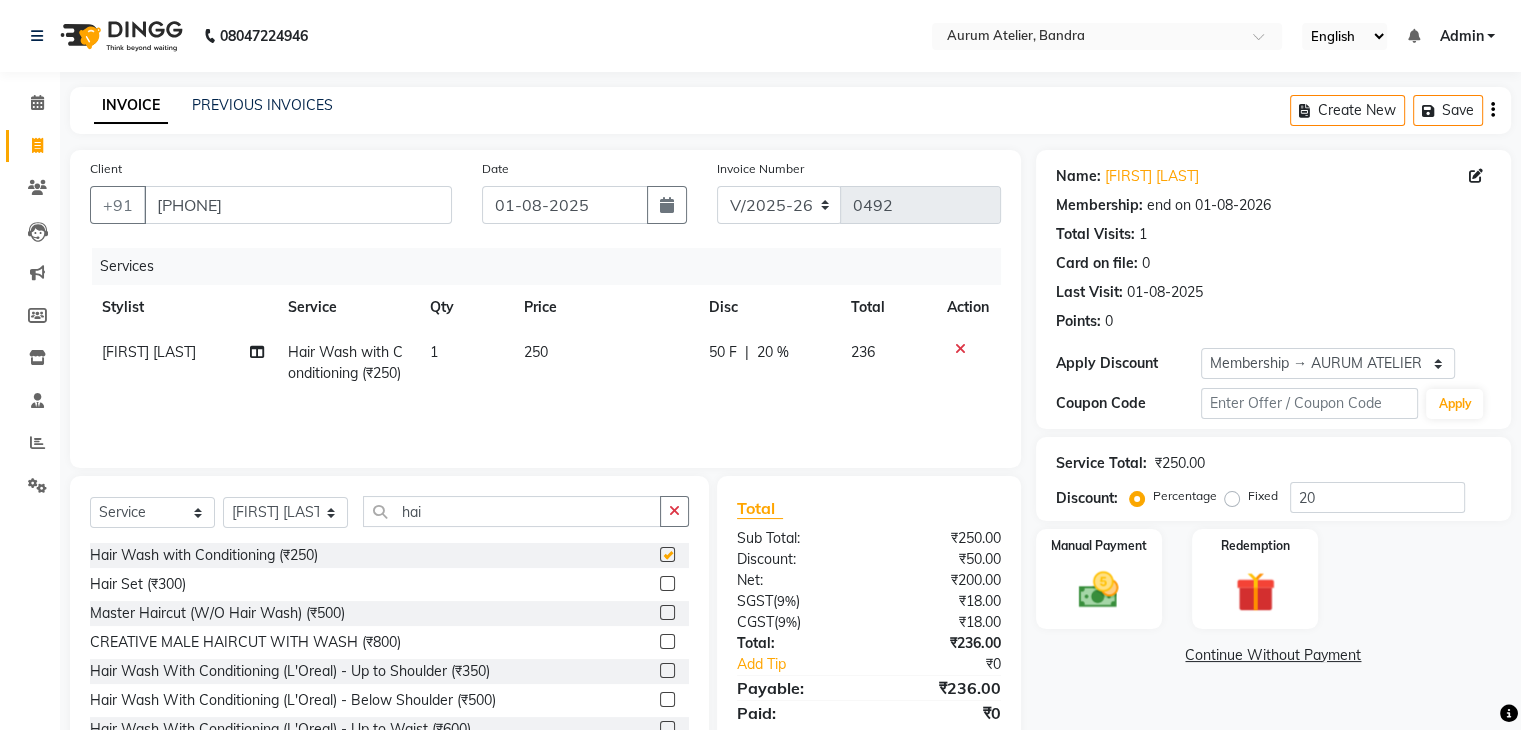 checkbox on "false" 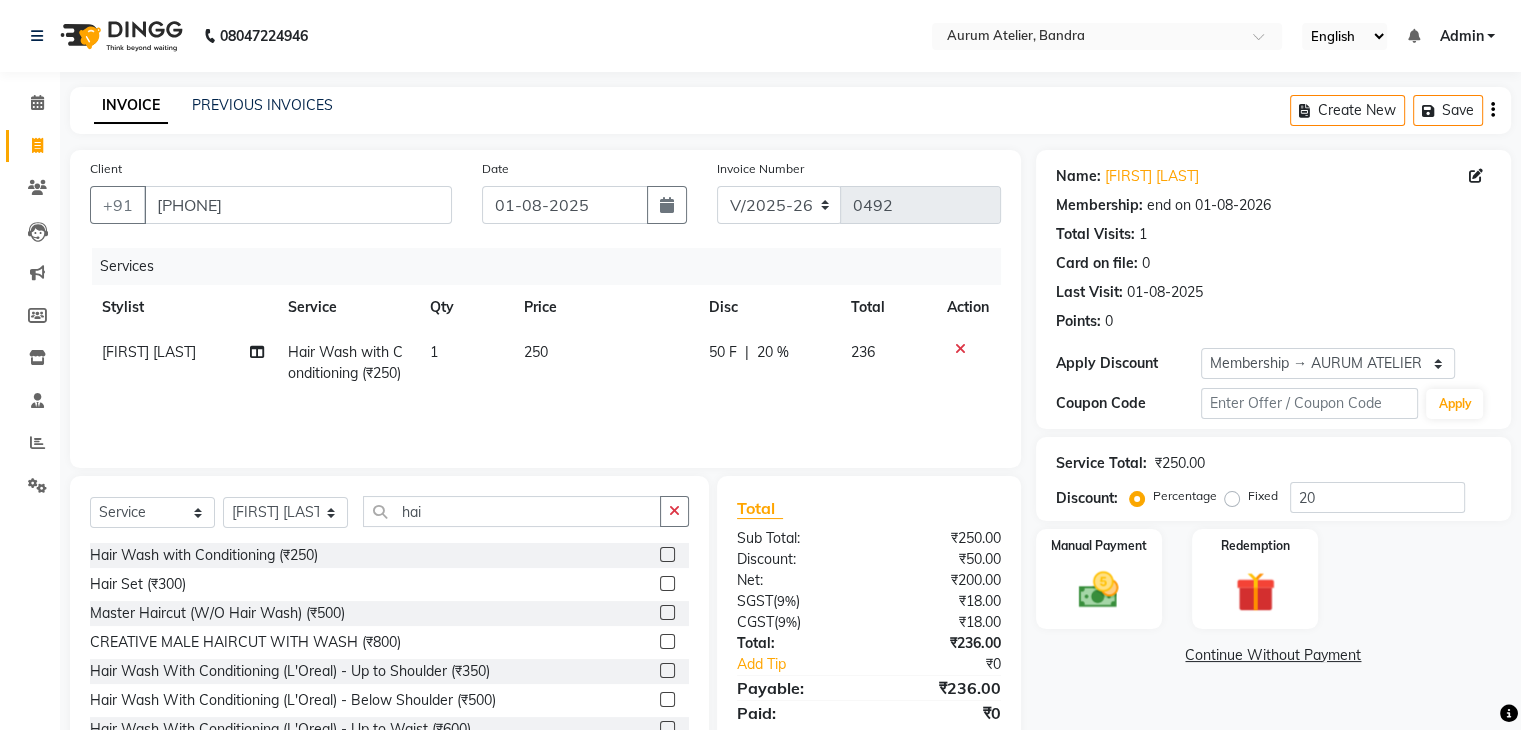 click 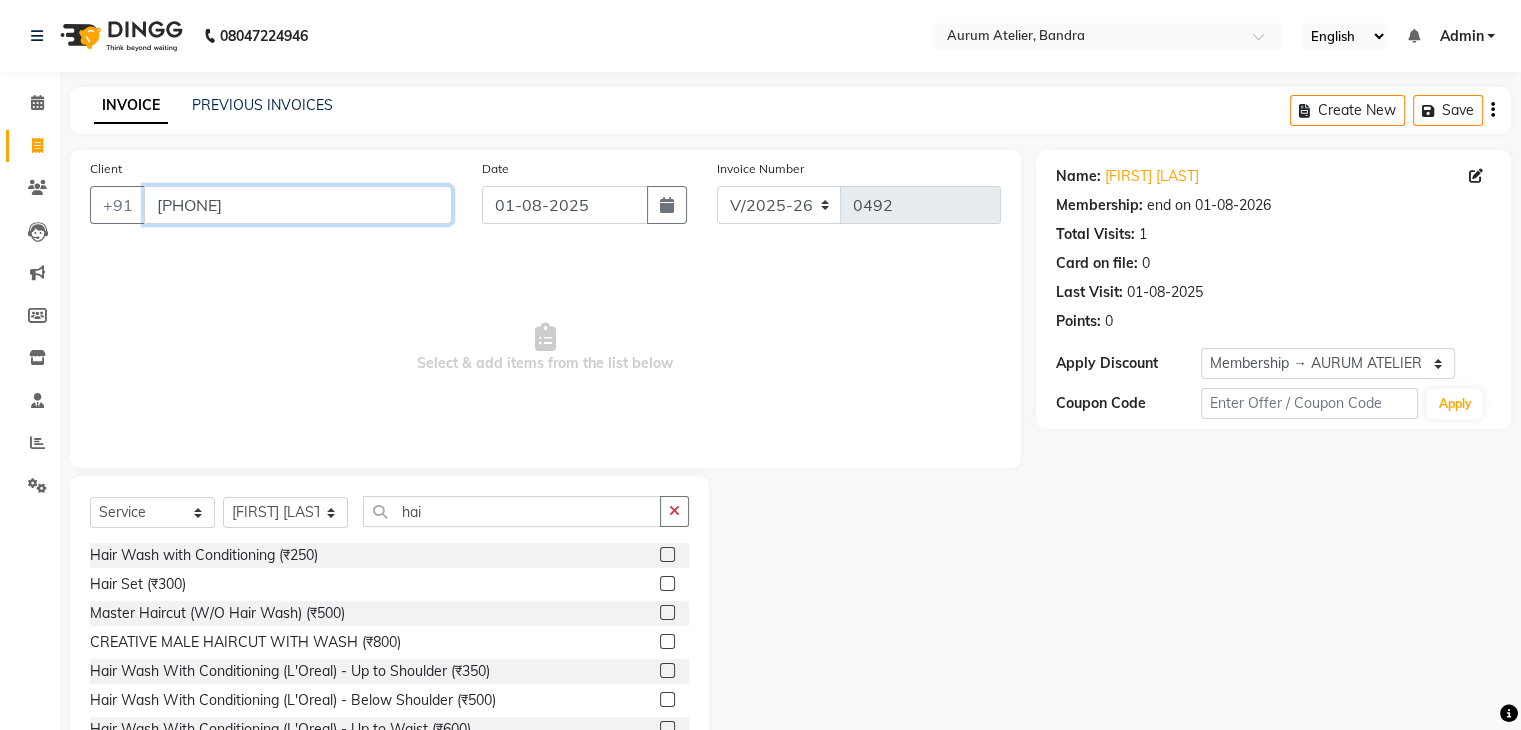 click on "[PHONE]" at bounding box center [298, 205] 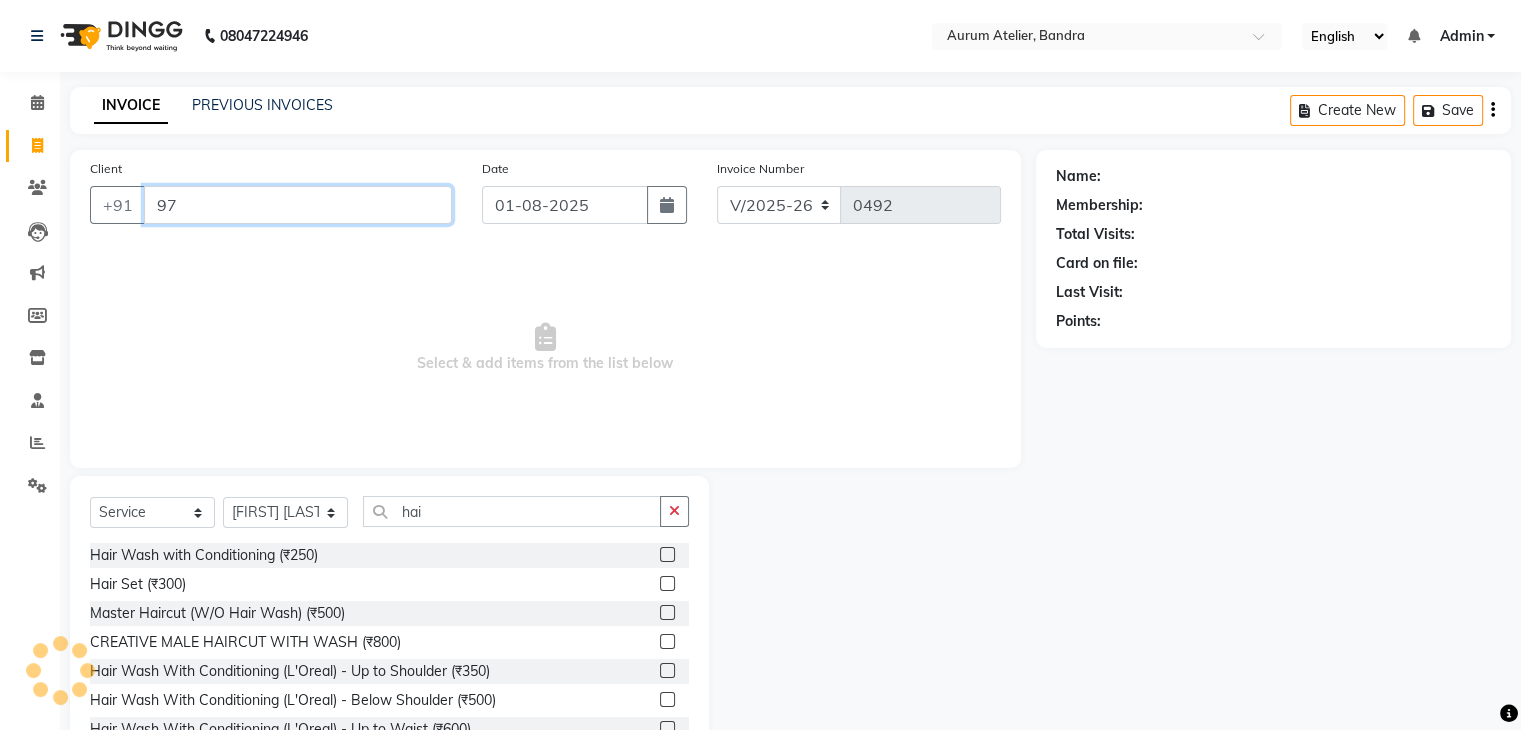 type on "9" 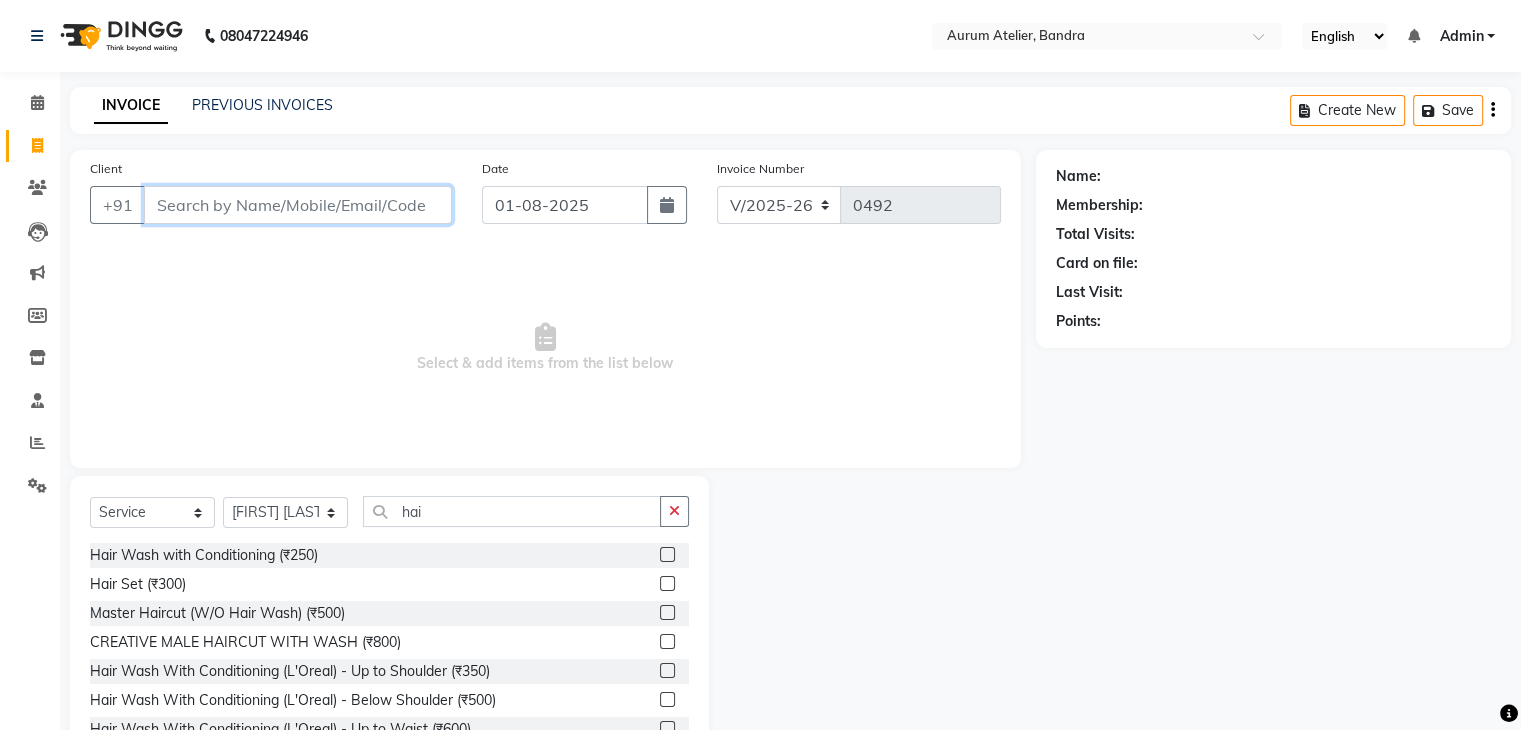 scroll, scrollTop: 72, scrollLeft: 0, axis: vertical 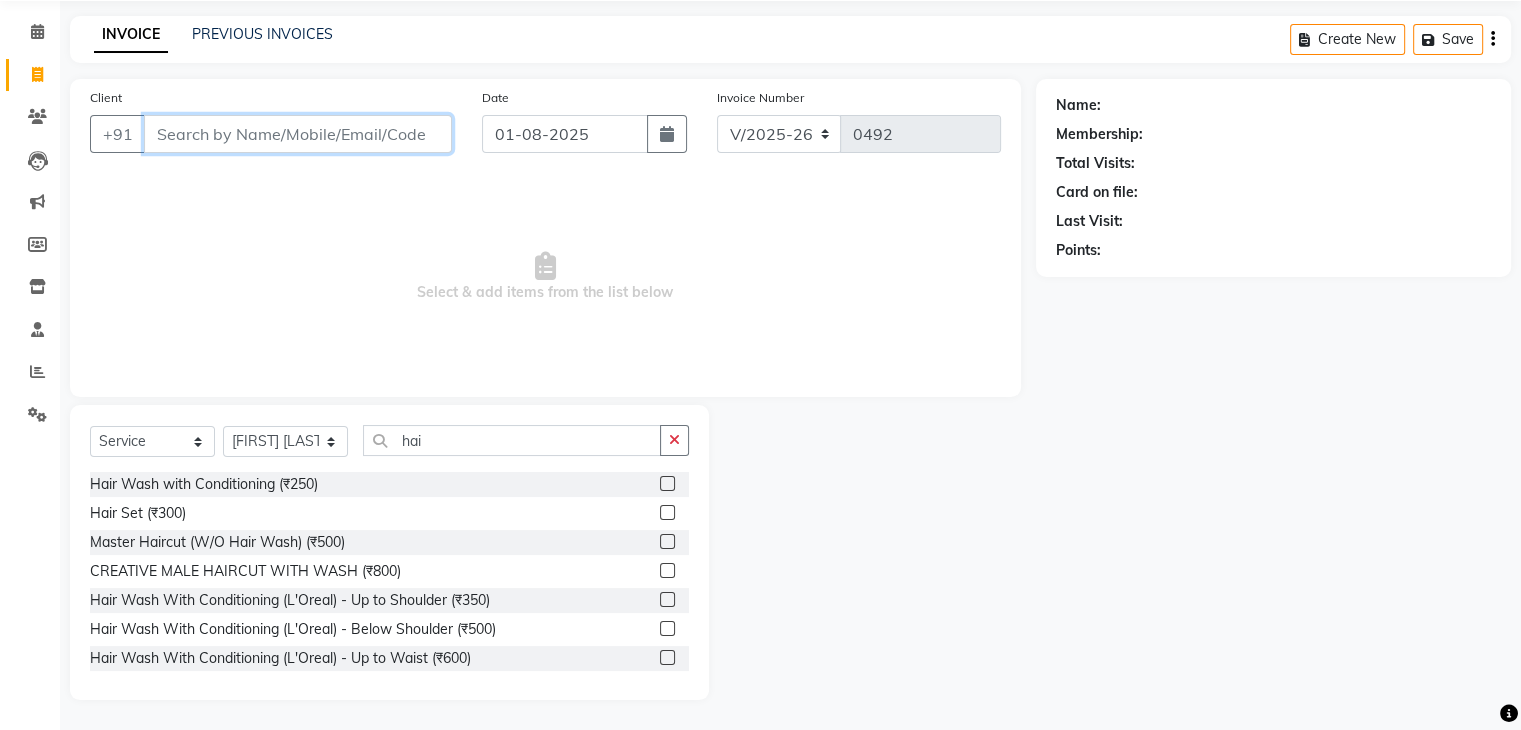 type 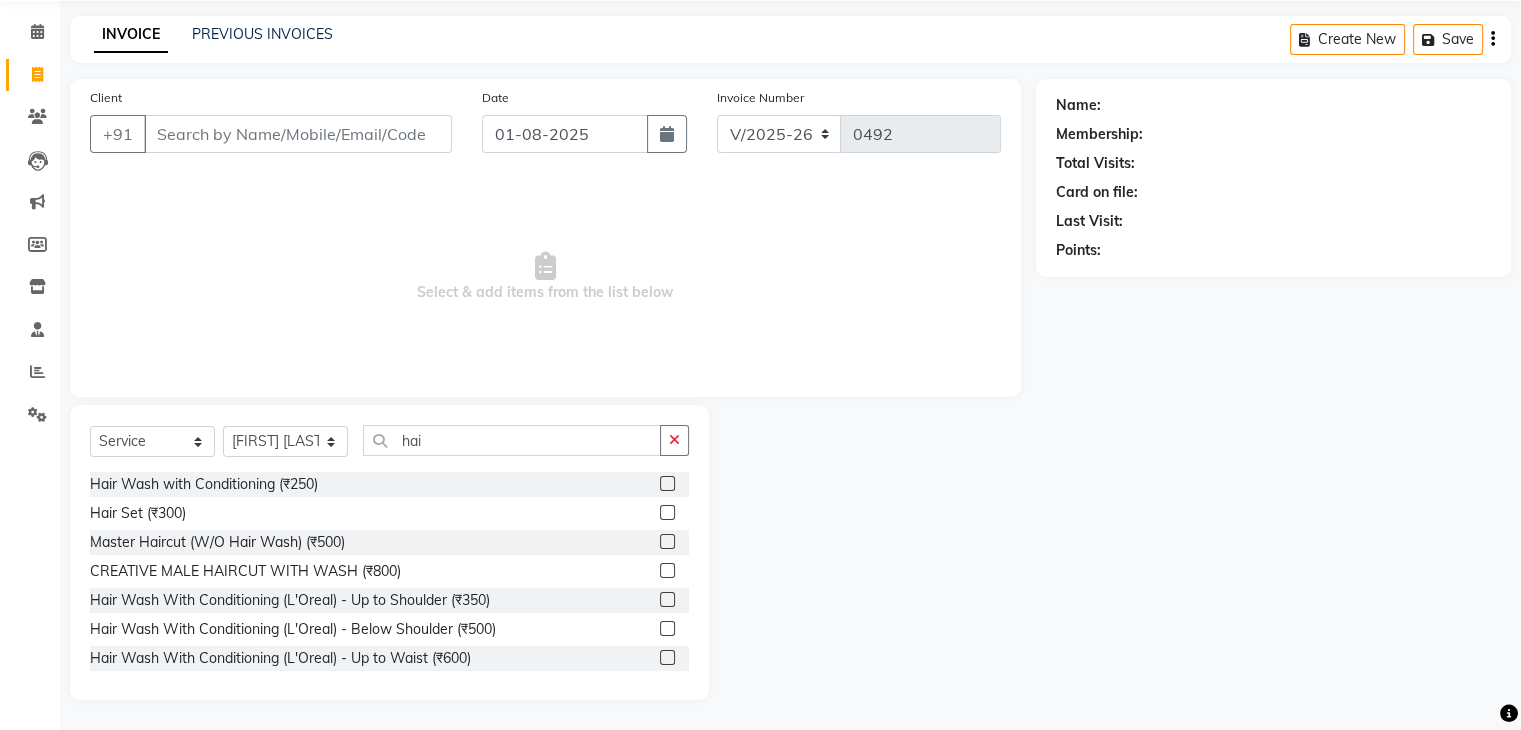 click on "Name: Membership: Total Visits: Card on file: Last Visit:  Points:" 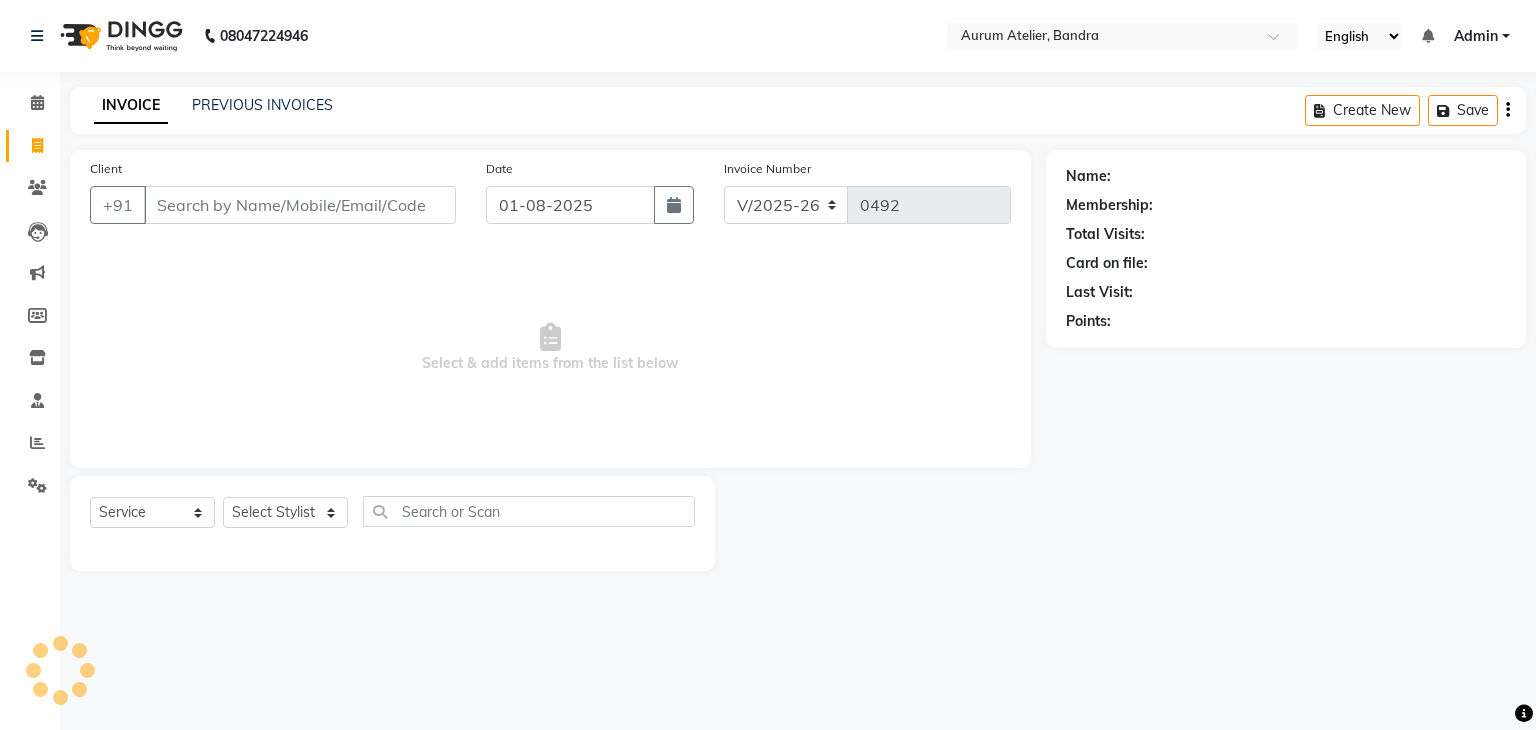 select on "7410" 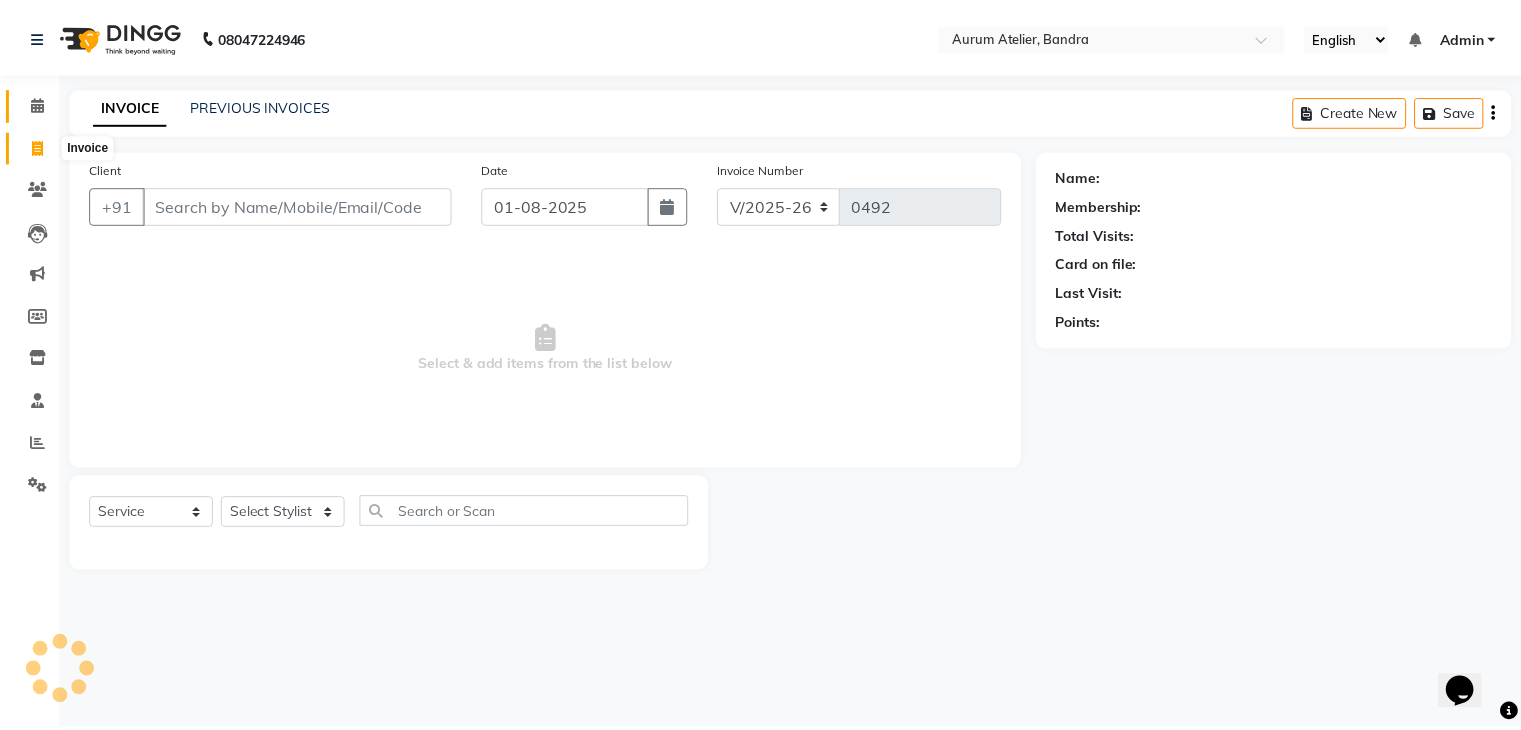 scroll, scrollTop: 0, scrollLeft: 0, axis: both 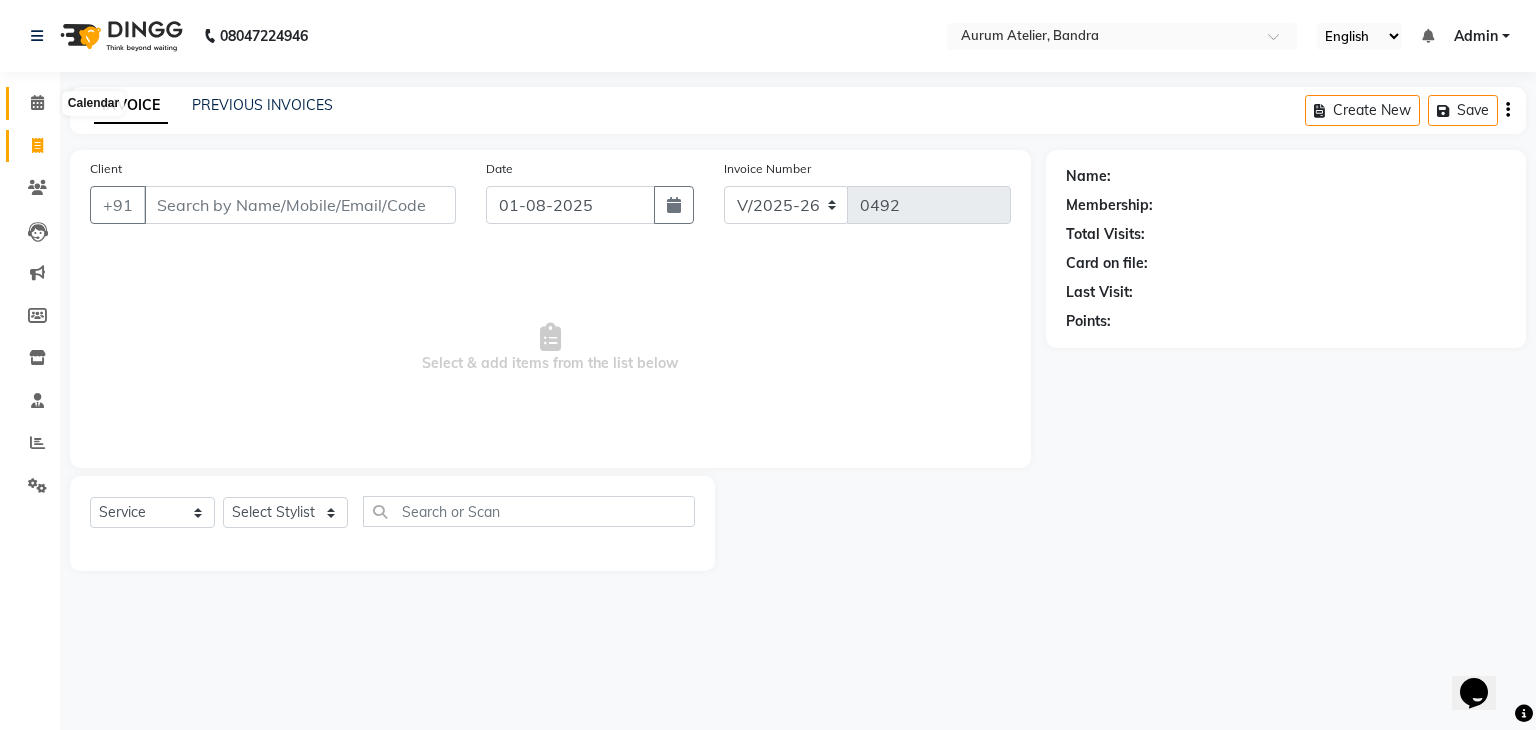 click 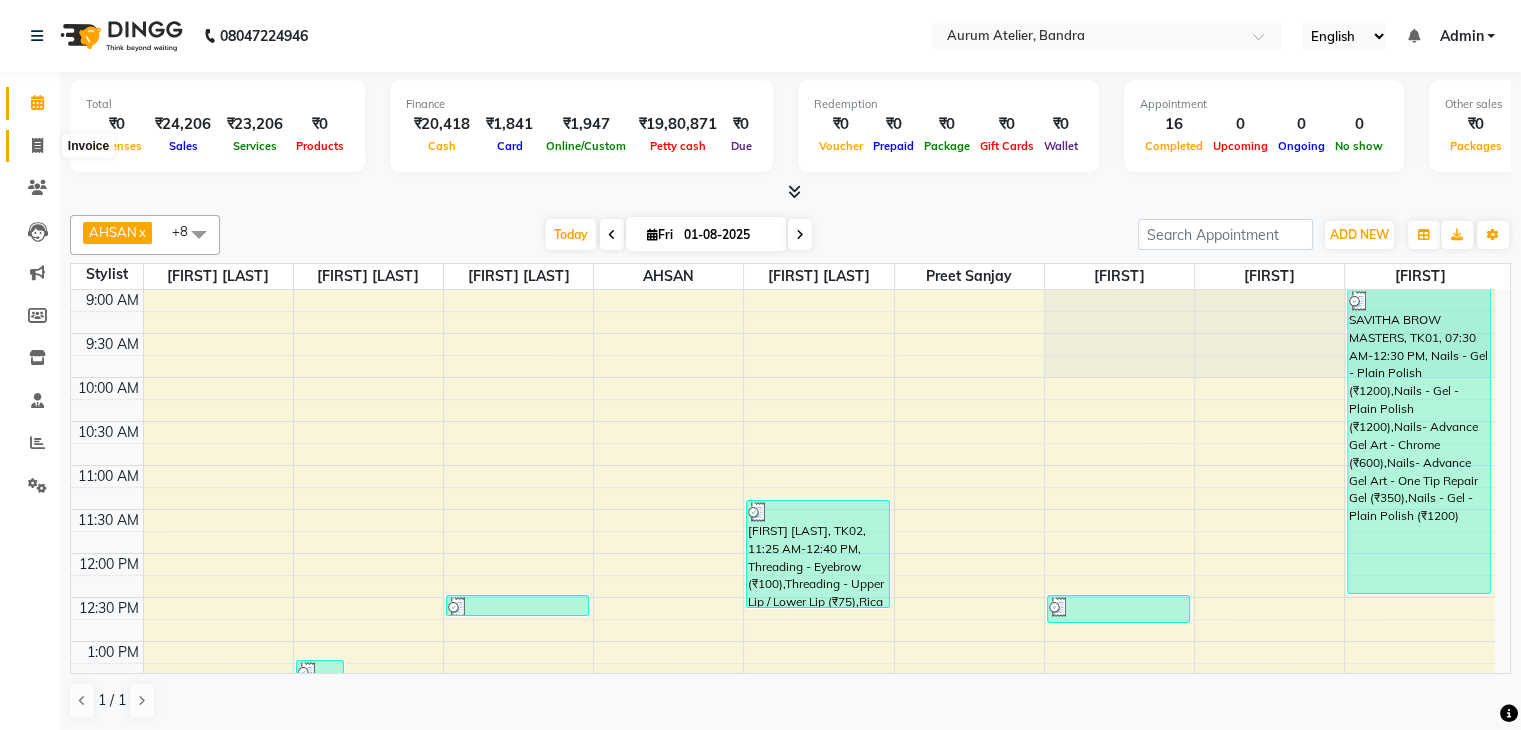 click 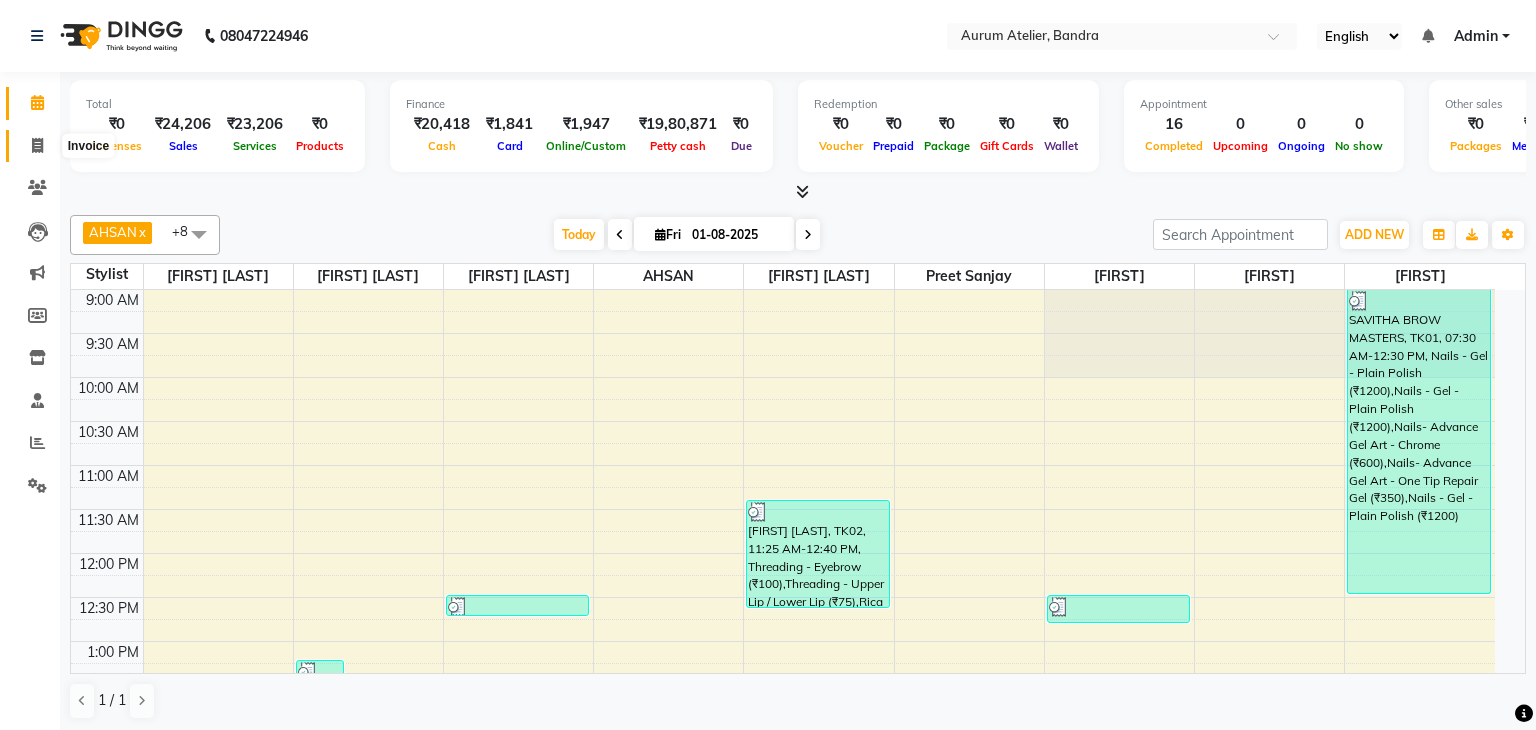 select on "7410" 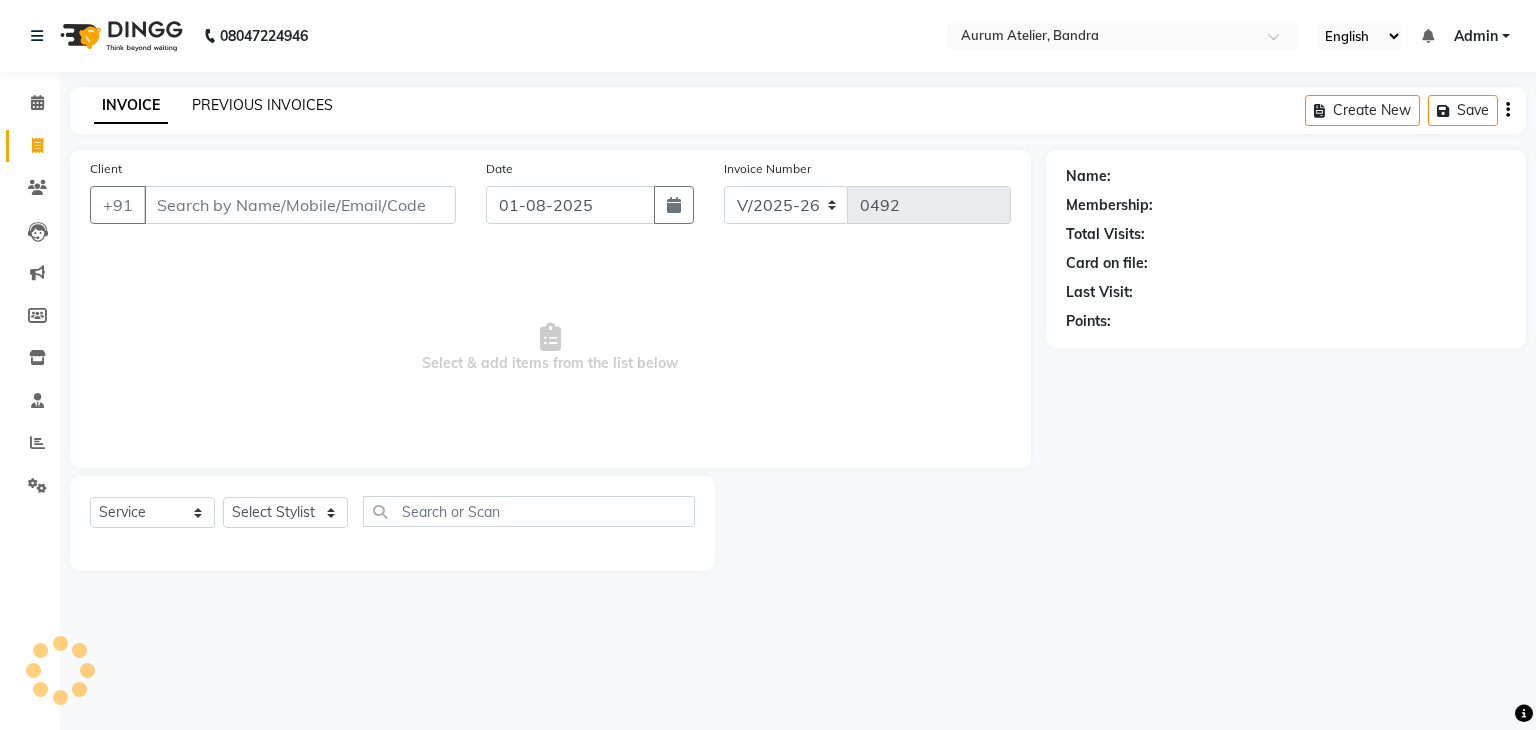 click on "PREVIOUS INVOICES" 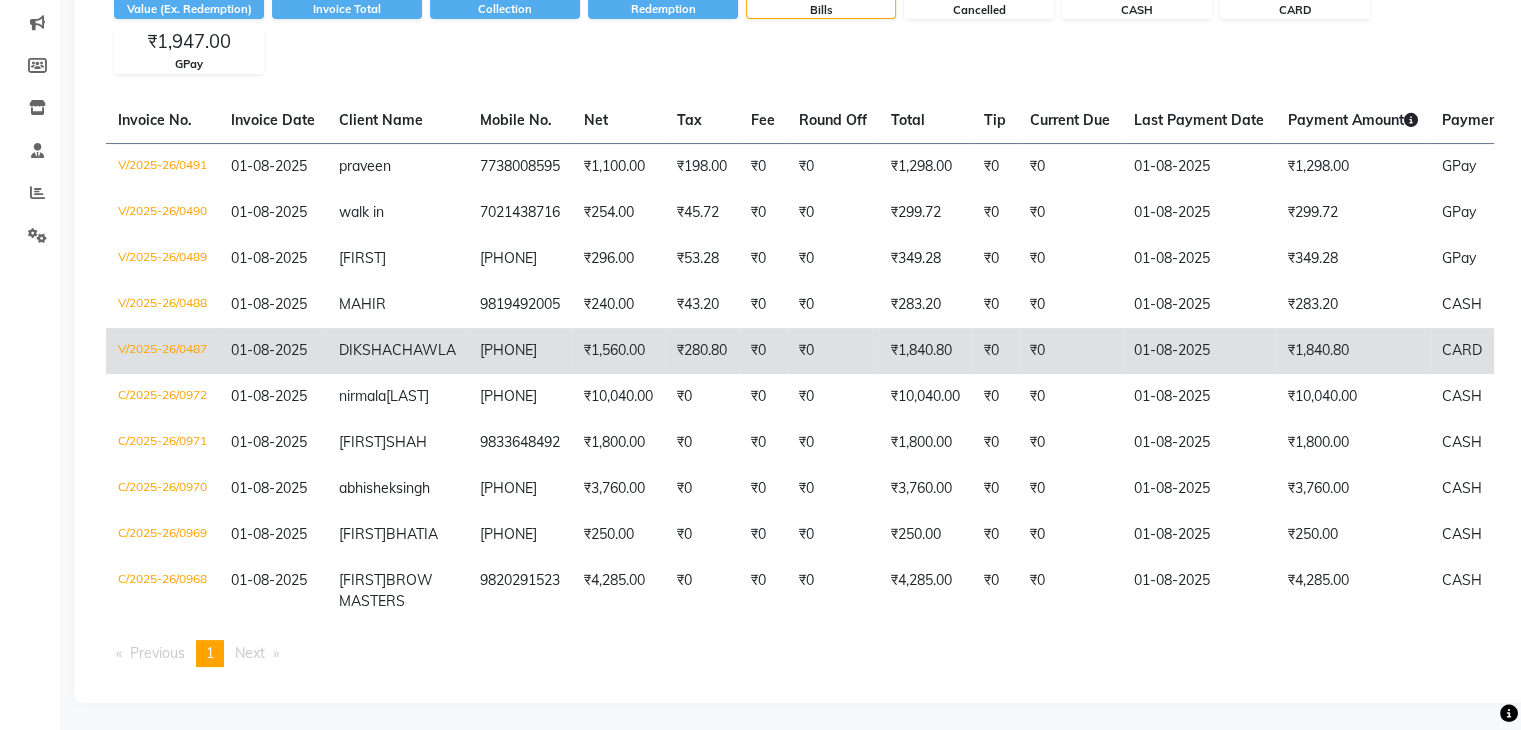 scroll, scrollTop: 300, scrollLeft: 0, axis: vertical 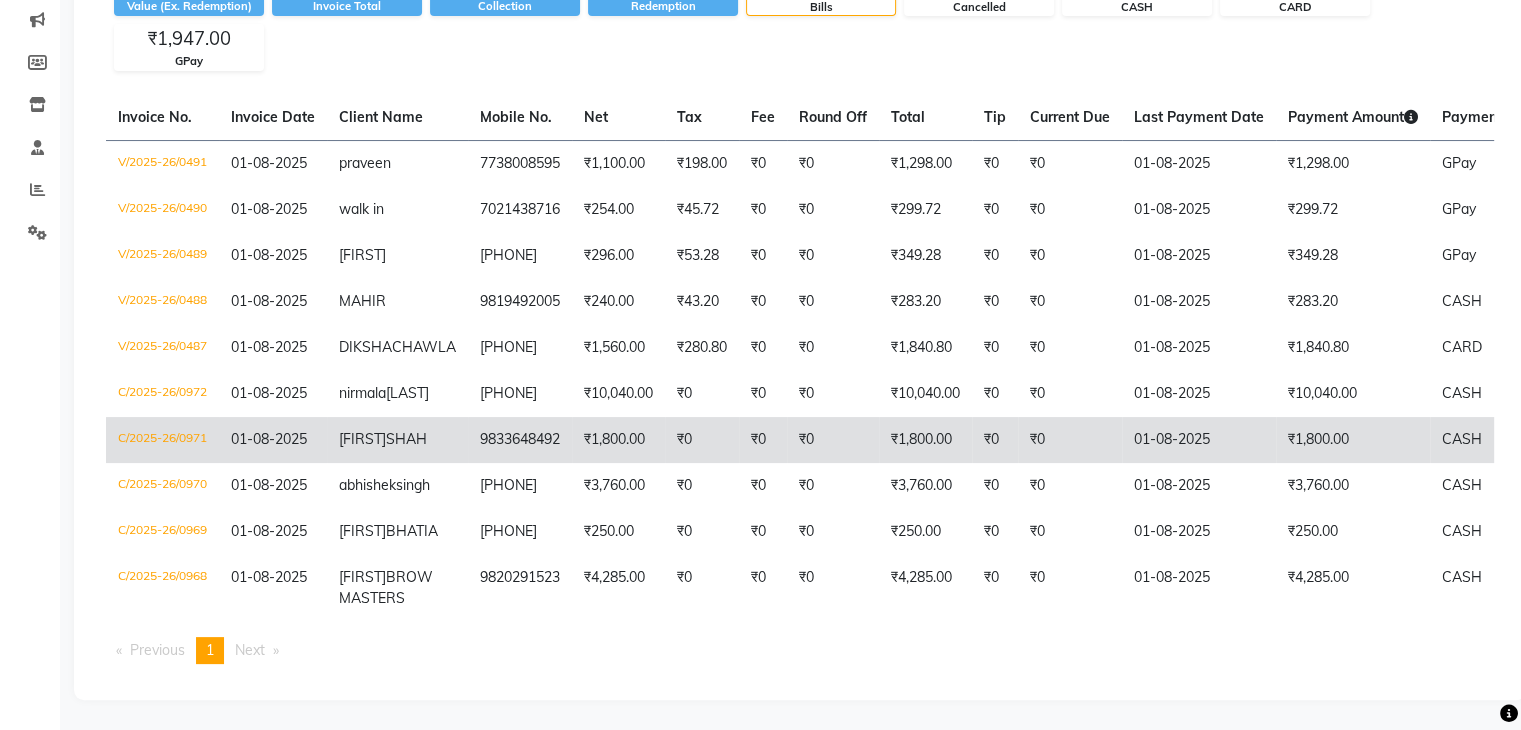 click on "₹1,800.00" 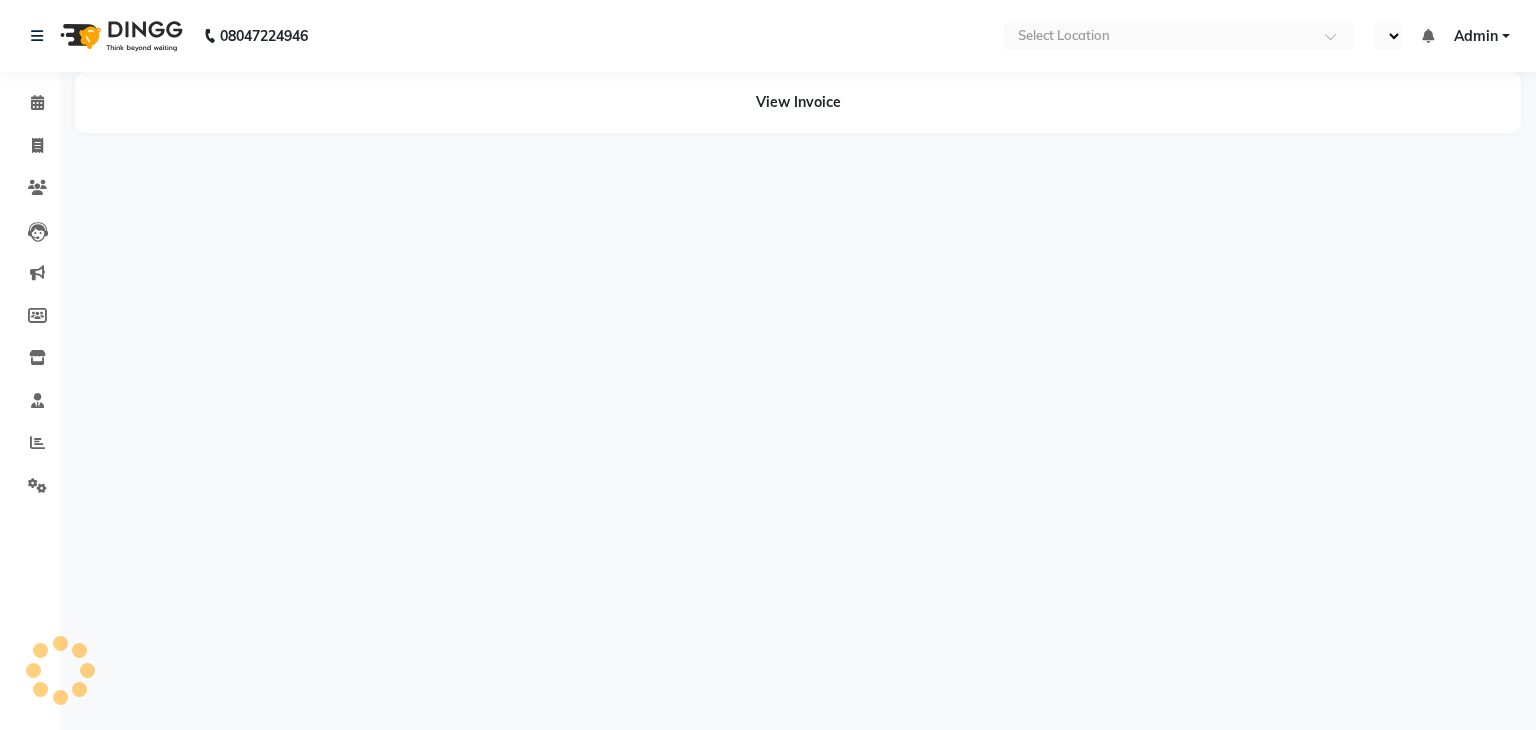 scroll, scrollTop: 0, scrollLeft: 0, axis: both 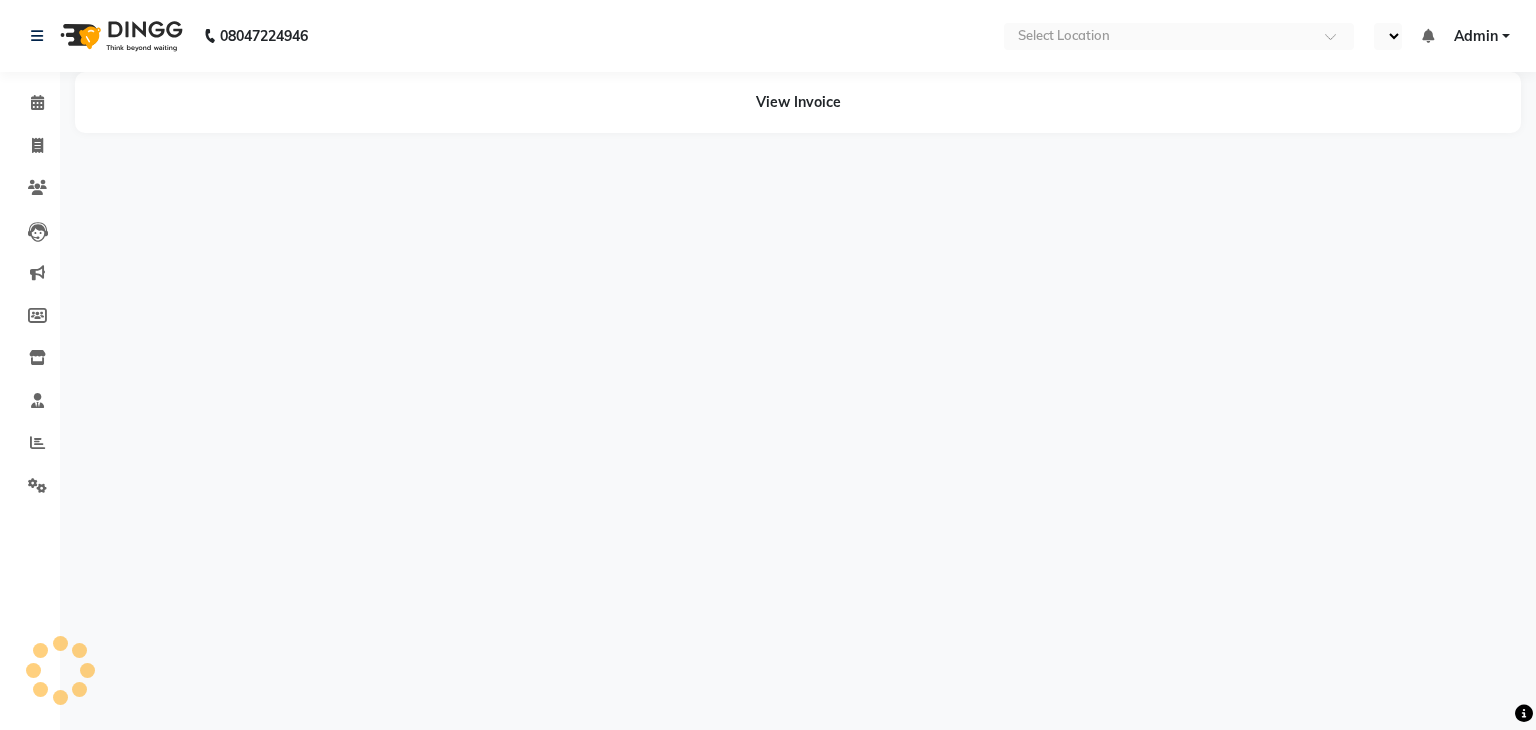 select on "en" 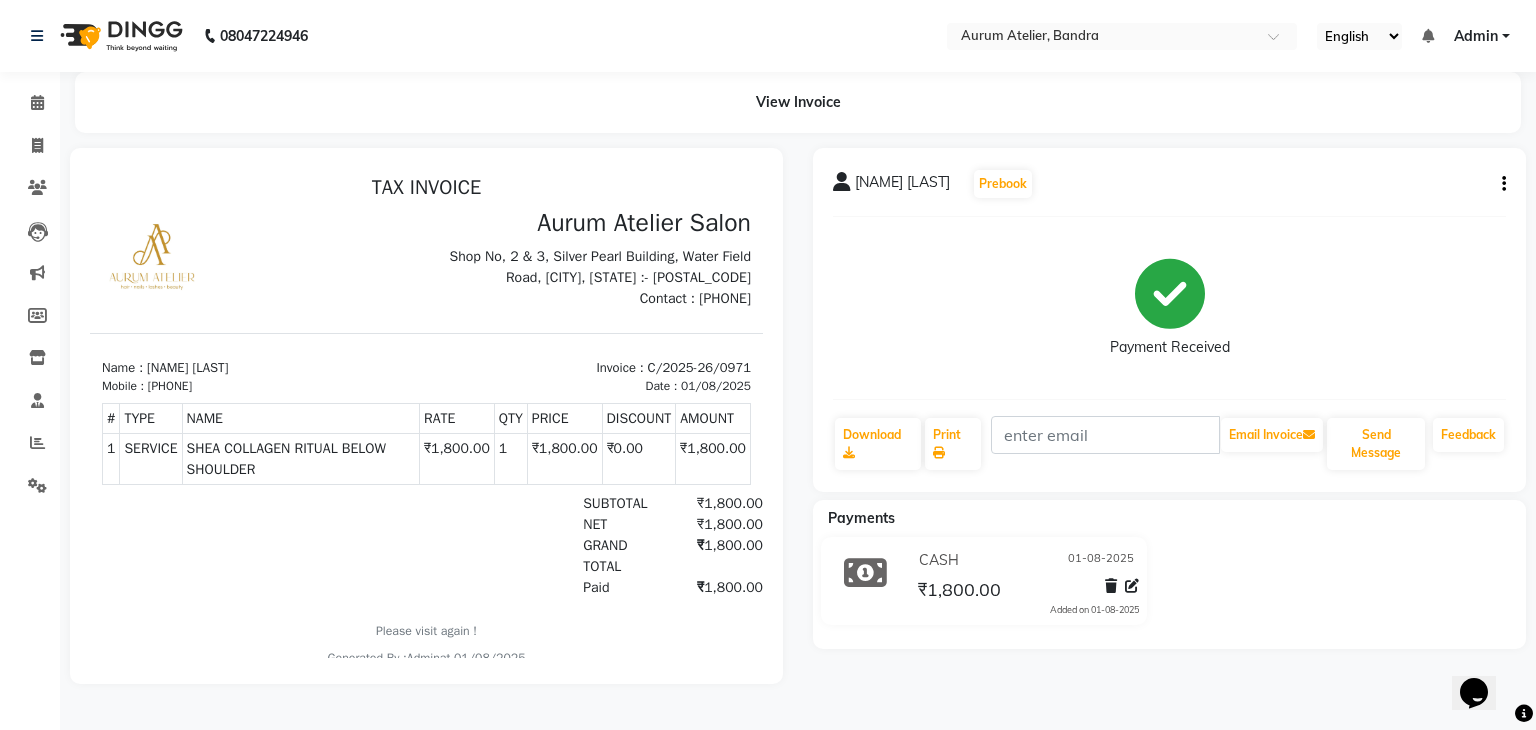 scroll, scrollTop: 0, scrollLeft: 0, axis: both 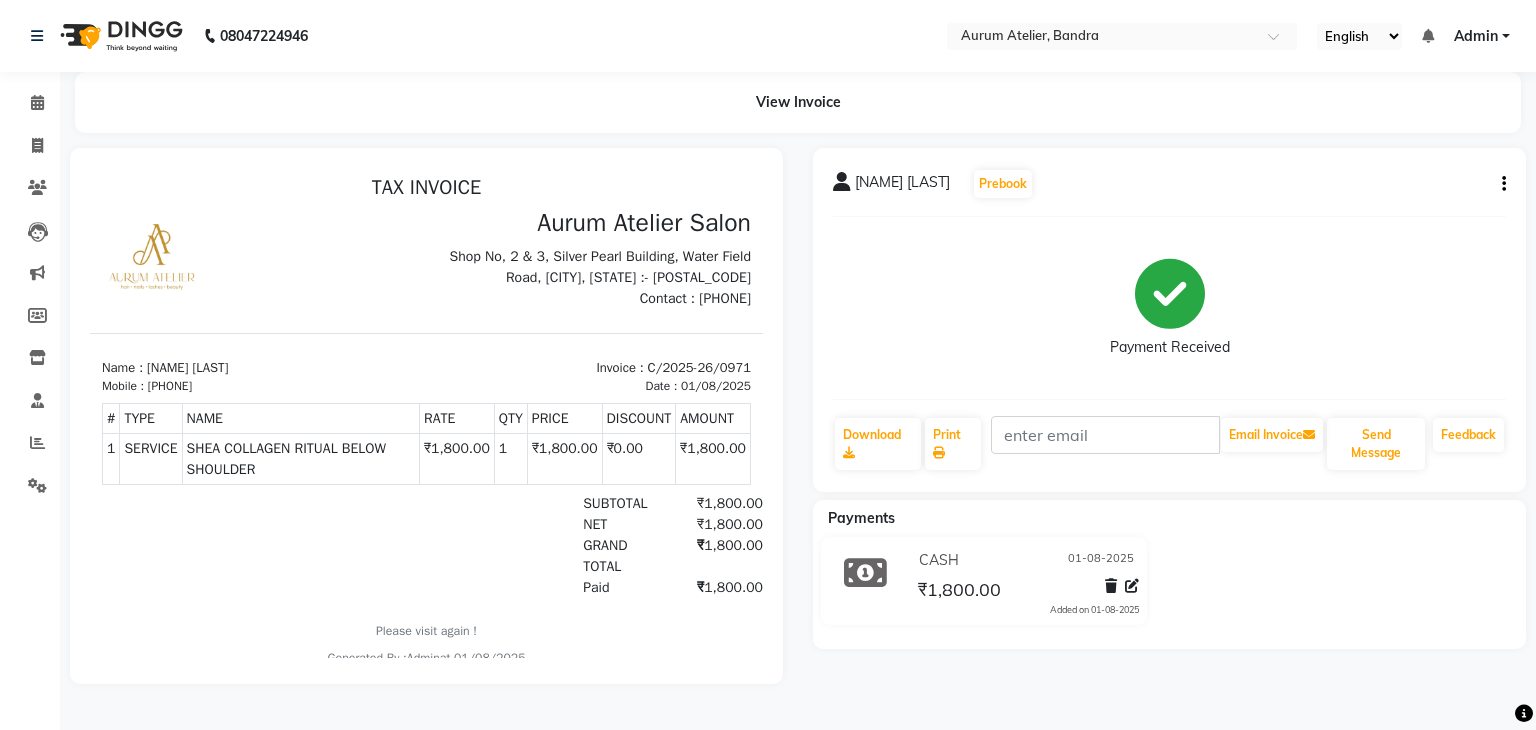 click 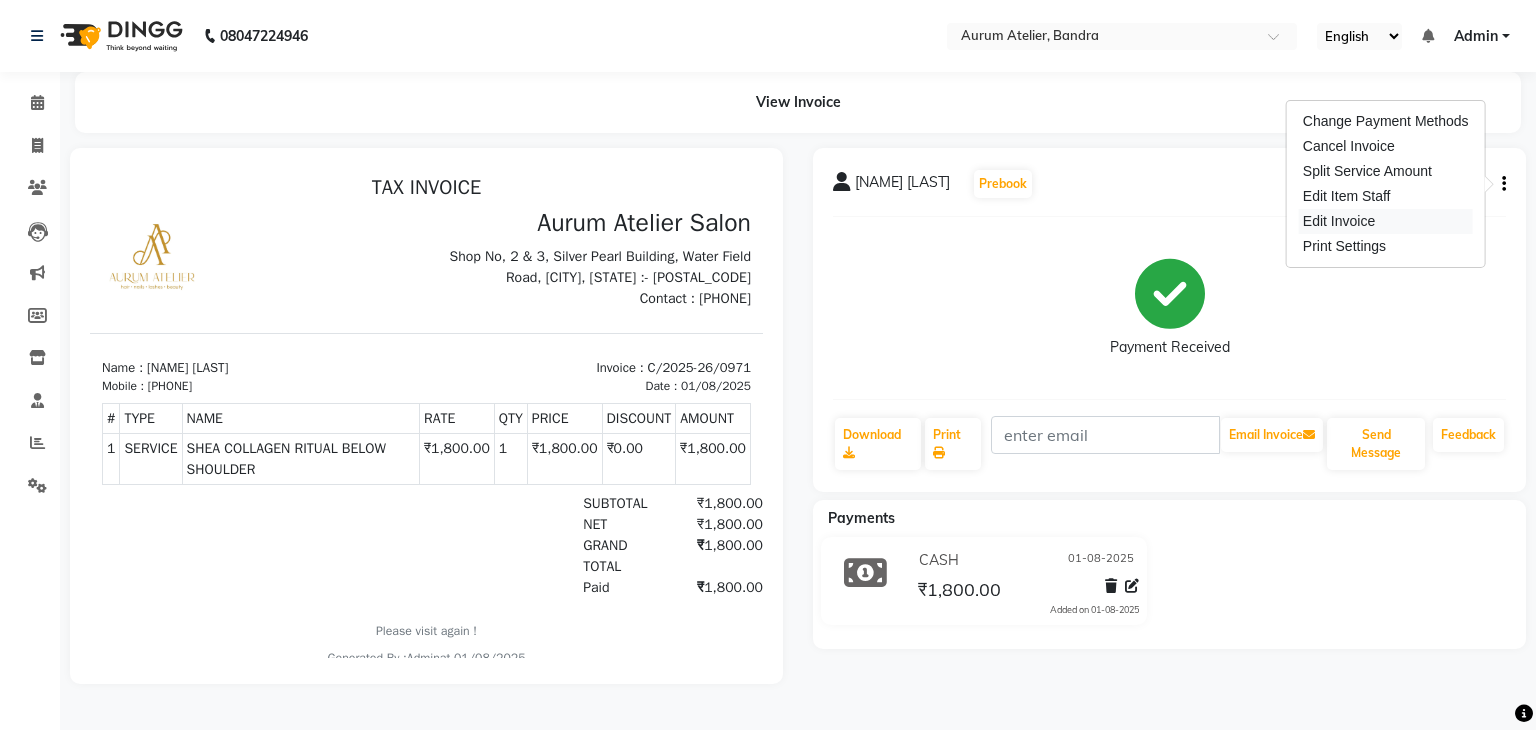 click on "Edit Invoice" at bounding box center (1386, 221) 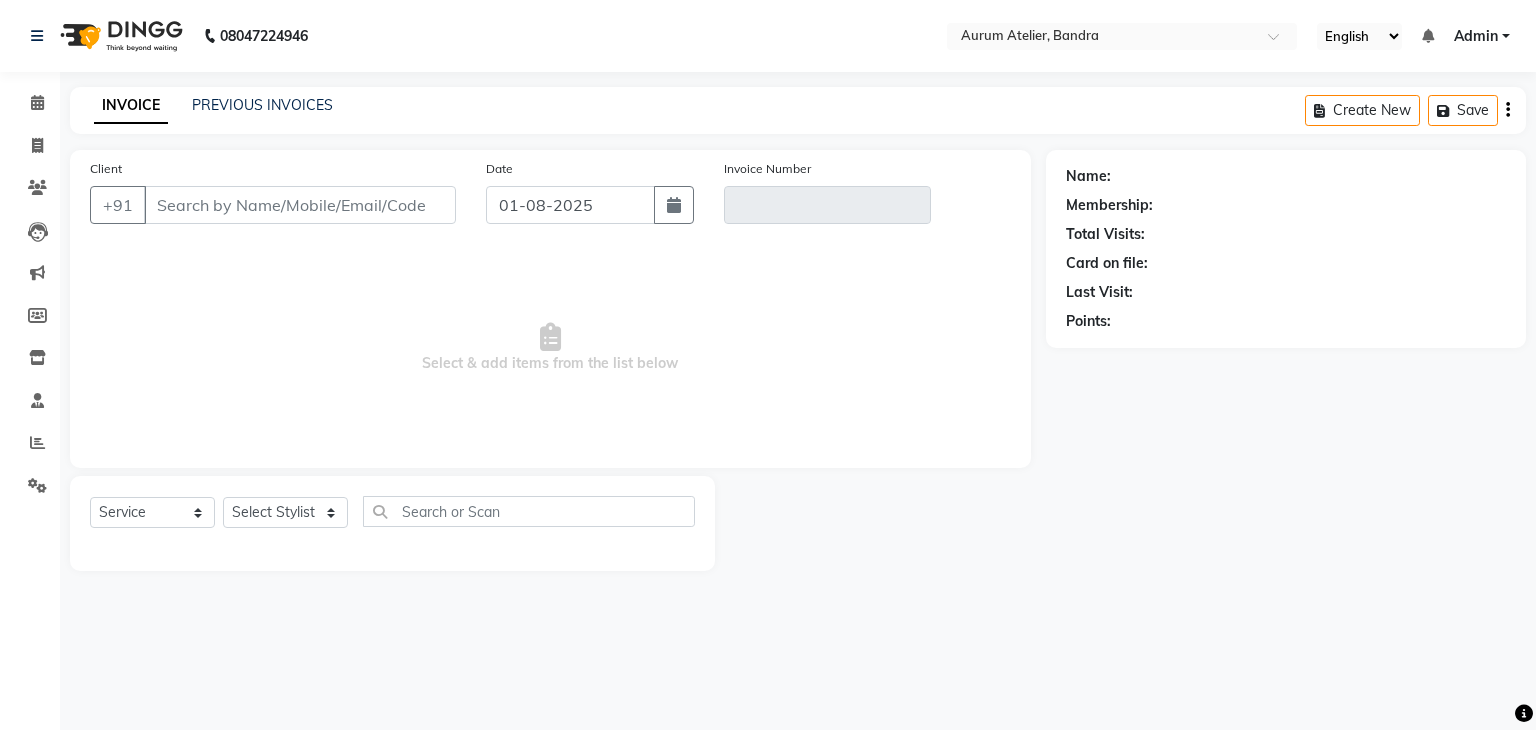 type on "9833648492" 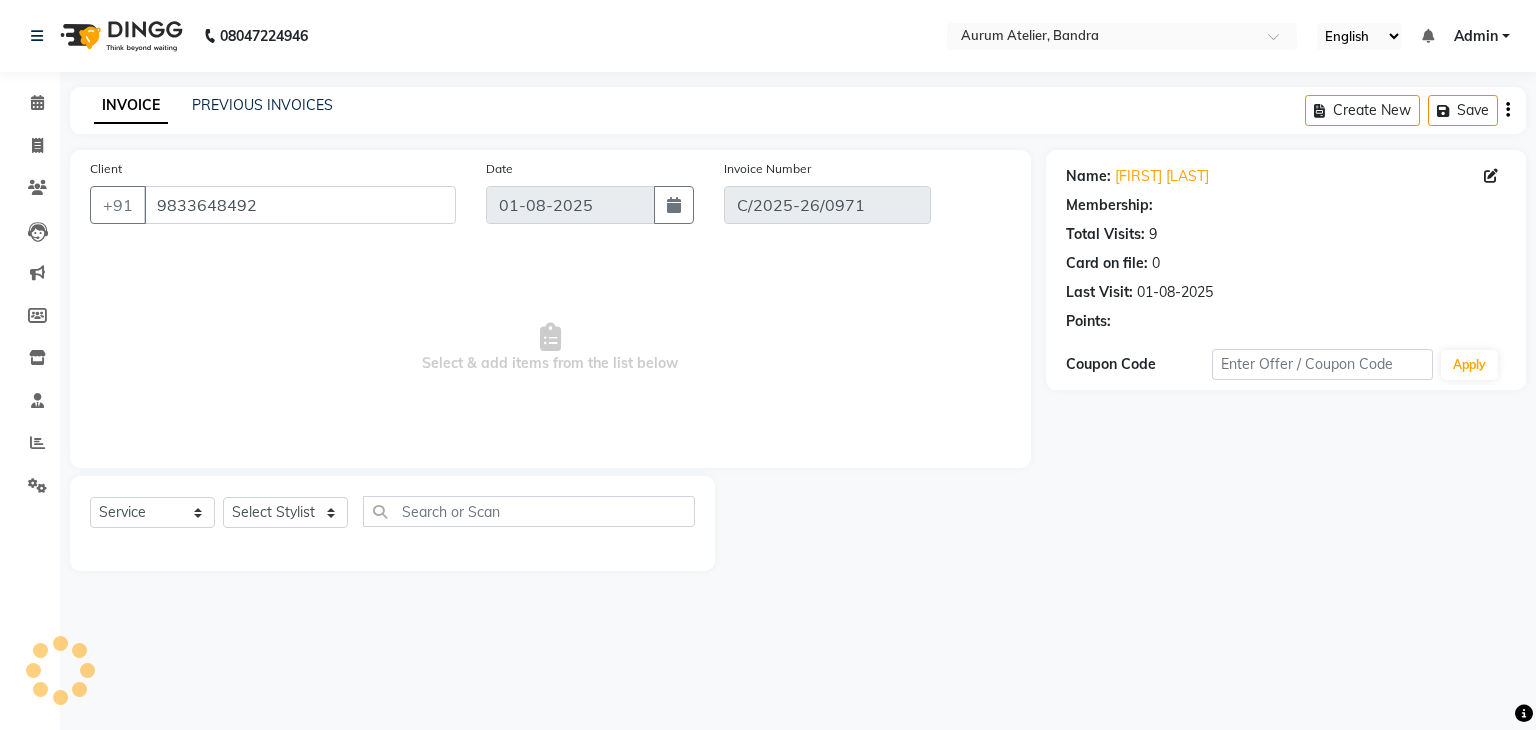 select on "select" 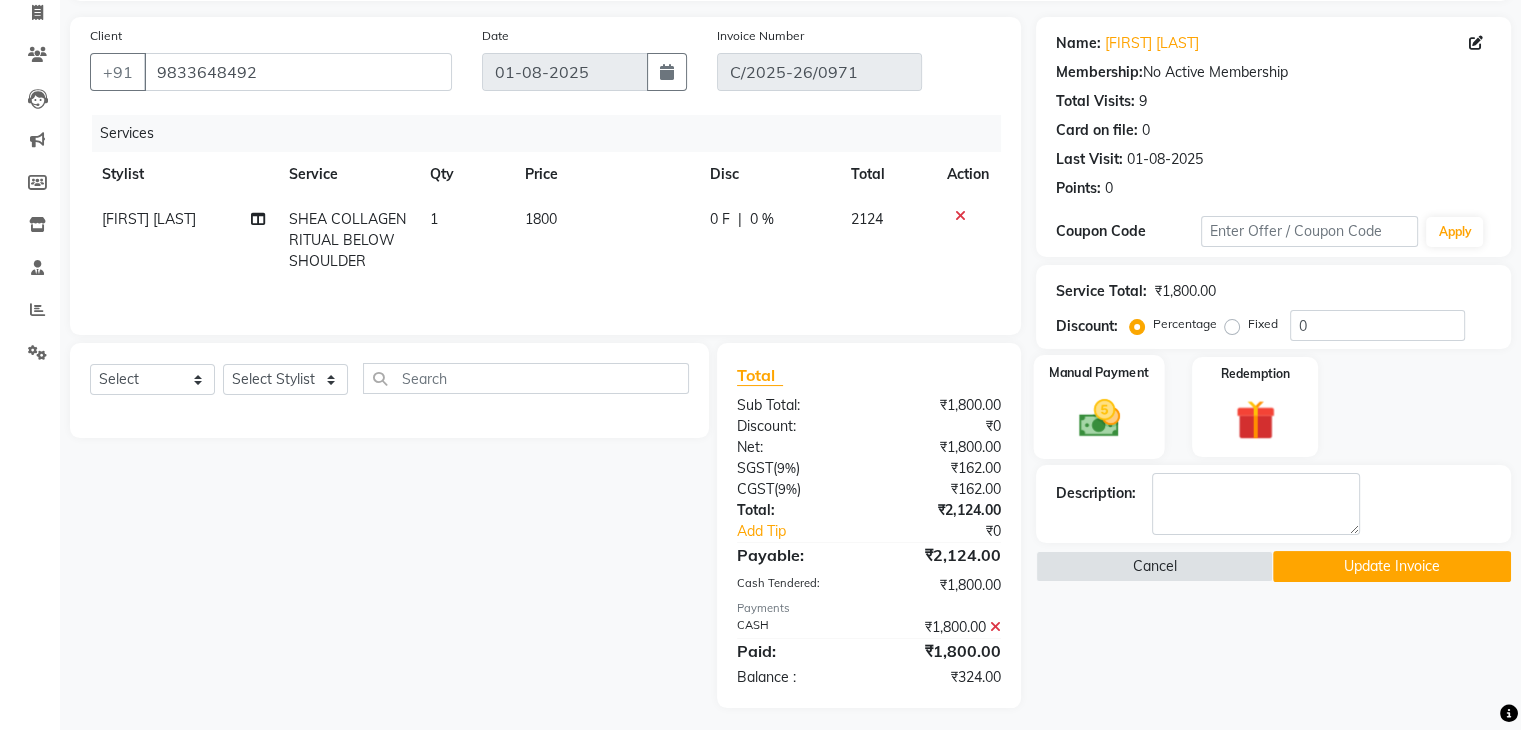 scroll, scrollTop: 142, scrollLeft: 0, axis: vertical 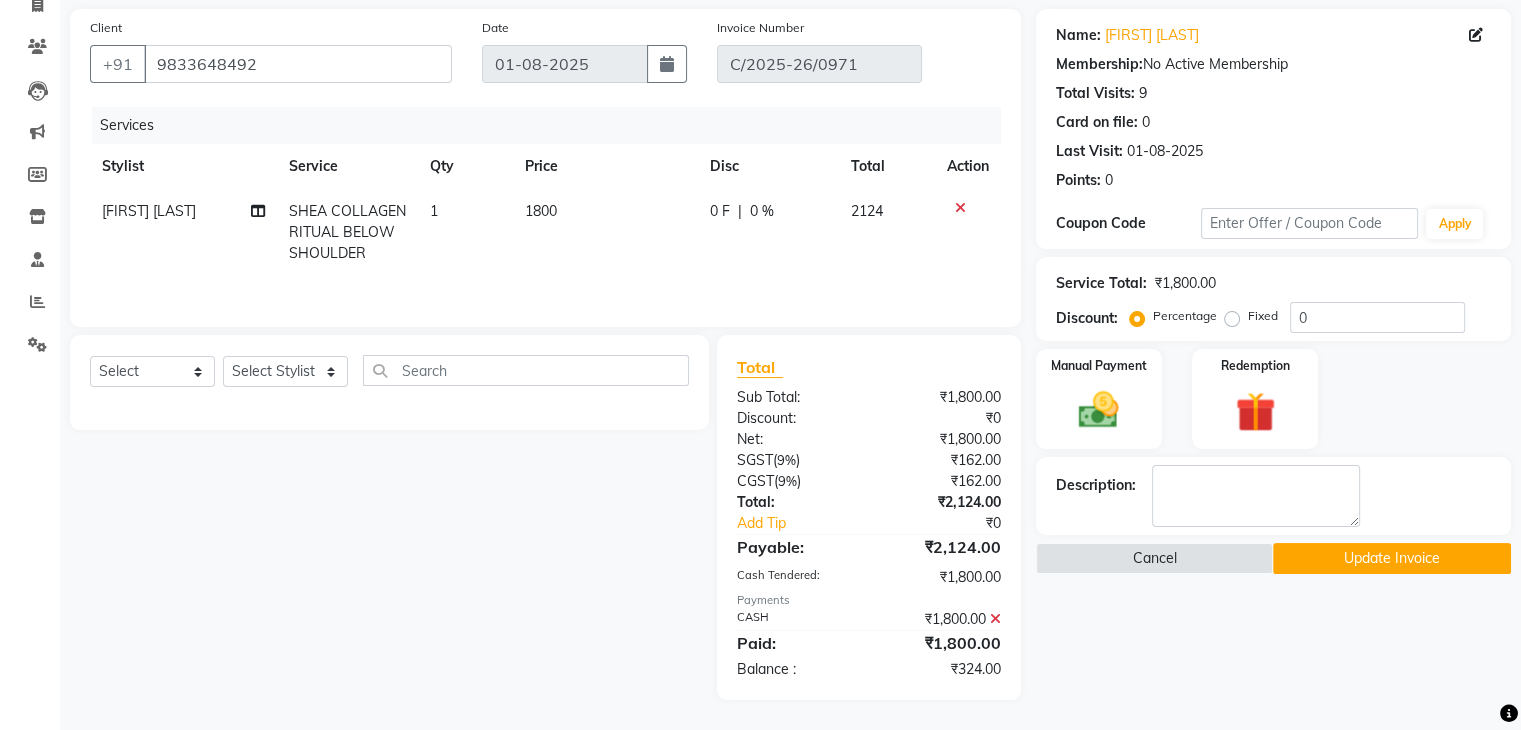 click 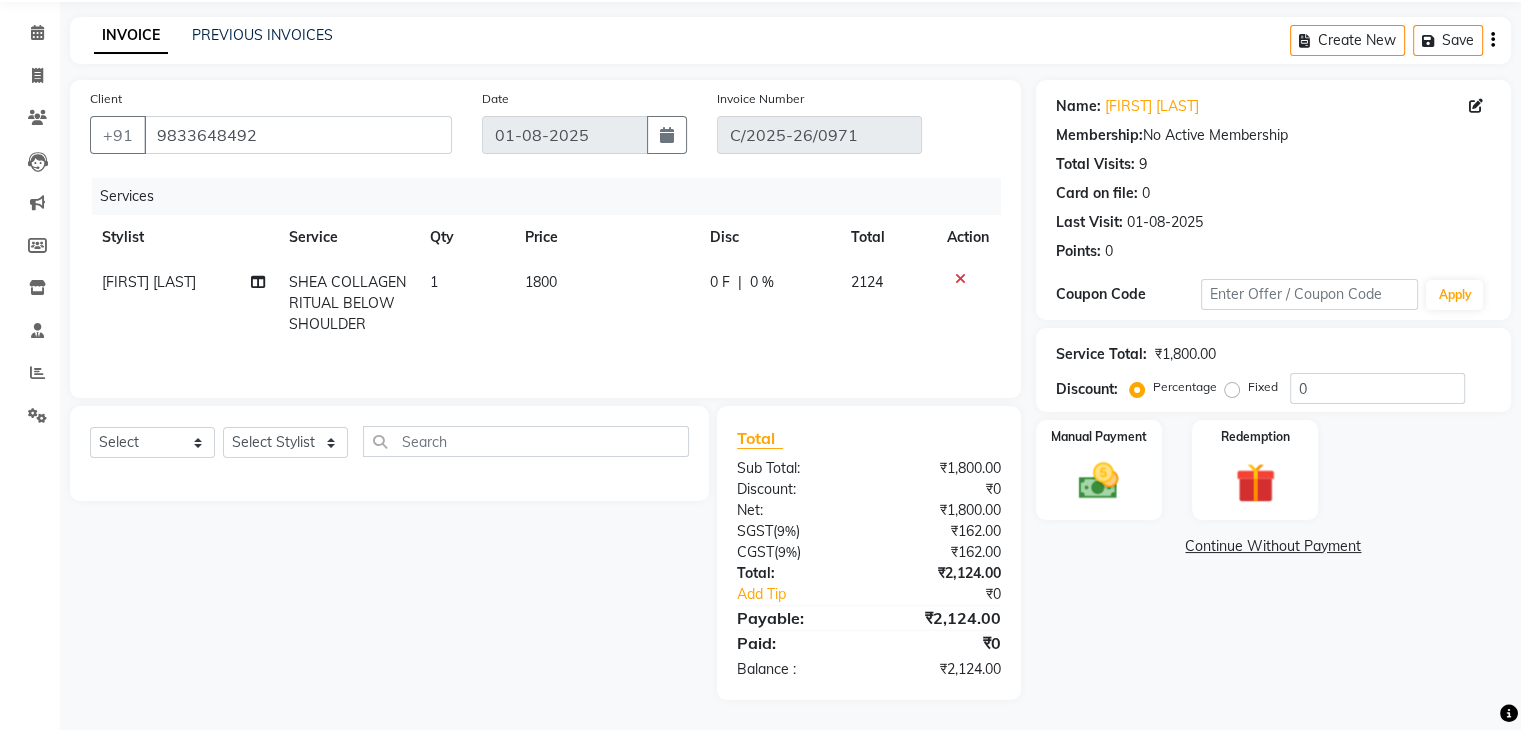 click 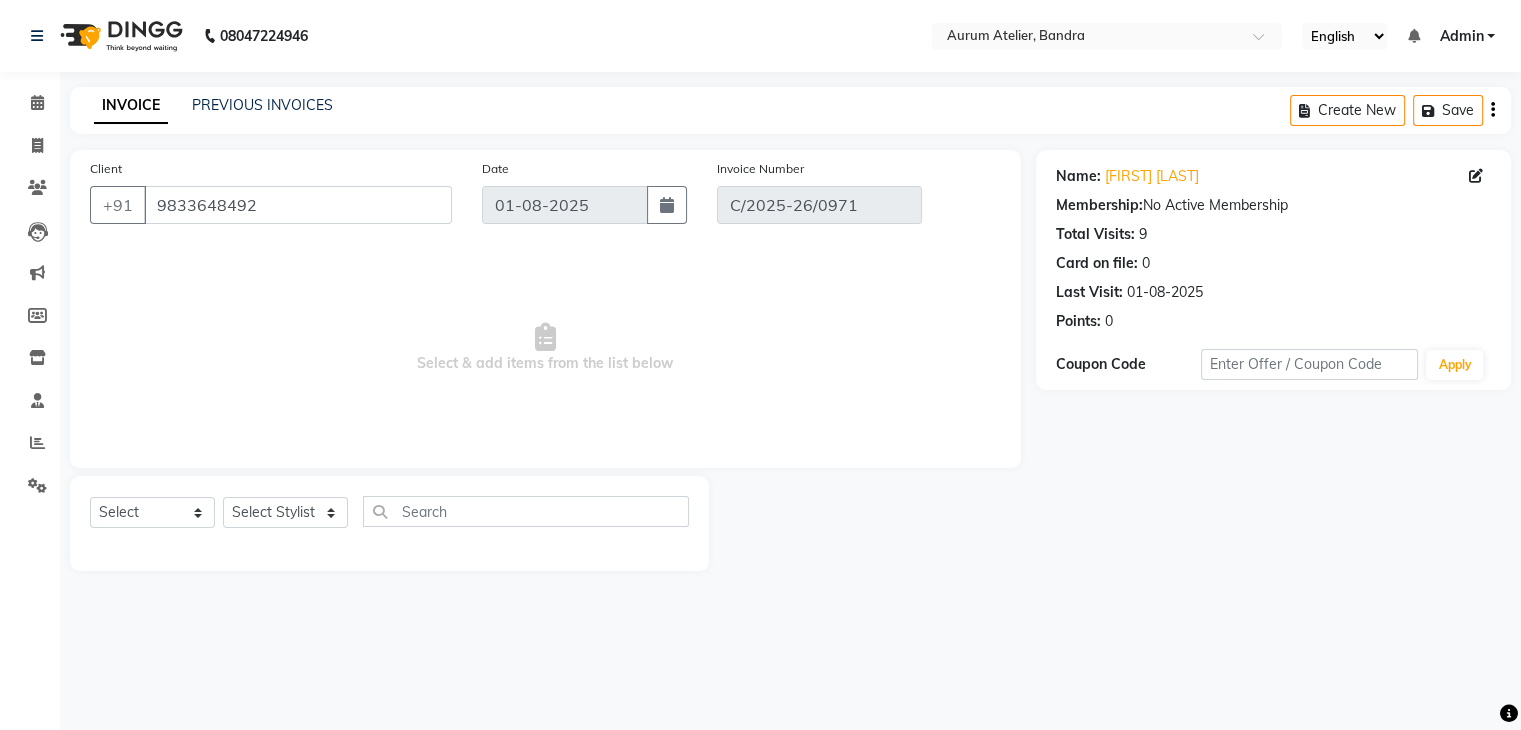 scroll, scrollTop: 0, scrollLeft: 0, axis: both 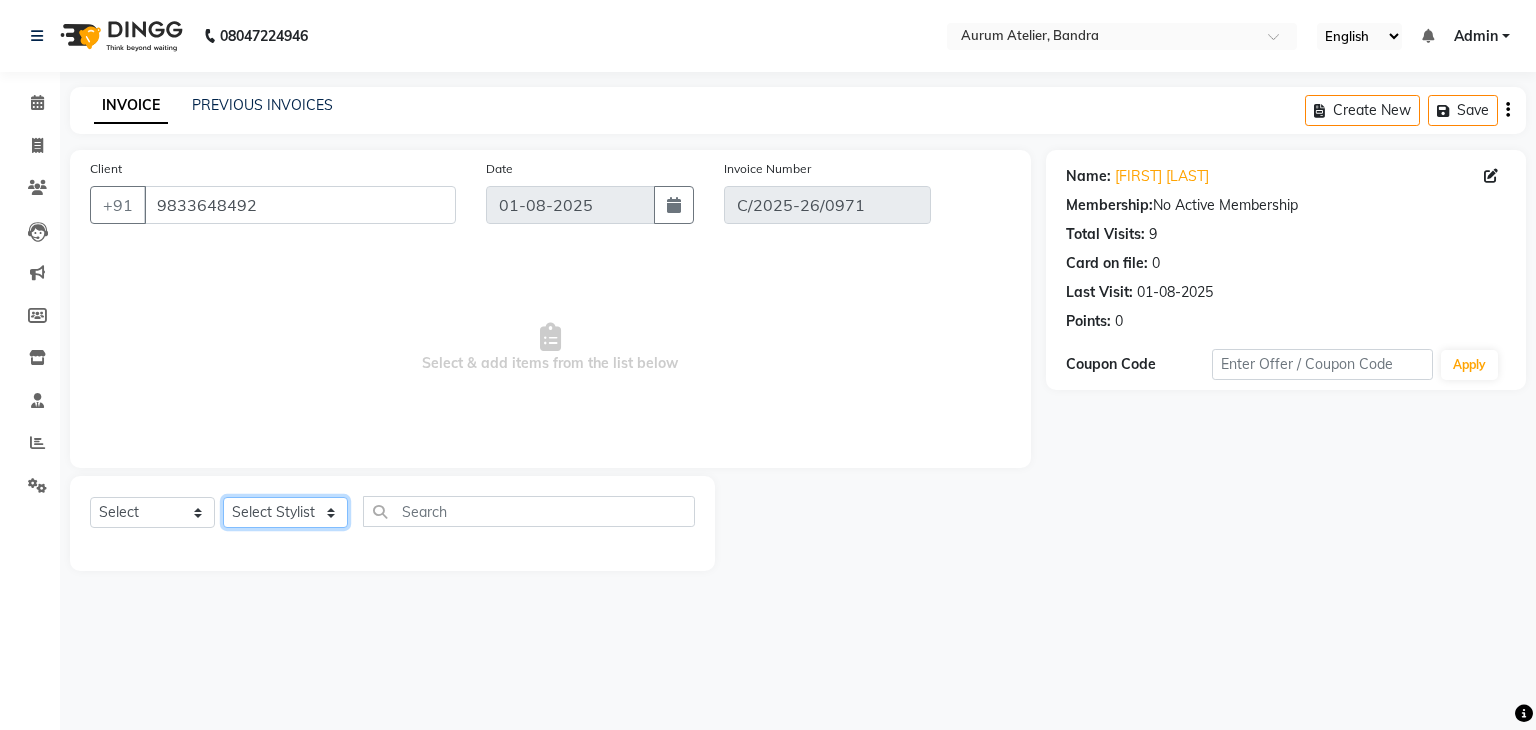 click on "Select Stylist AHSAN [FIRST] [LAST] [FIRST] Kaleem salmani Praveen bhandari Preet sanjay Sultan hawari TEHSIN vishes" 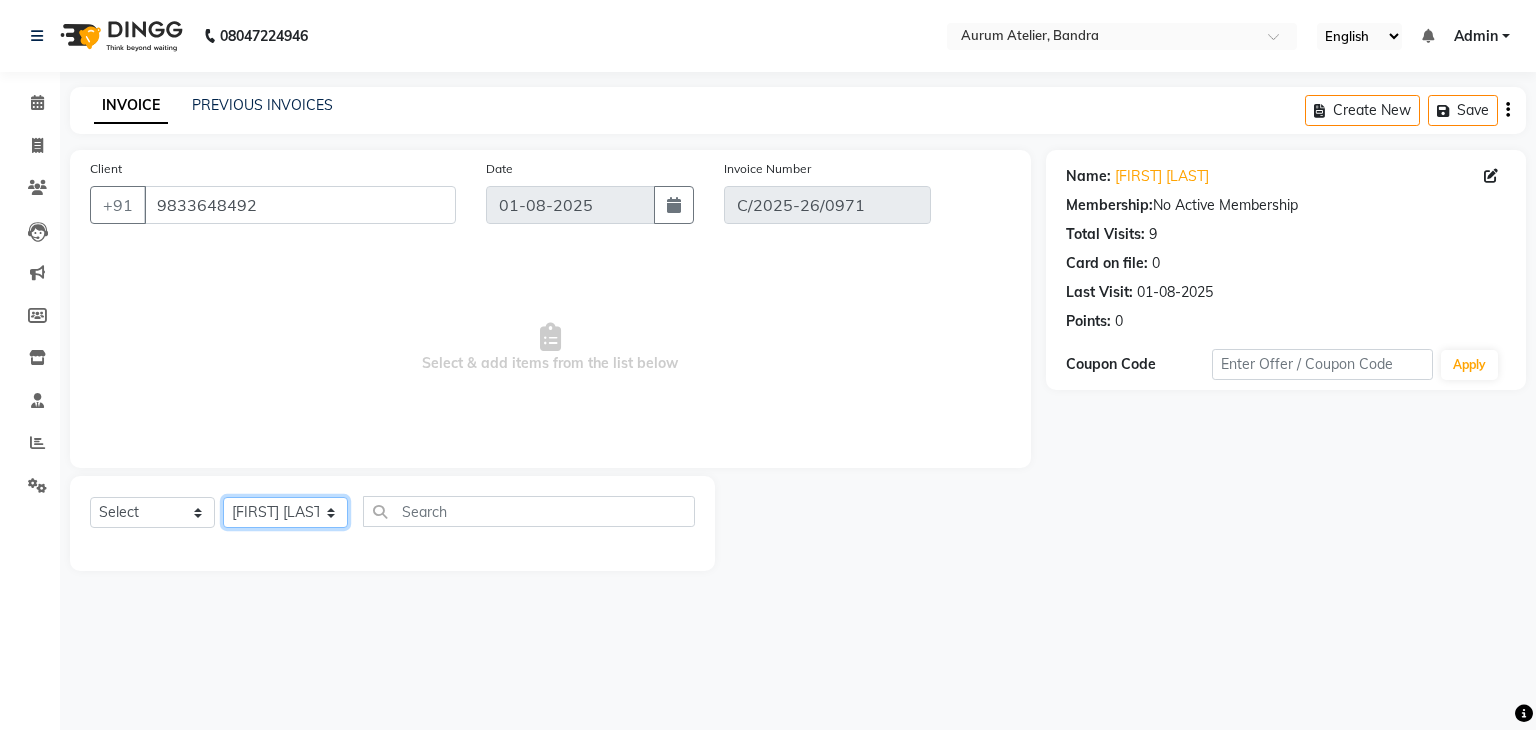 click on "Select Stylist AHSAN [FIRST] [LAST] [FIRST] Kaleem salmani Praveen bhandari Preet sanjay Sultan hawari TEHSIN vishes" 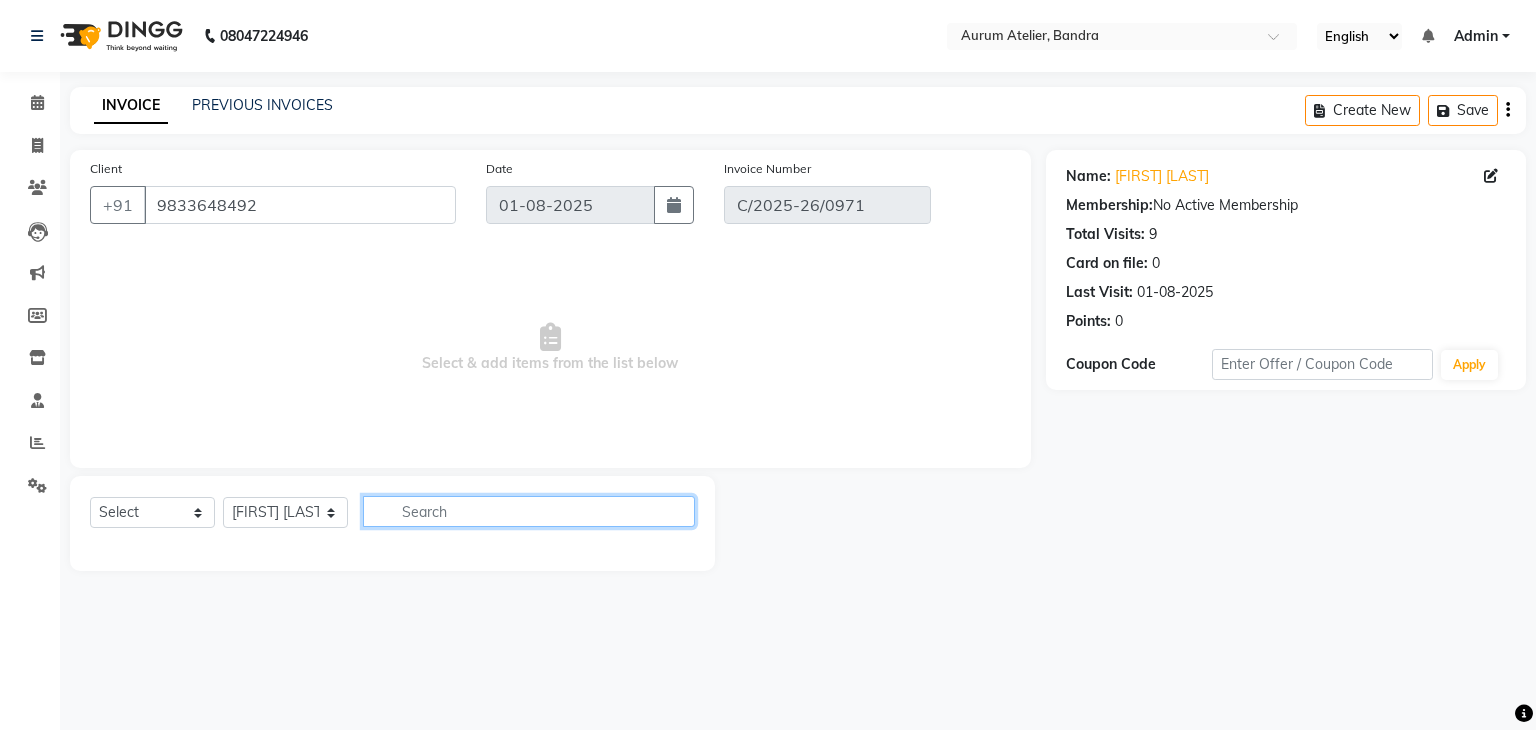 click 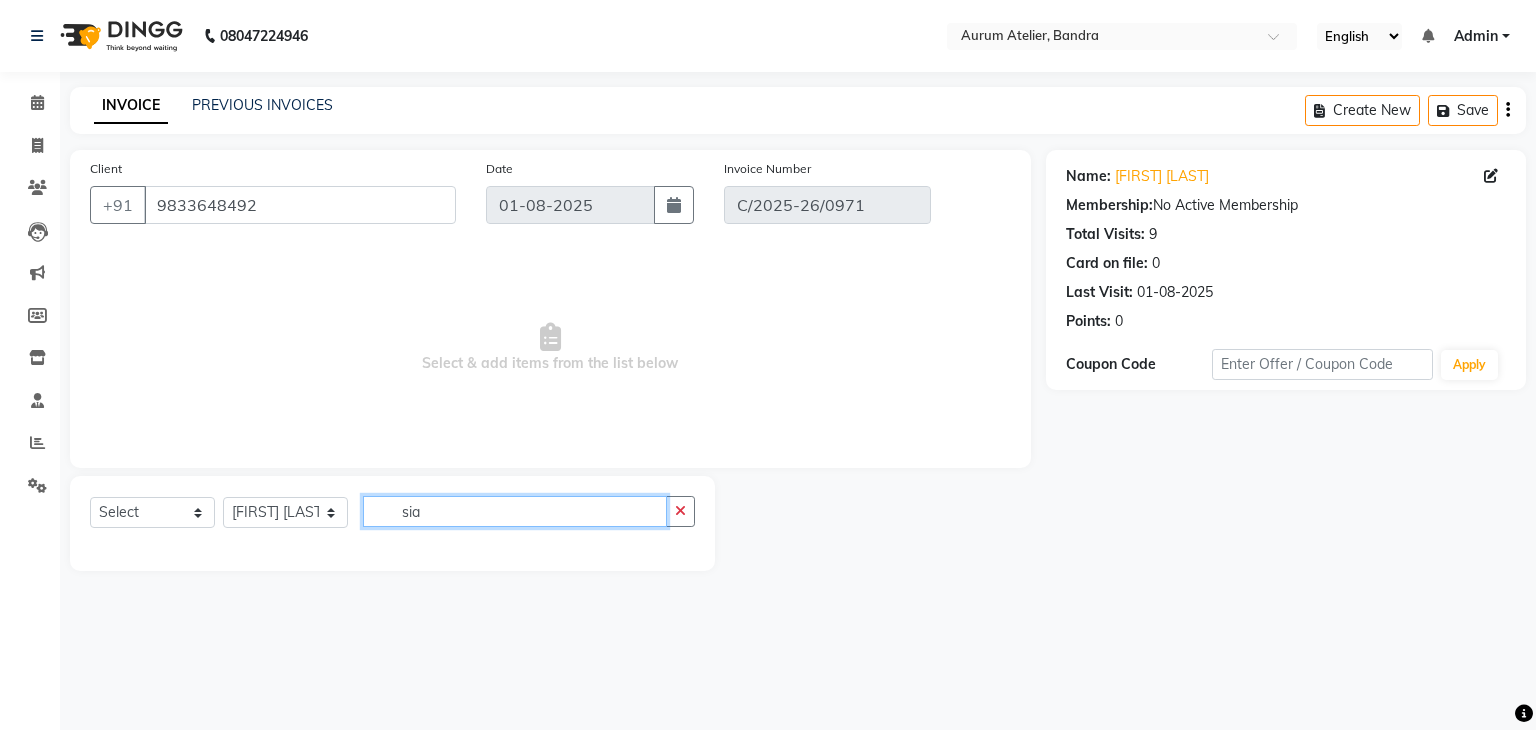 type on "sia" 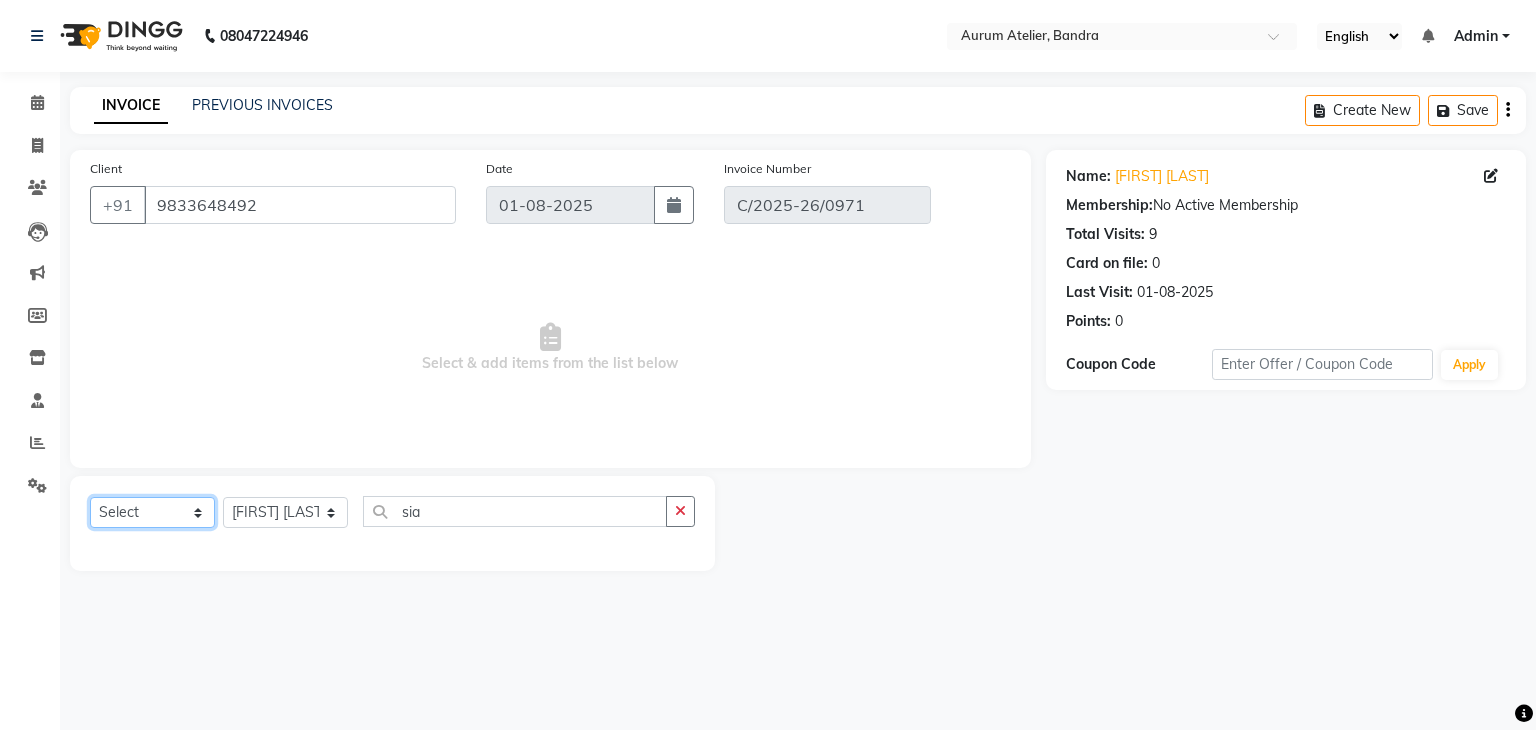 click on "Select  Service  Product  Membership  Package Voucher Prepaid Gift Card" 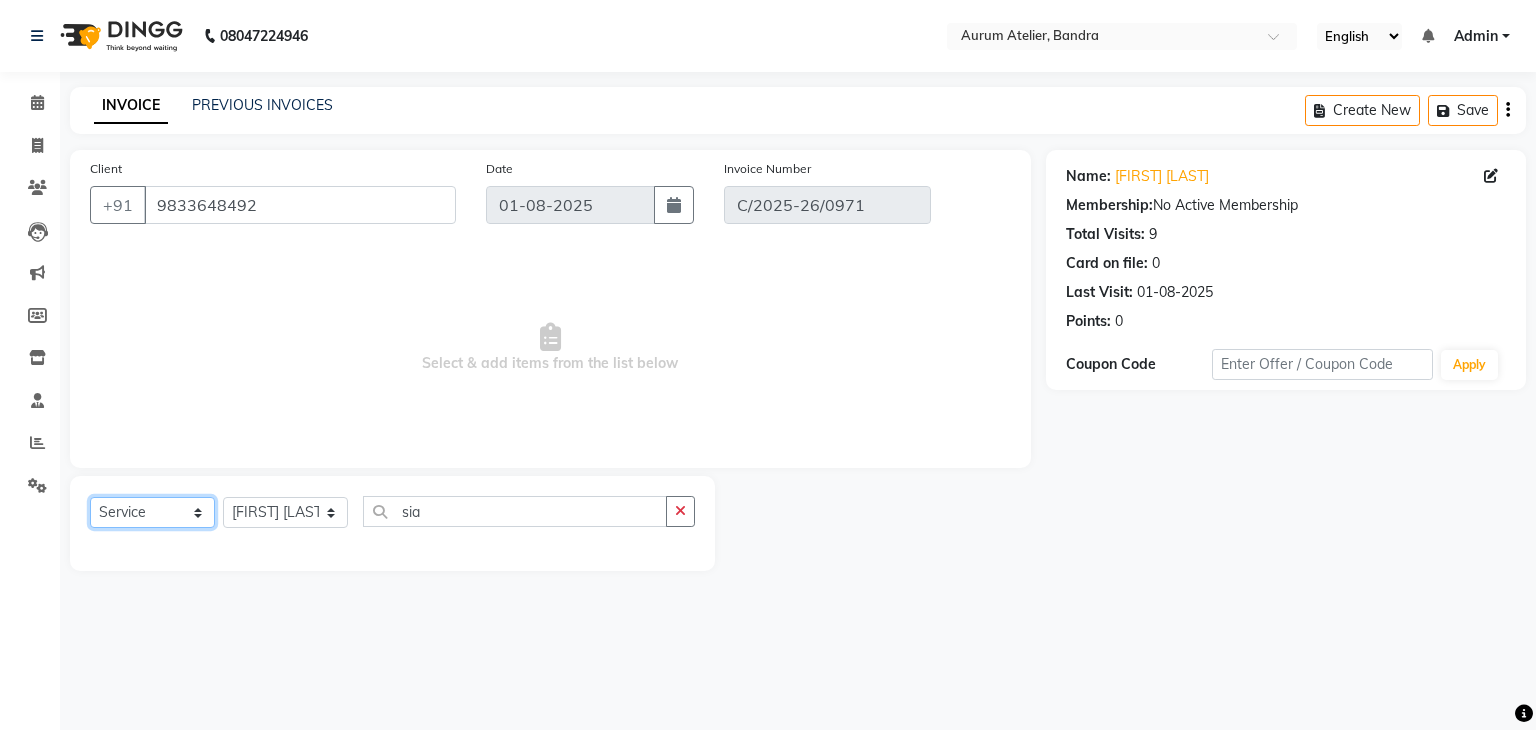 click on "Select  Service  Product  Membership  Package Voucher Prepaid Gift Card" 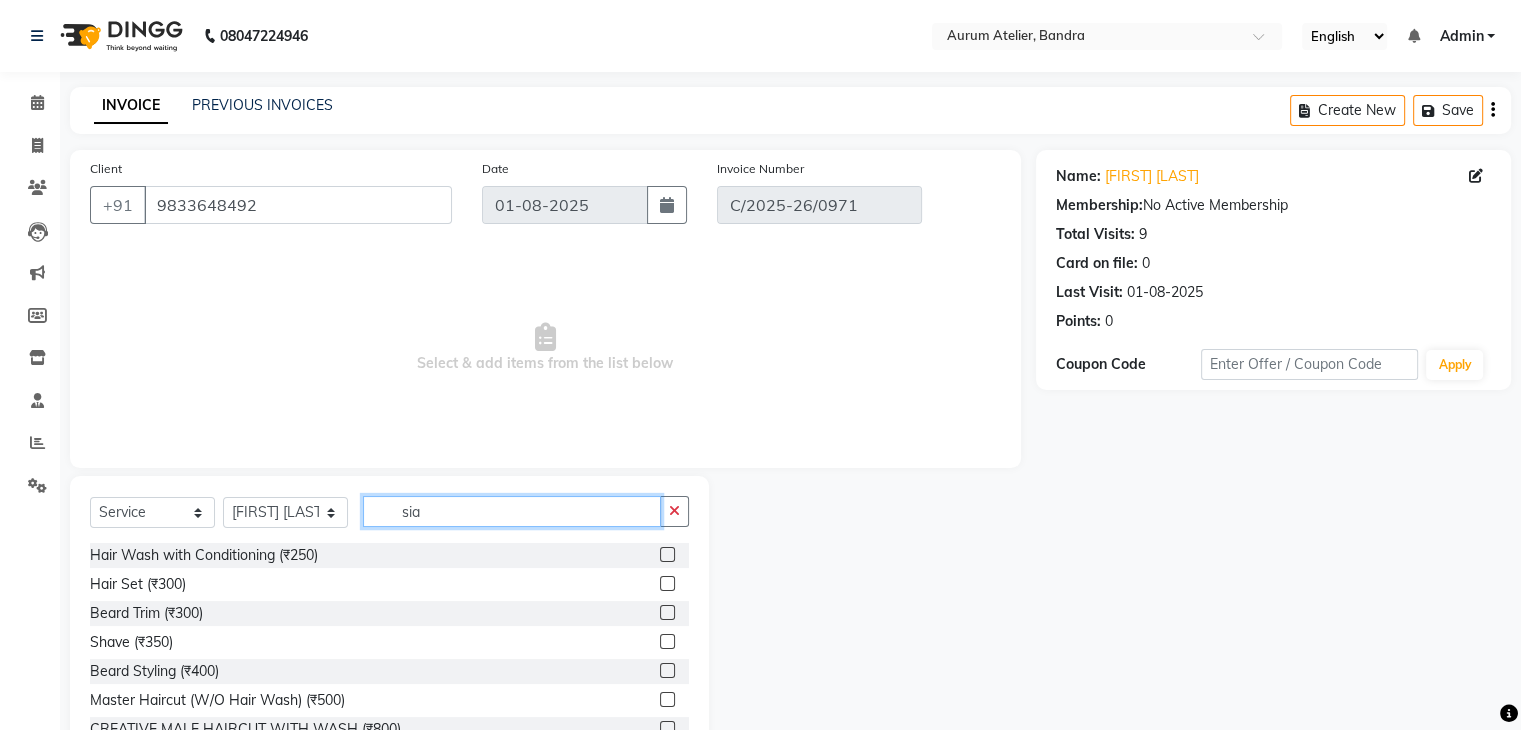click on "sia" 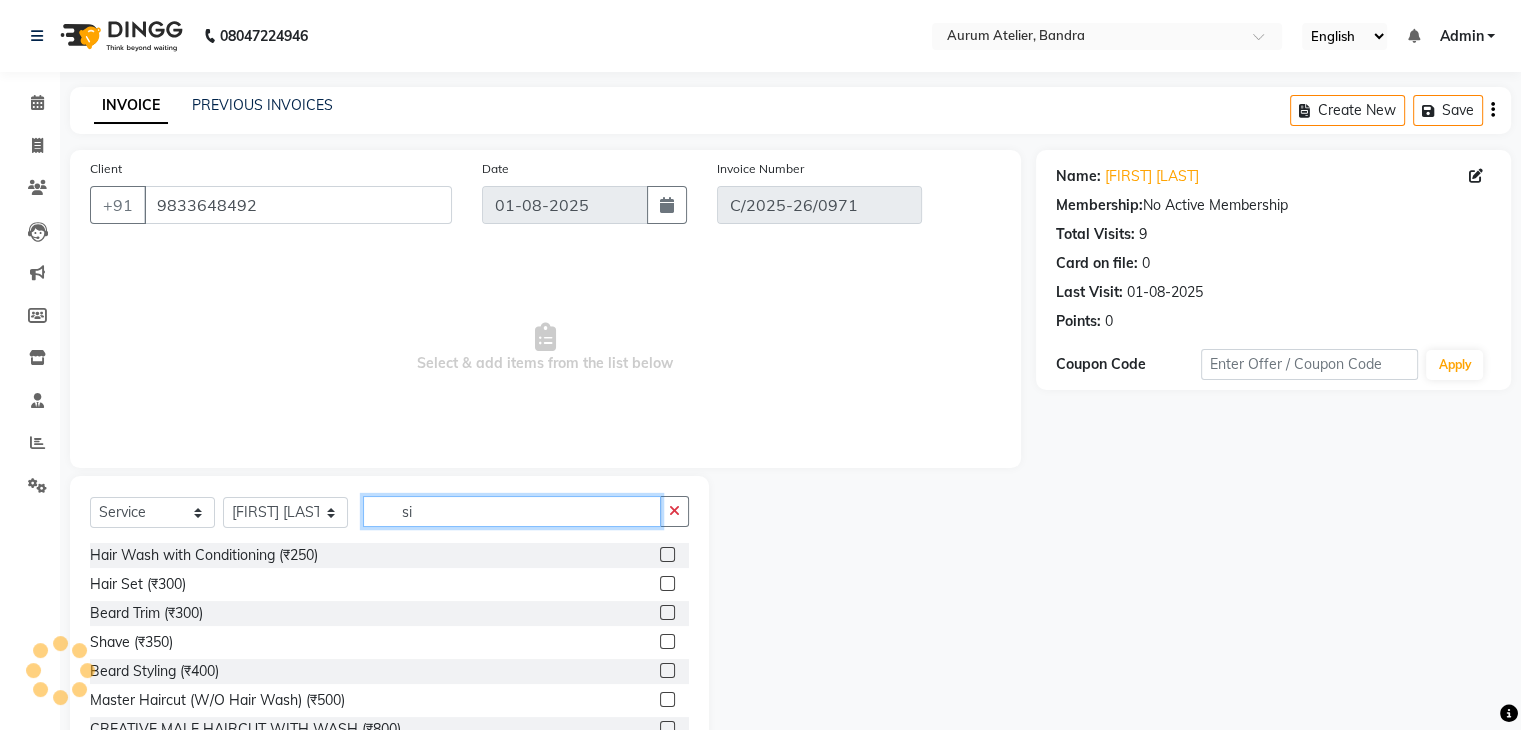 type on "s" 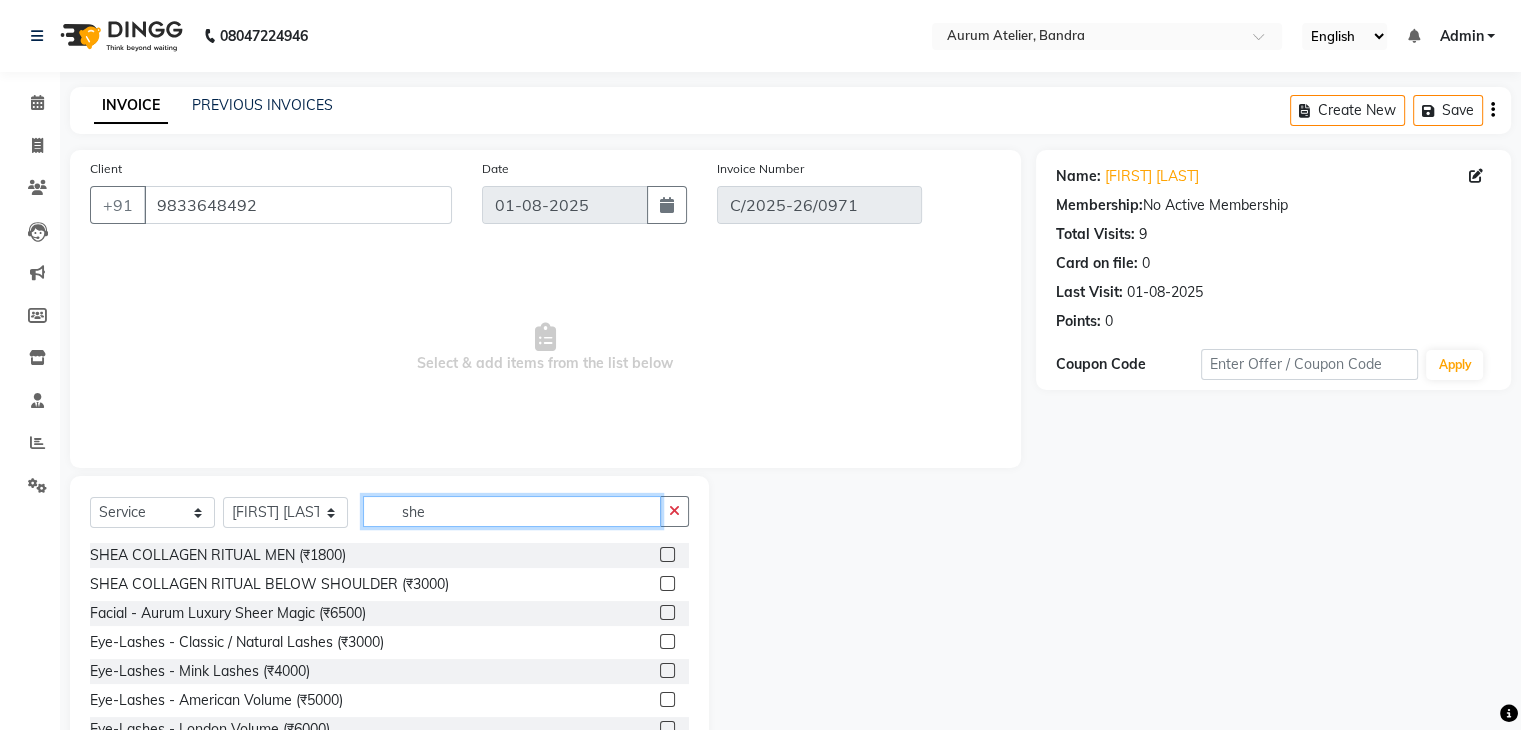 type on "she" 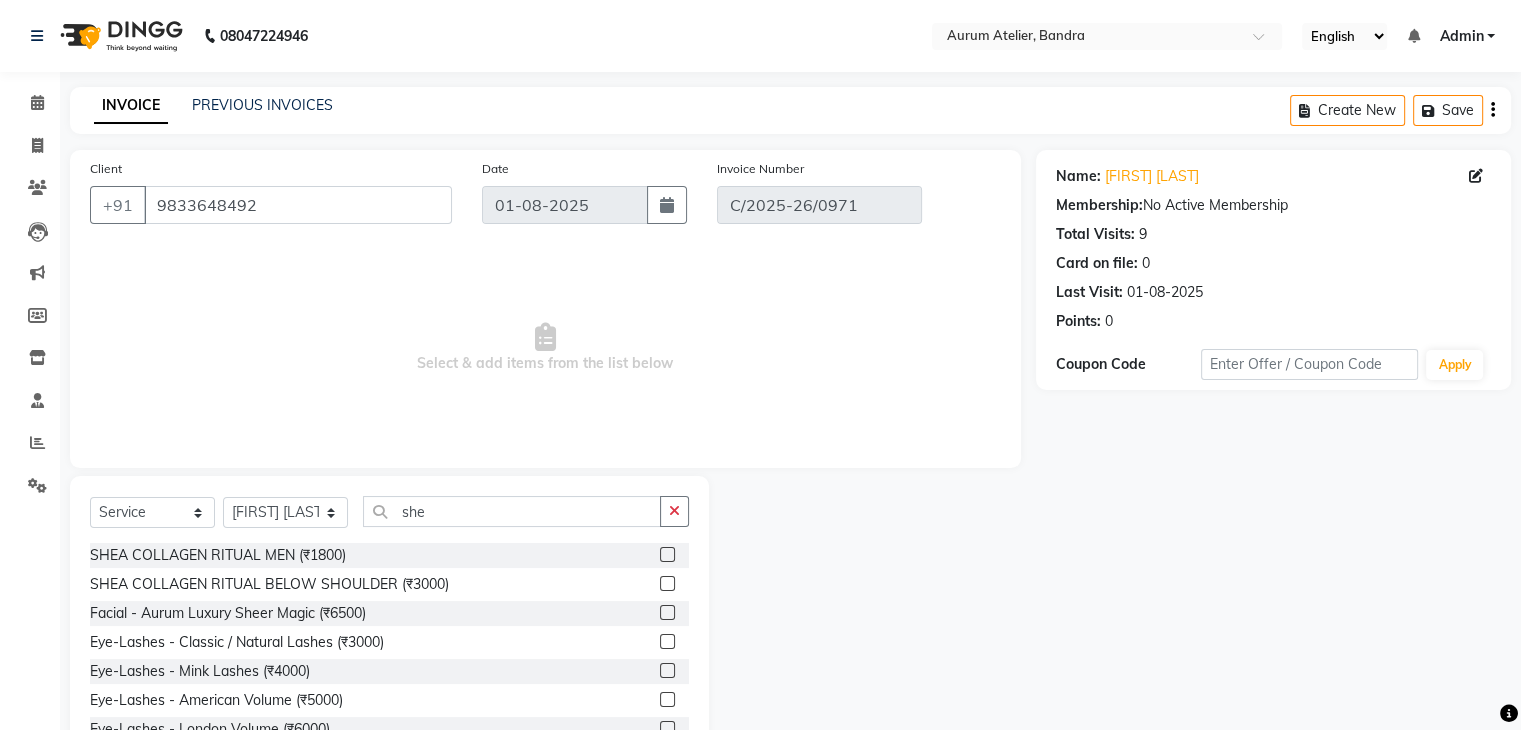 click 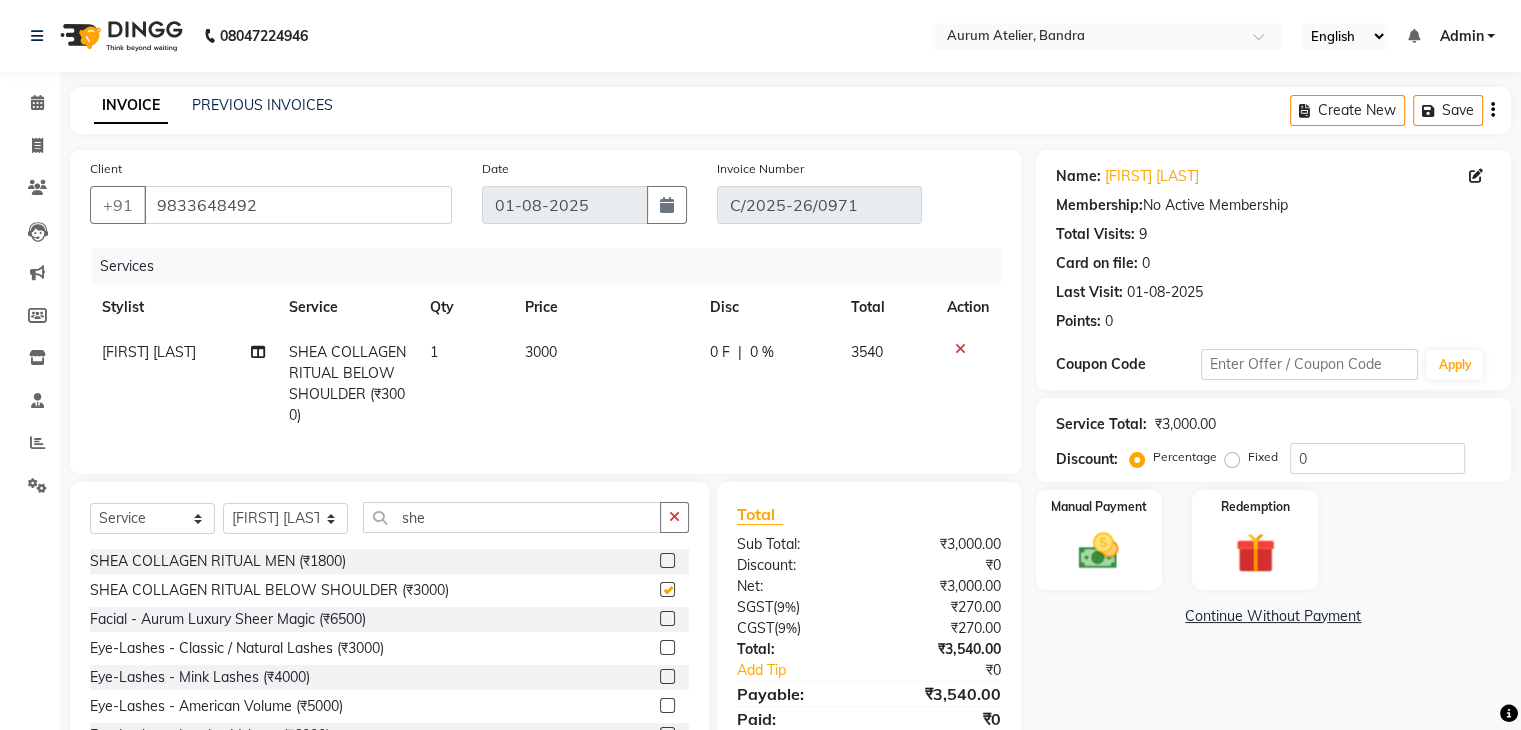 checkbox on "false" 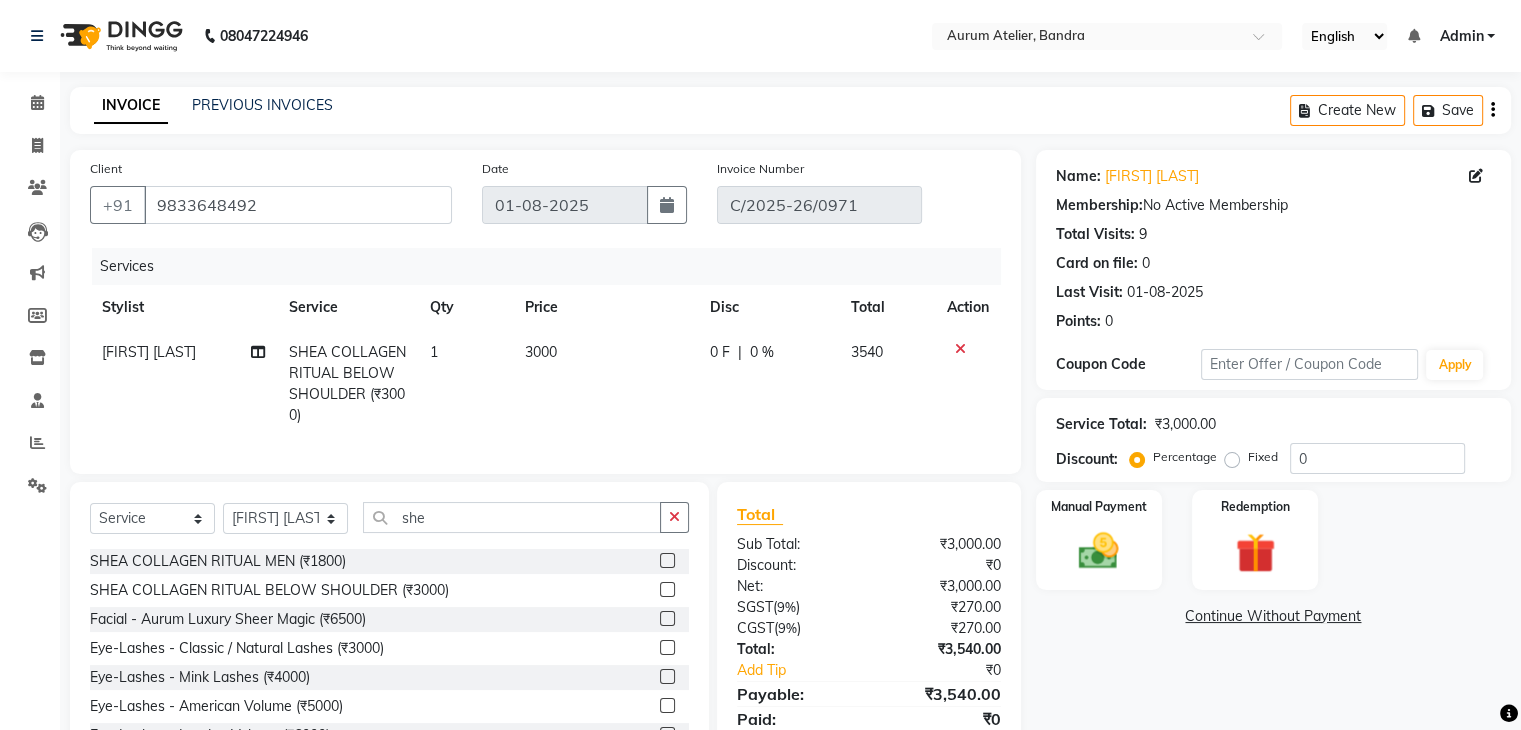 click 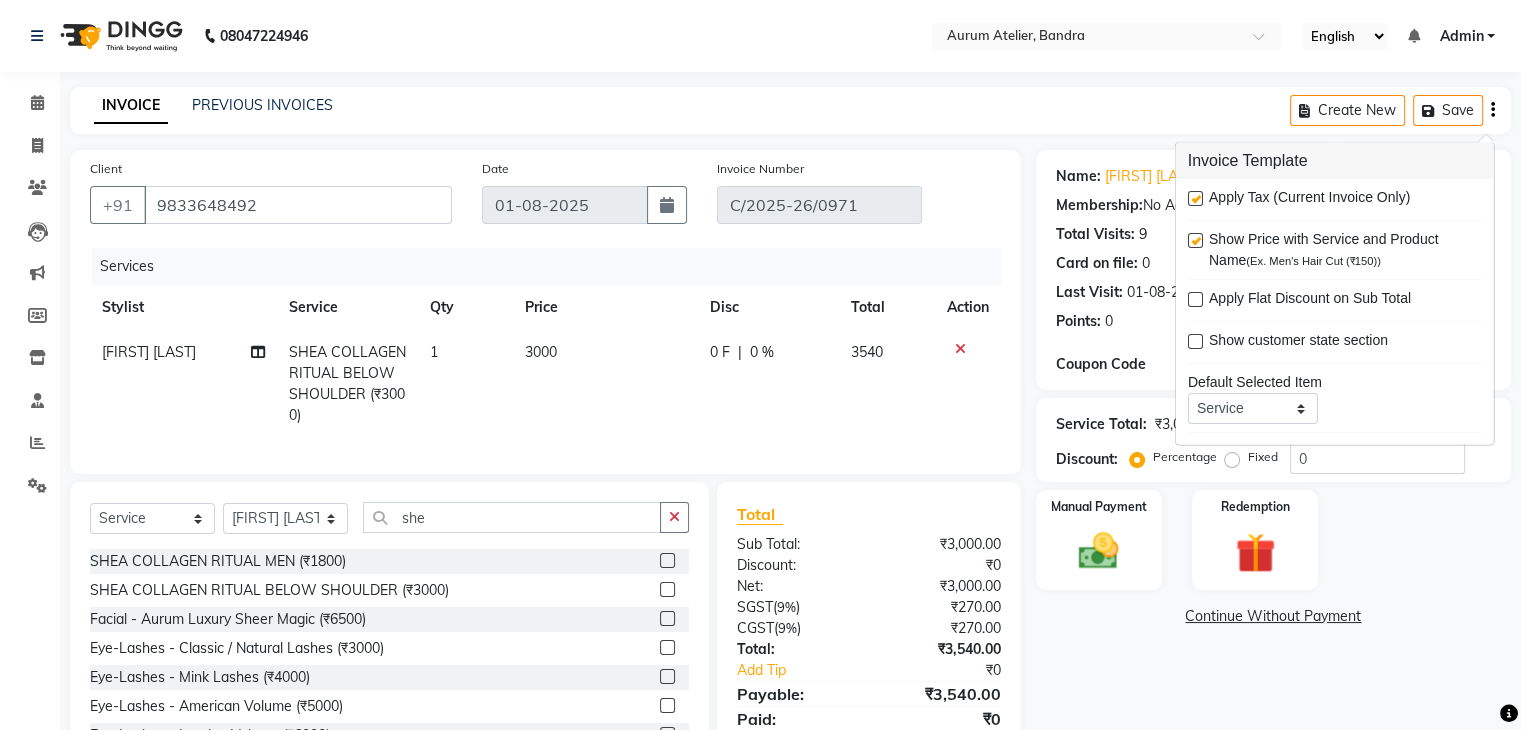 click at bounding box center [1195, 198] 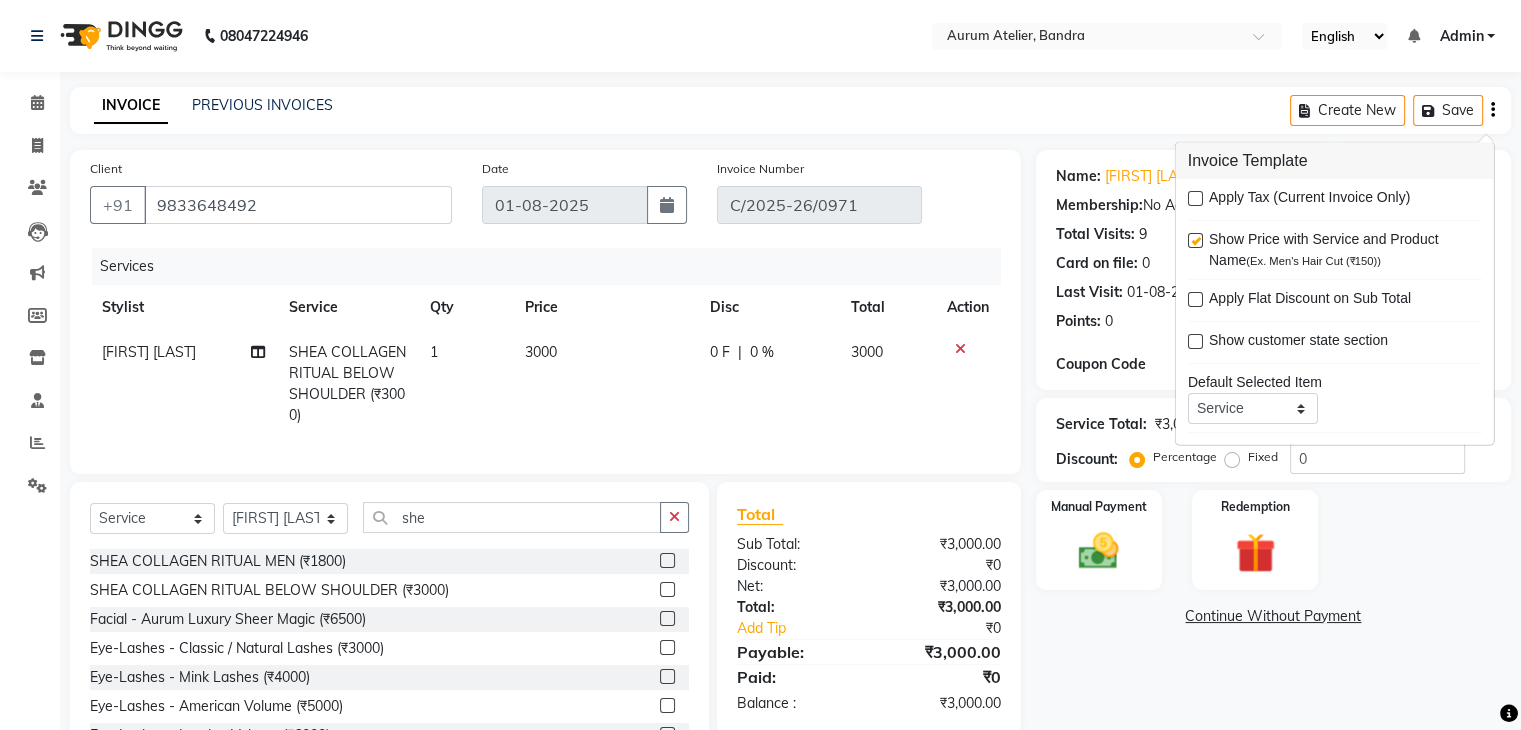 scroll, scrollTop: 93, scrollLeft: 0, axis: vertical 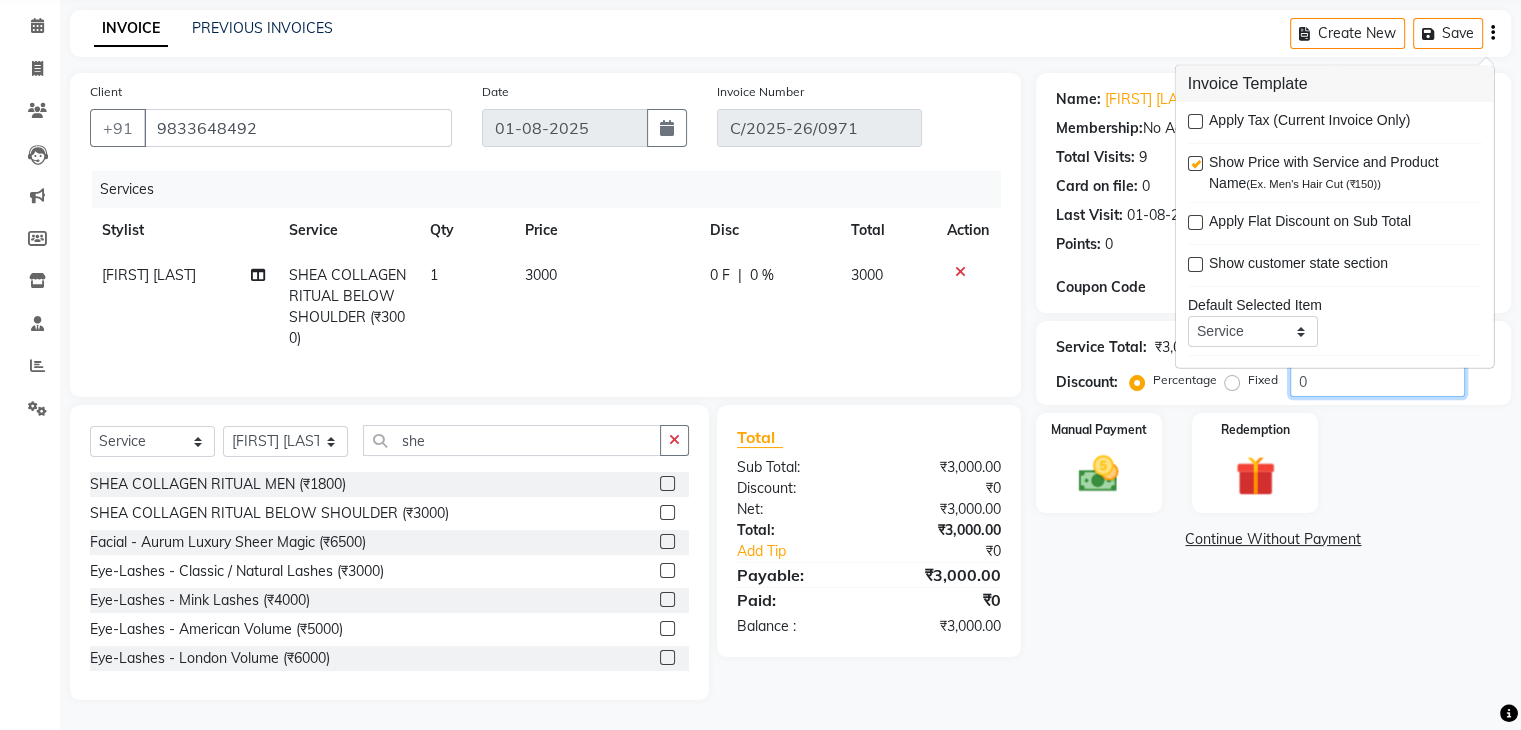click on "0" 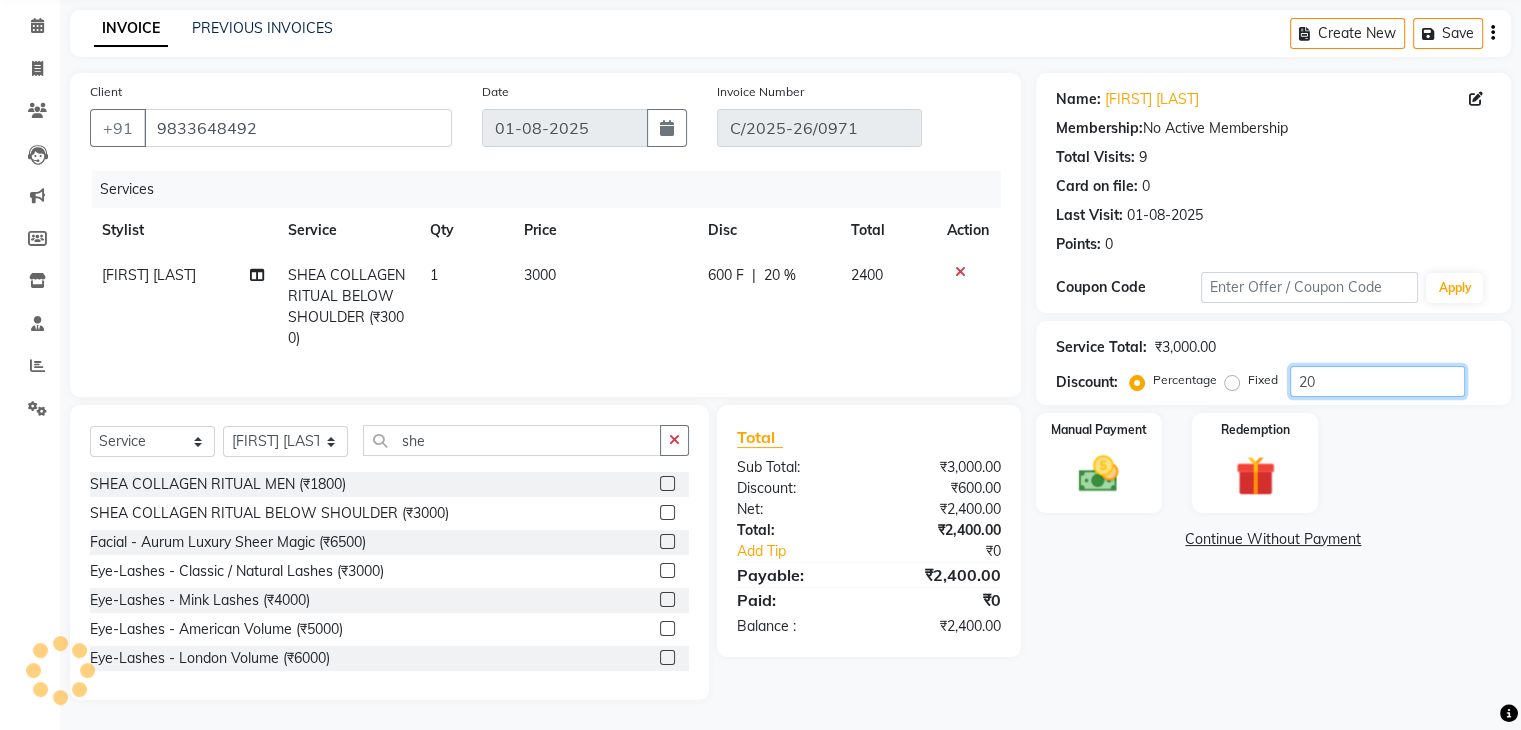 type on "20" 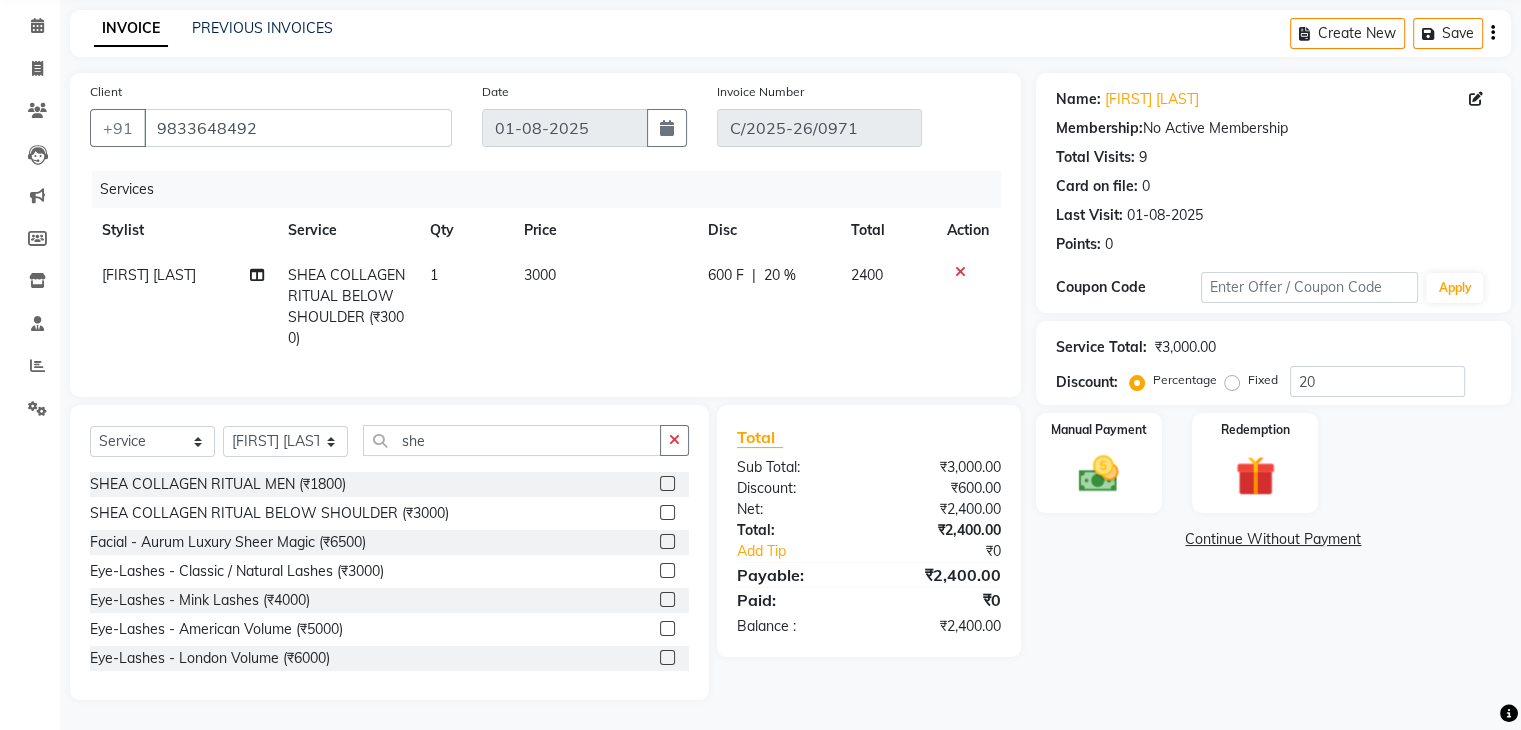 click on "3000" 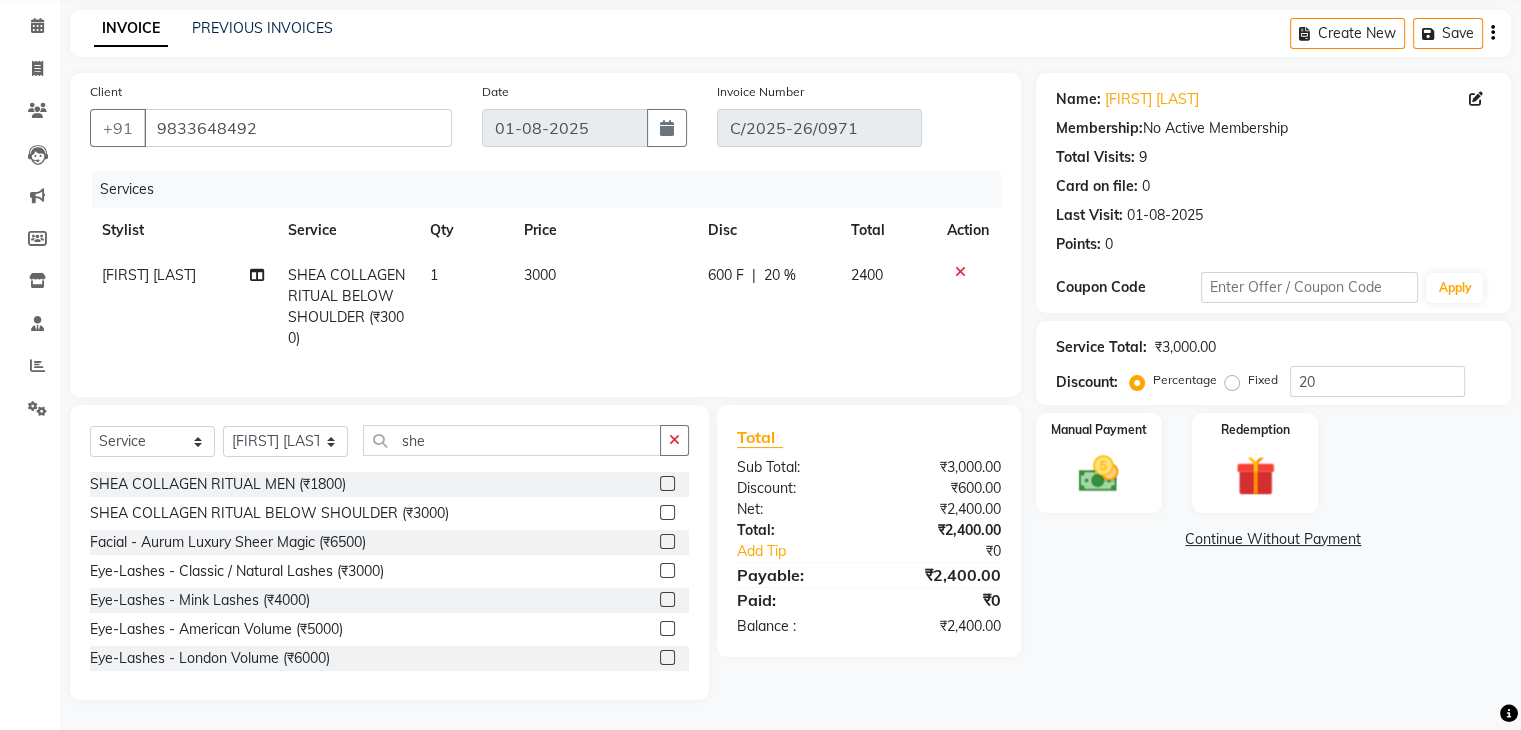 select on "66080" 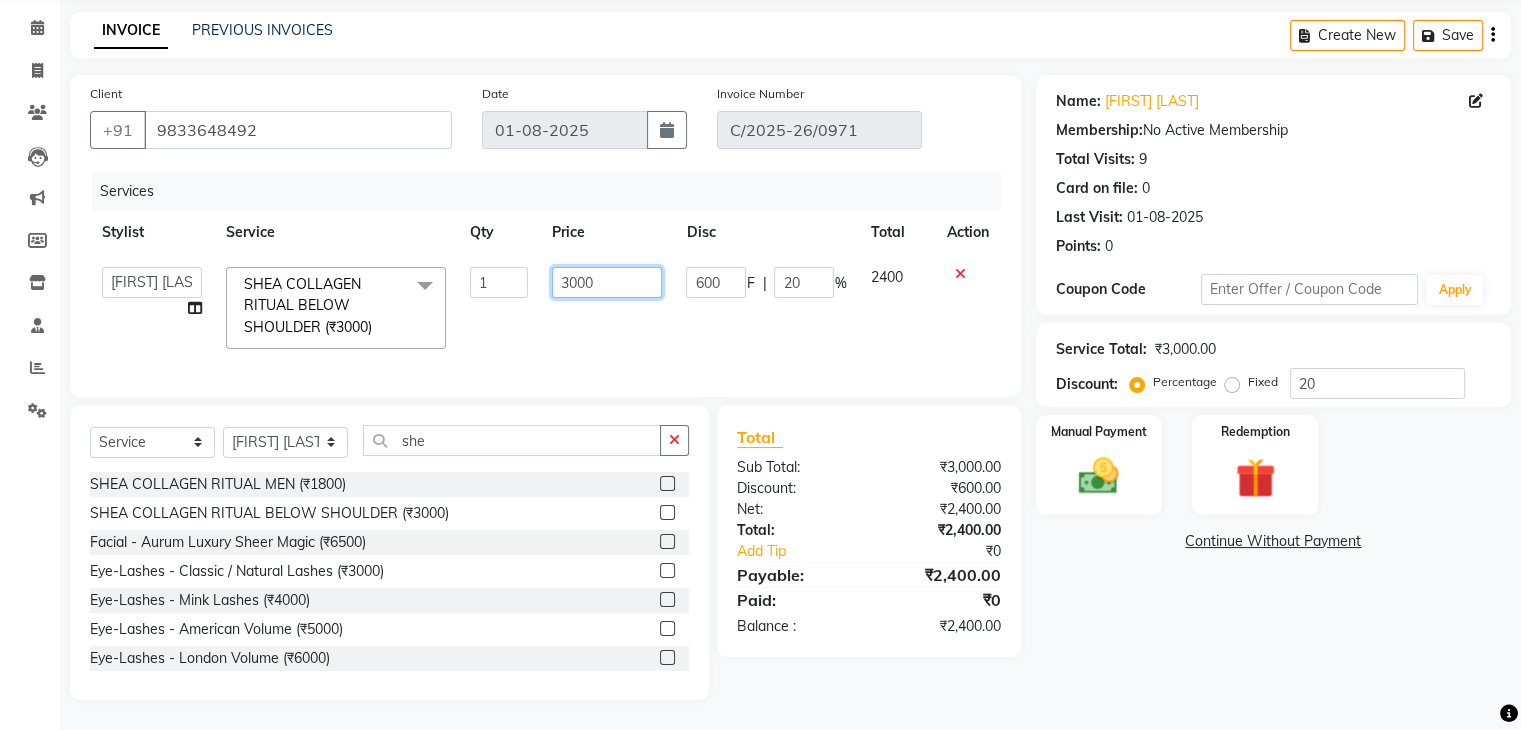 click on "3000" 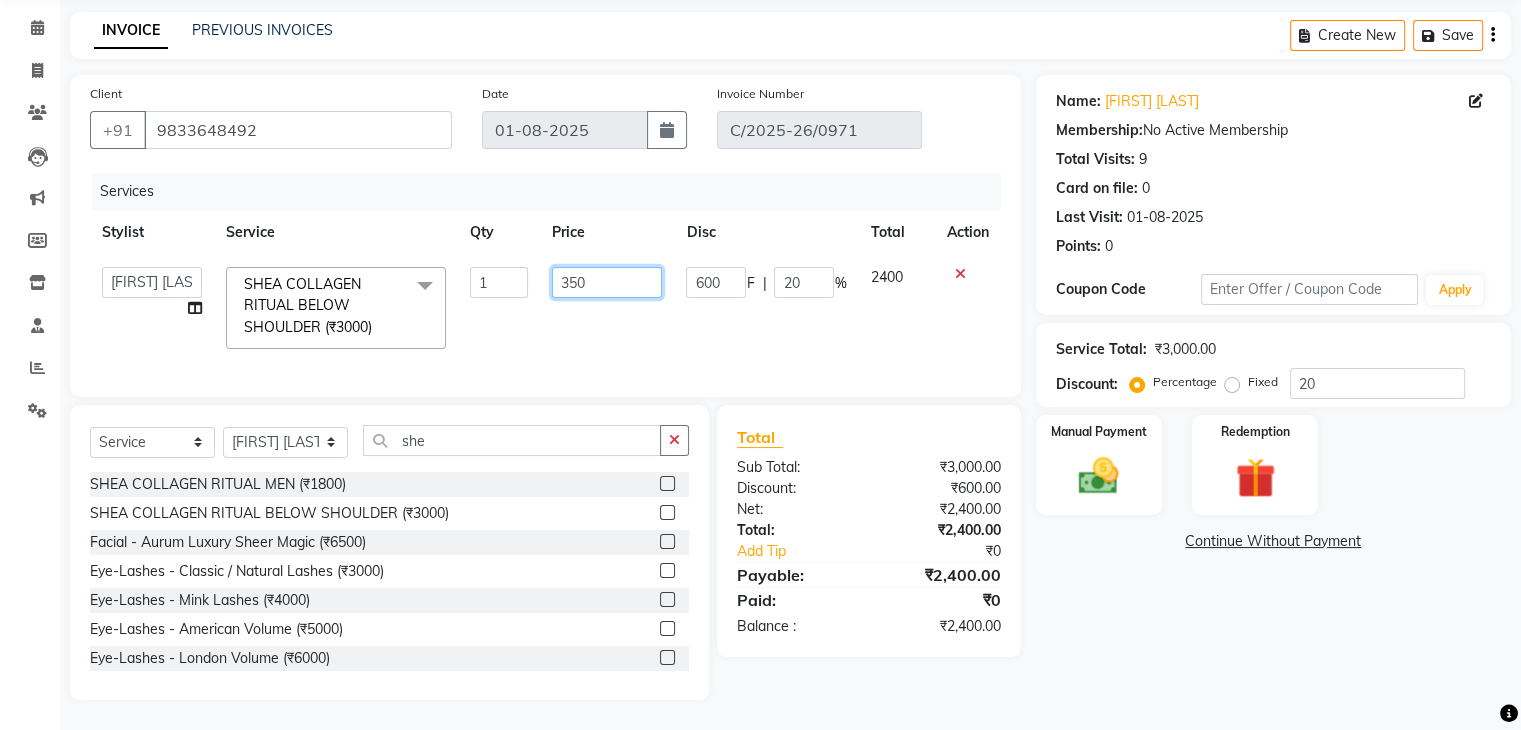 type on "3500" 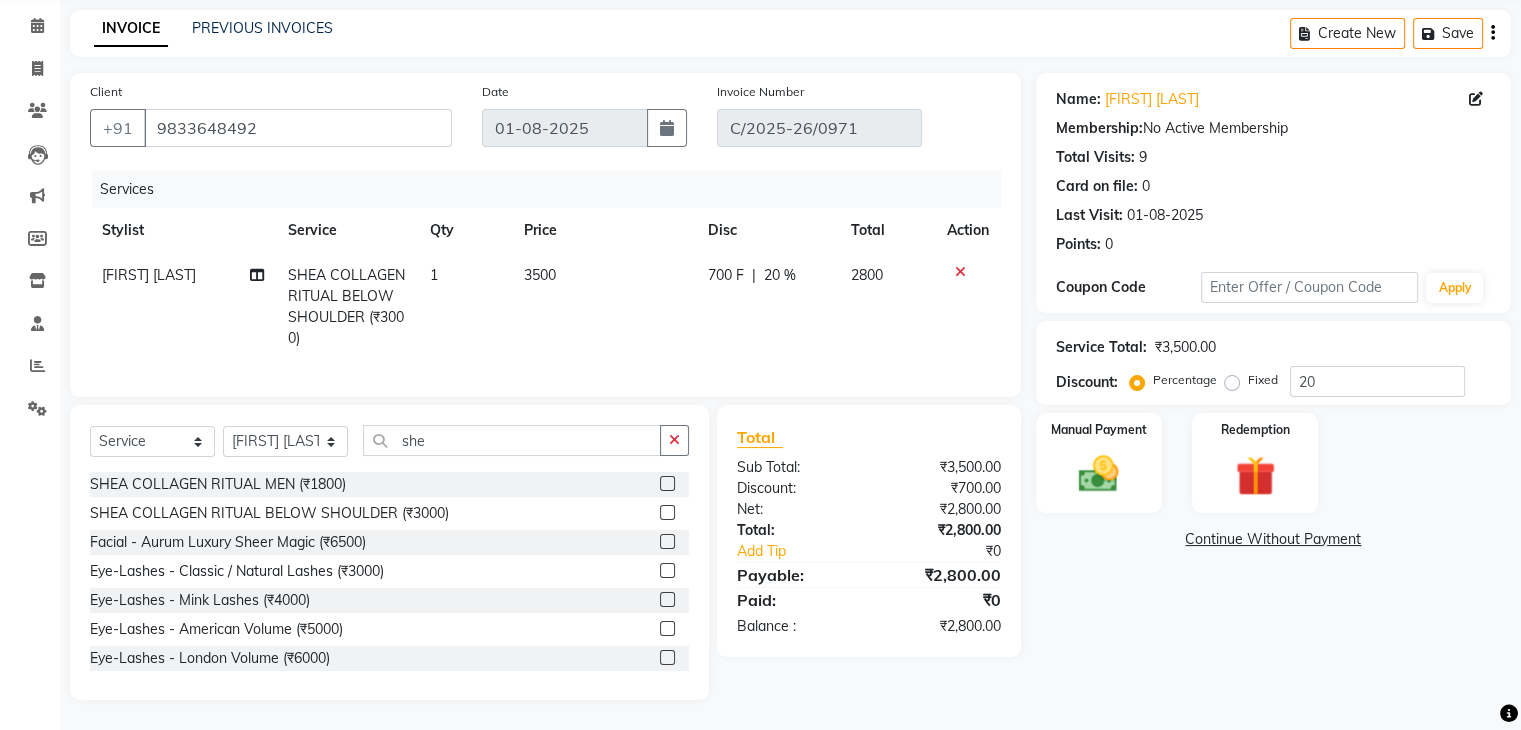 click on "Last Visit:   01-08-2025" 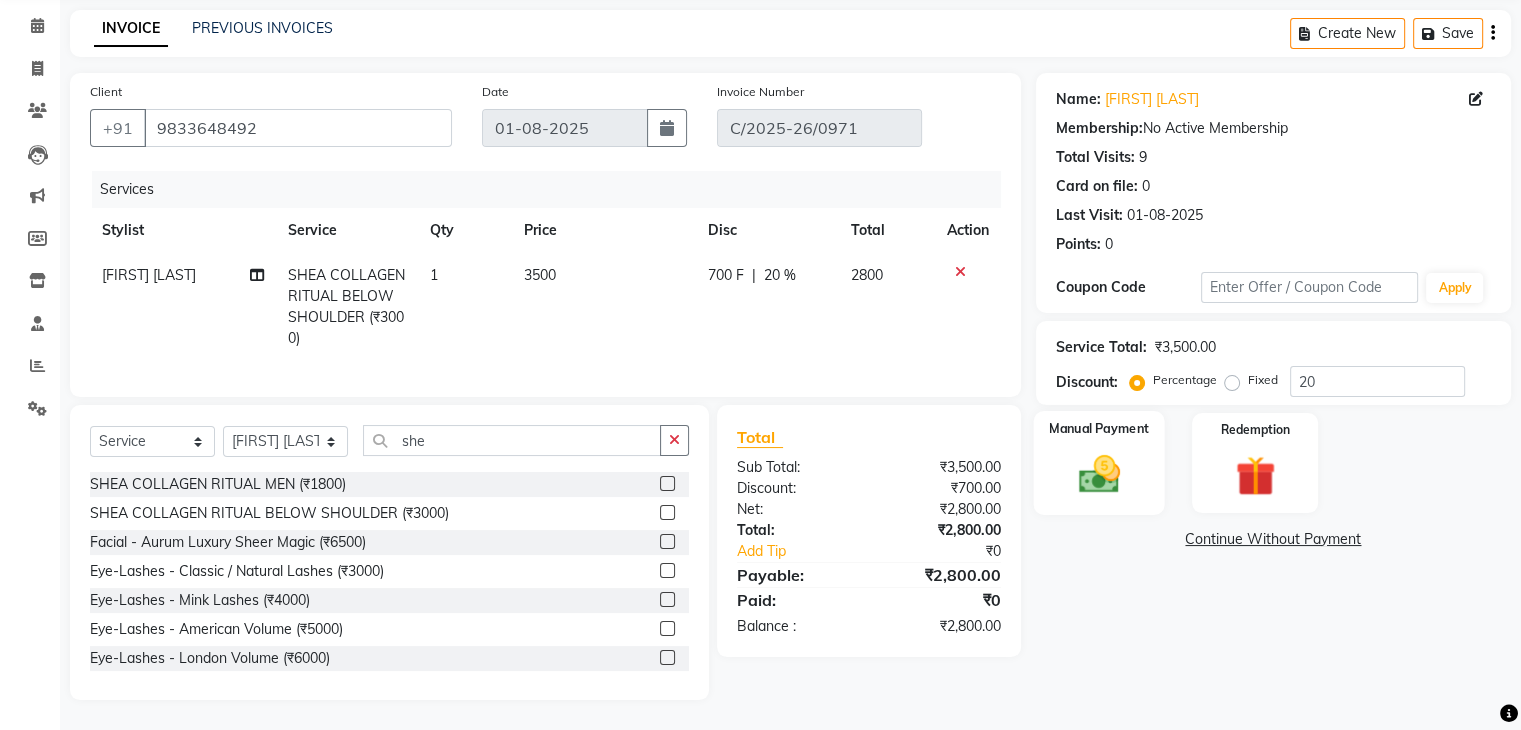 click 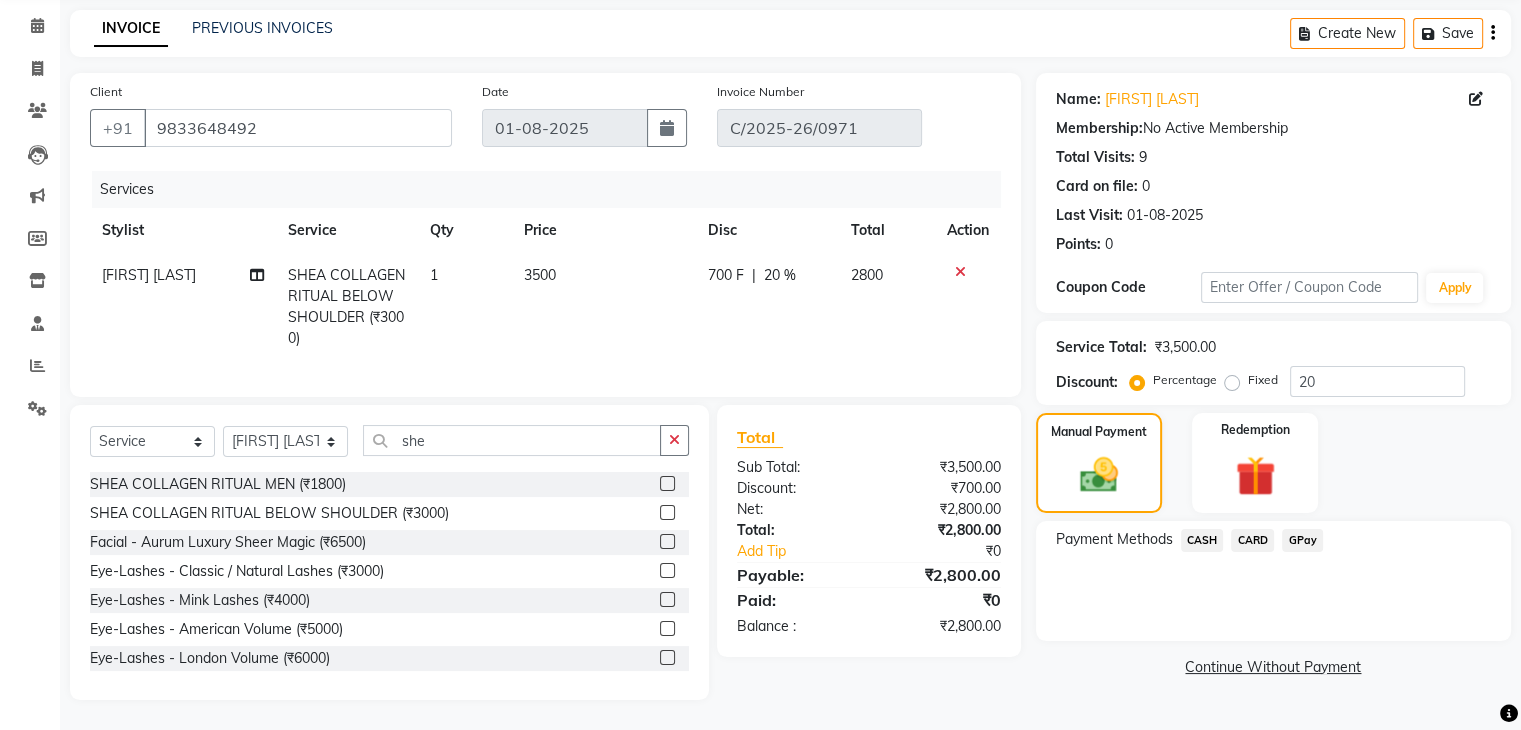 click on "CASH" 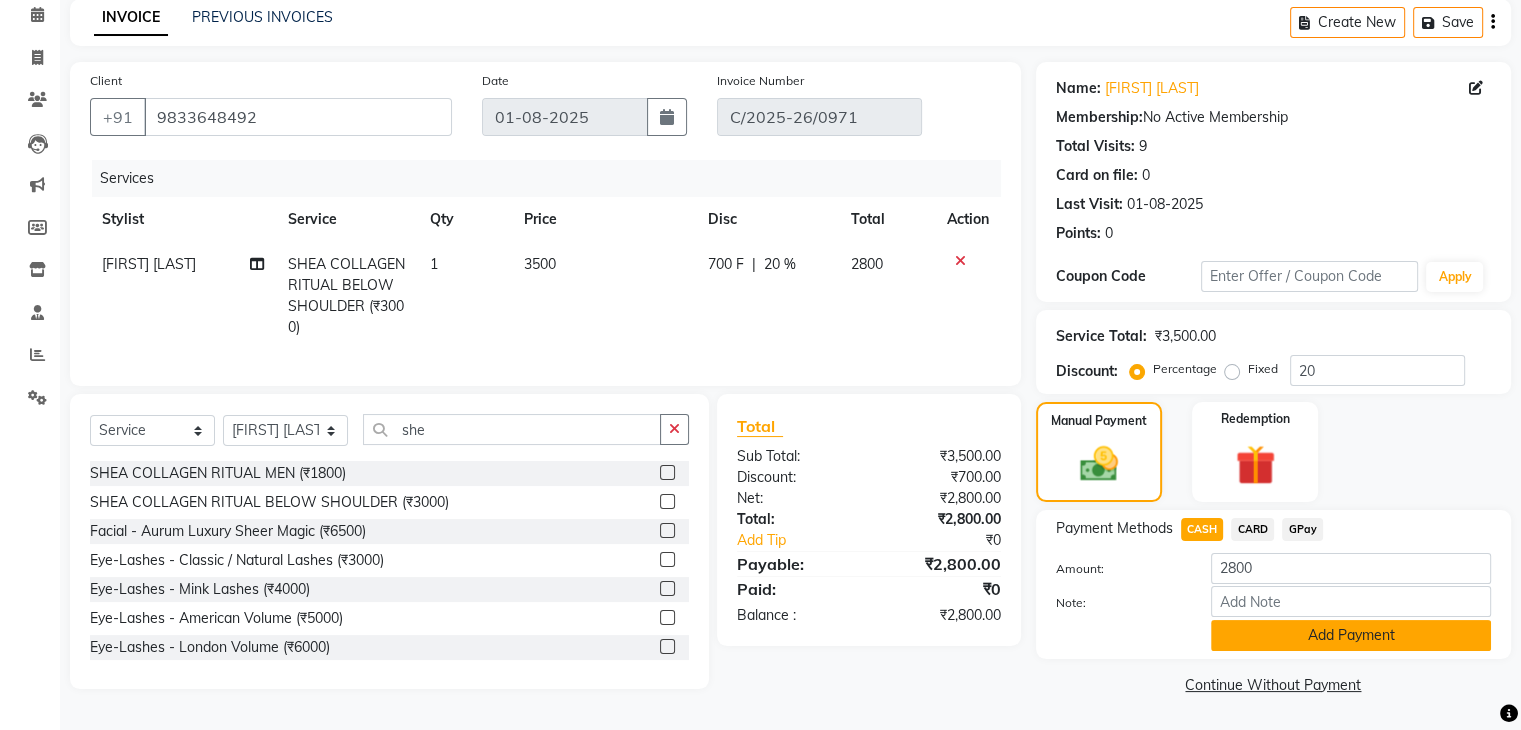 click on "Add Payment" 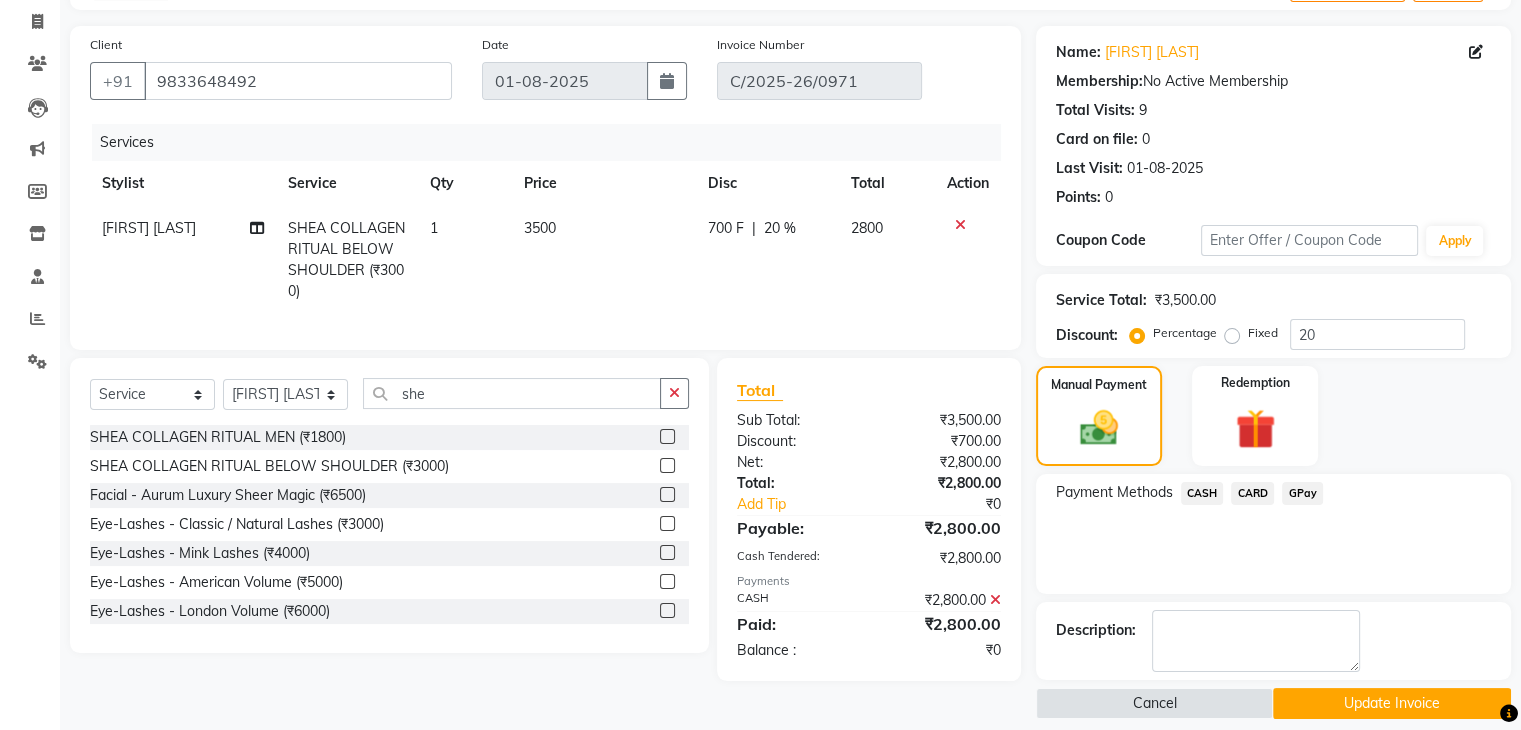 scroll, scrollTop: 141, scrollLeft: 0, axis: vertical 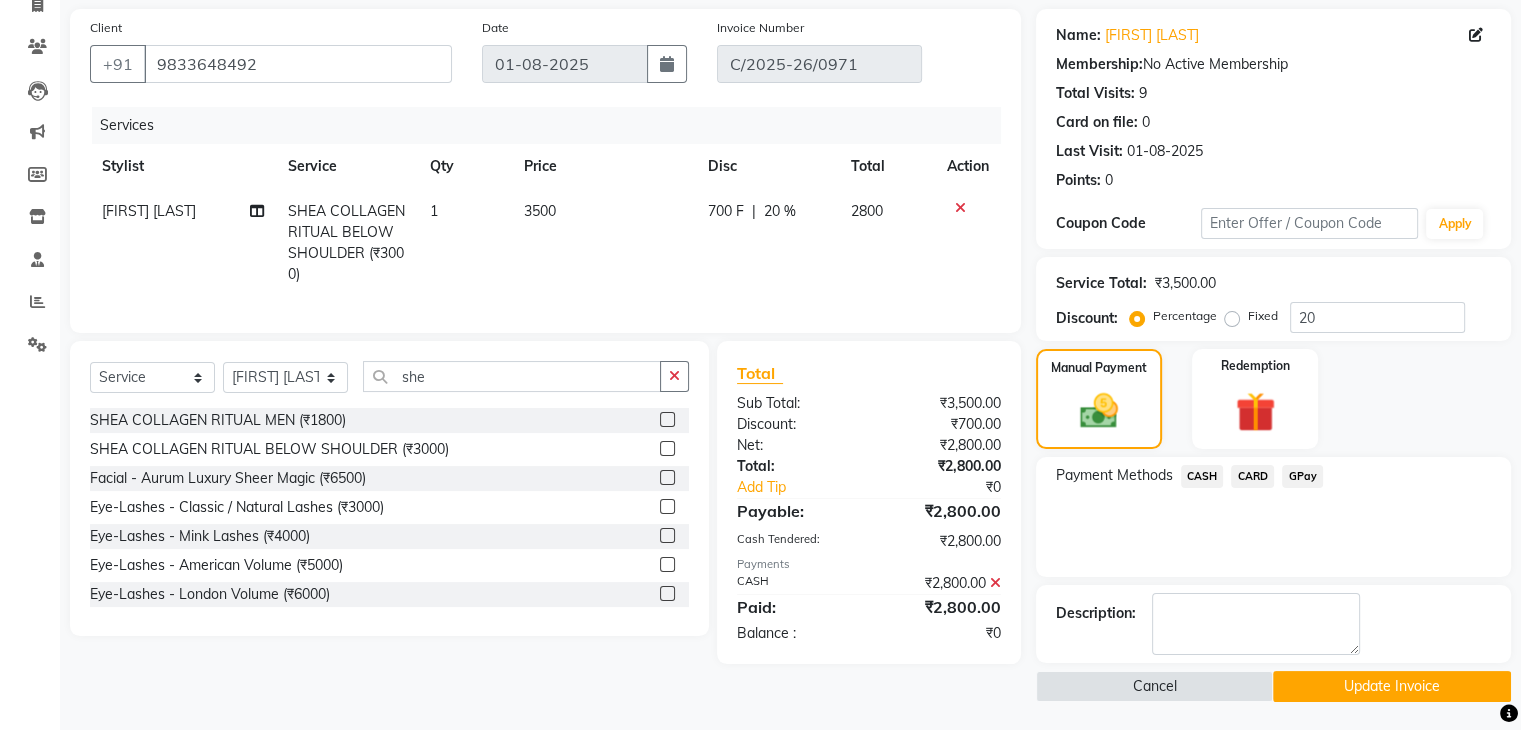 click on "Update Invoice" 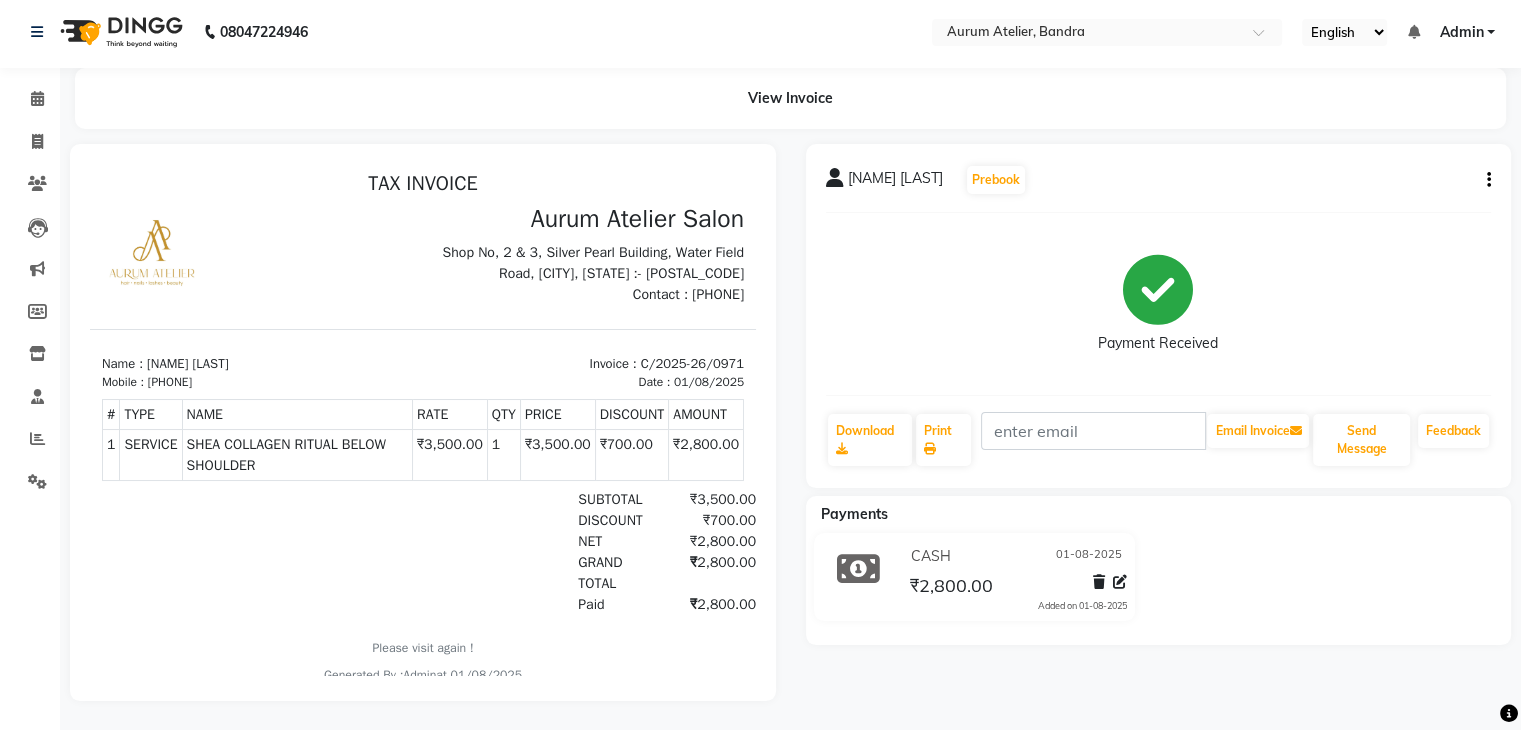 scroll, scrollTop: 0, scrollLeft: 0, axis: both 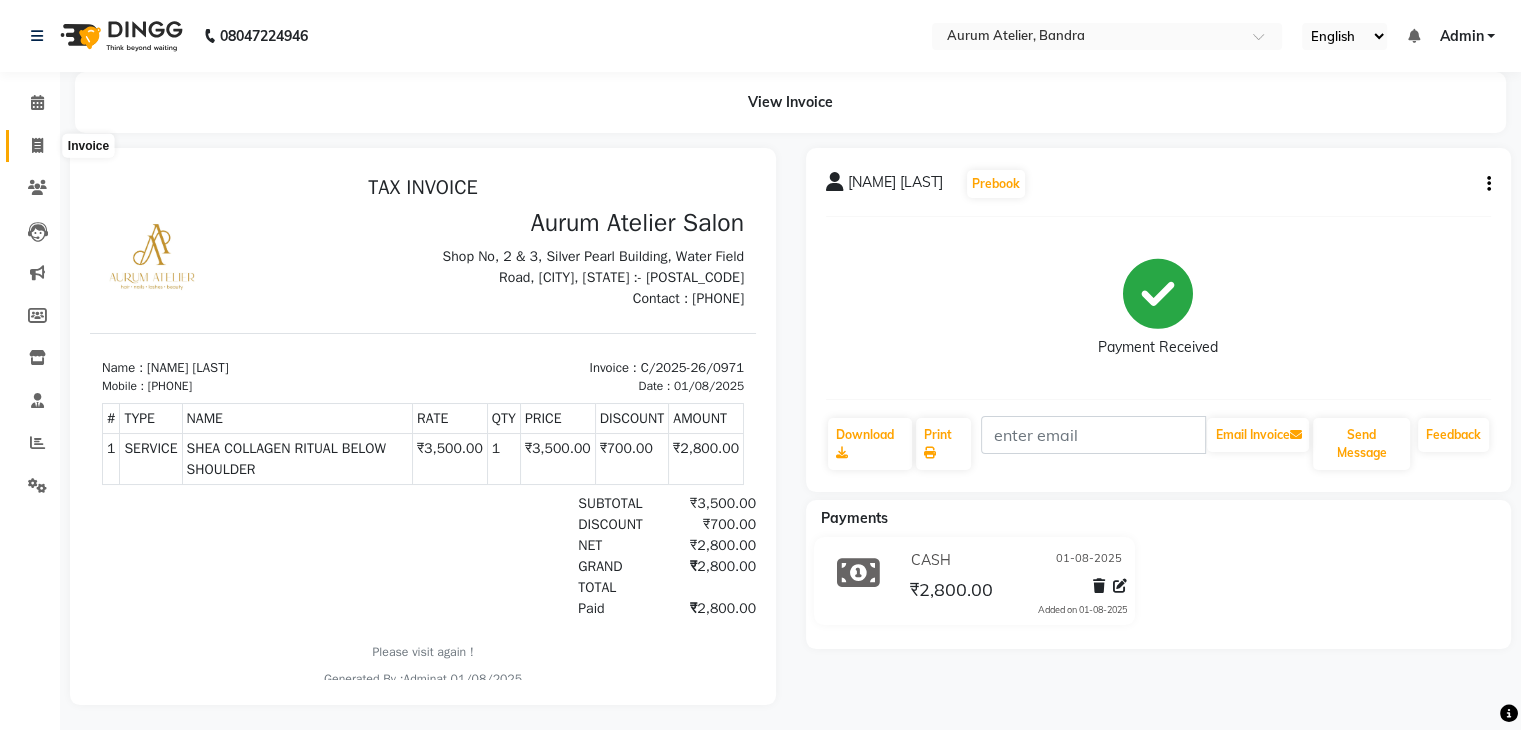 click 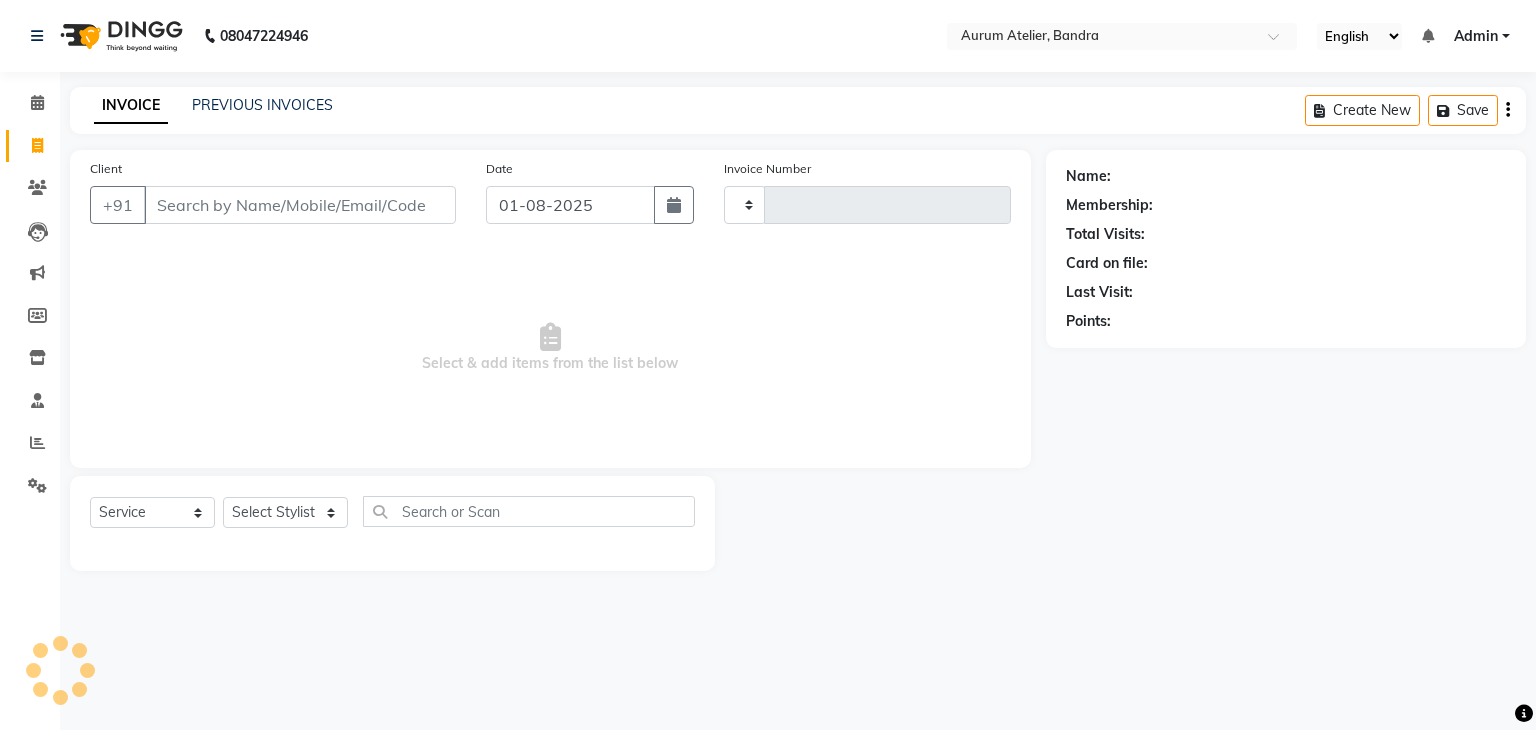 type on "0492" 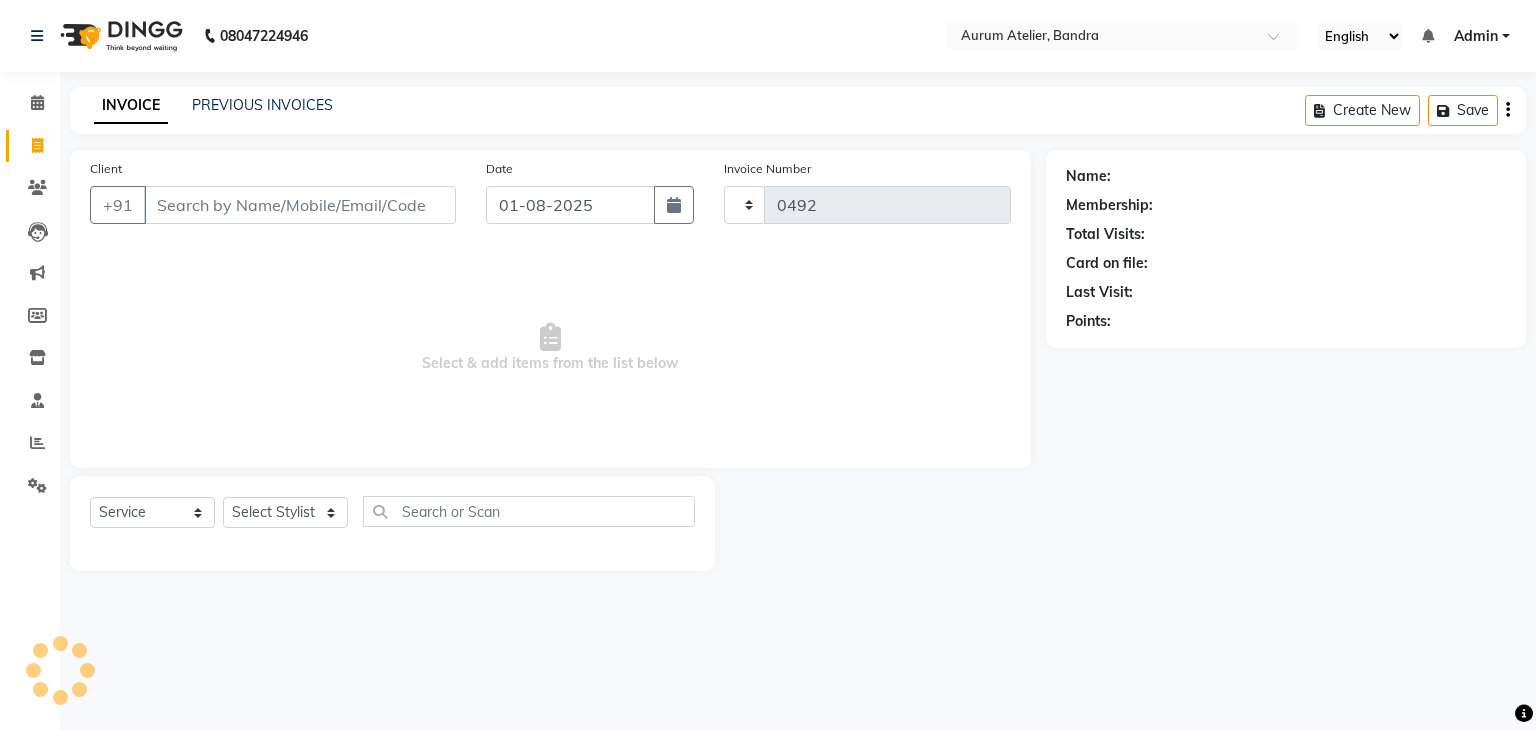 select on "7410" 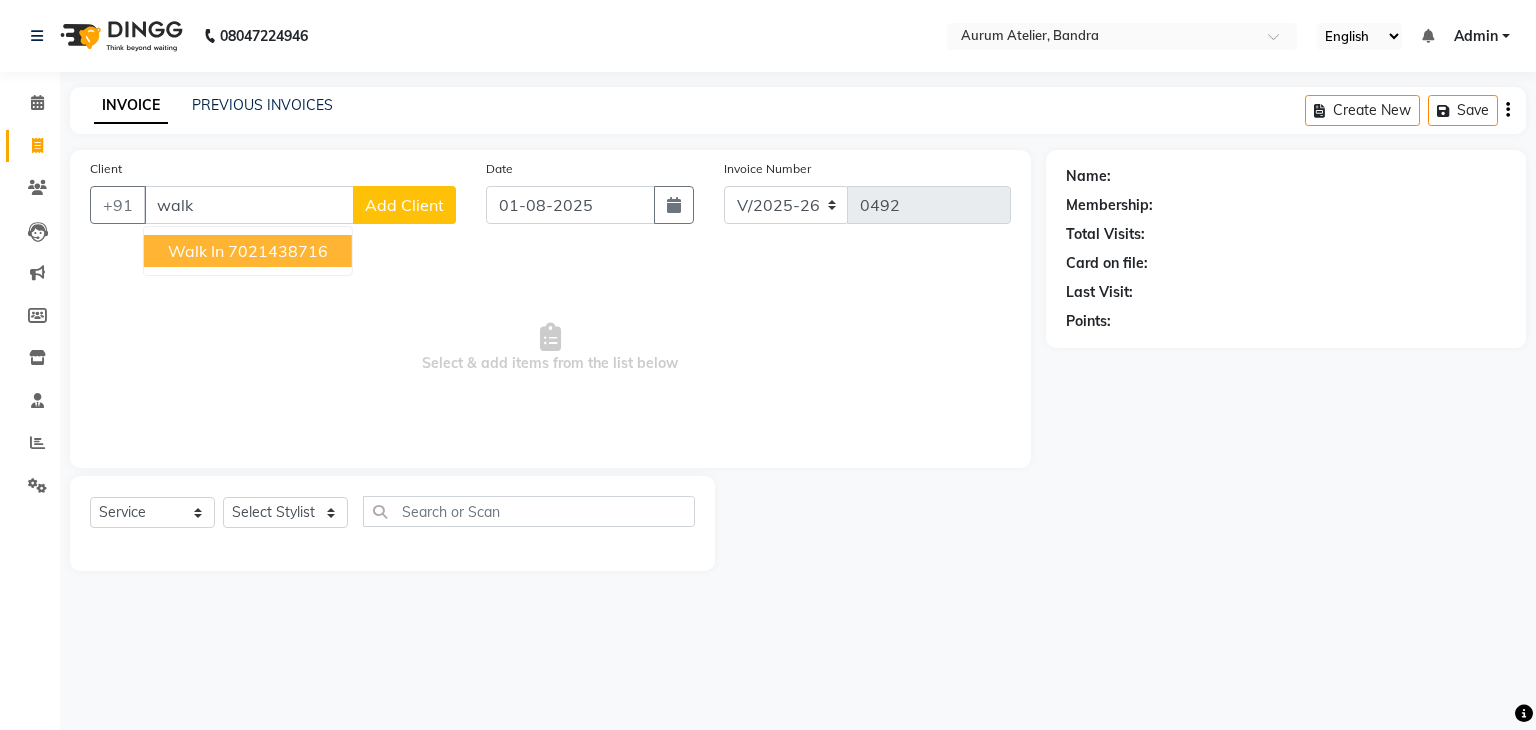 click on "7021438716" at bounding box center [278, 251] 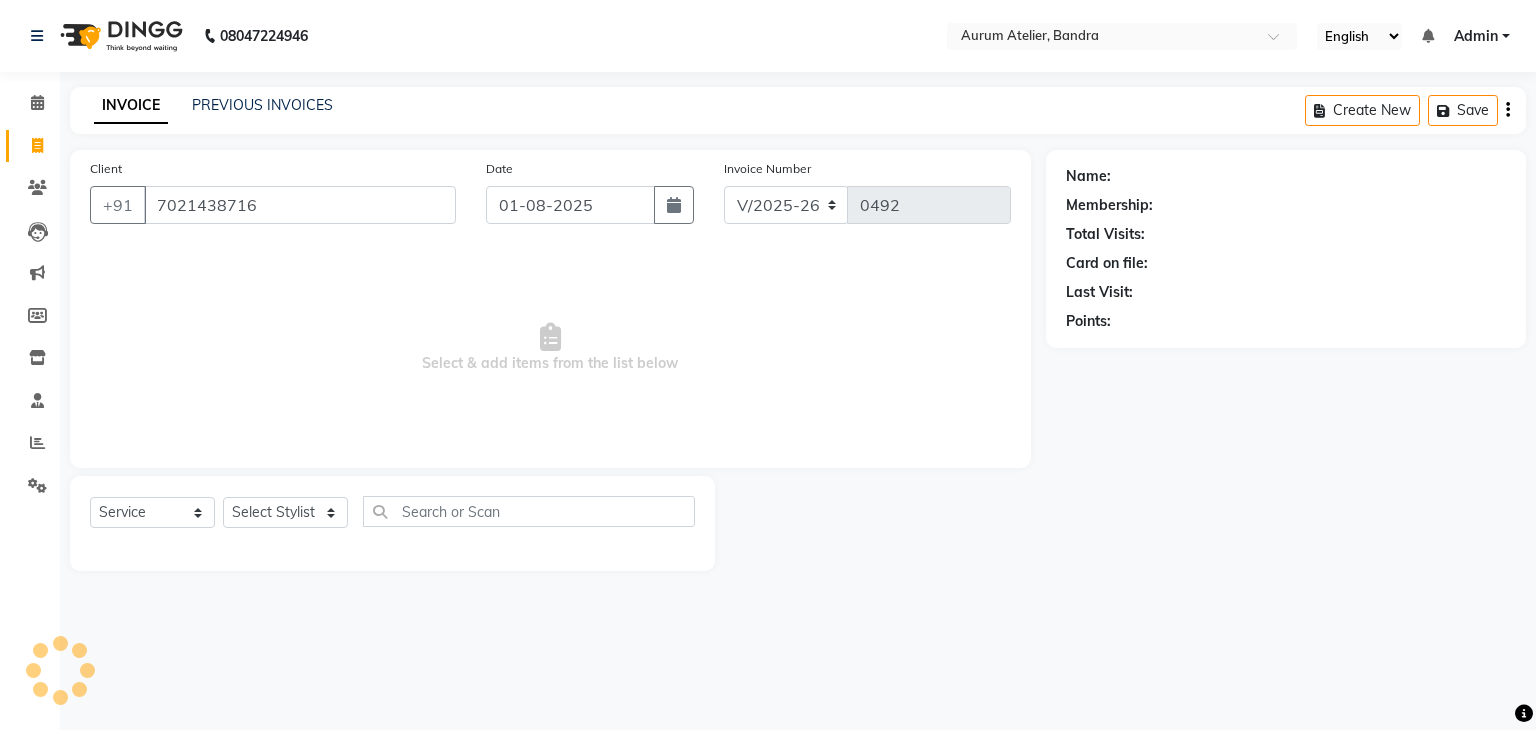type on "7021438716" 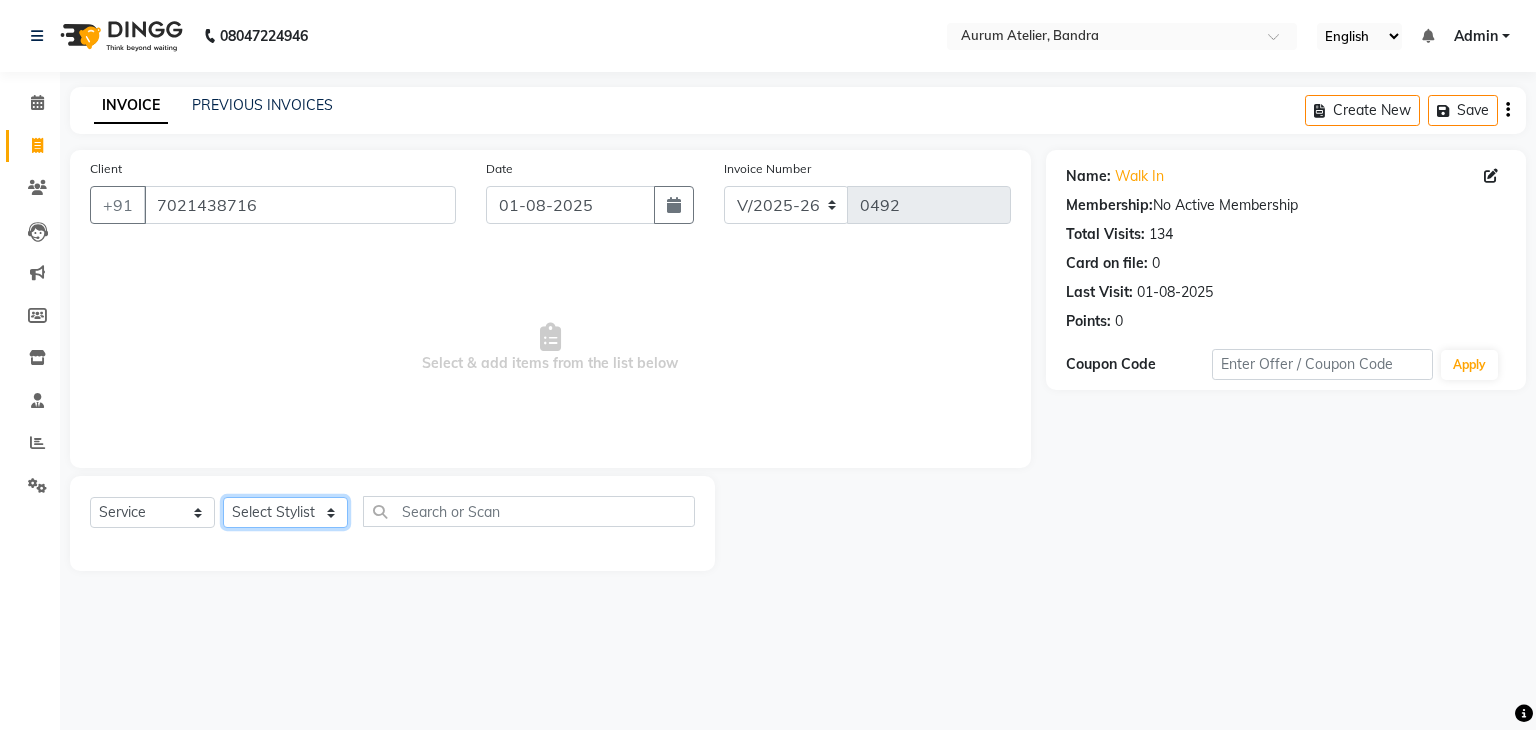 click on "Select Stylist AHSAN [FIRST] [LAST] [FIRST] Kaleem salmani Praveen bhandari Preet sanjay Sultan hawari TEHSIN vishes" 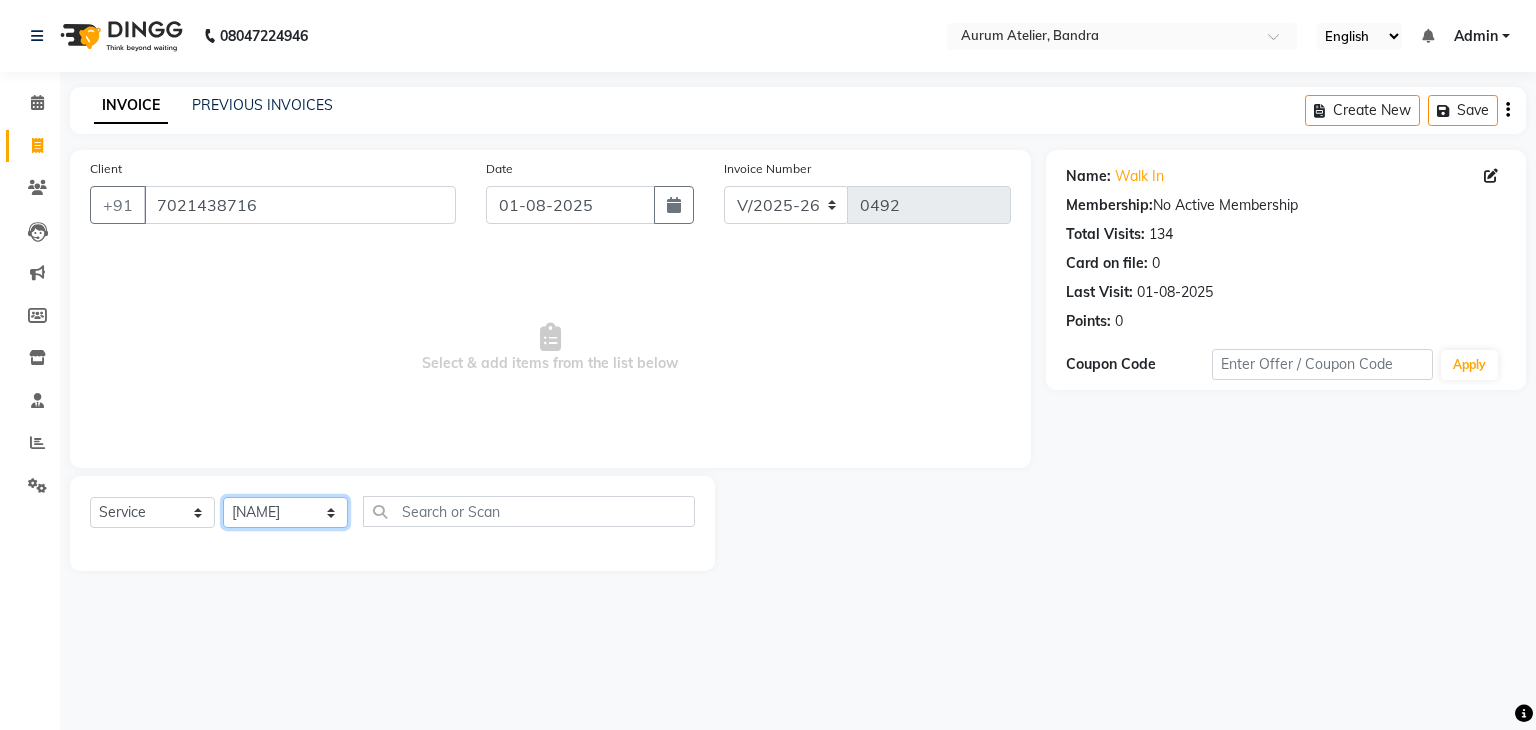 click on "Select Stylist AHSAN [FIRST] [LAST] [FIRST] Kaleem salmani Praveen bhandari Preet sanjay Sultan hawari TEHSIN vishes" 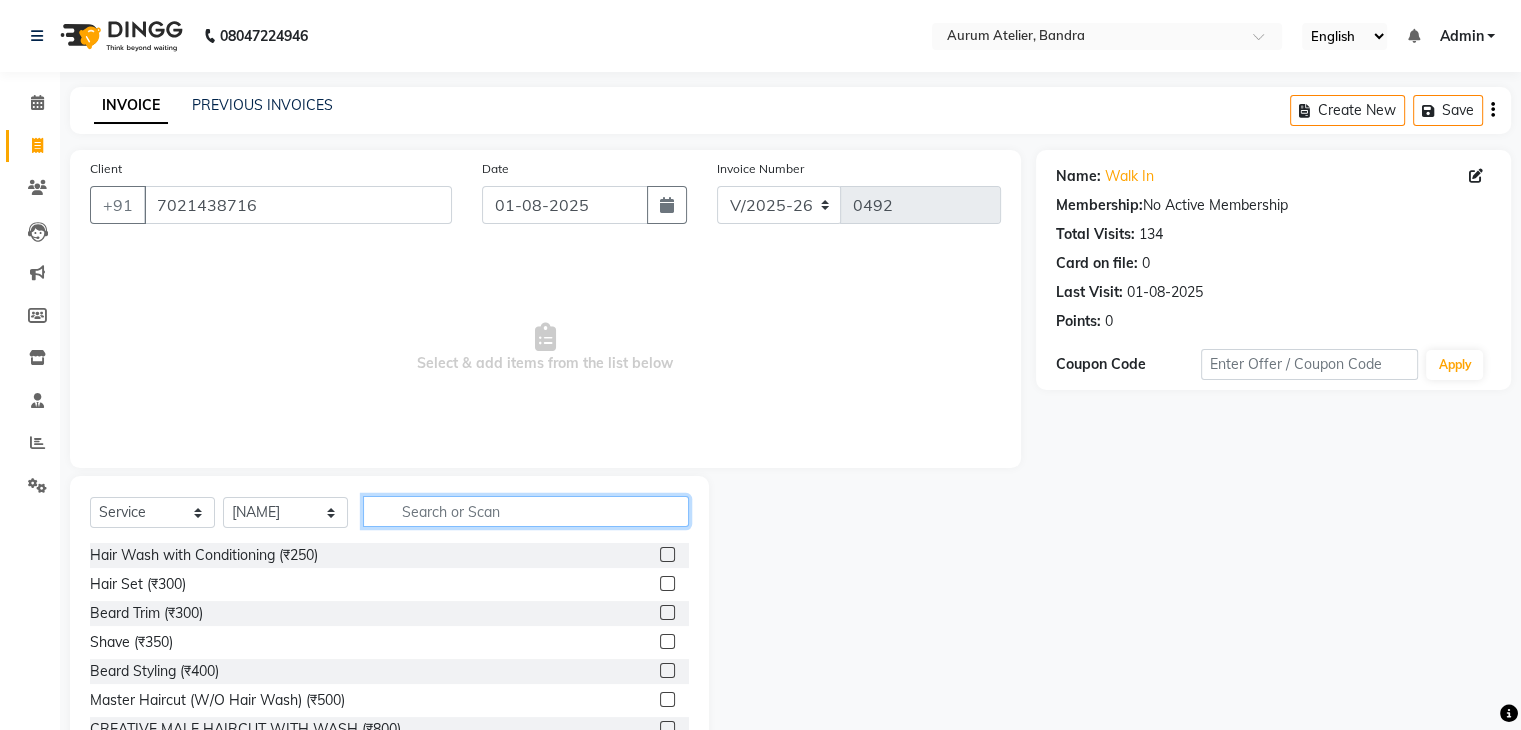 click 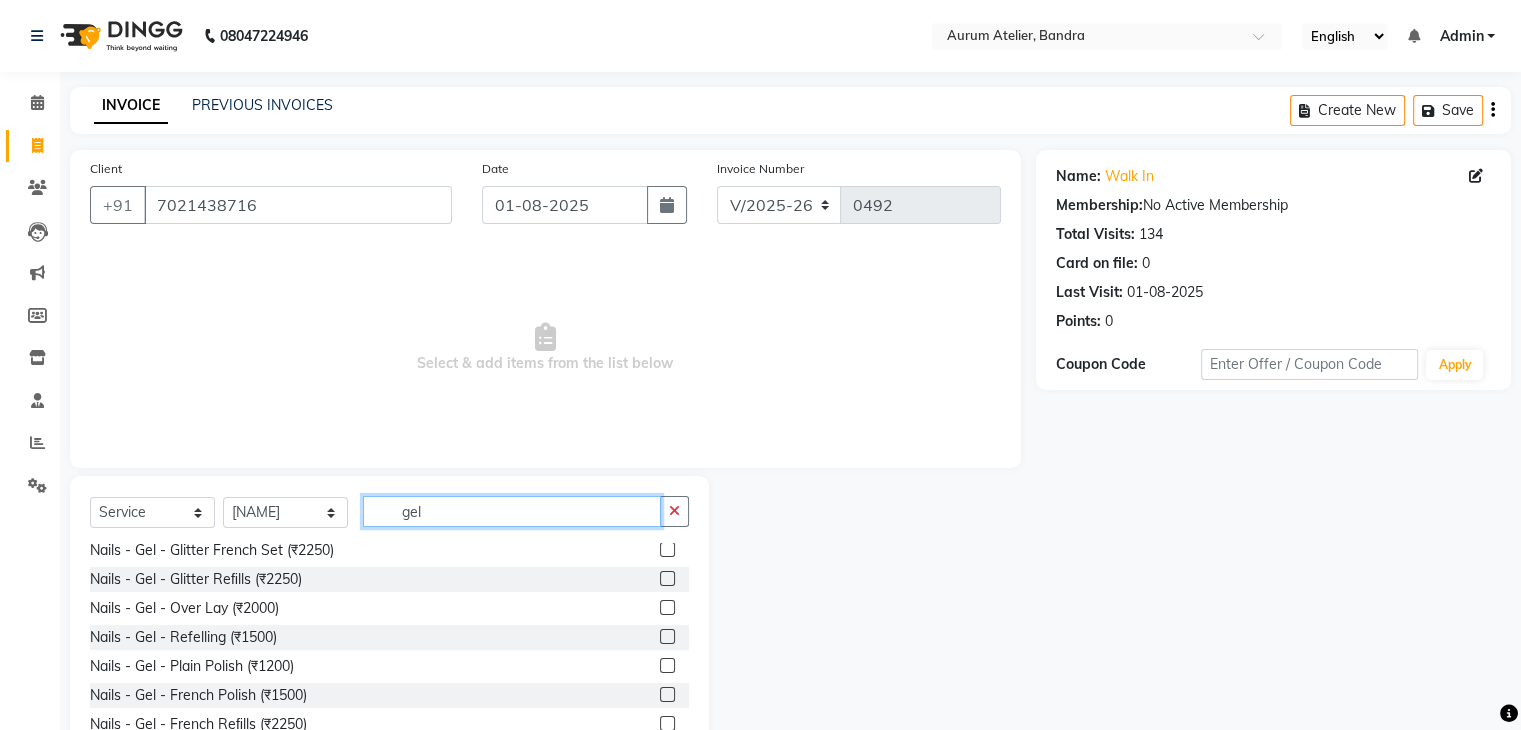 scroll, scrollTop: 500, scrollLeft: 0, axis: vertical 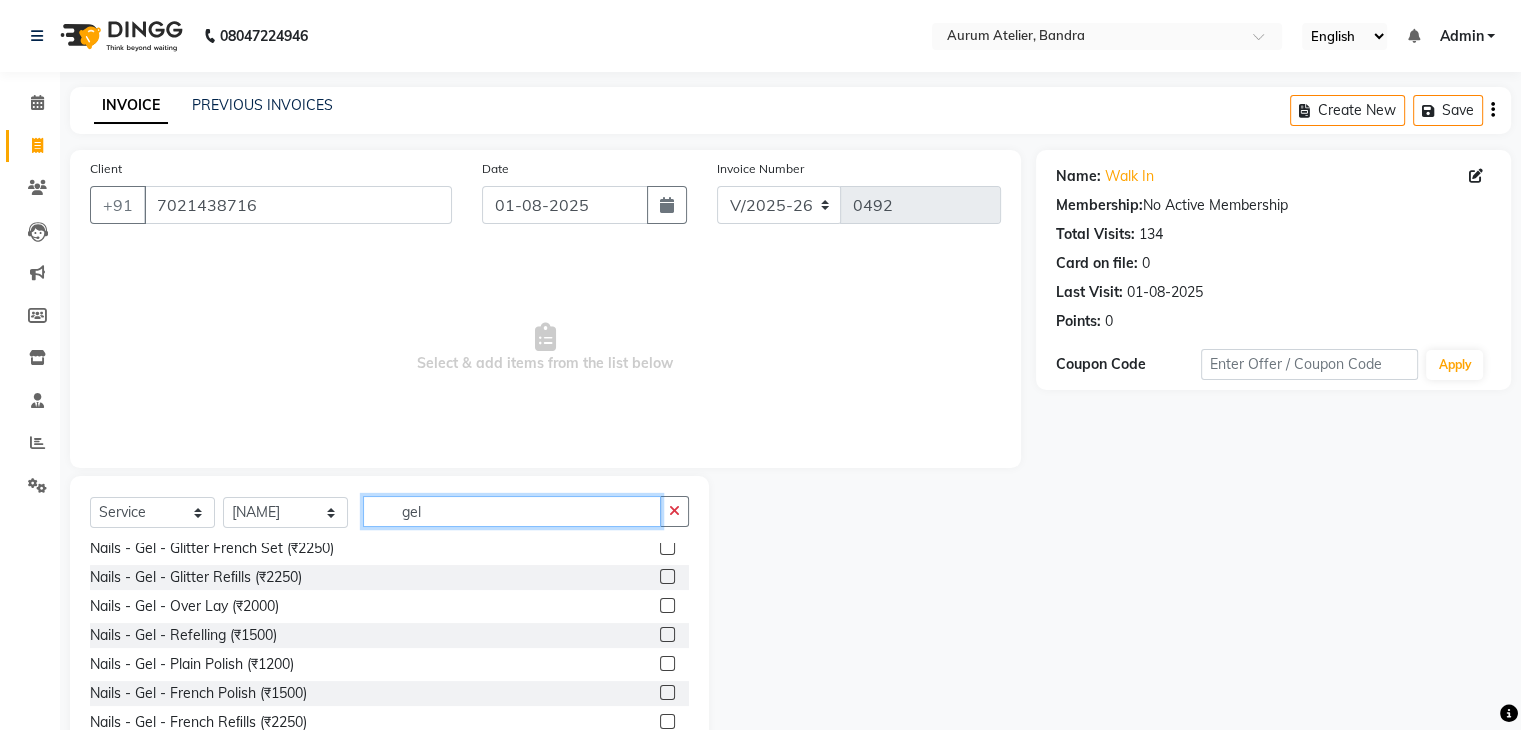 type on "gel" 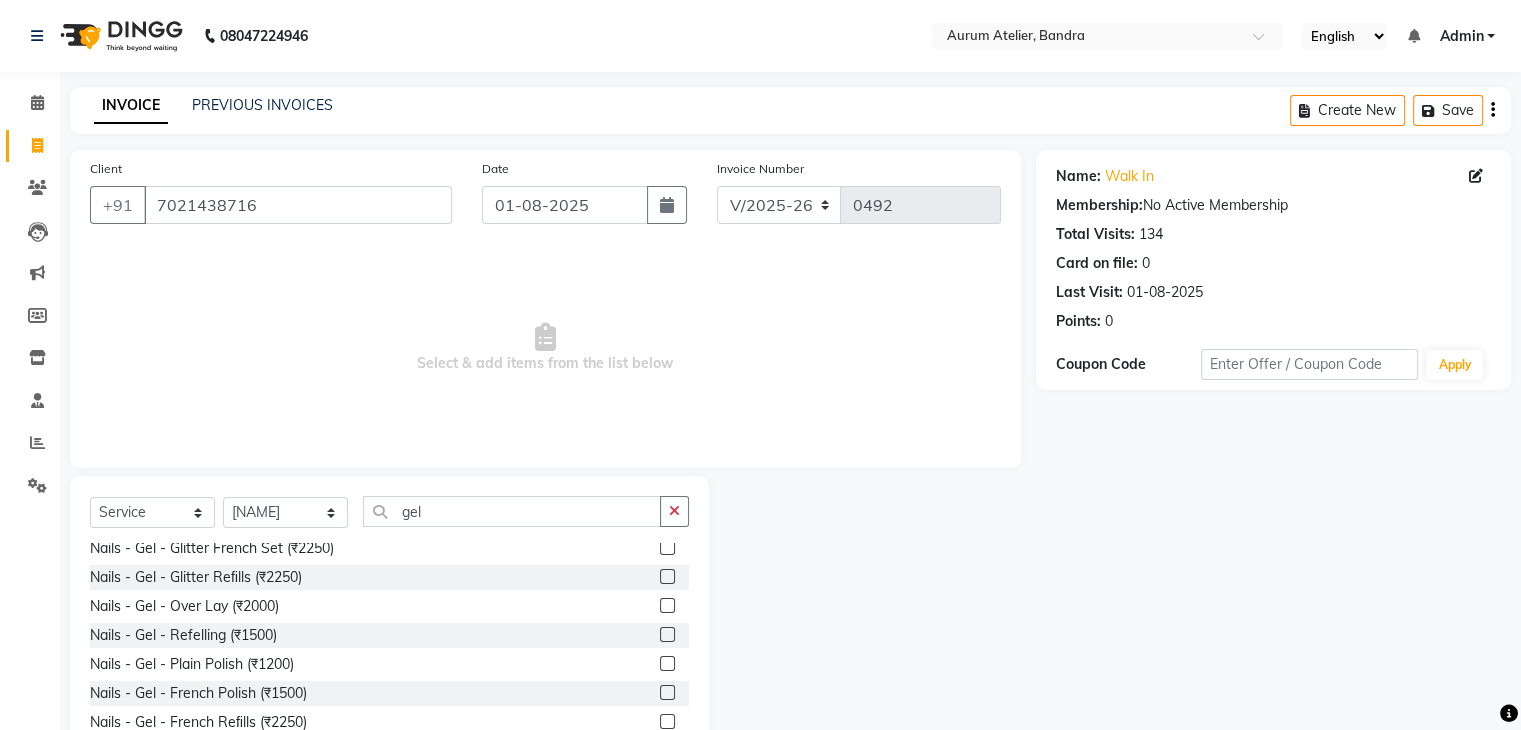 click 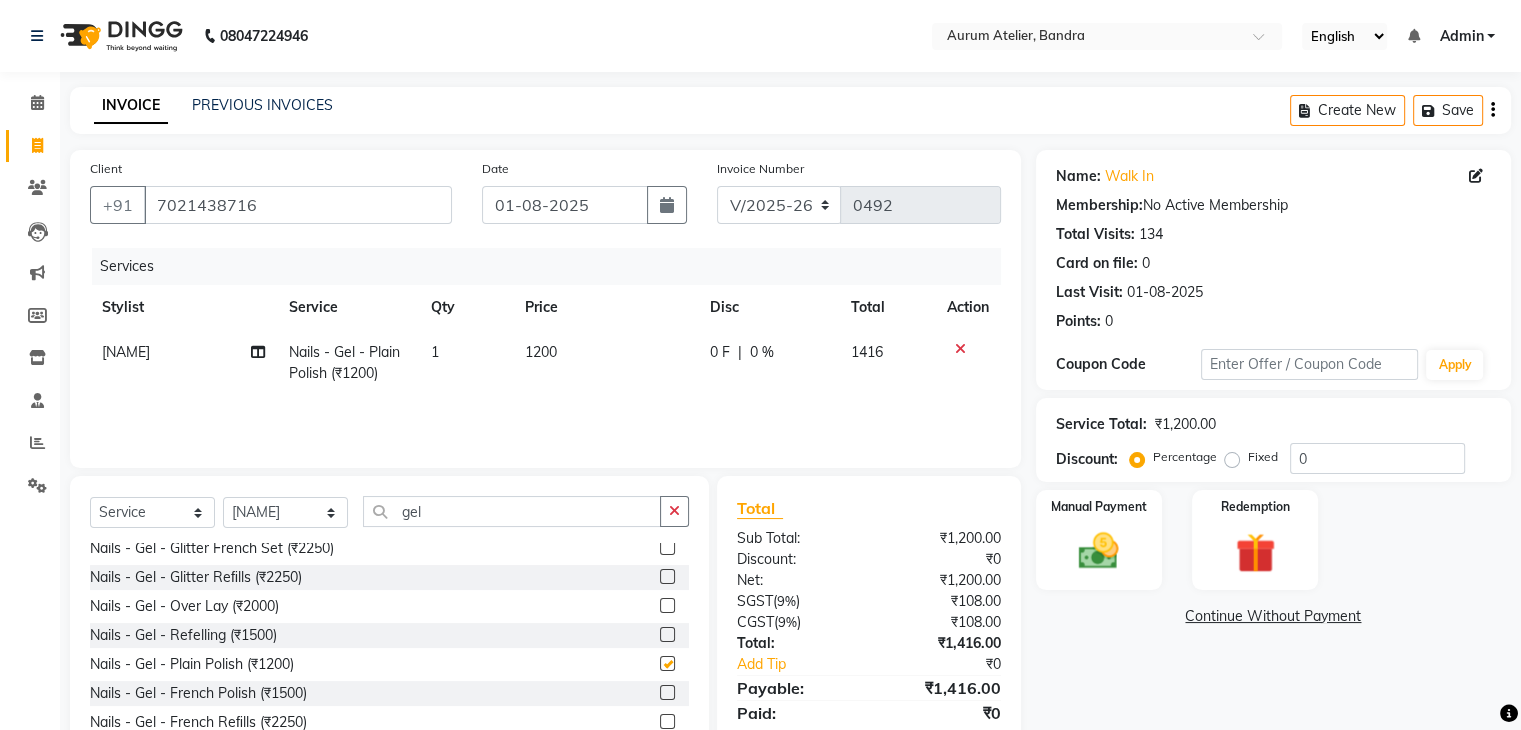 checkbox on "false" 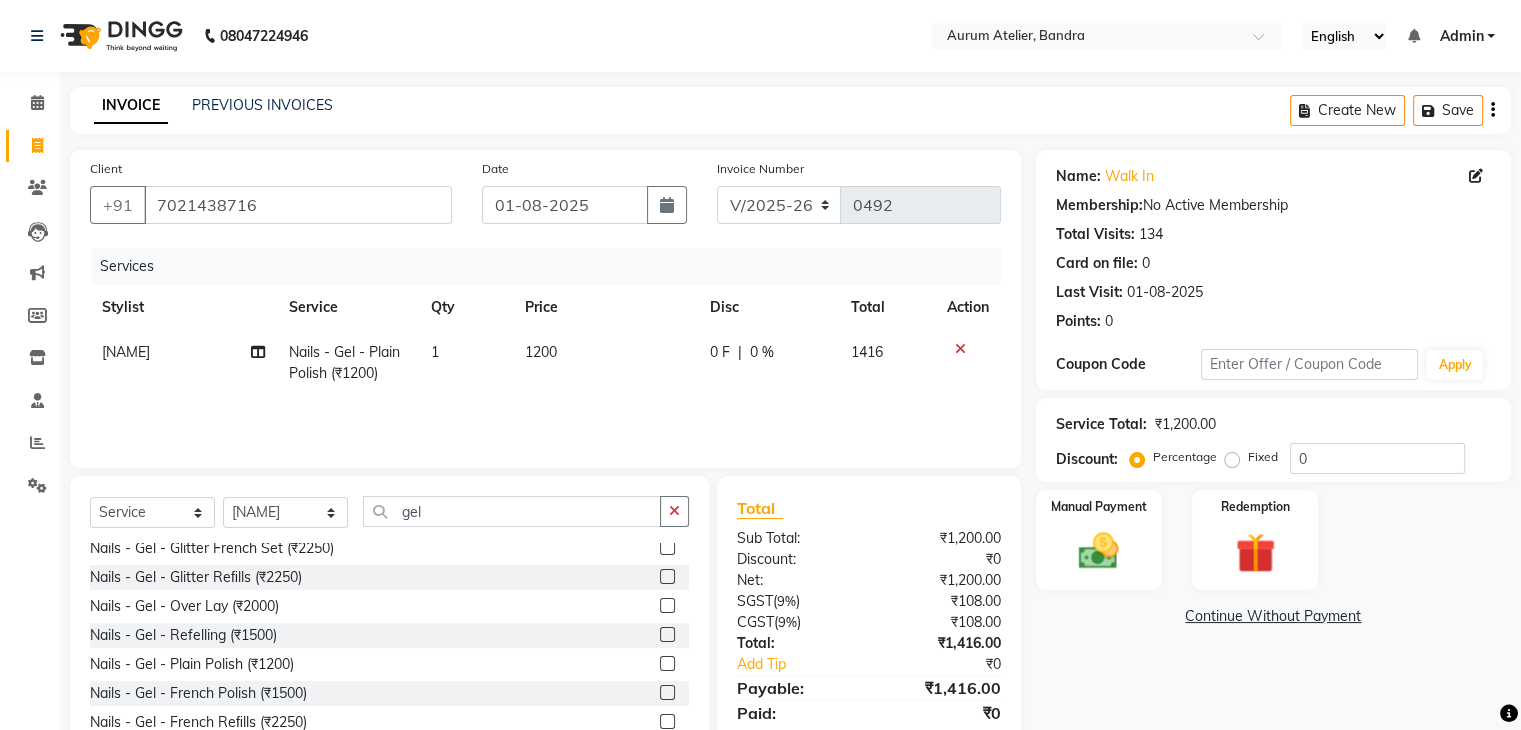 scroll, scrollTop: 699, scrollLeft: 0, axis: vertical 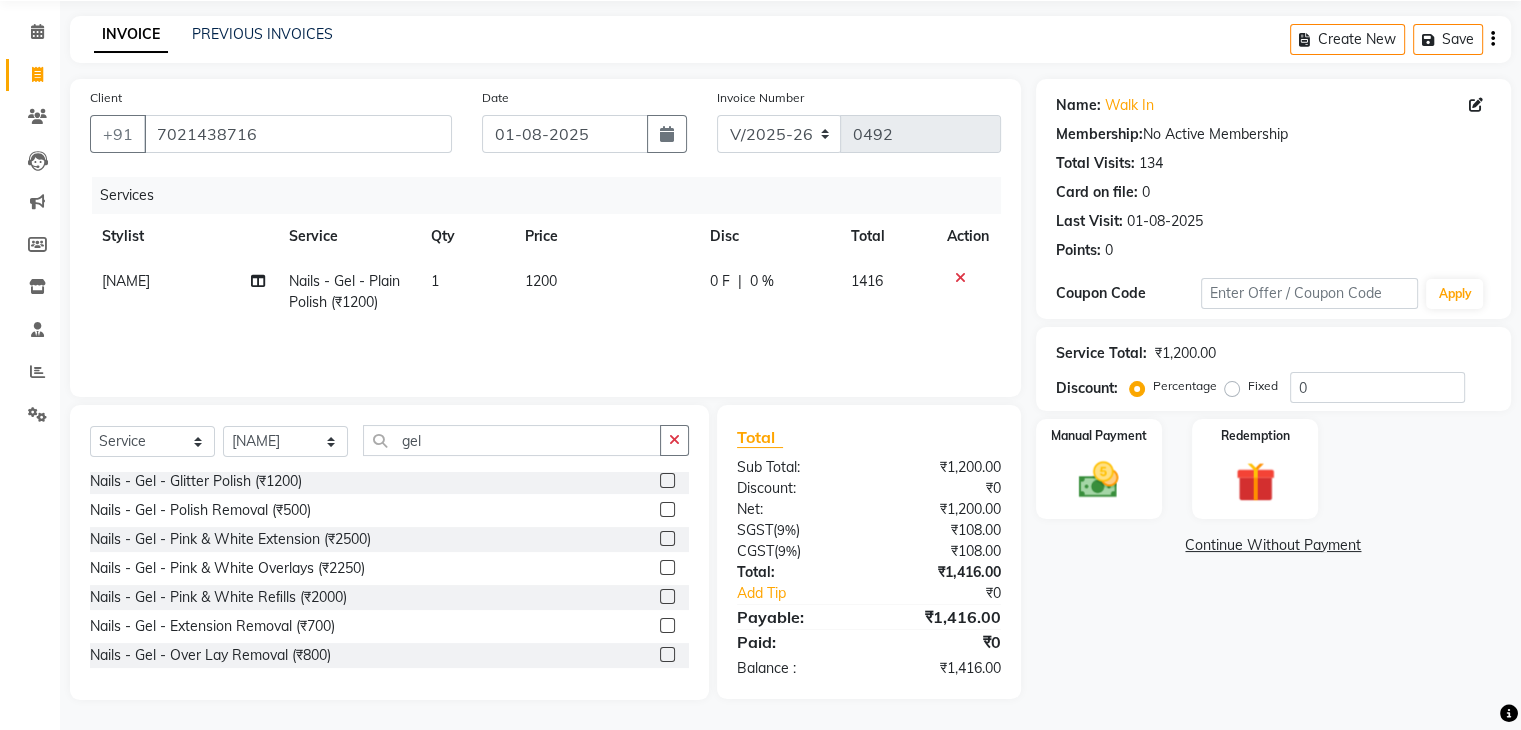 click 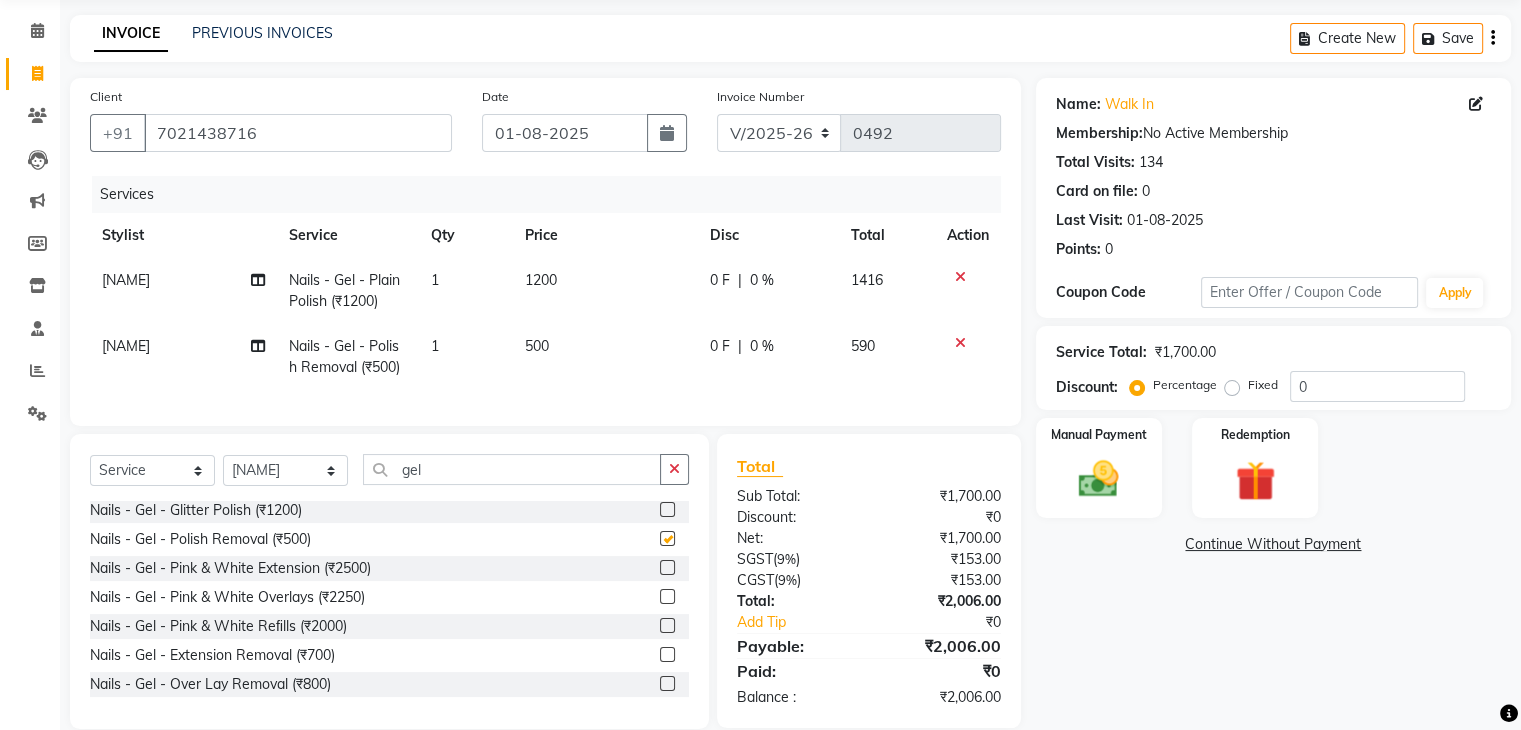 checkbox on "false" 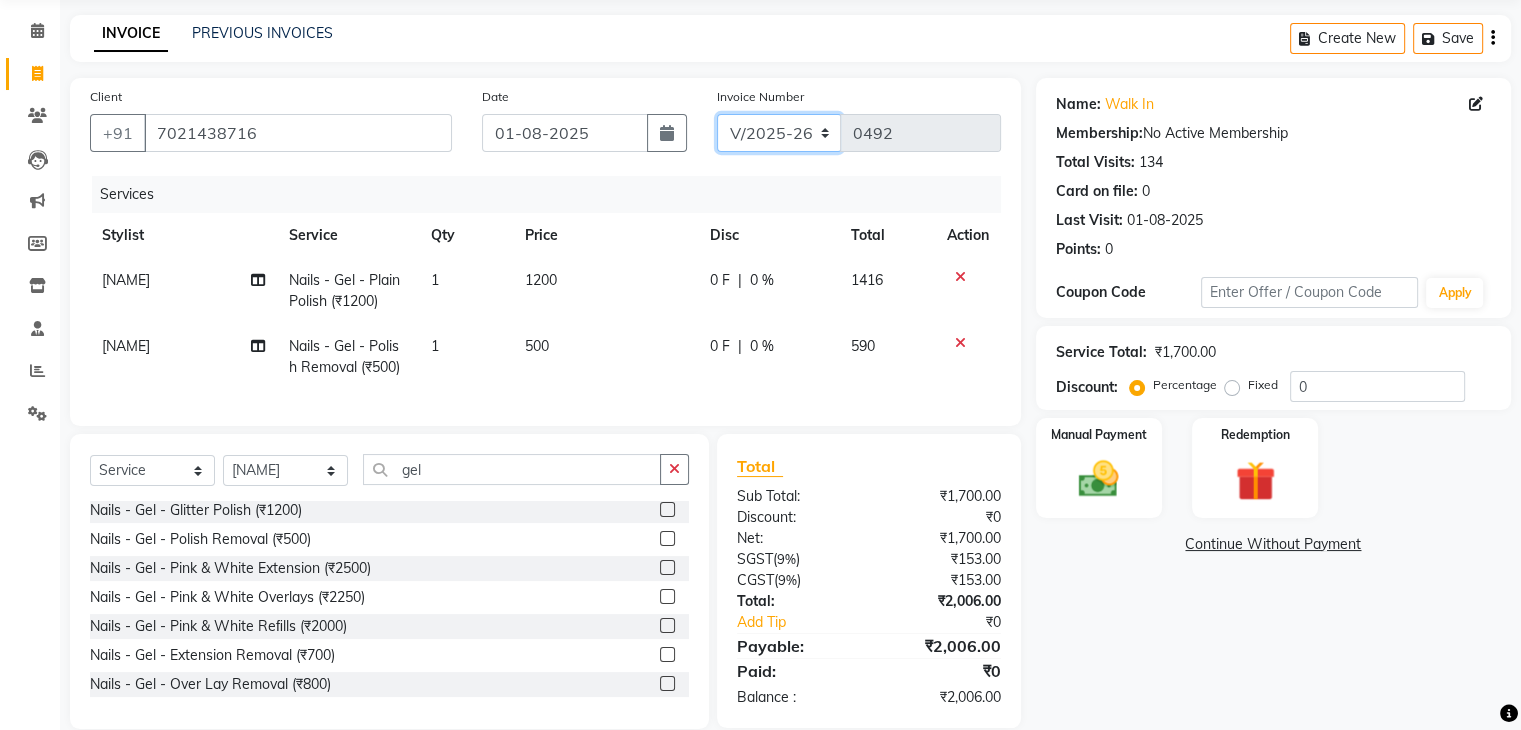 click on "C/2025-26 V/2025 V/2025-26" 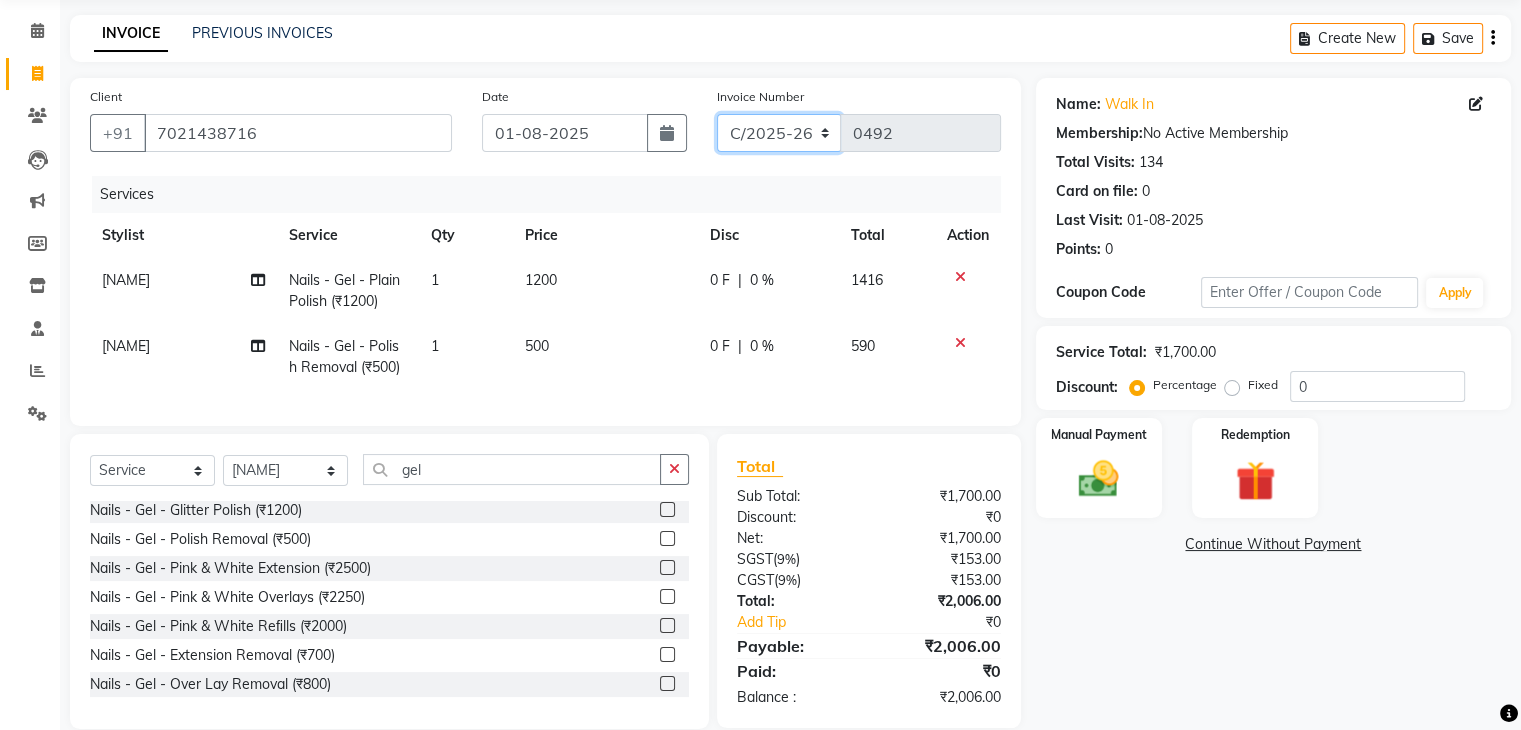 click on "C/2025-26 V/2025 V/2025-26" 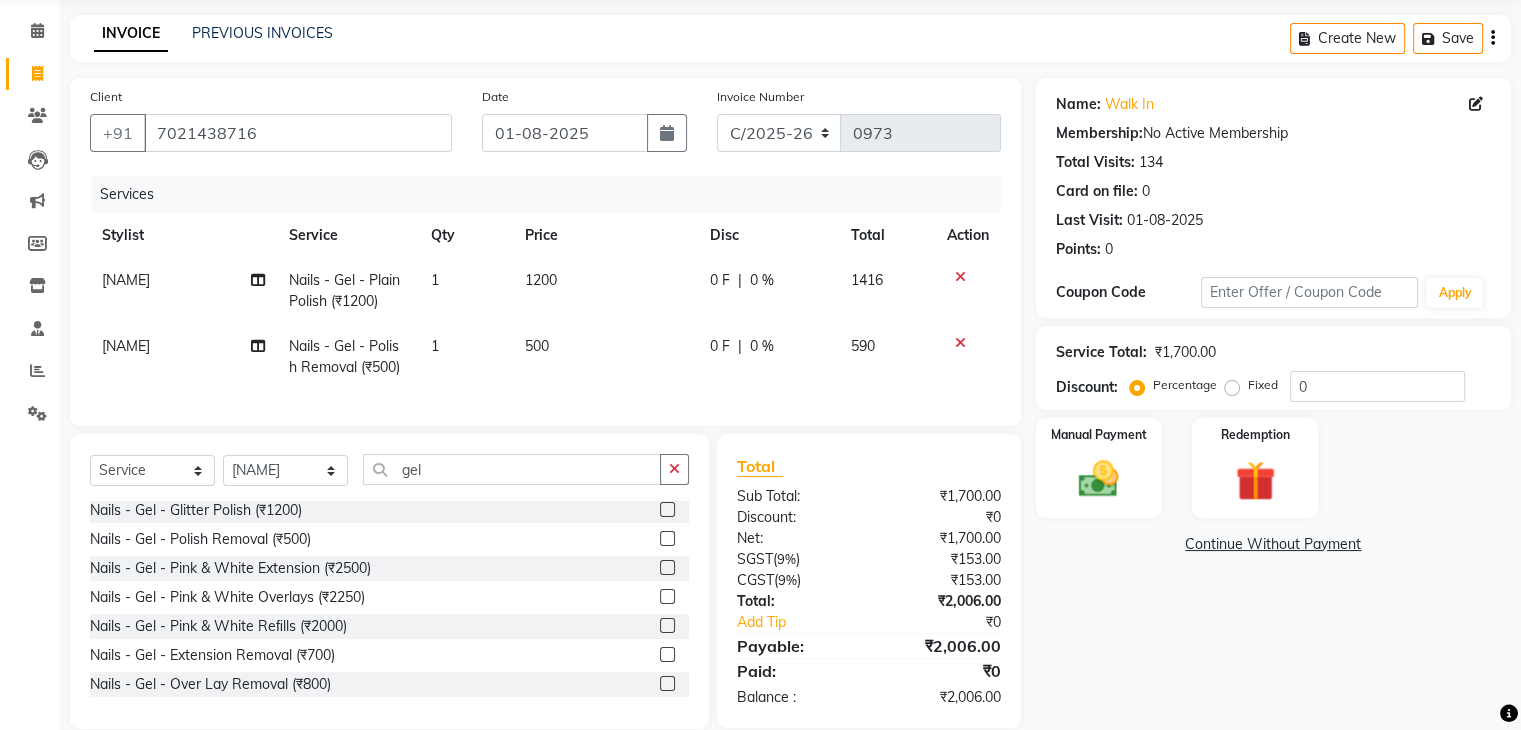 click 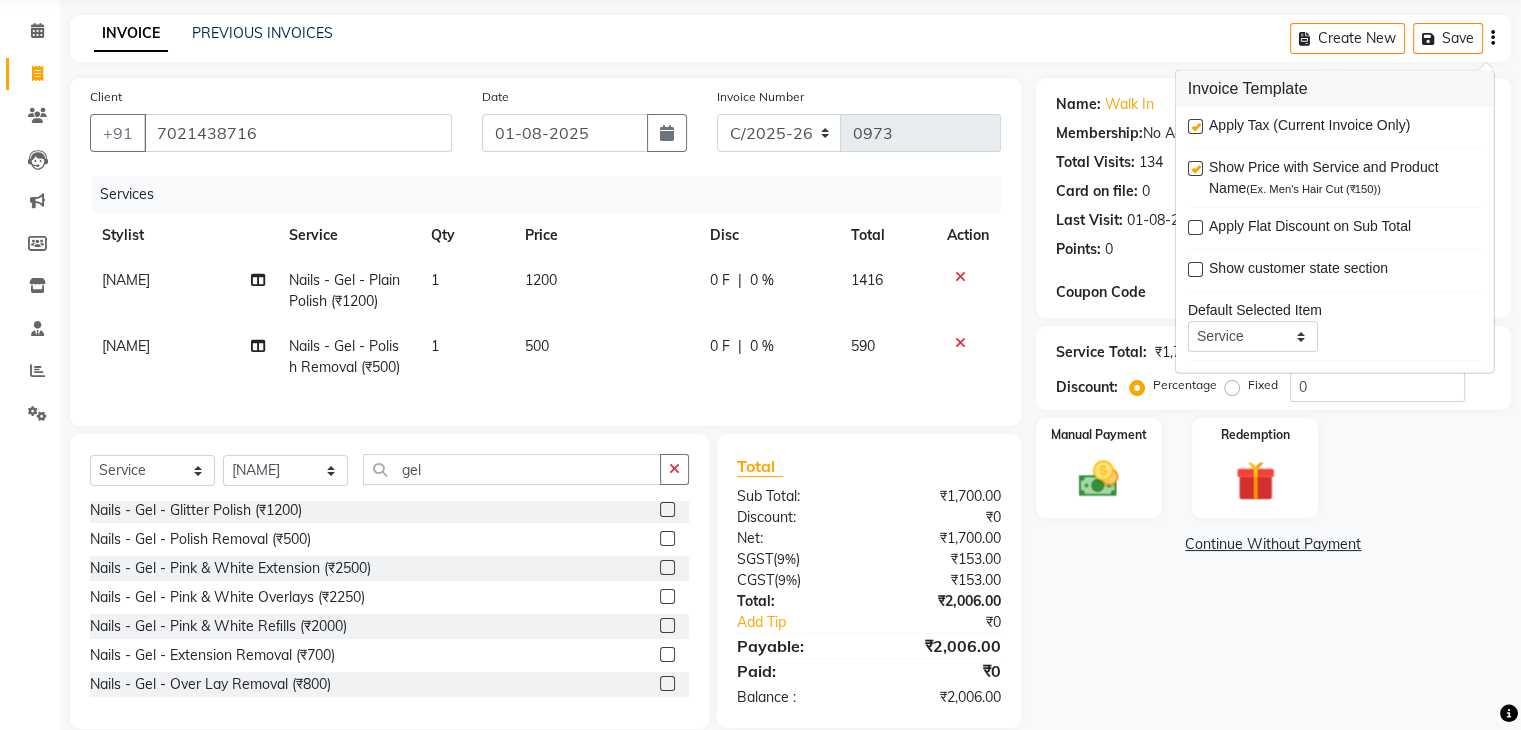 click at bounding box center (1195, 126) 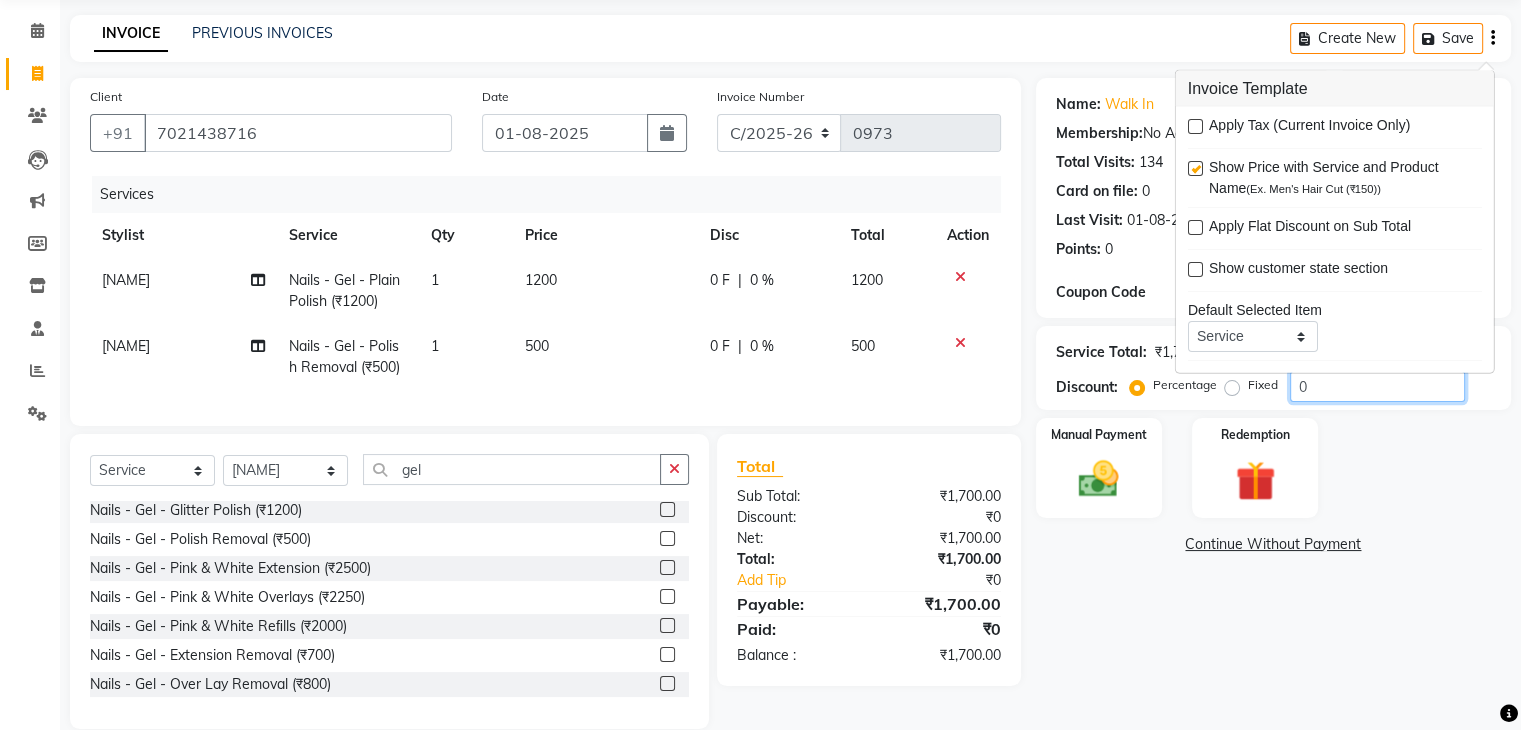 click on "0" 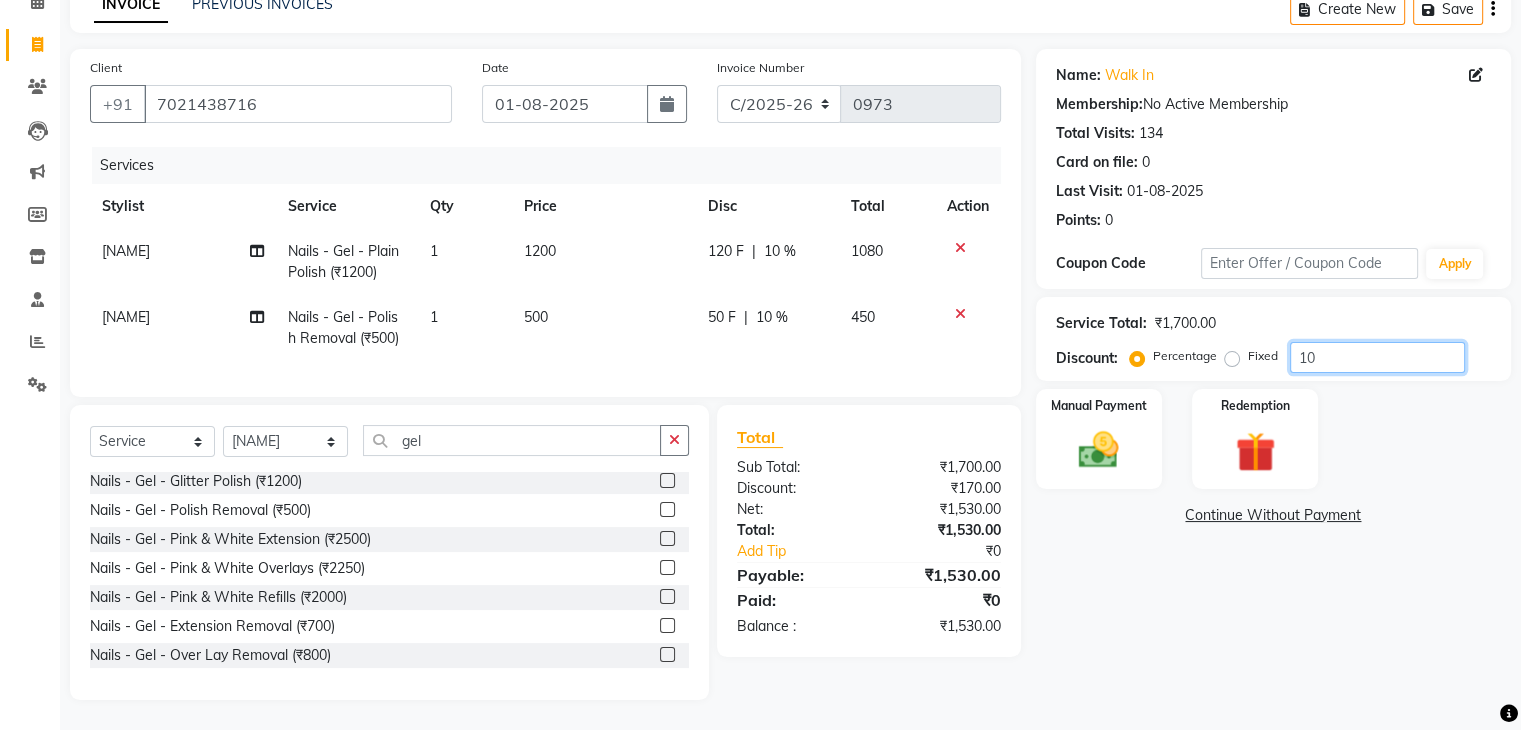 scroll, scrollTop: 117, scrollLeft: 0, axis: vertical 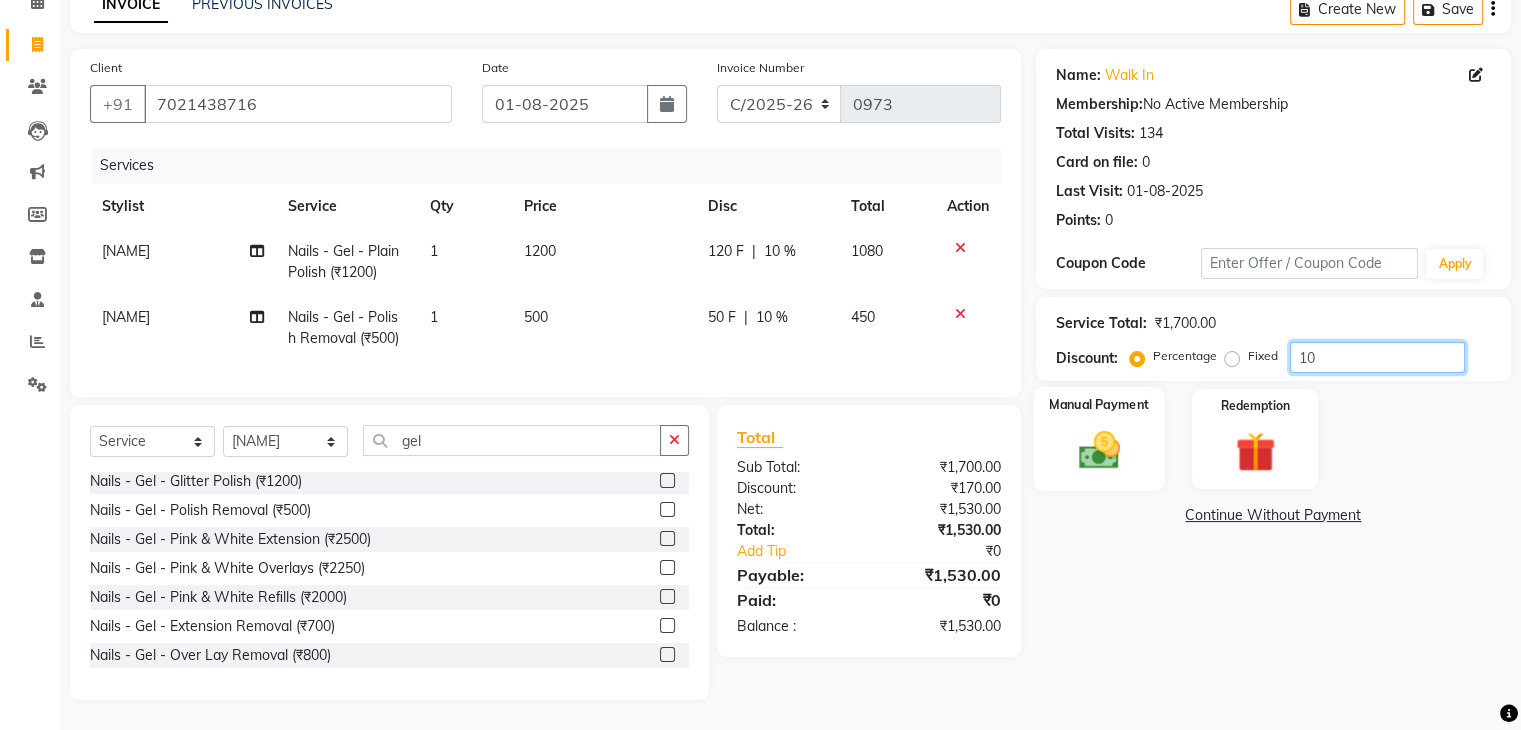 type on "10" 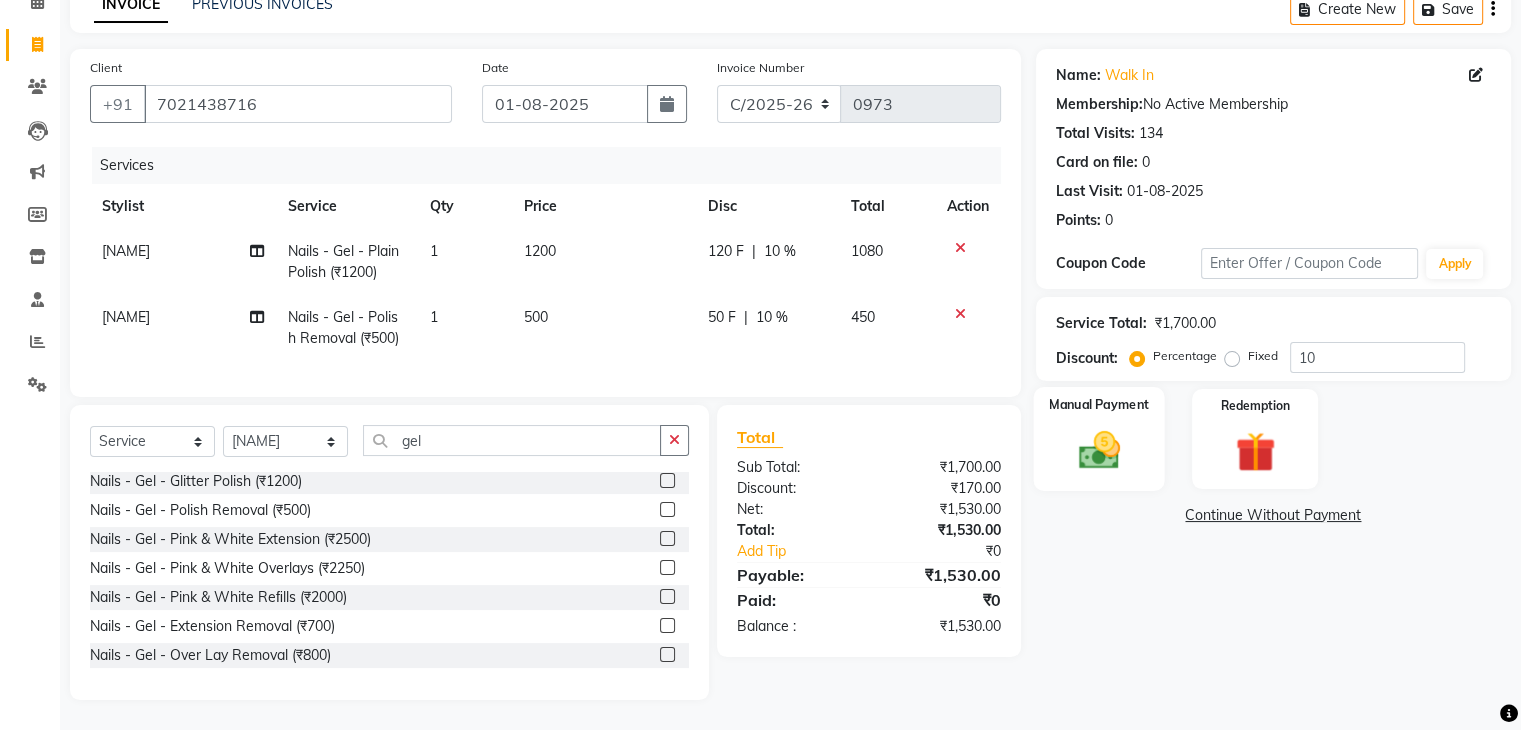 click on "Manual Payment" 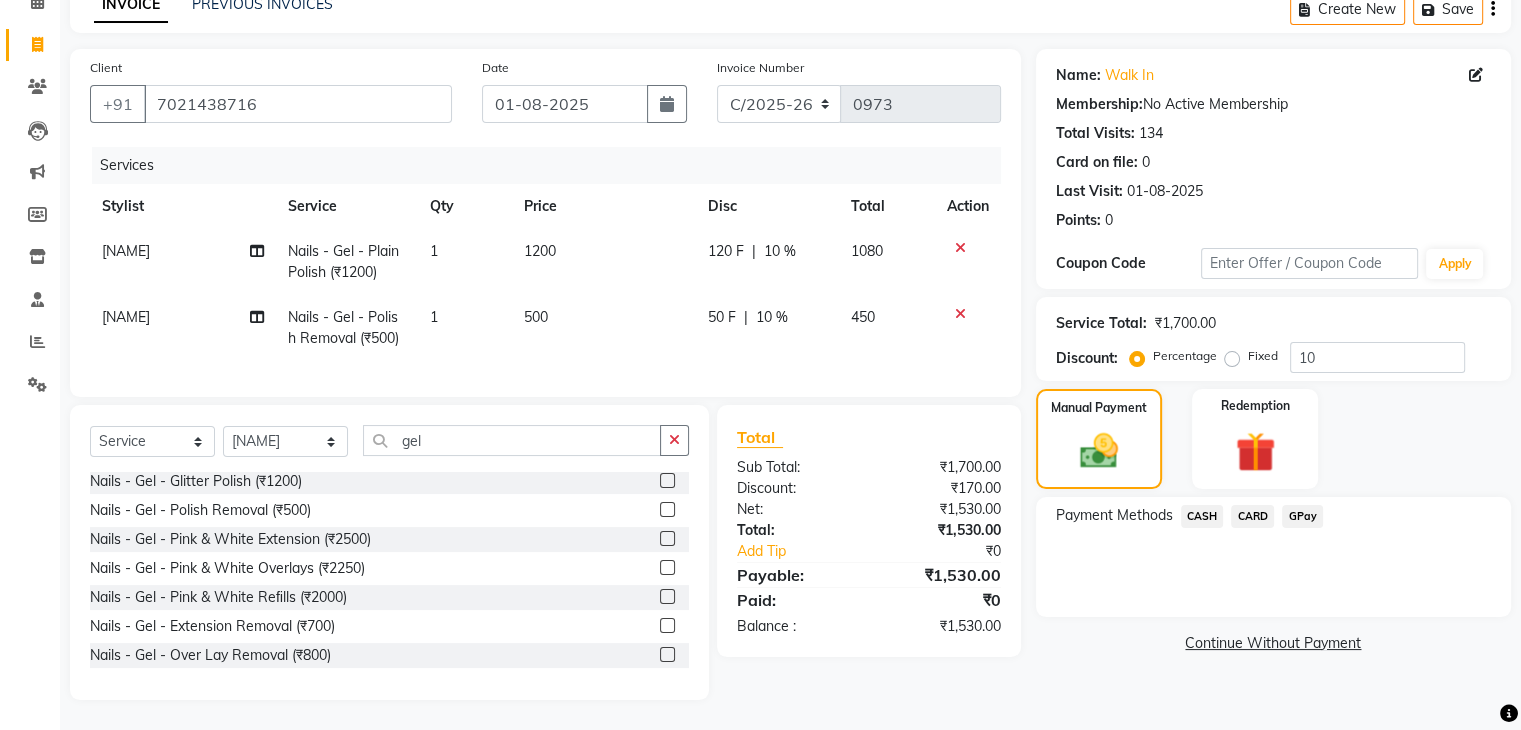 click on "CASH" 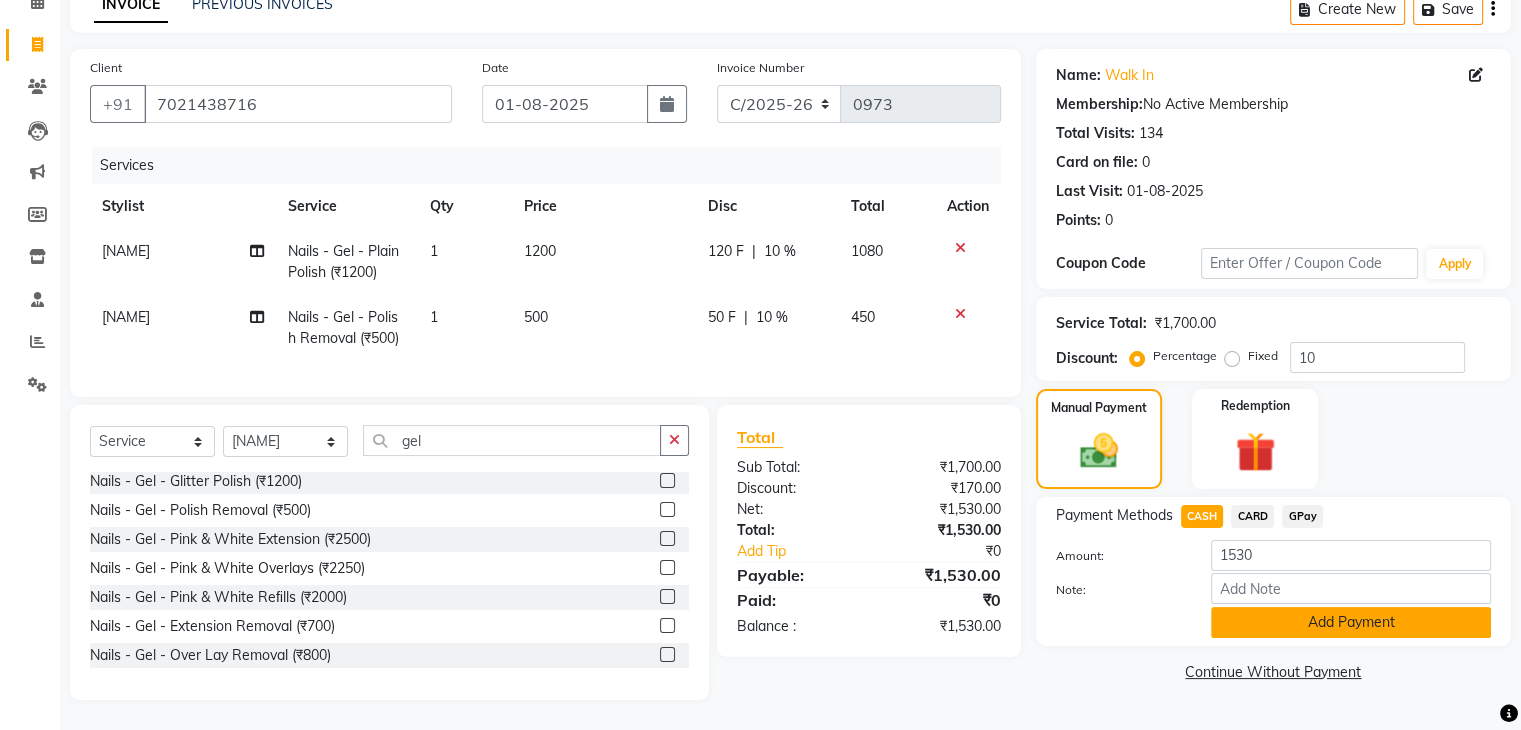 click on "Add Payment" 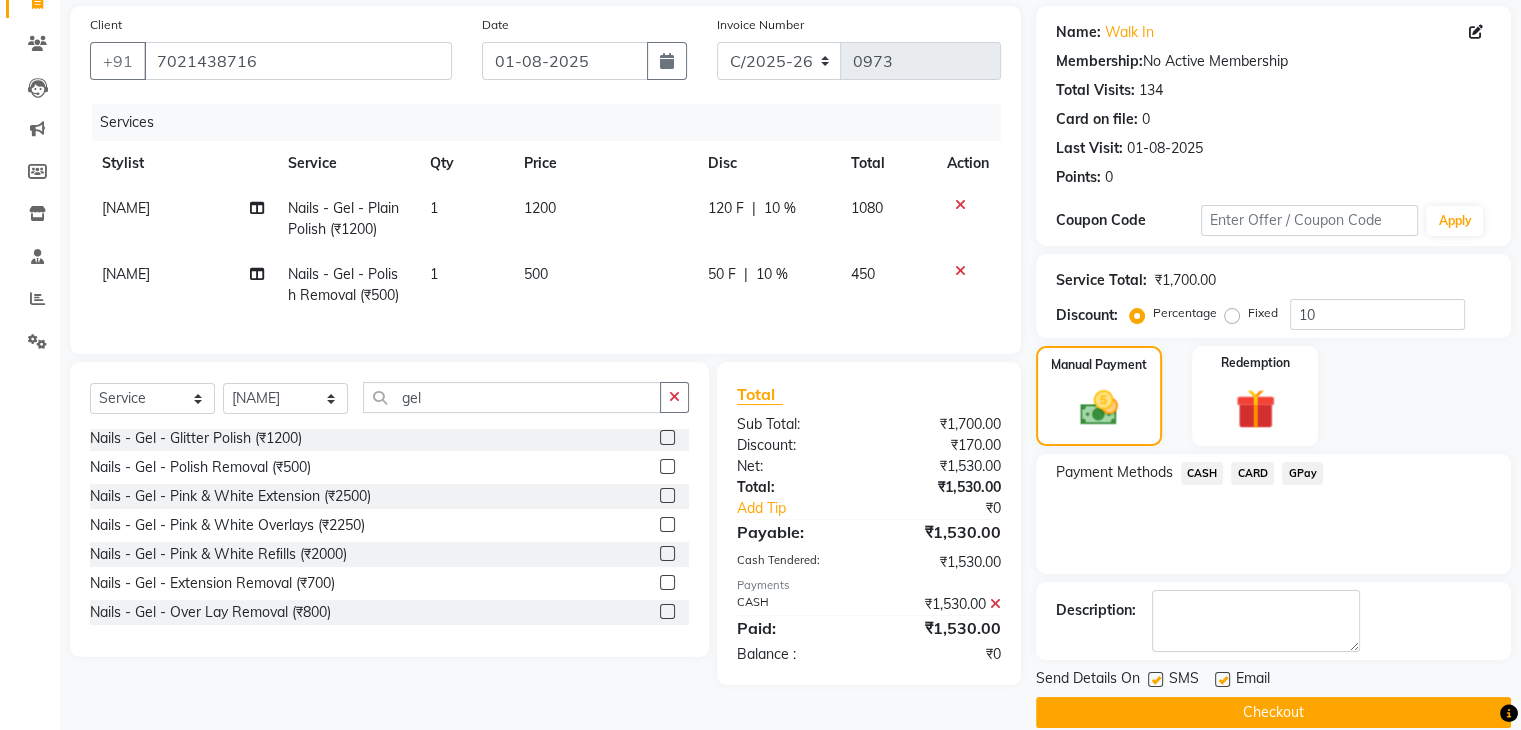 scroll, scrollTop: 171, scrollLeft: 0, axis: vertical 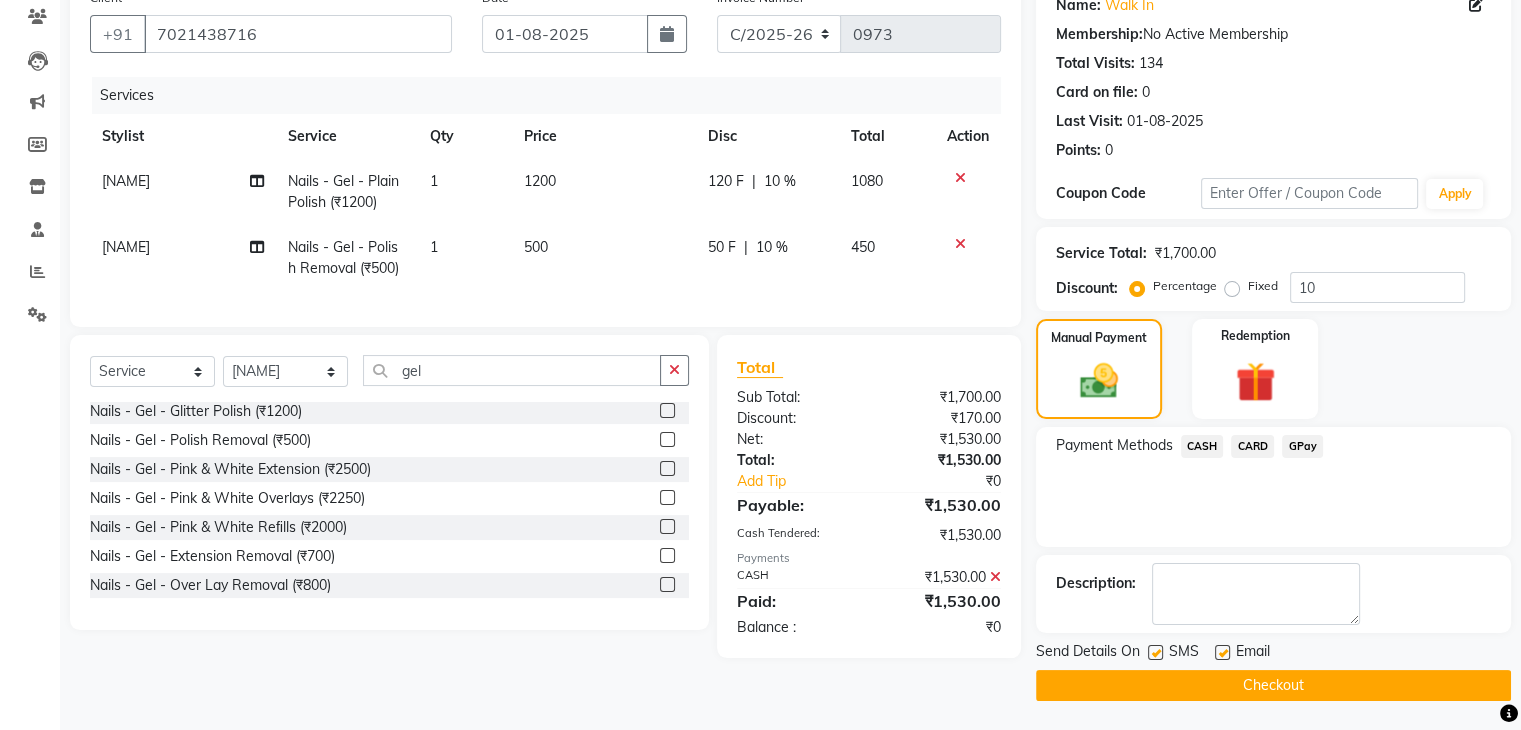 click on "Checkout" 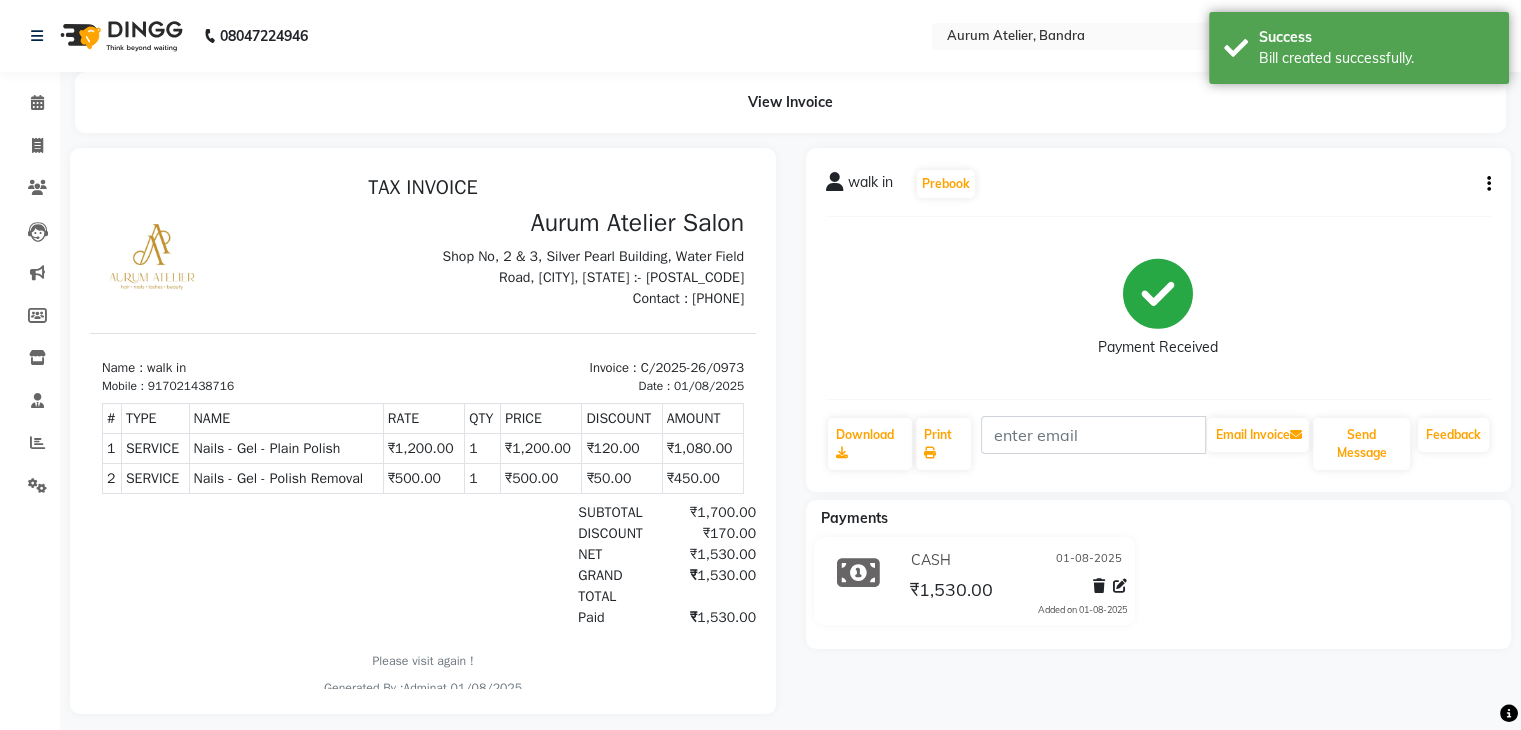 scroll, scrollTop: 0, scrollLeft: 0, axis: both 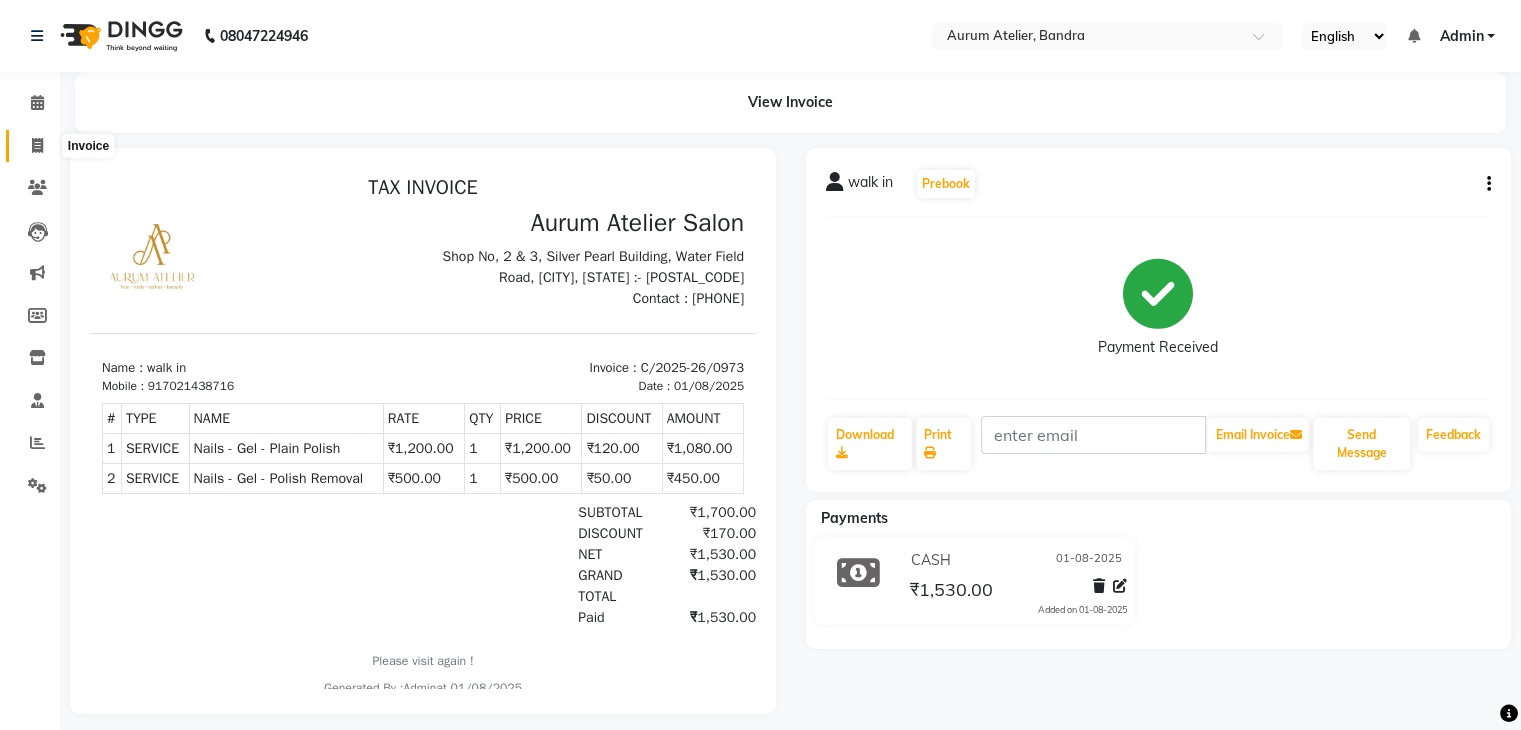 click 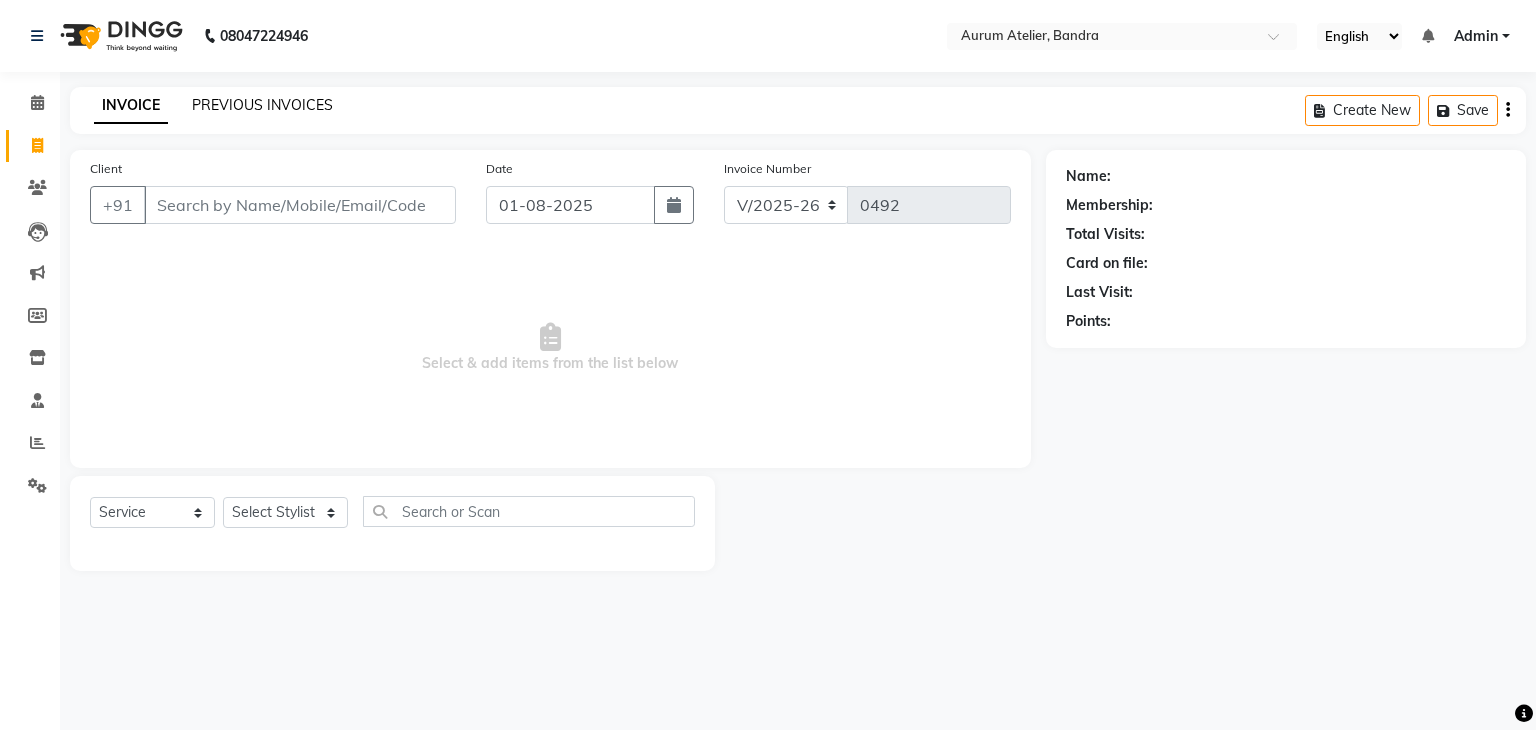 click on "PREVIOUS INVOICES" 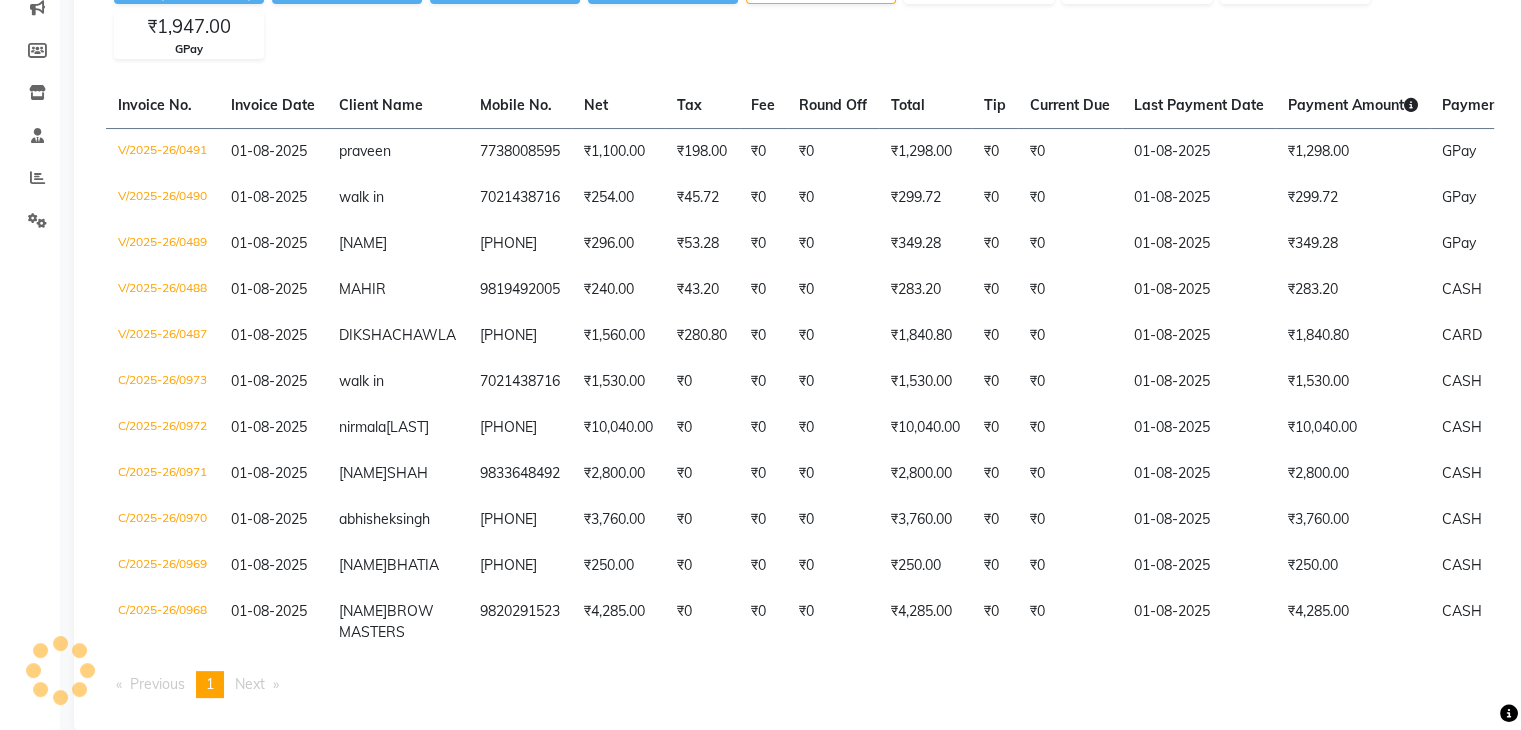 scroll, scrollTop: 300, scrollLeft: 0, axis: vertical 